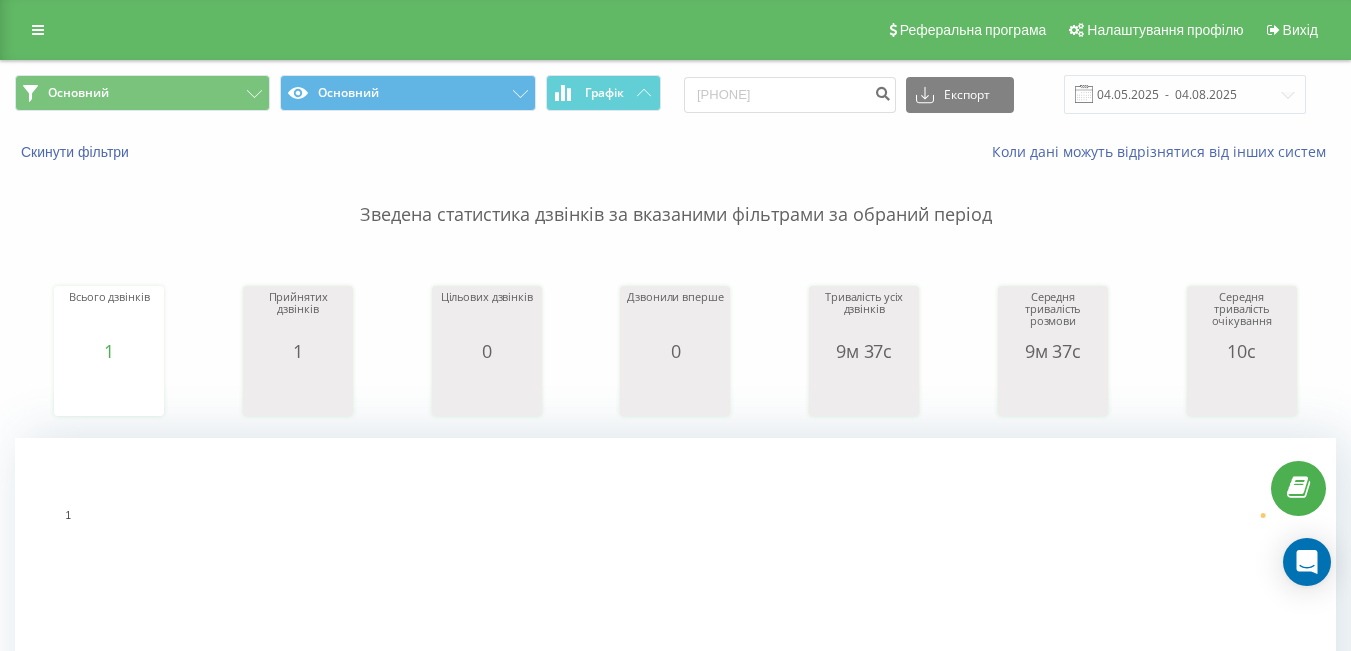 scroll, scrollTop: 411, scrollLeft: 0, axis: vertical 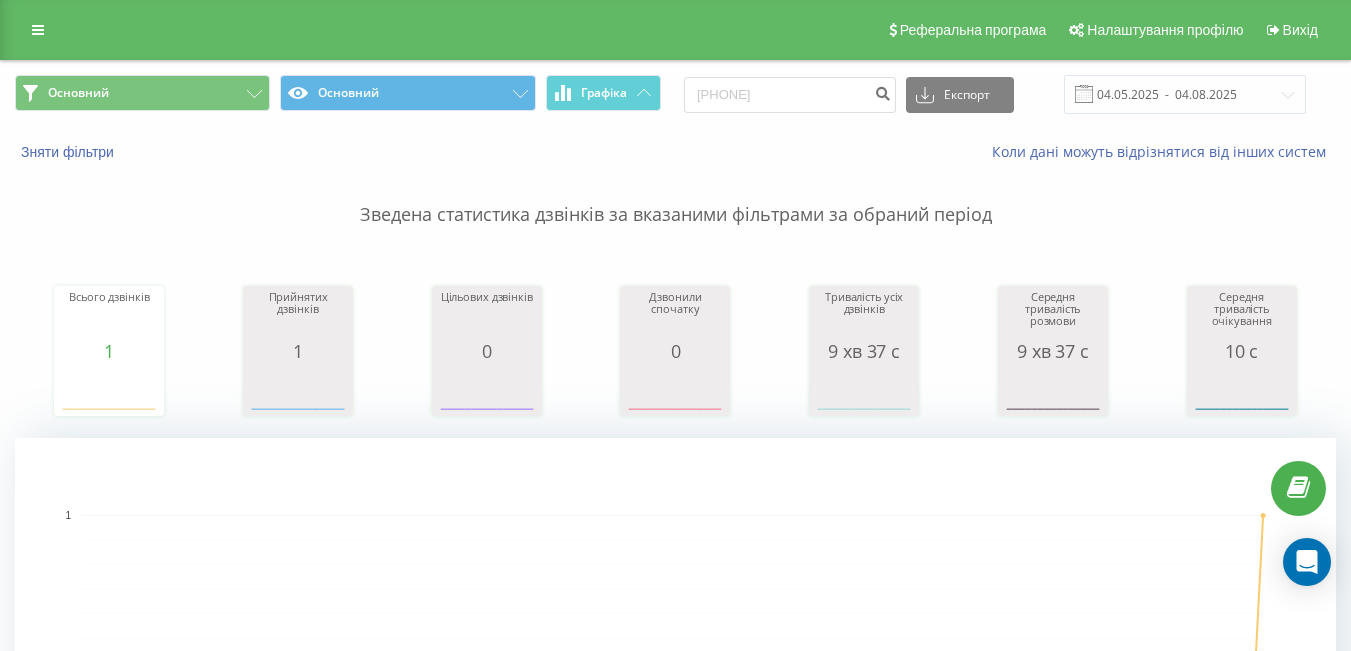 click on "Реферальна програма Налаштування профілю Вихід" at bounding box center [675, 30] 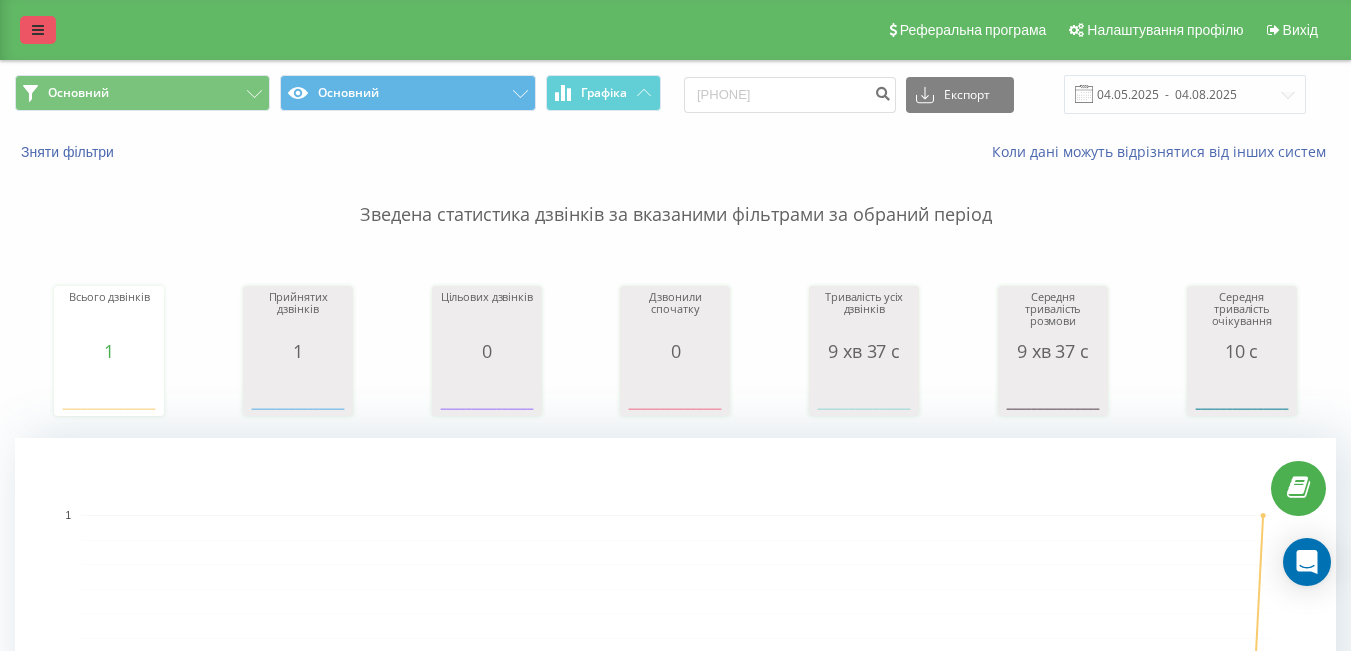 click at bounding box center (38, 30) 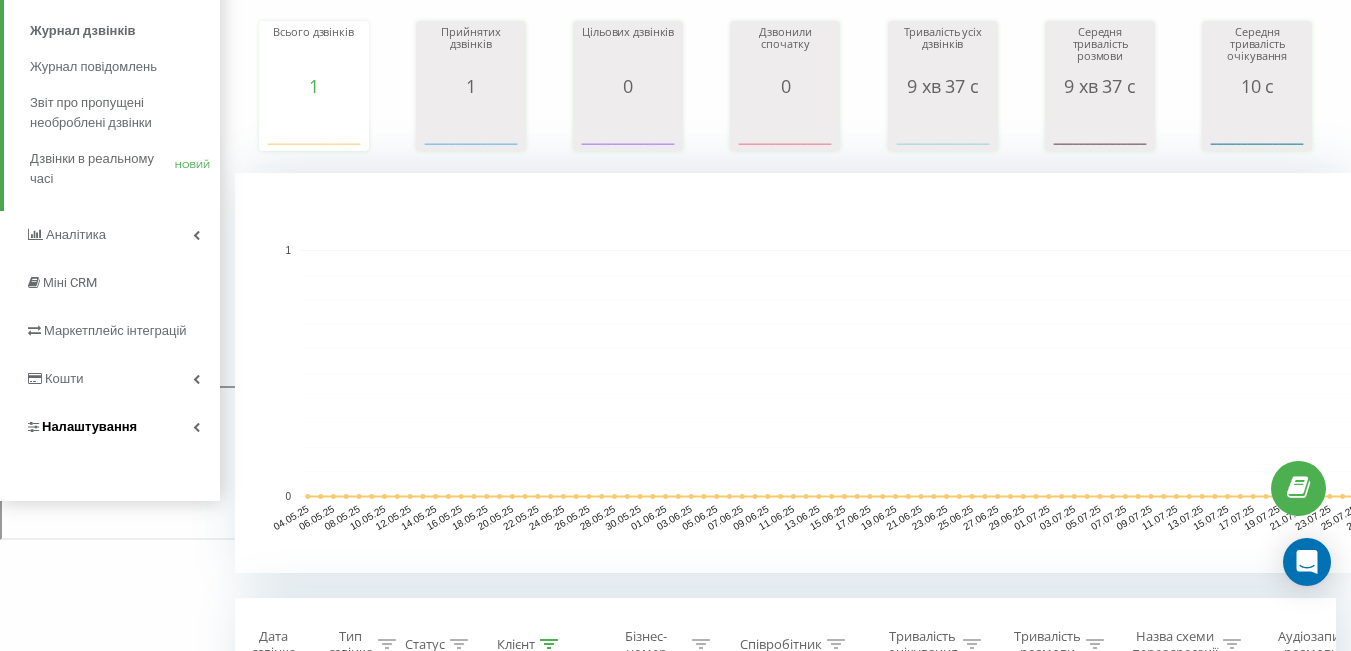 scroll, scrollTop: 300, scrollLeft: 0, axis: vertical 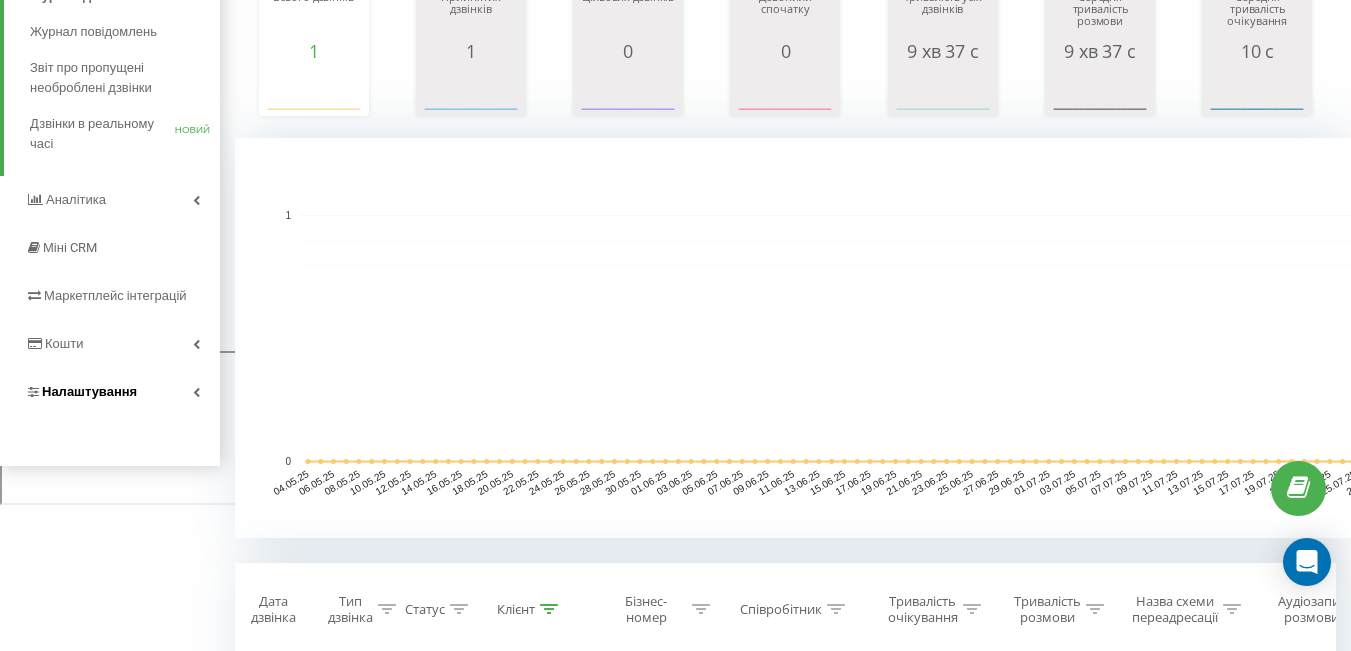 click on "Налаштування" at bounding box center (110, 392) 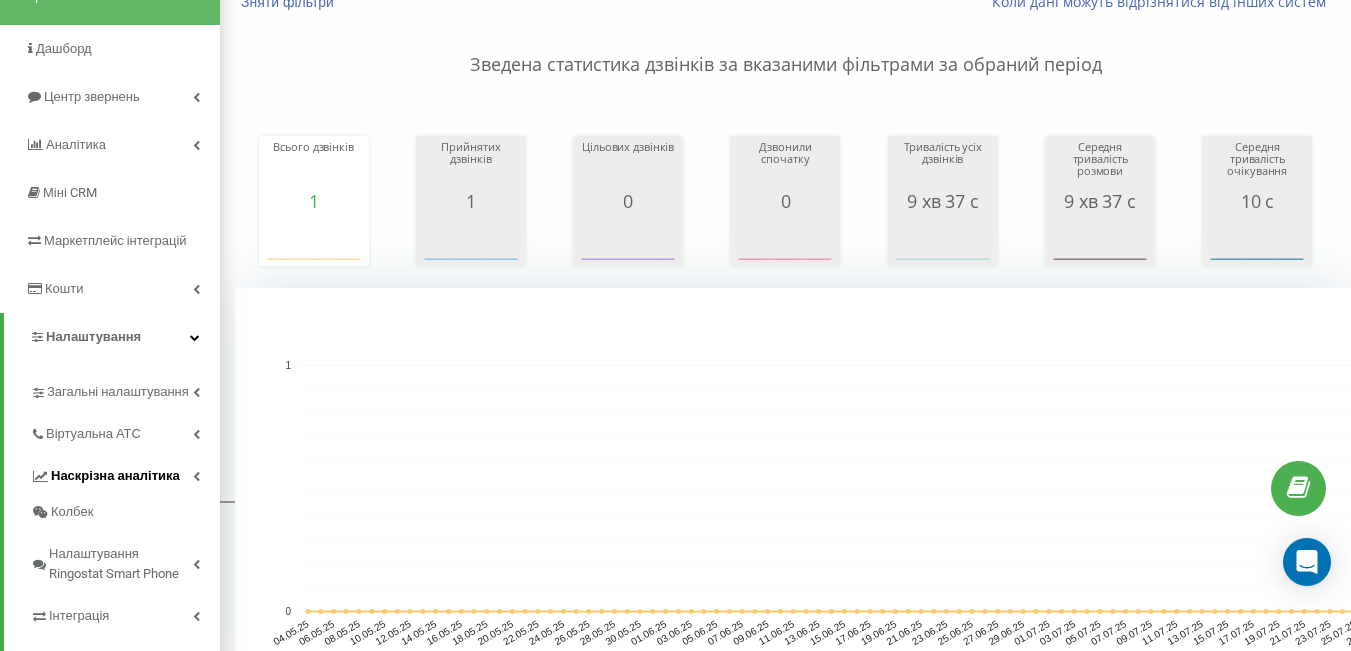 scroll, scrollTop: 195, scrollLeft: 0, axis: vertical 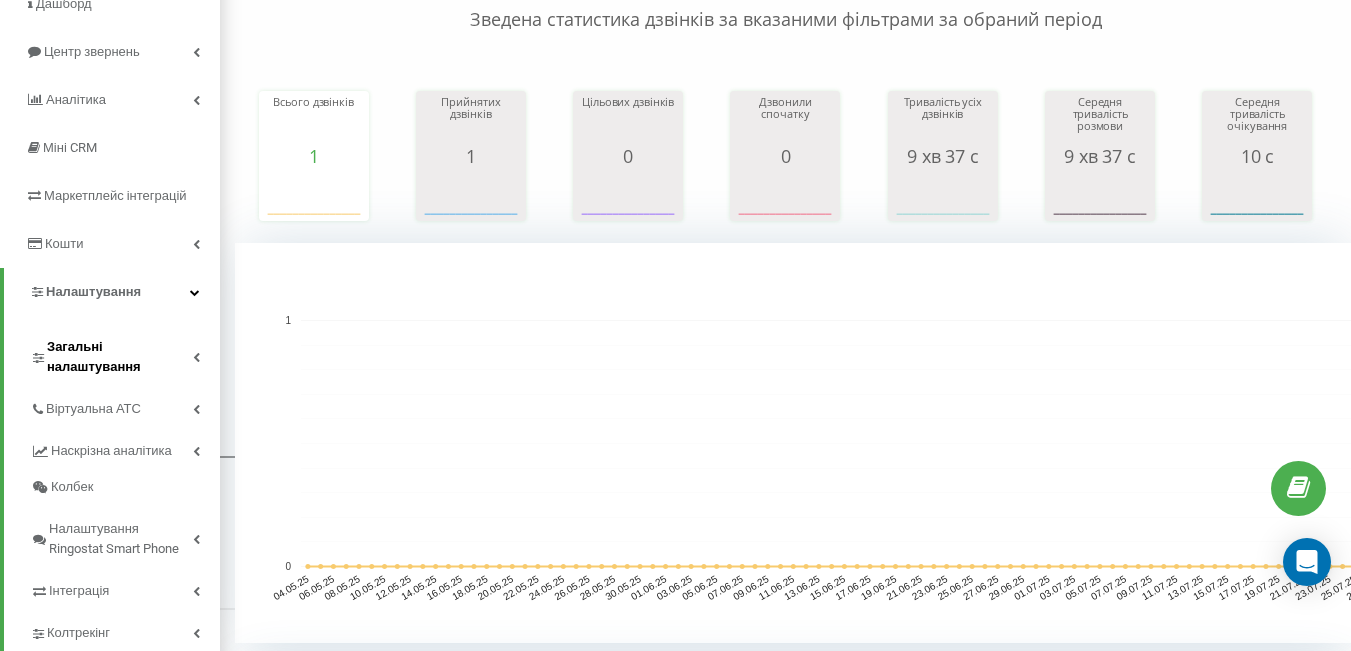 click on "Загальні налаштування" at bounding box center [94, 356] 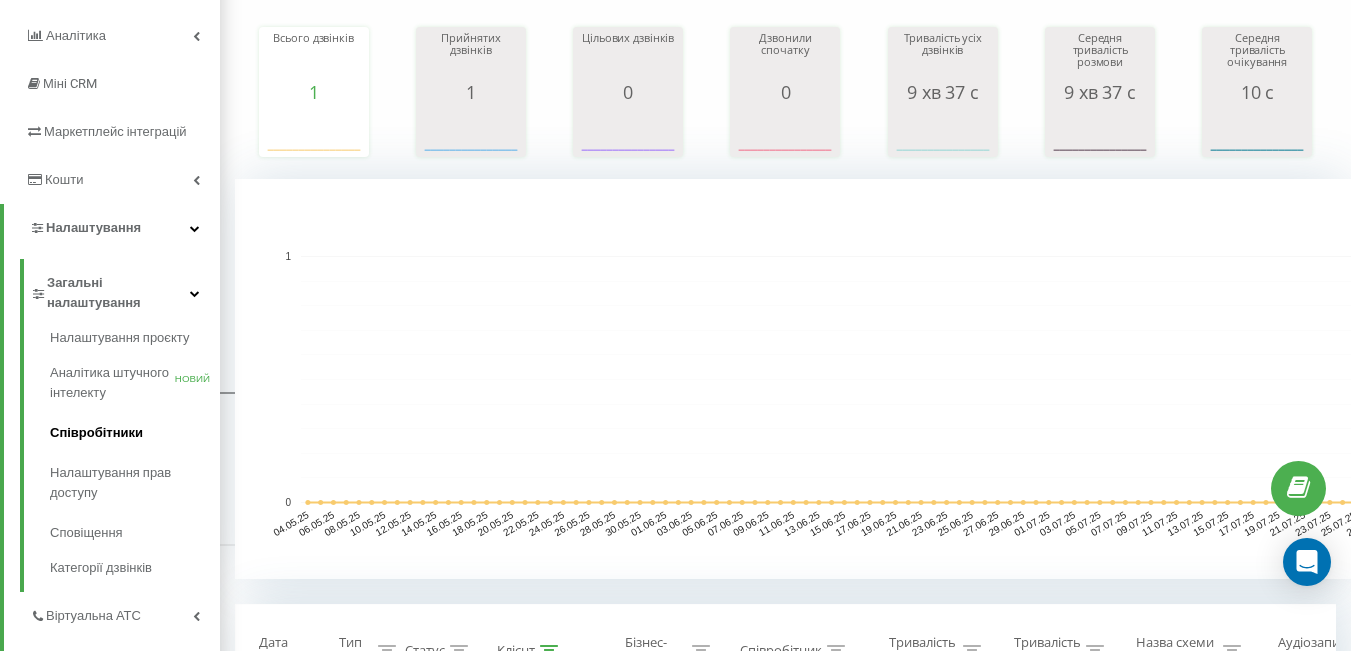 scroll, scrollTop: 295, scrollLeft: 0, axis: vertical 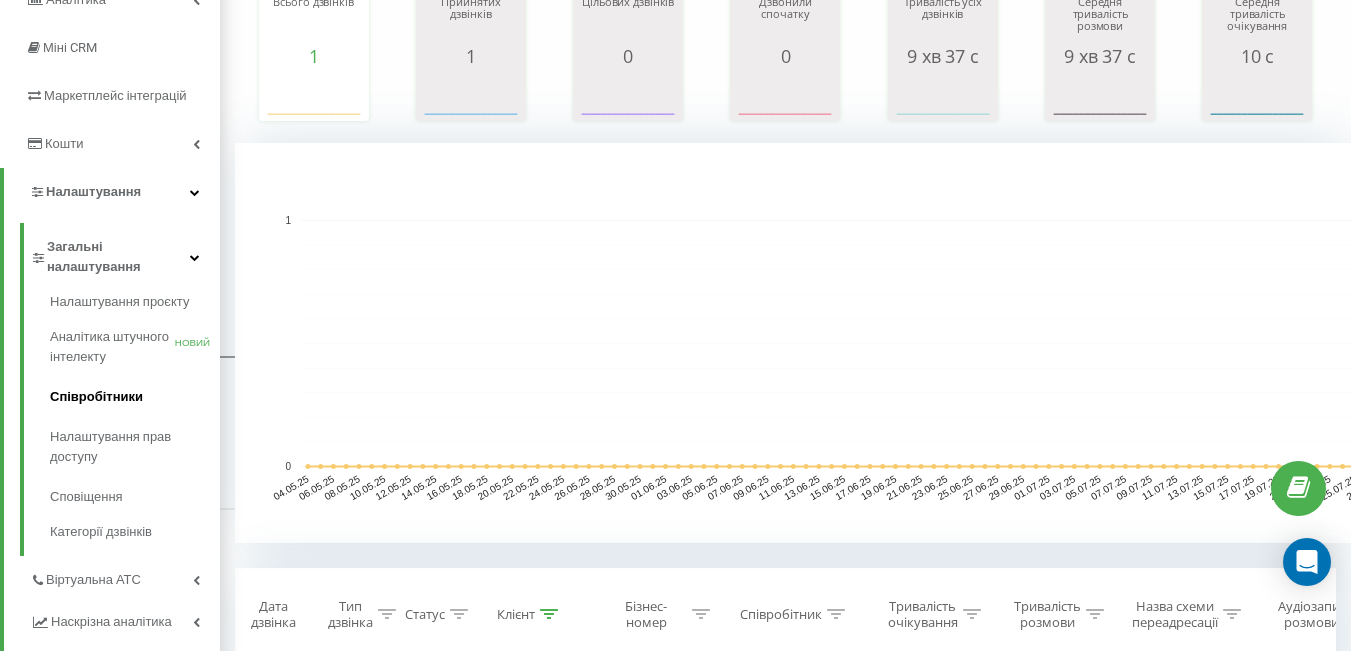 click on "Співробітники" at bounding box center [96, 396] 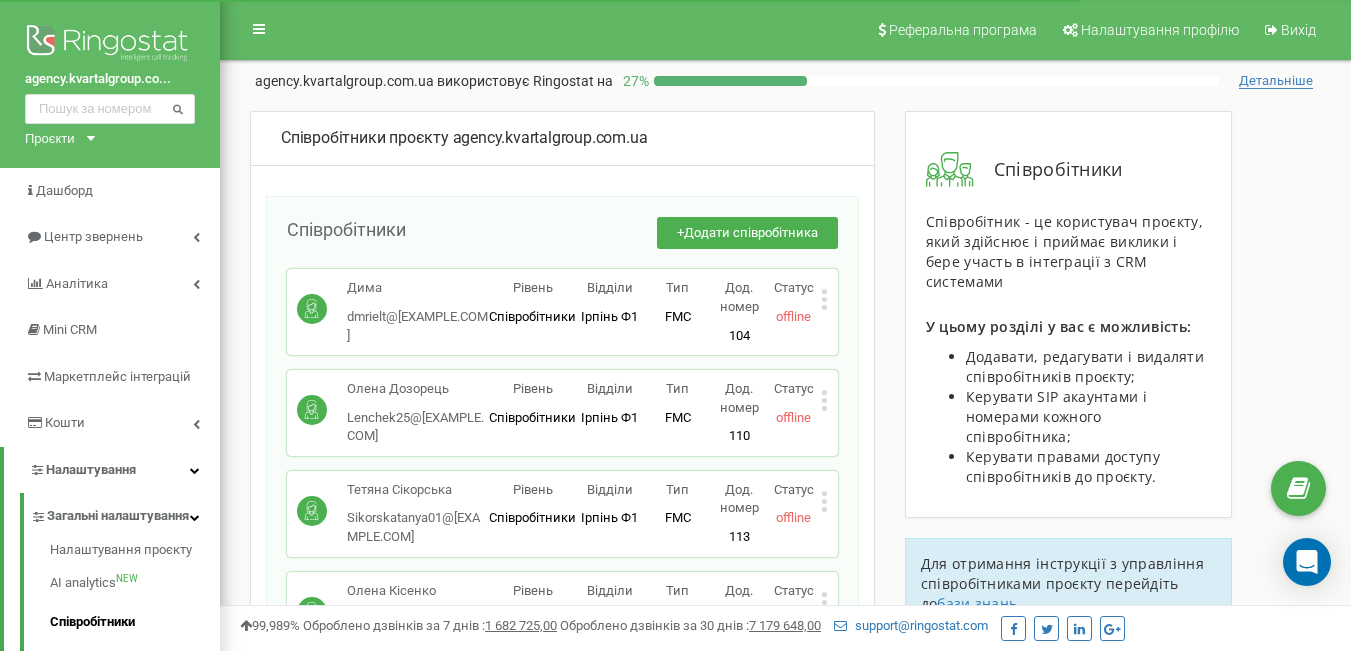scroll, scrollTop: 0, scrollLeft: 0, axis: both 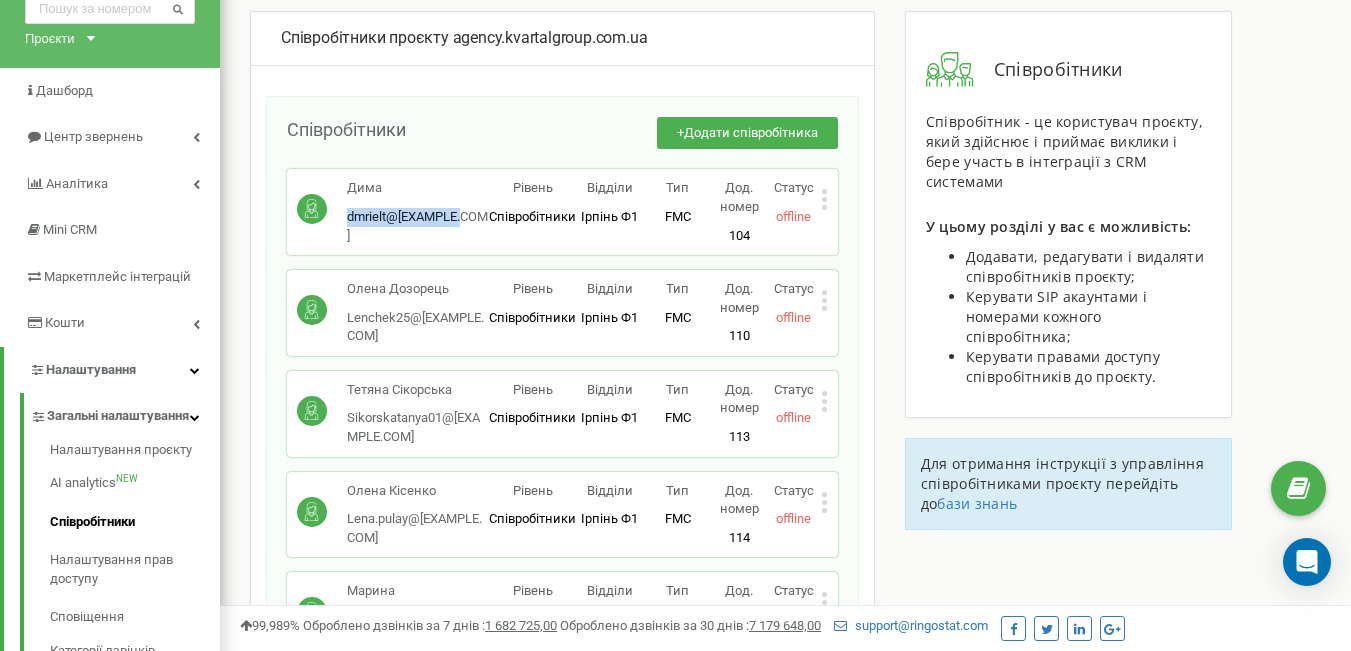 drag, startPoint x: 459, startPoint y: 214, endPoint x: 343, endPoint y: 215, distance: 116.00431 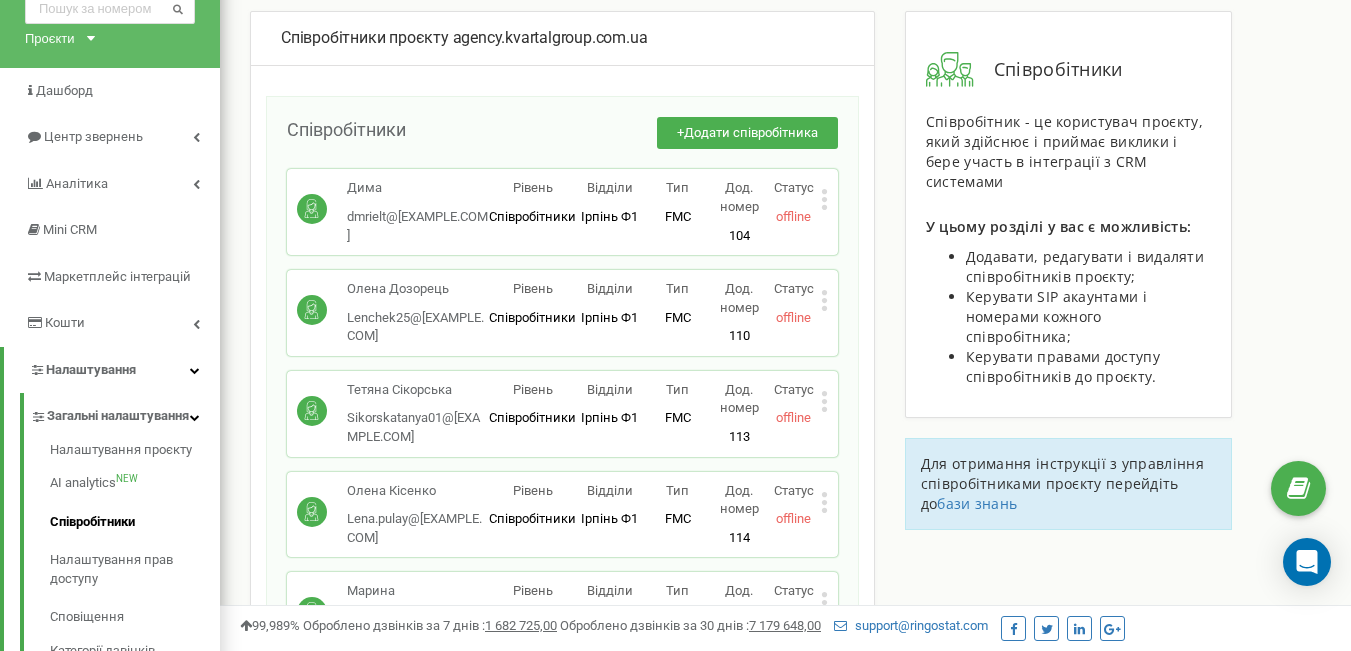 click 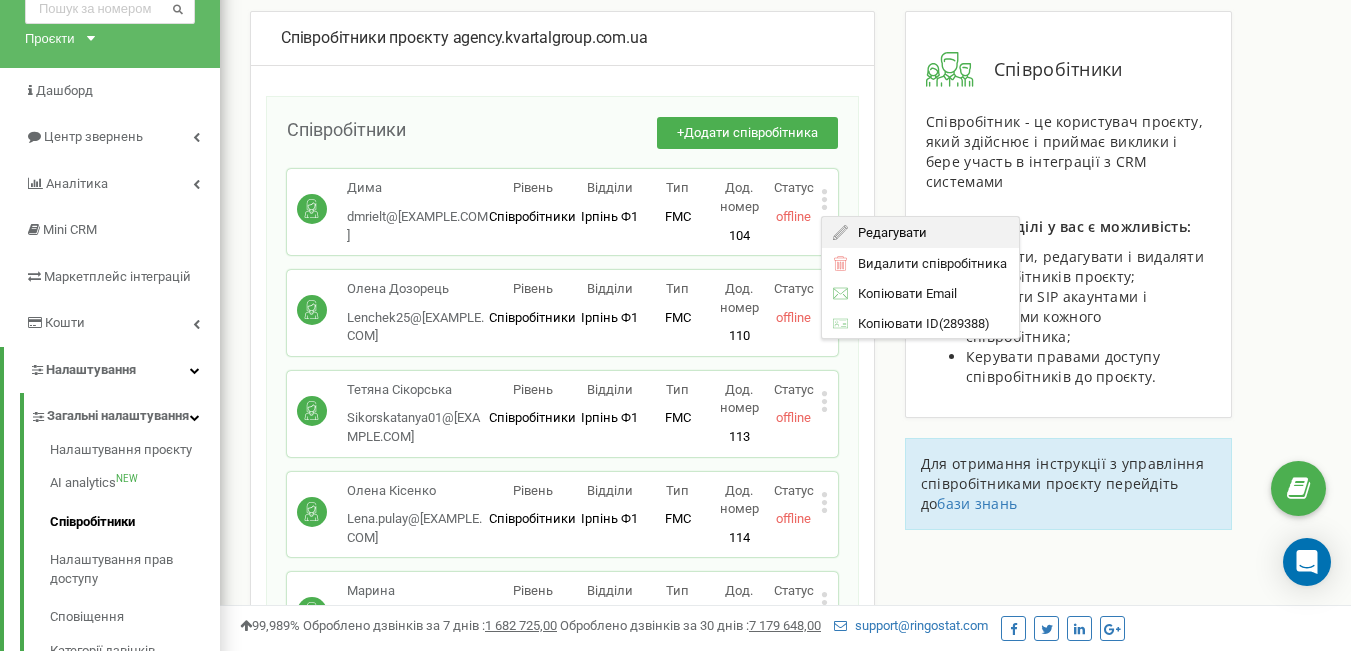 click 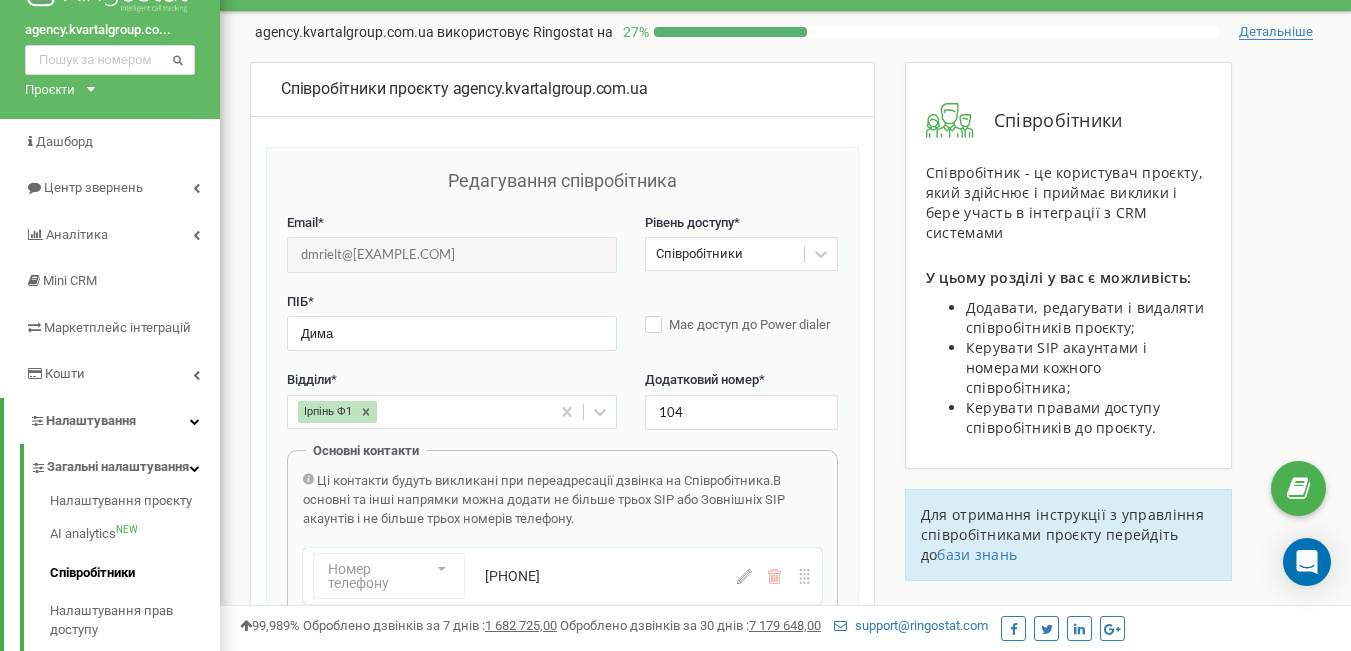 scroll, scrollTop: 0, scrollLeft: 0, axis: both 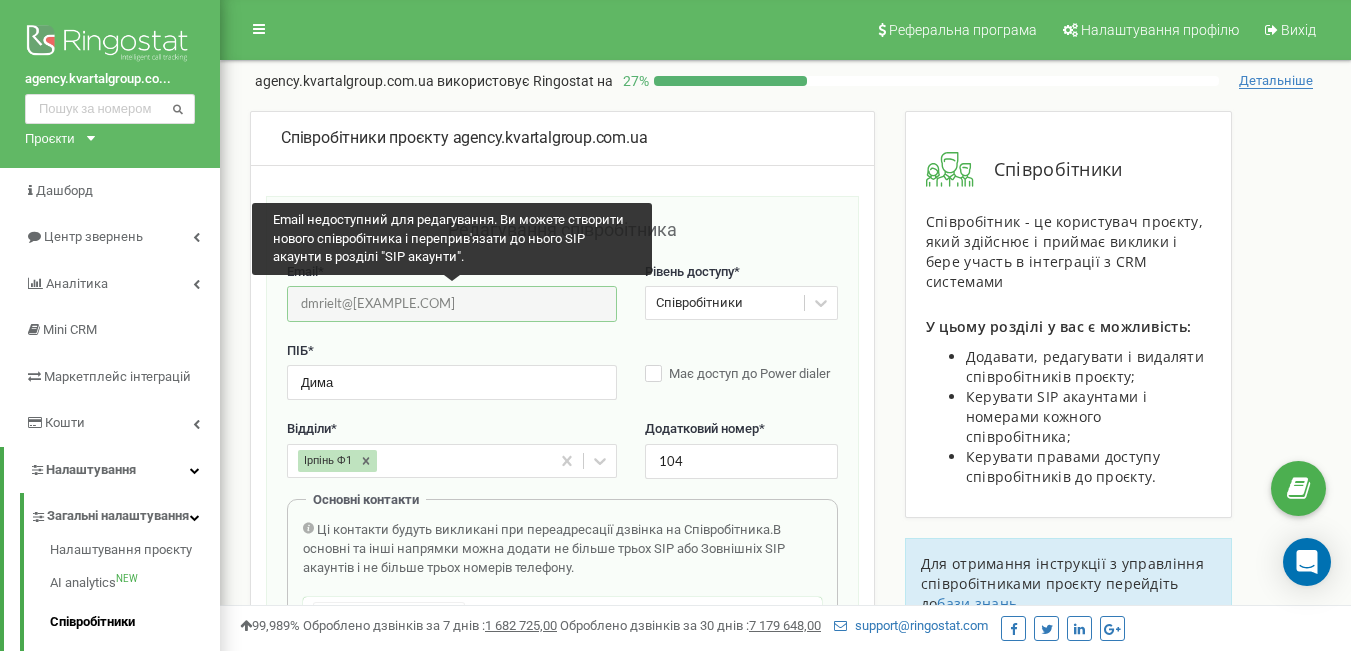 drag, startPoint x: 431, startPoint y: 302, endPoint x: 296, endPoint y: 298, distance: 135.05925 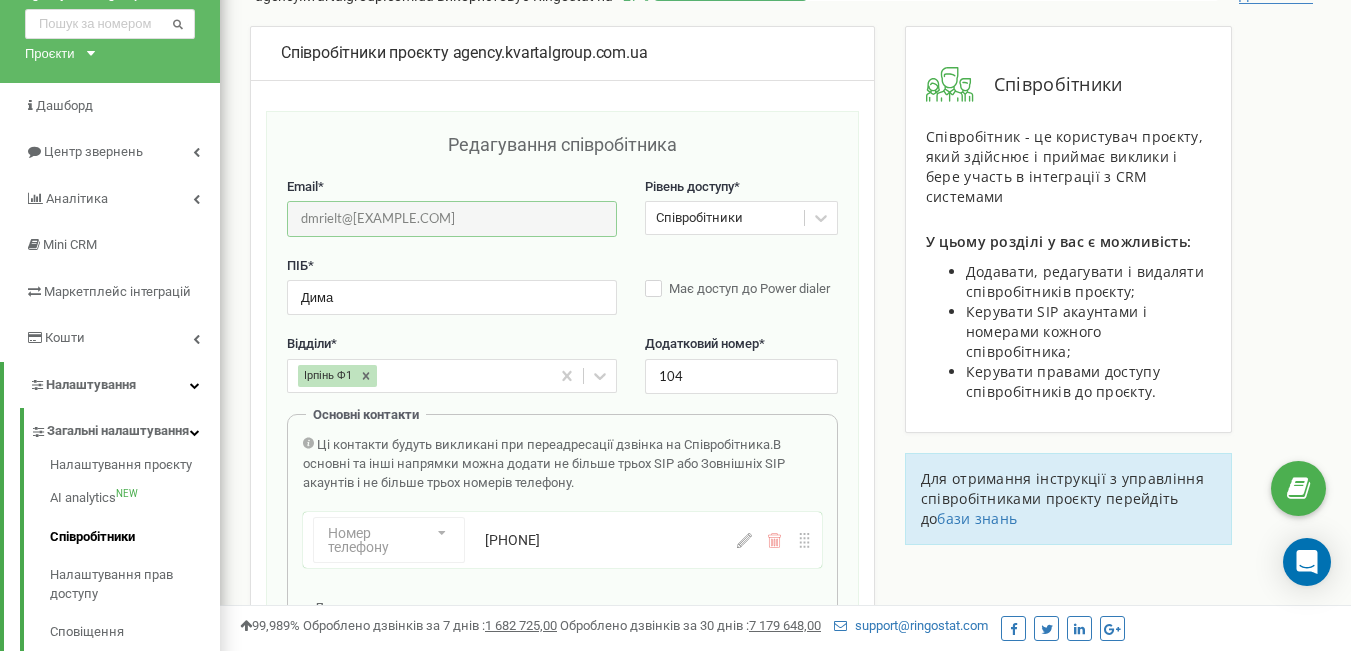 scroll, scrollTop: 200, scrollLeft: 0, axis: vertical 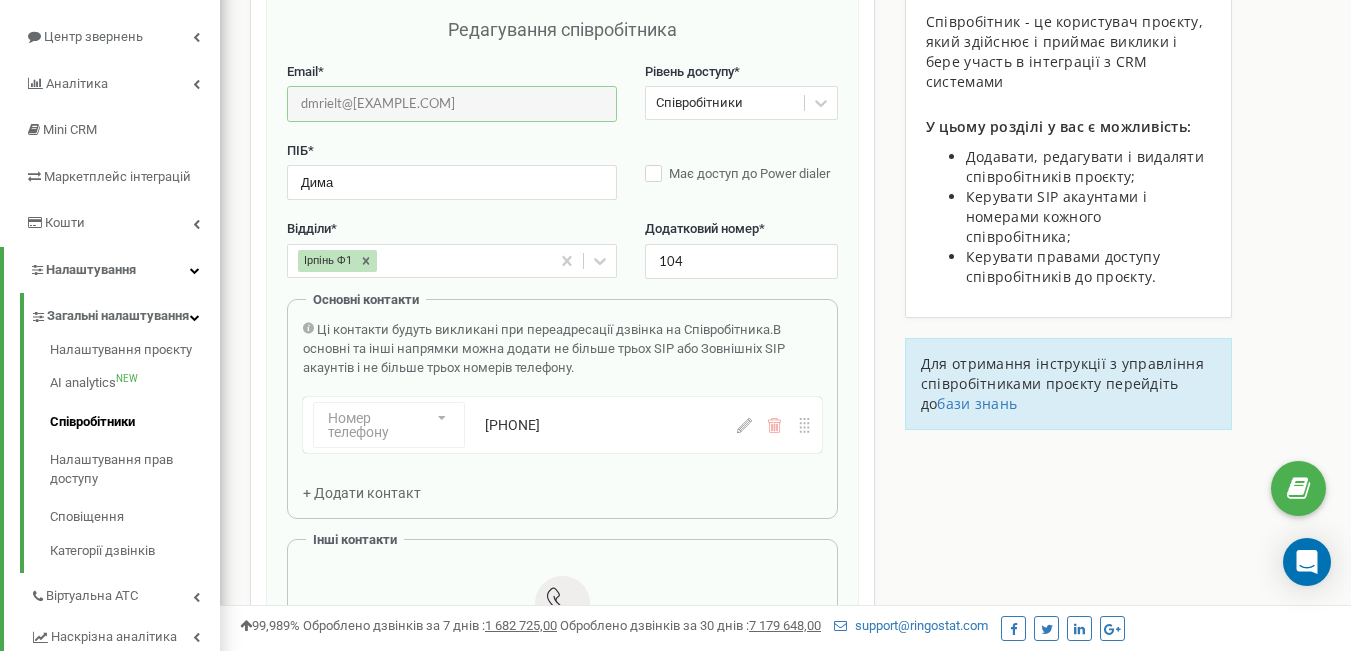 click 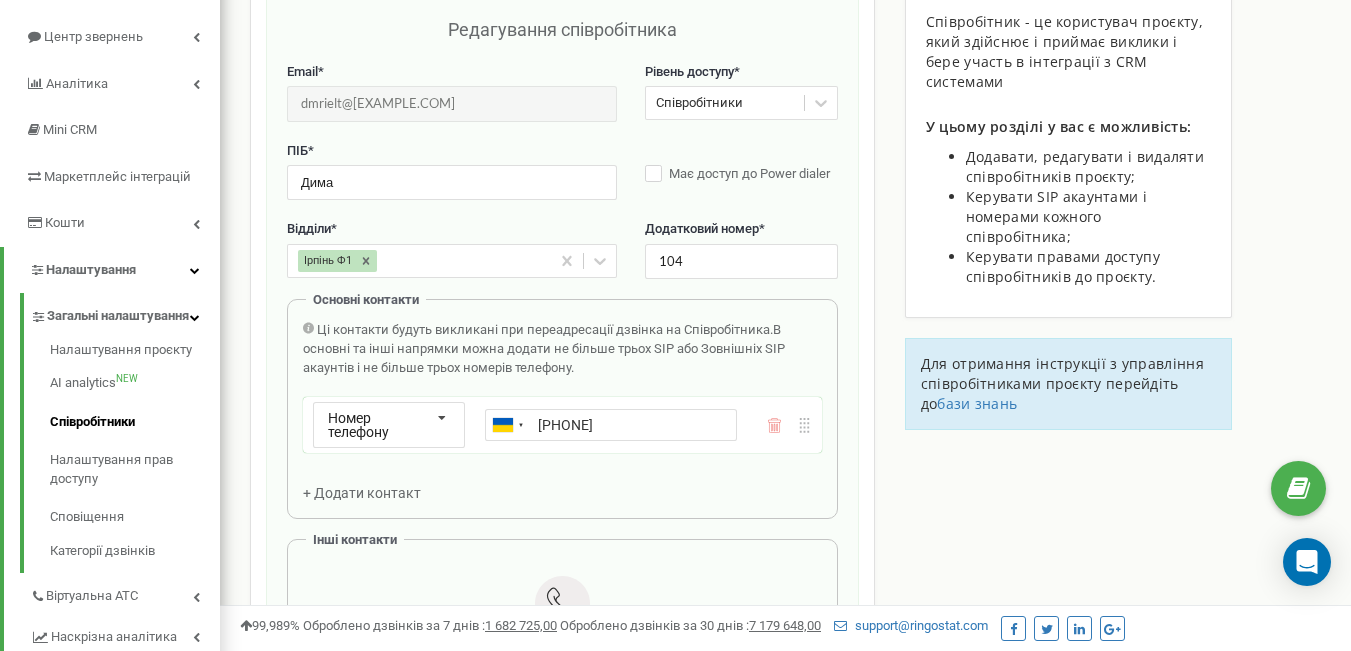 click on "+380677230518" at bounding box center (611, 425) 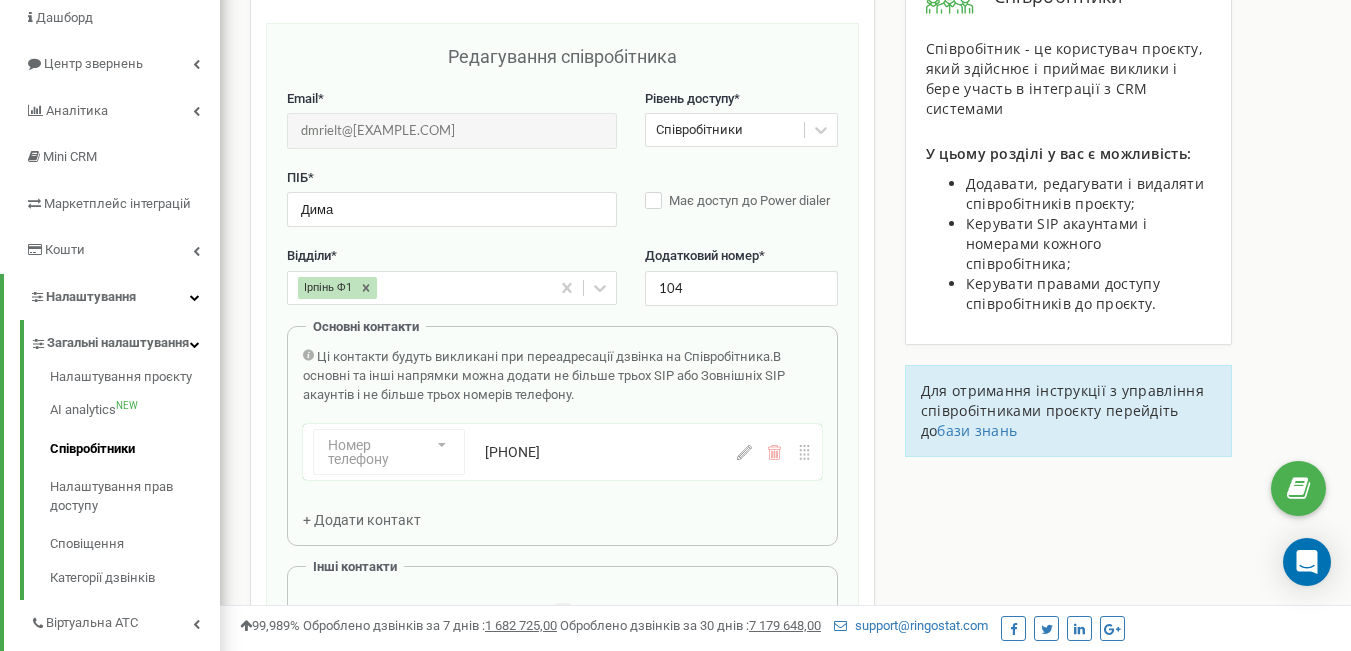 scroll, scrollTop: 0, scrollLeft: 0, axis: both 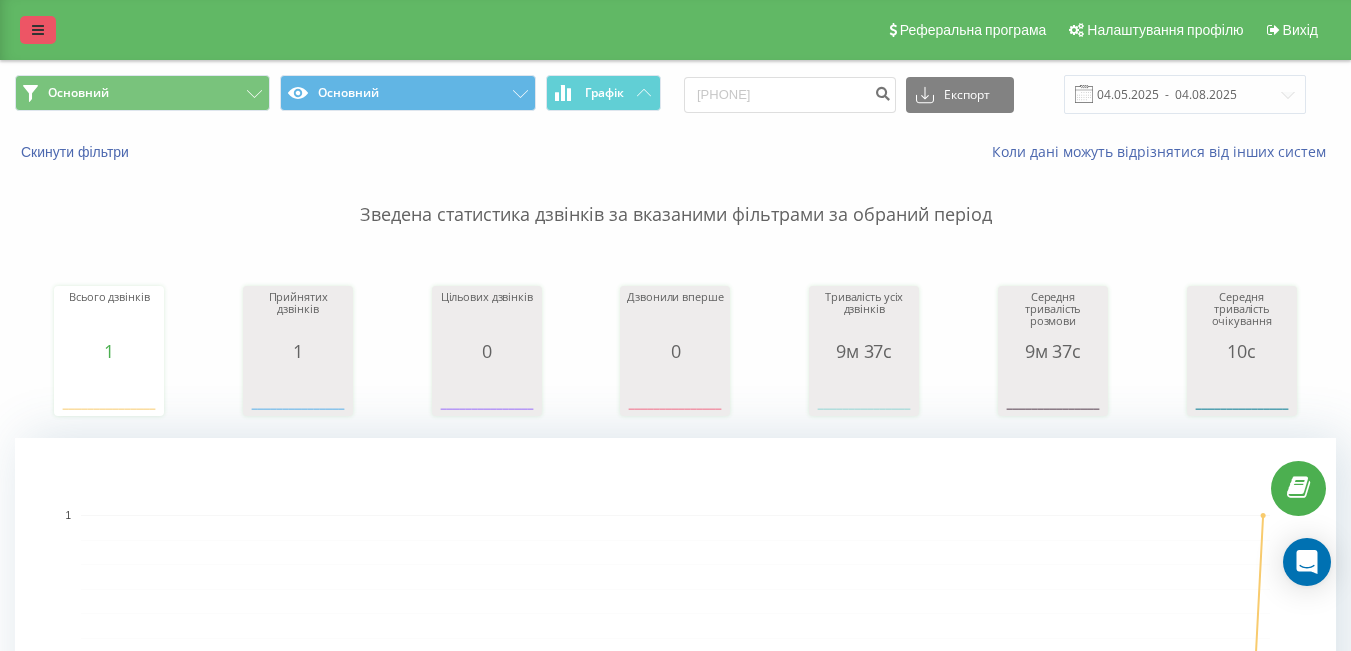 click at bounding box center (38, 30) 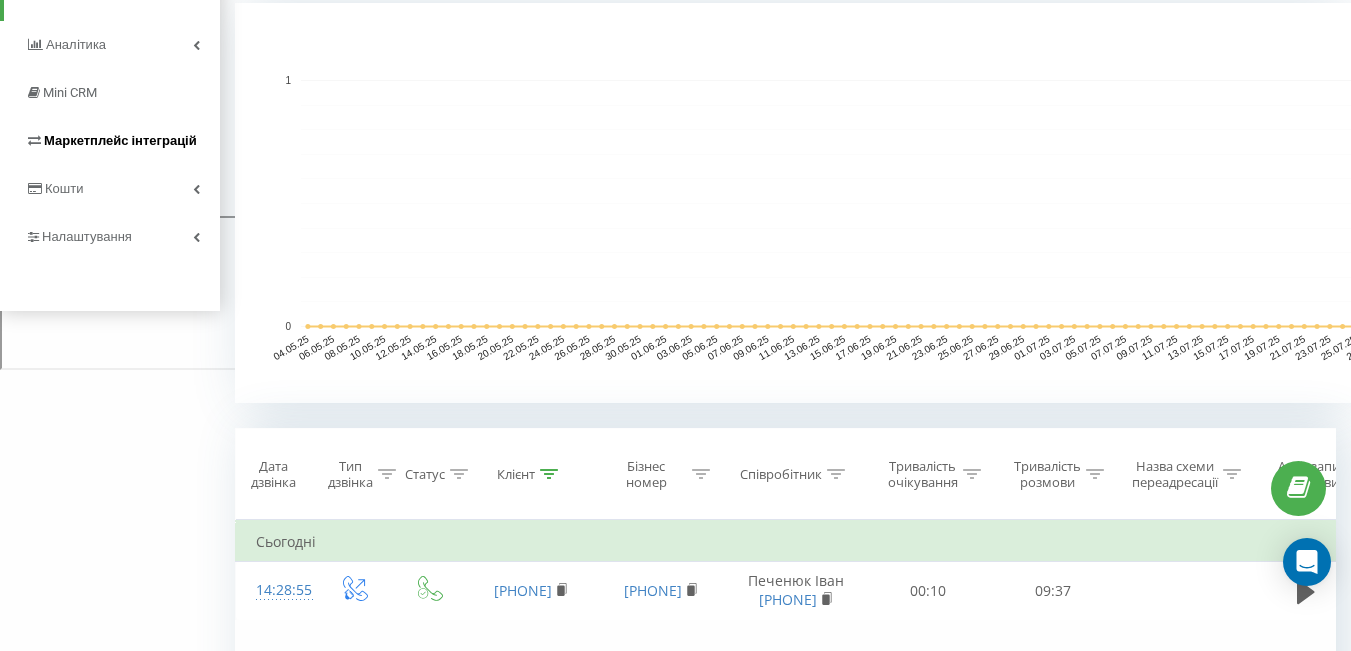 scroll, scrollTop: 400, scrollLeft: 0, axis: vertical 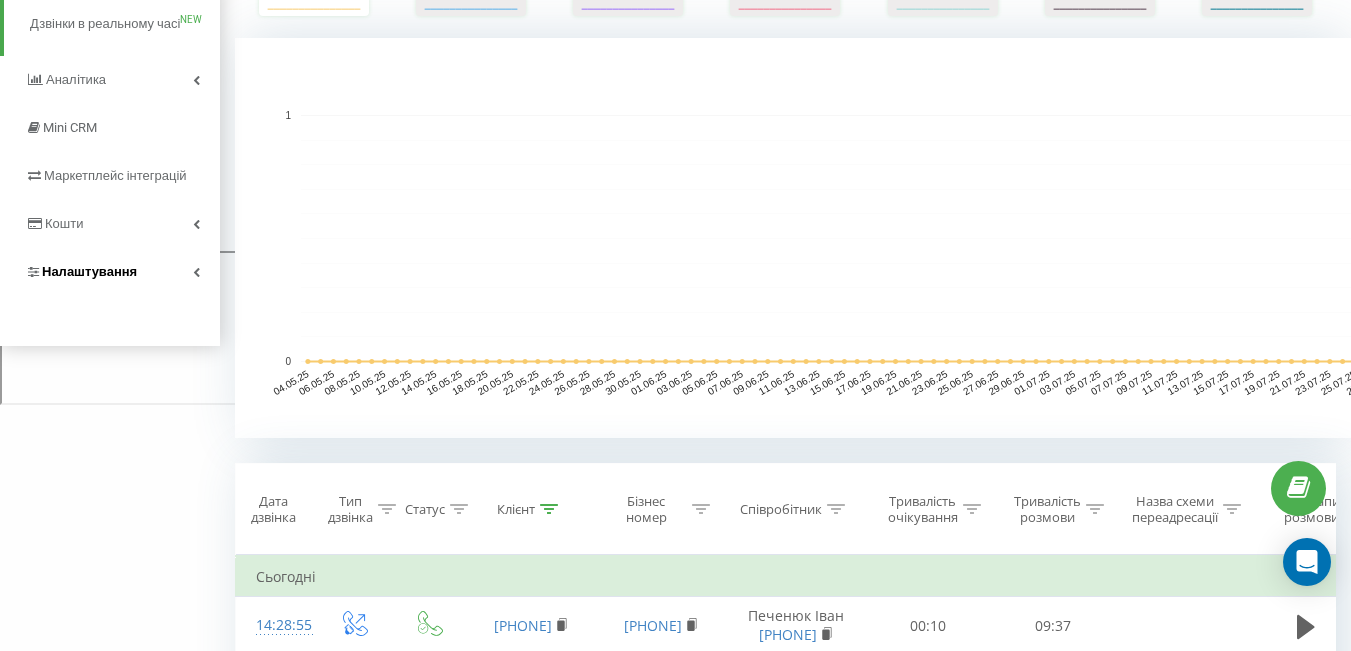 click on "Налаштування" at bounding box center (89, 271) 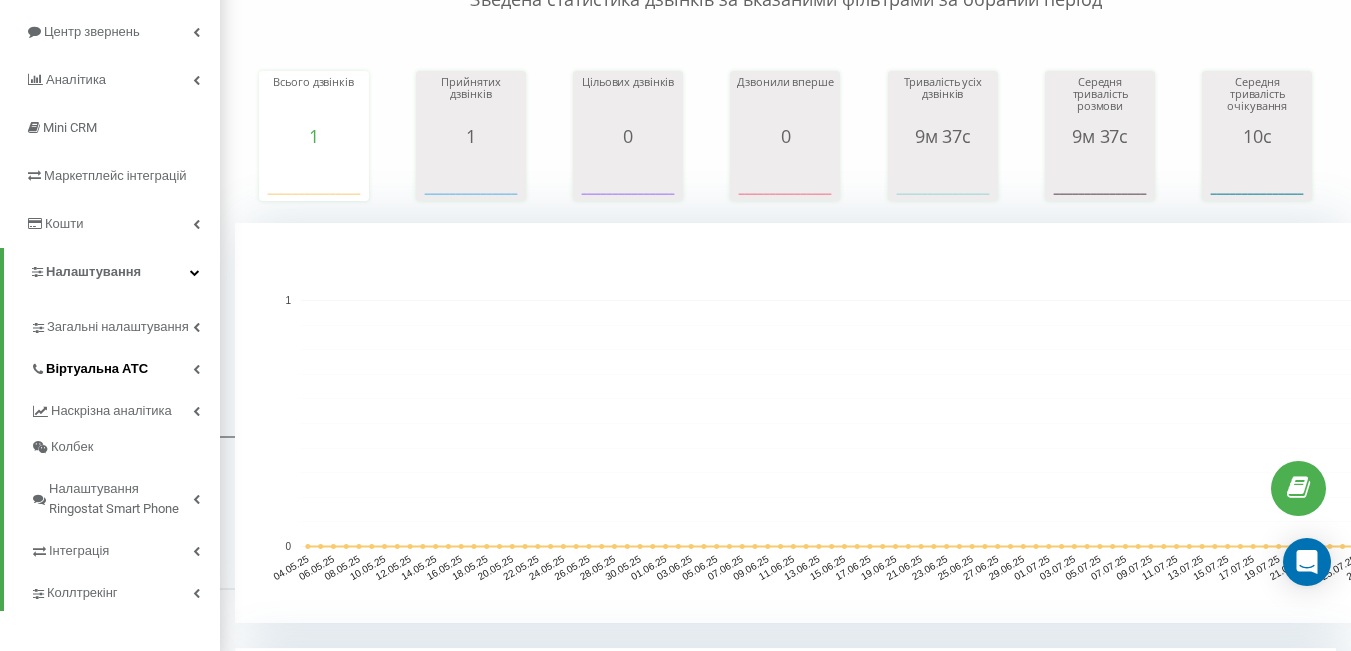 click on "Віртуальна АТС" at bounding box center [97, 369] 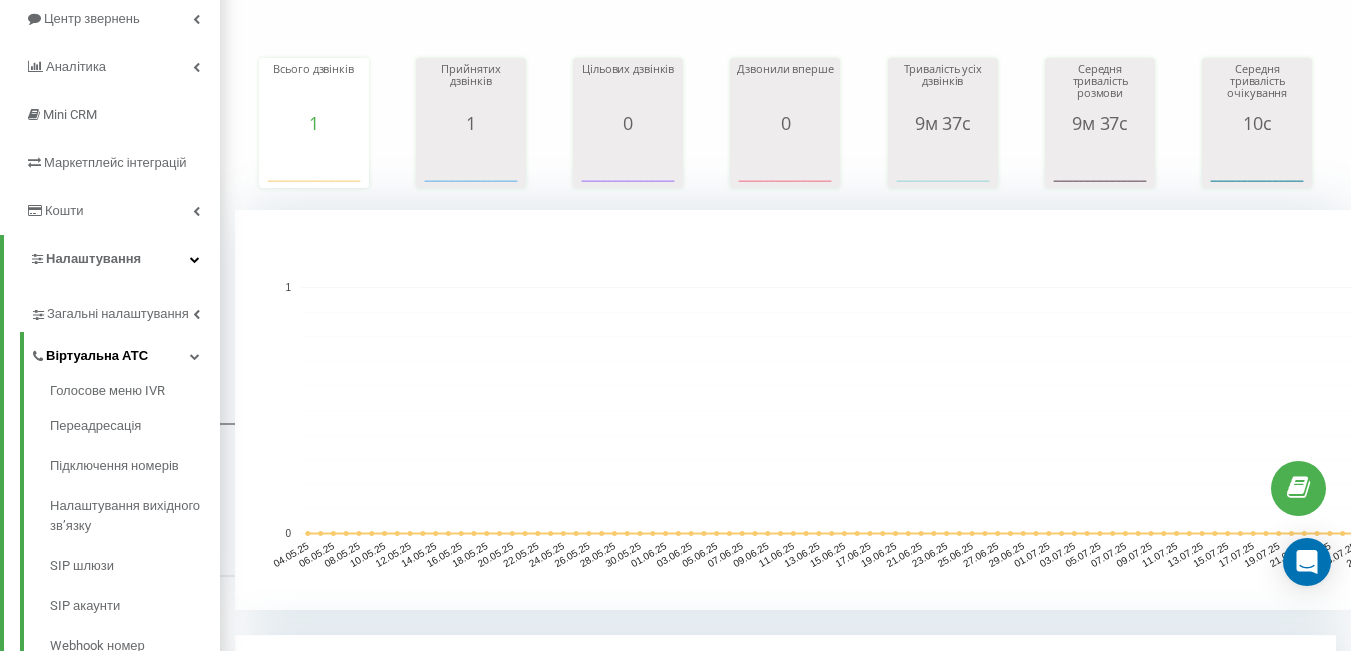 scroll, scrollTop: 215, scrollLeft: 0, axis: vertical 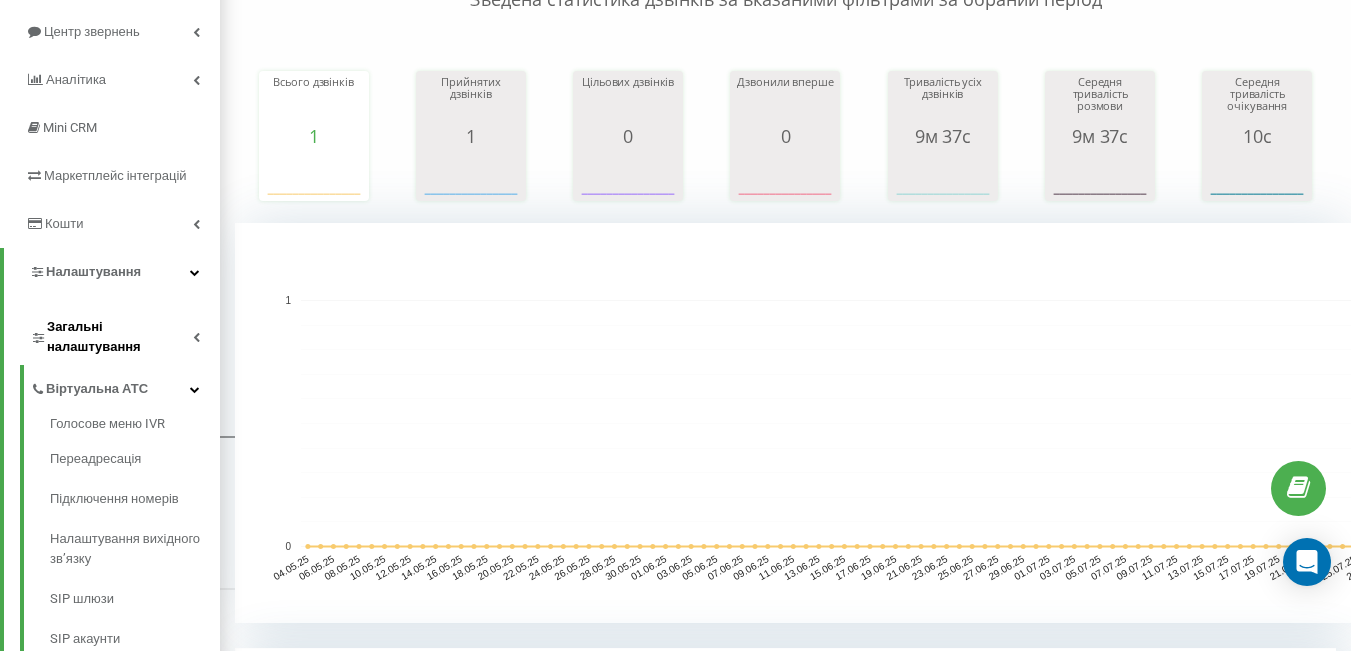 click on "Загальні налаштування" at bounding box center [120, 337] 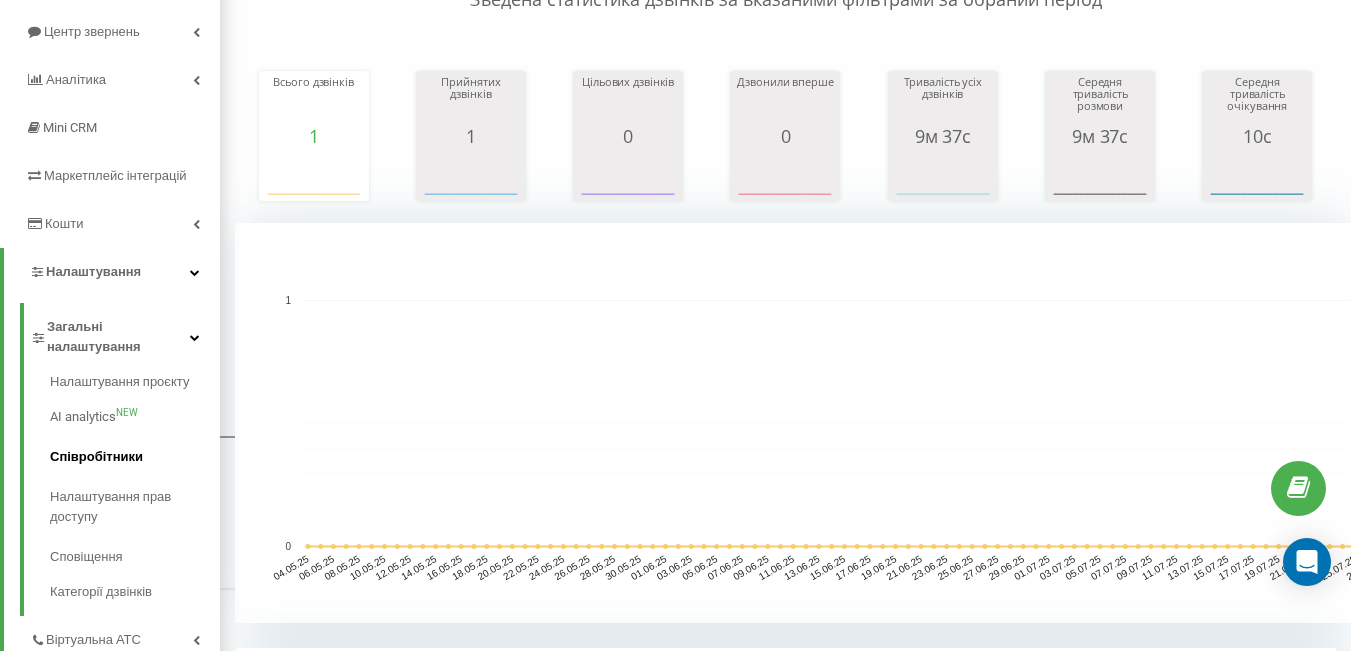 click on "Співробітники" at bounding box center (135, 457) 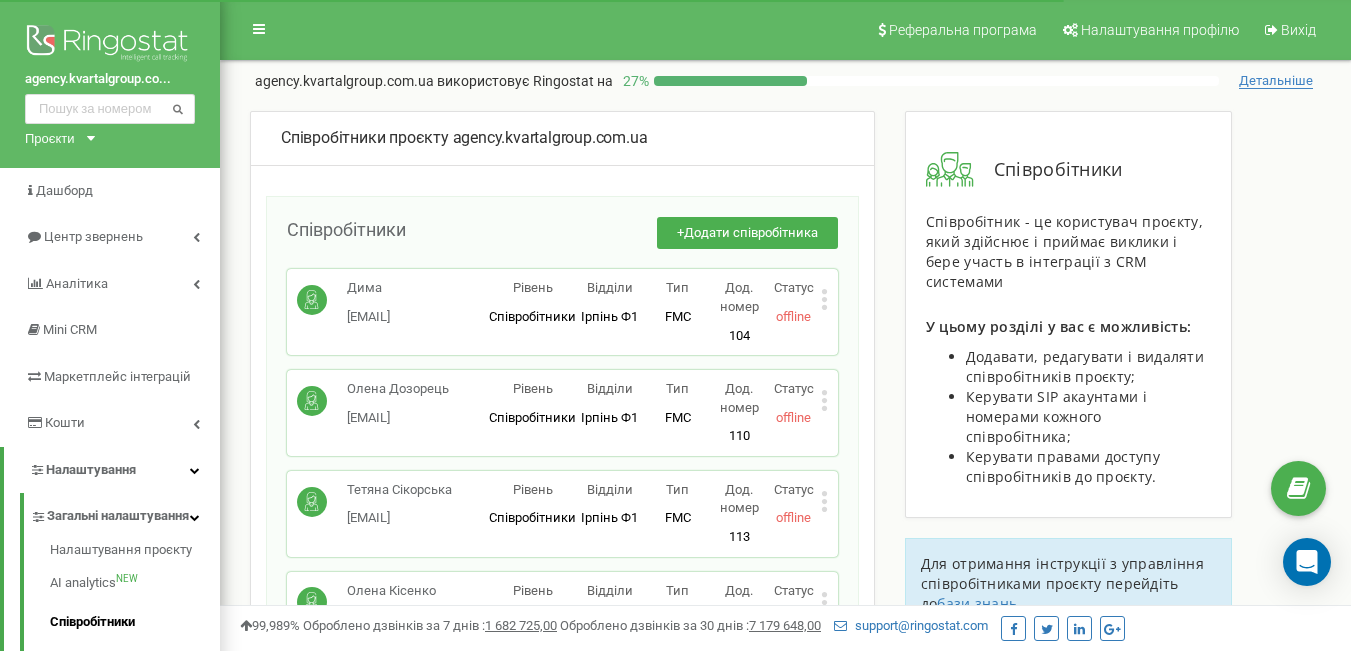 scroll, scrollTop: 0, scrollLeft: 0, axis: both 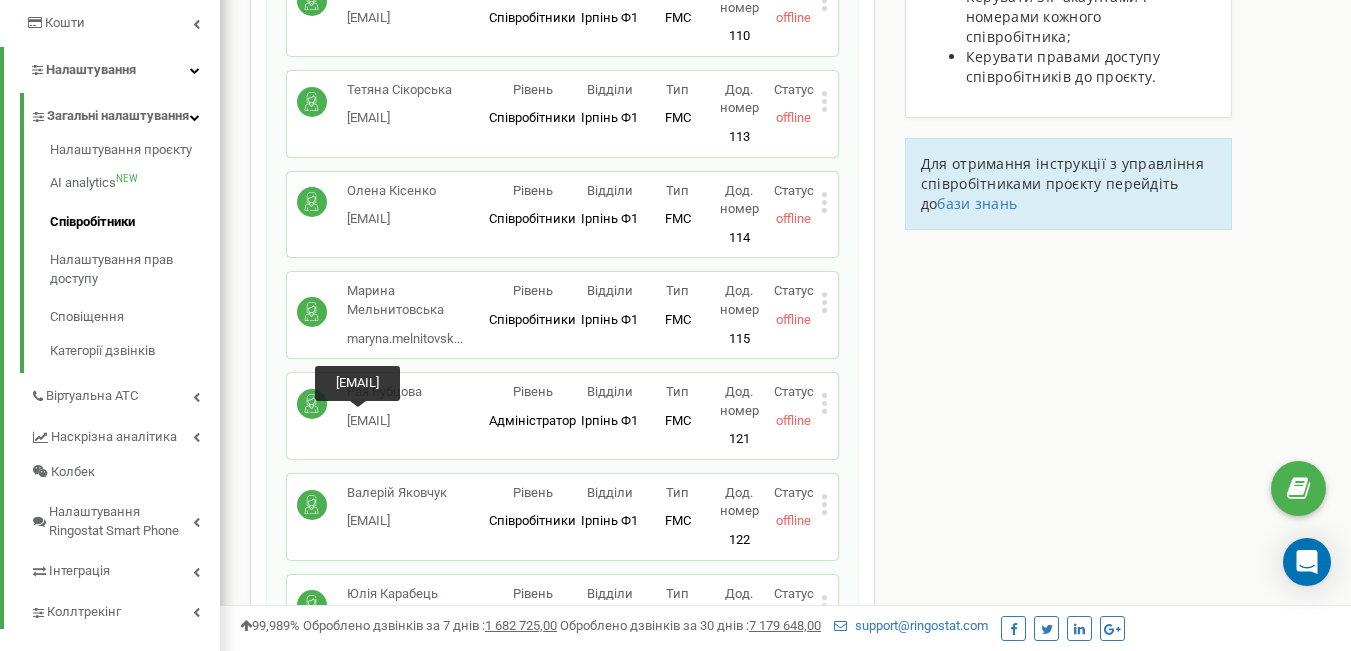 click on "rabotaraa583@[EXAMPLE.COM]" at bounding box center [368, 420] 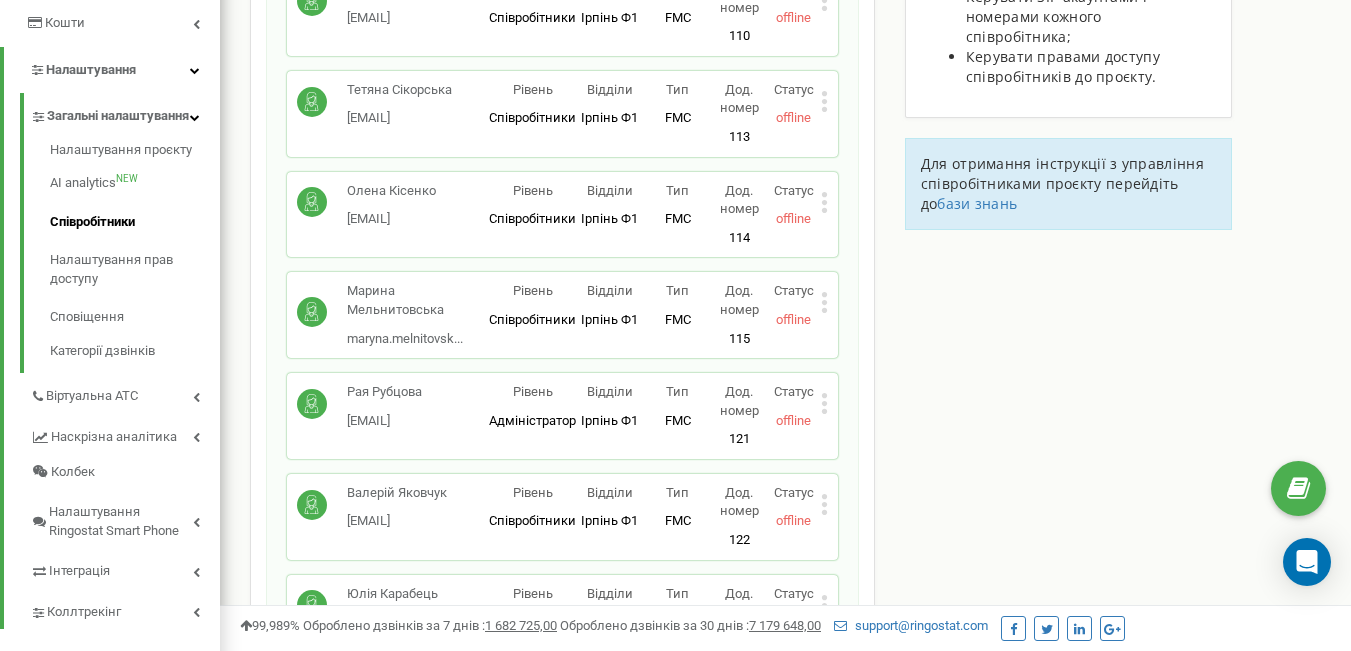 click 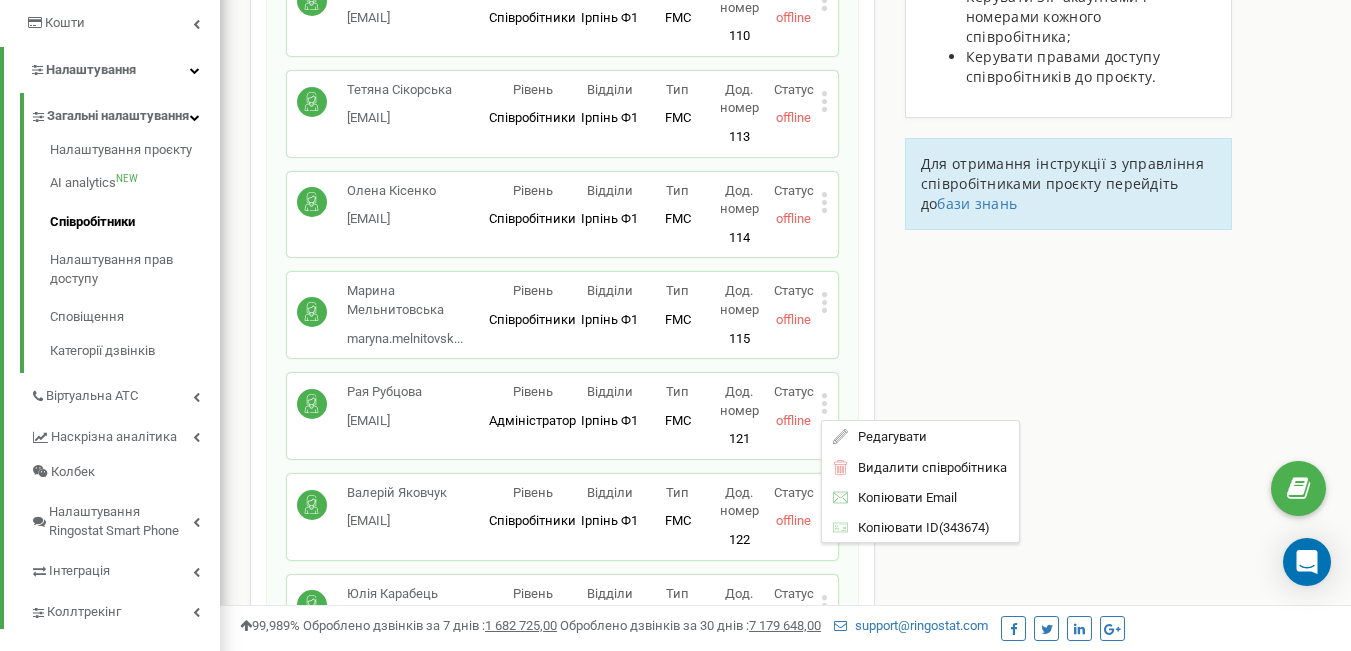 click on "Редагувати" at bounding box center (887, 435) 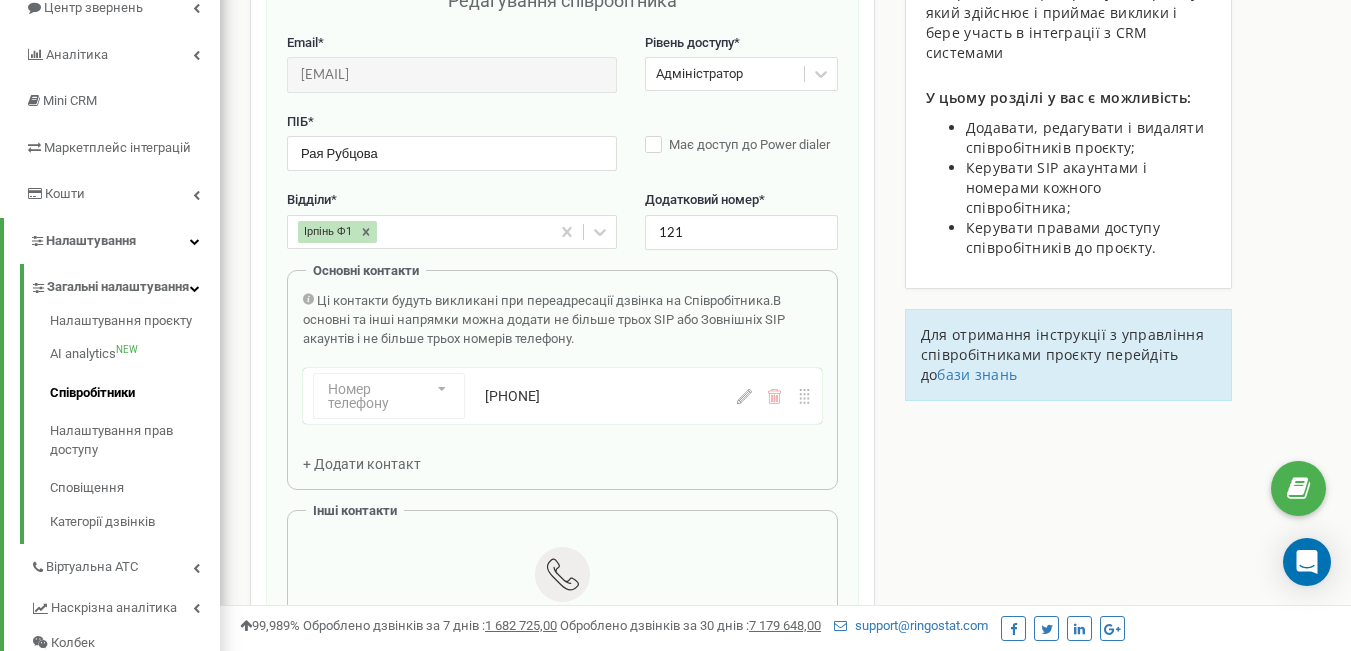 scroll, scrollTop: 200, scrollLeft: 0, axis: vertical 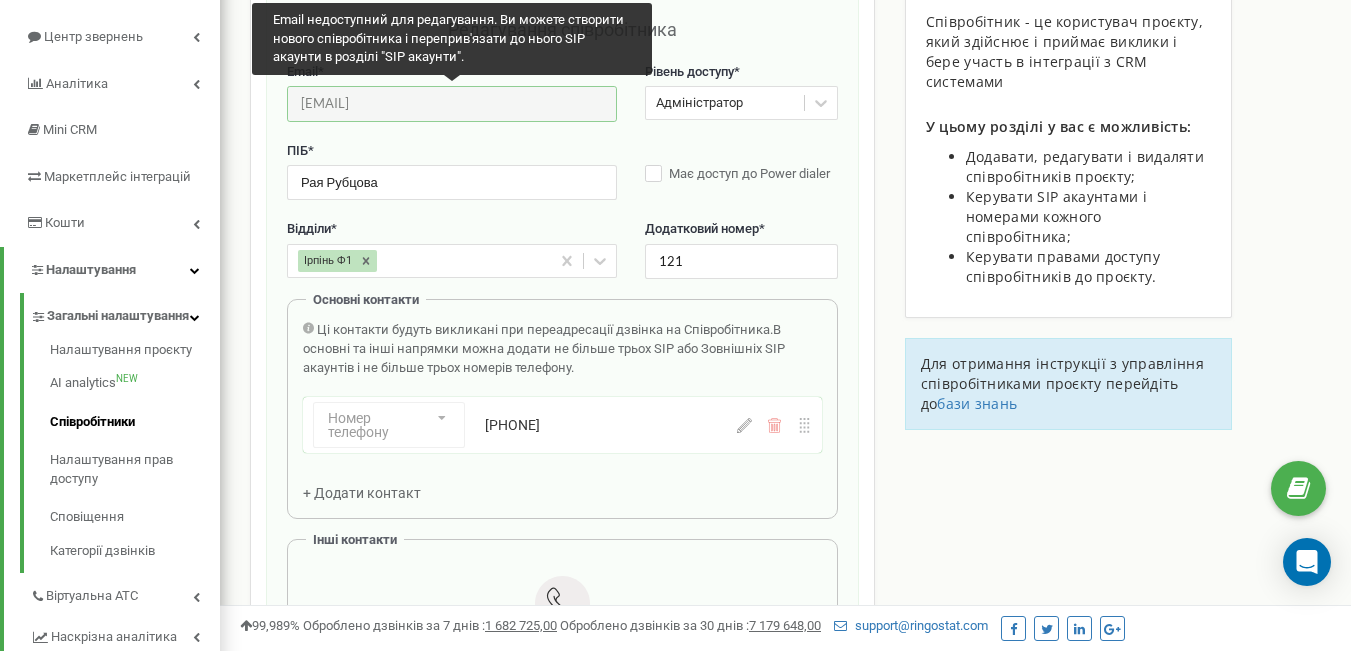 click on "[EMAIL]" at bounding box center [452, 103] 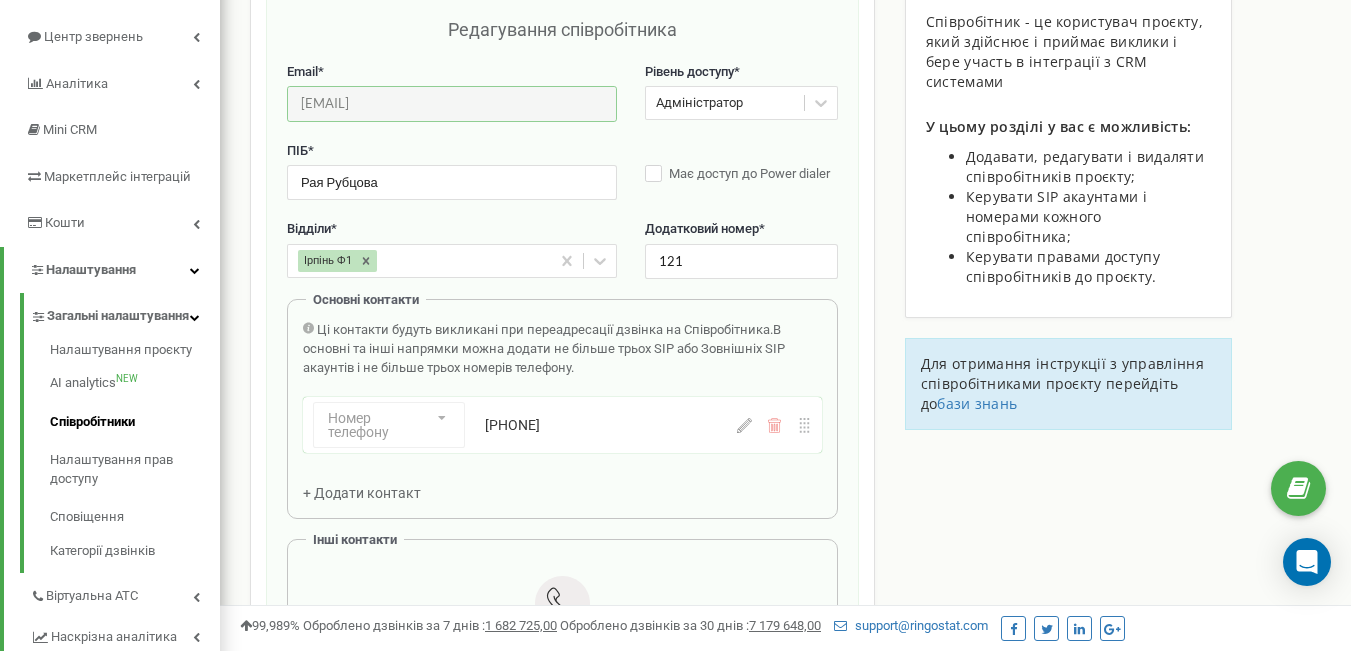 click 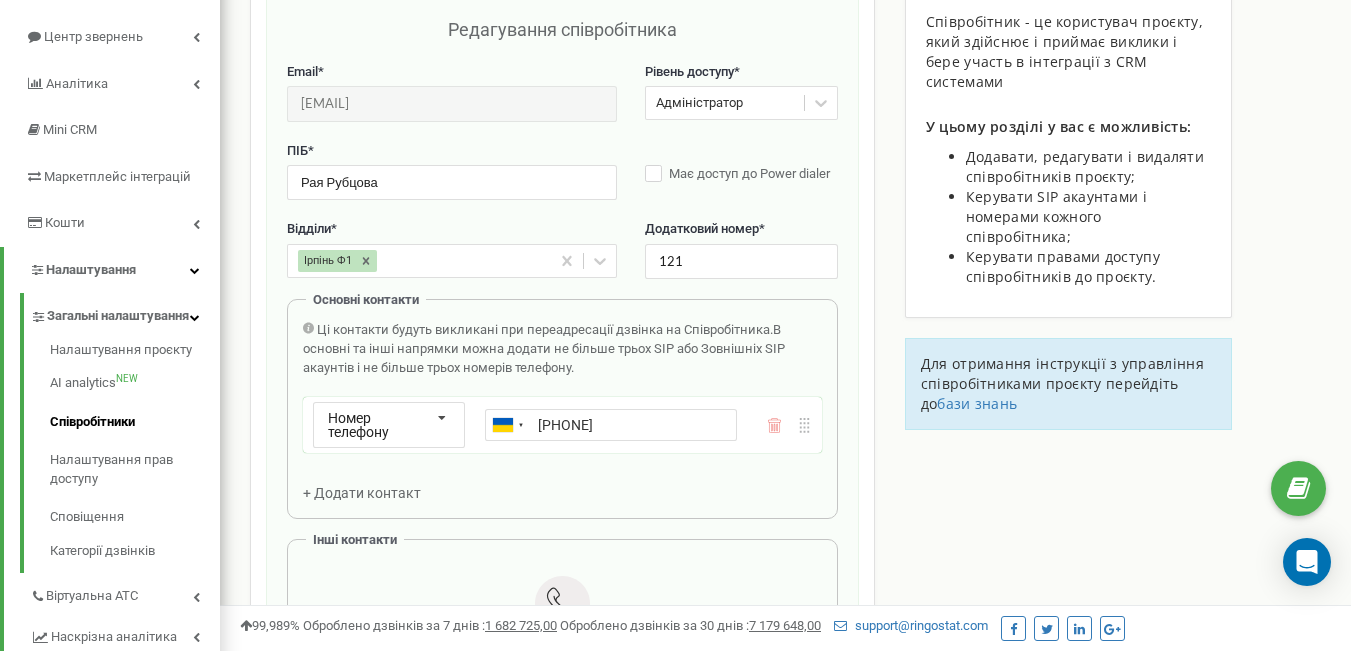 click on "+380739774977" at bounding box center (611, 425) 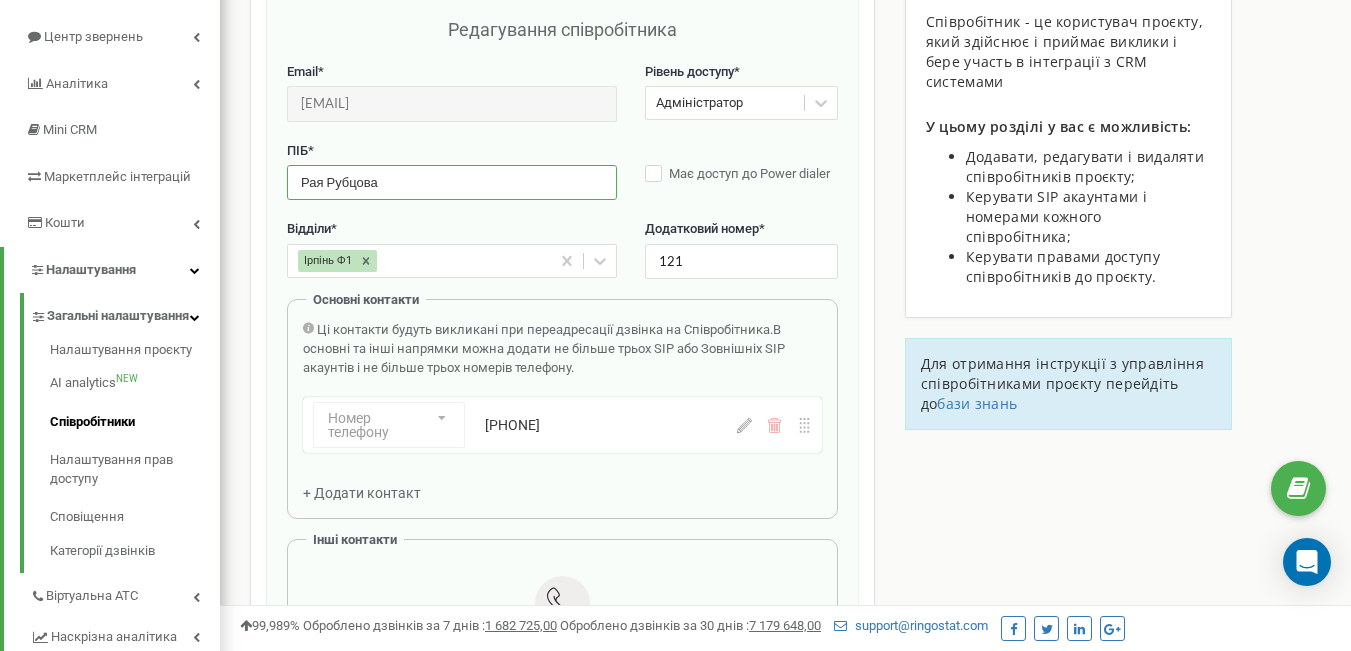 drag, startPoint x: 381, startPoint y: 180, endPoint x: 289, endPoint y: 174, distance: 92.19544 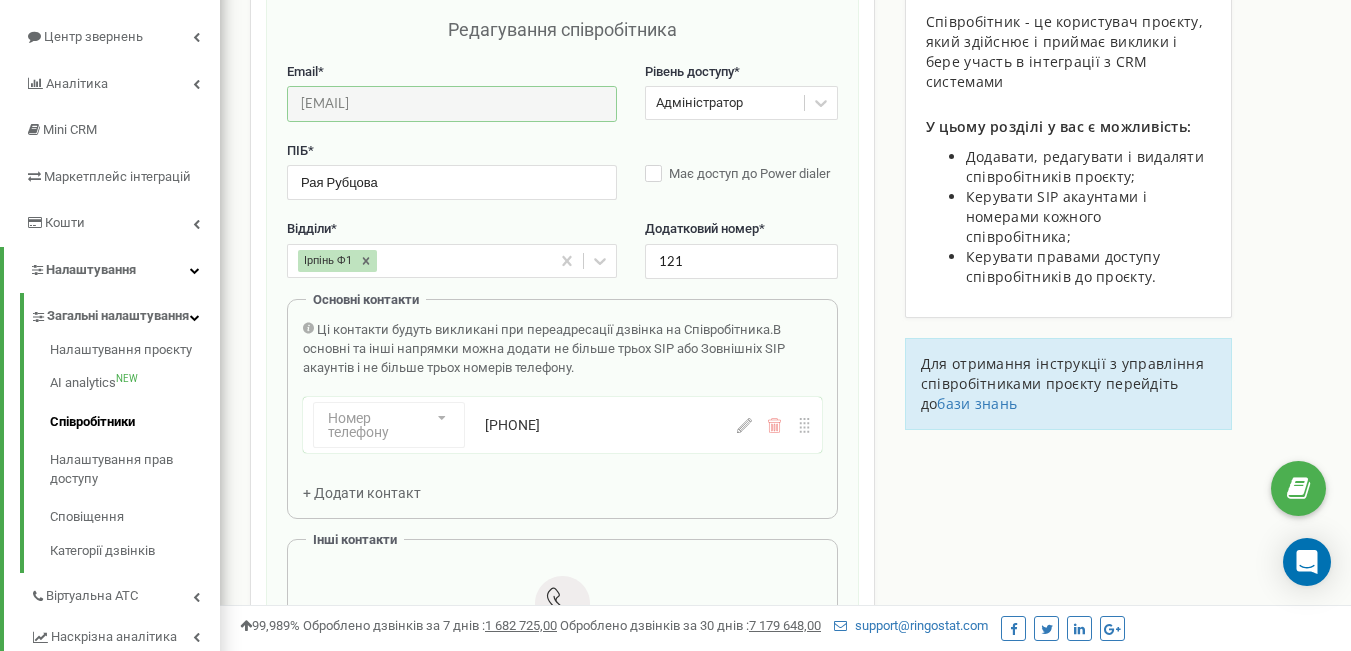 click on "rabotaraa583@[EXAMPLE.COM]" at bounding box center [452, 103] 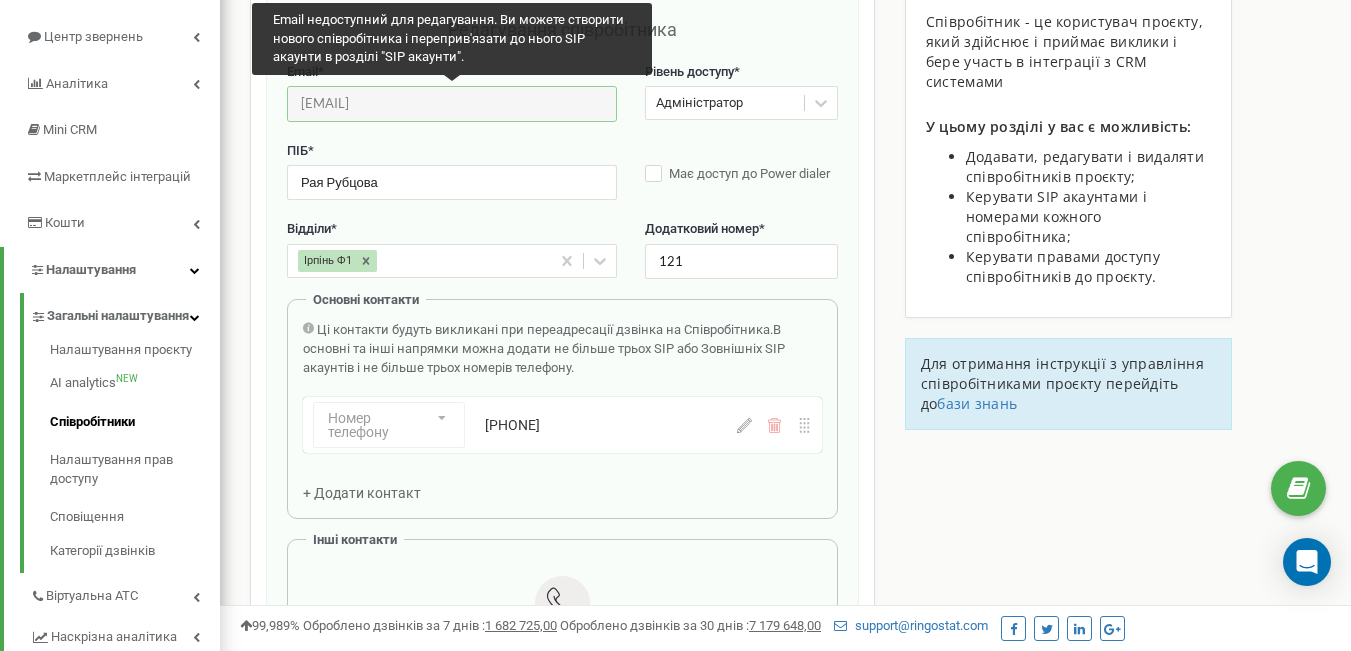 click on "rabotaraa583@[EXAMPLE.COM]" at bounding box center (452, 103) 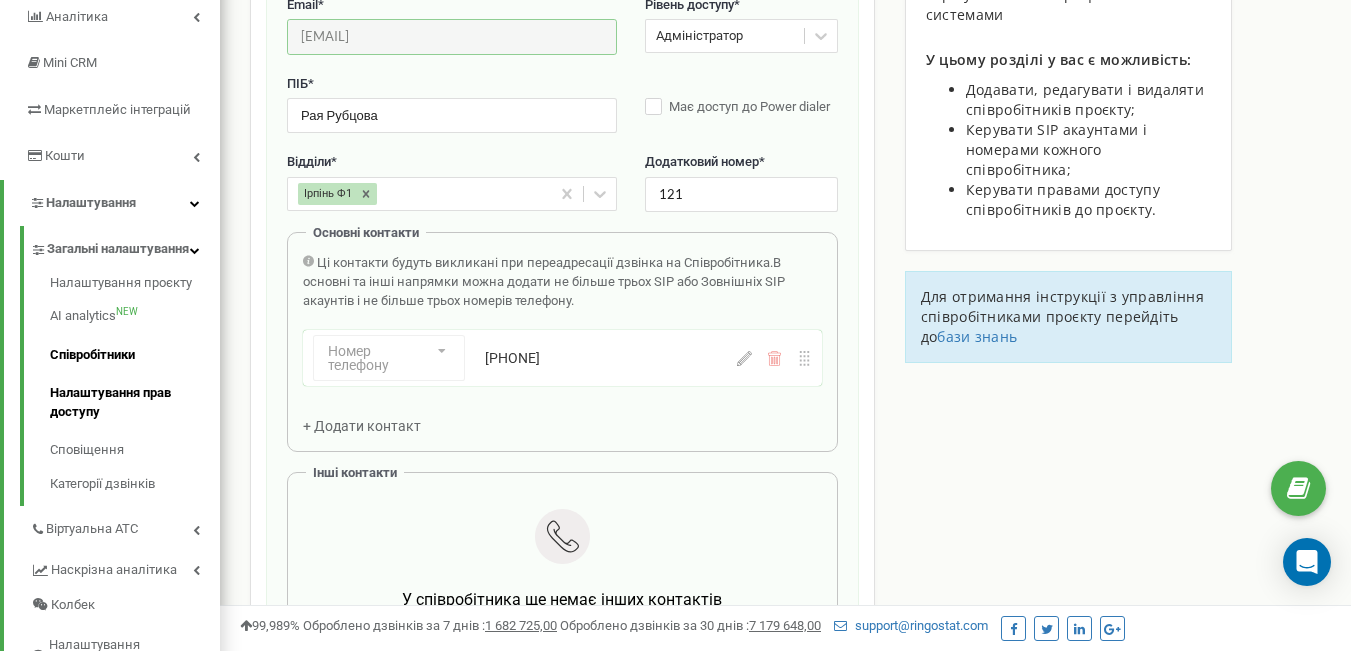 scroll, scrollTop: 300, scrollLeft: 0, axis: vertical 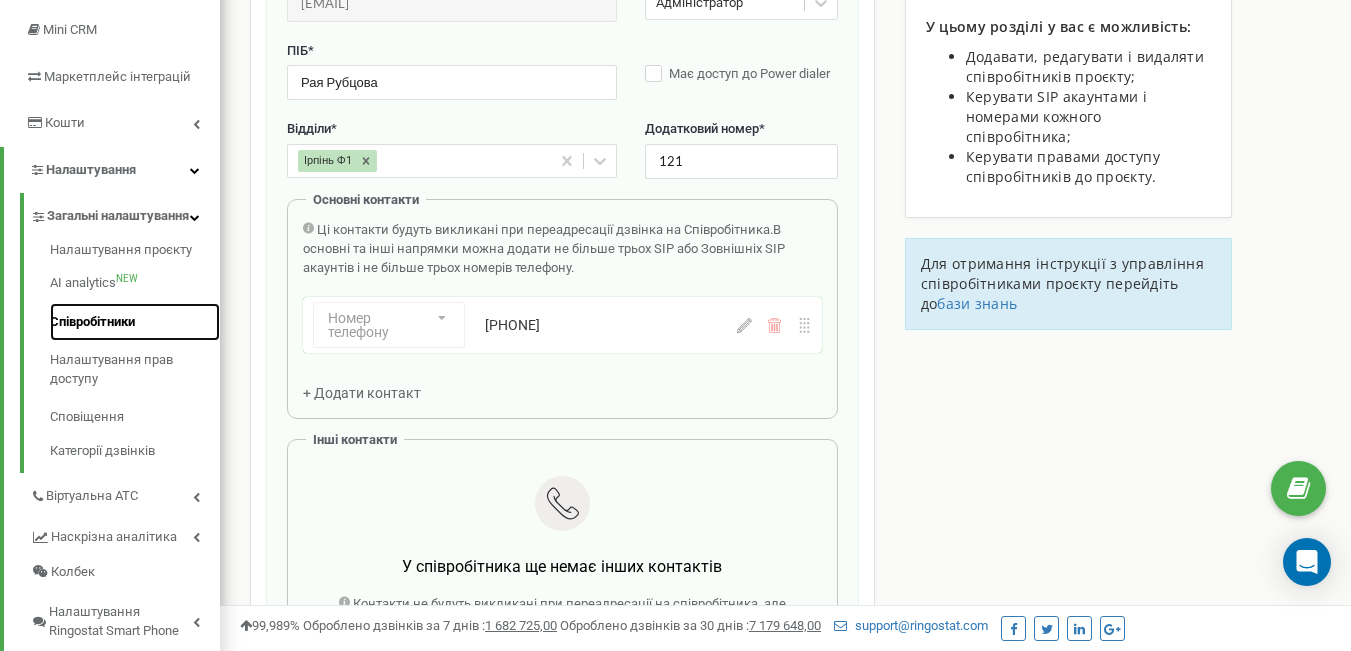 click on "Співробітники" at bounding box center (135, 322) 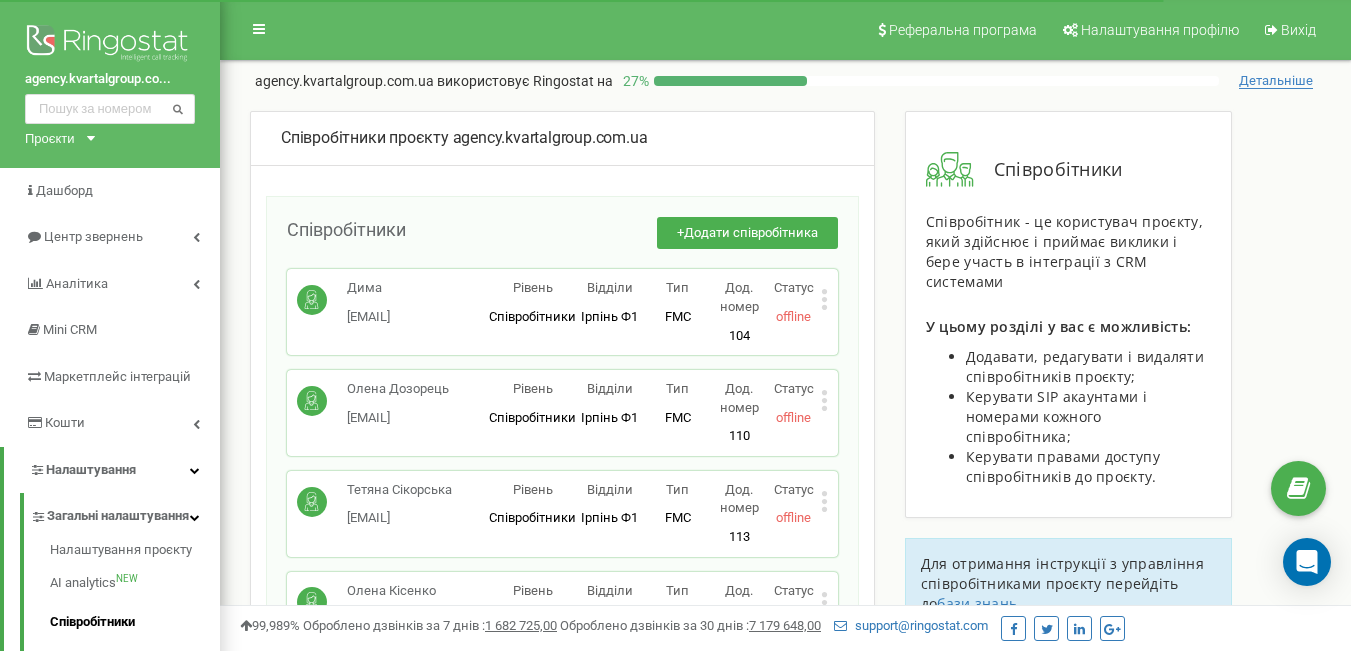 scroll, scrollTop: 0, scrollLeft: 0, axis: both 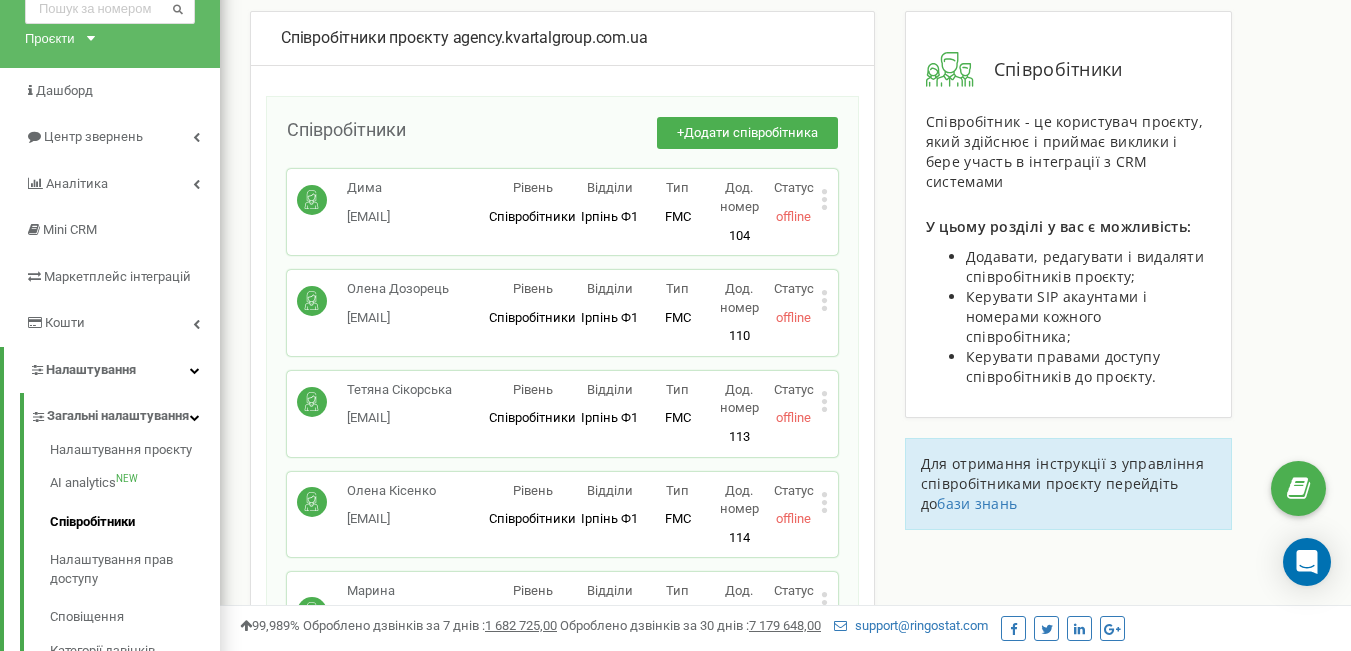 click 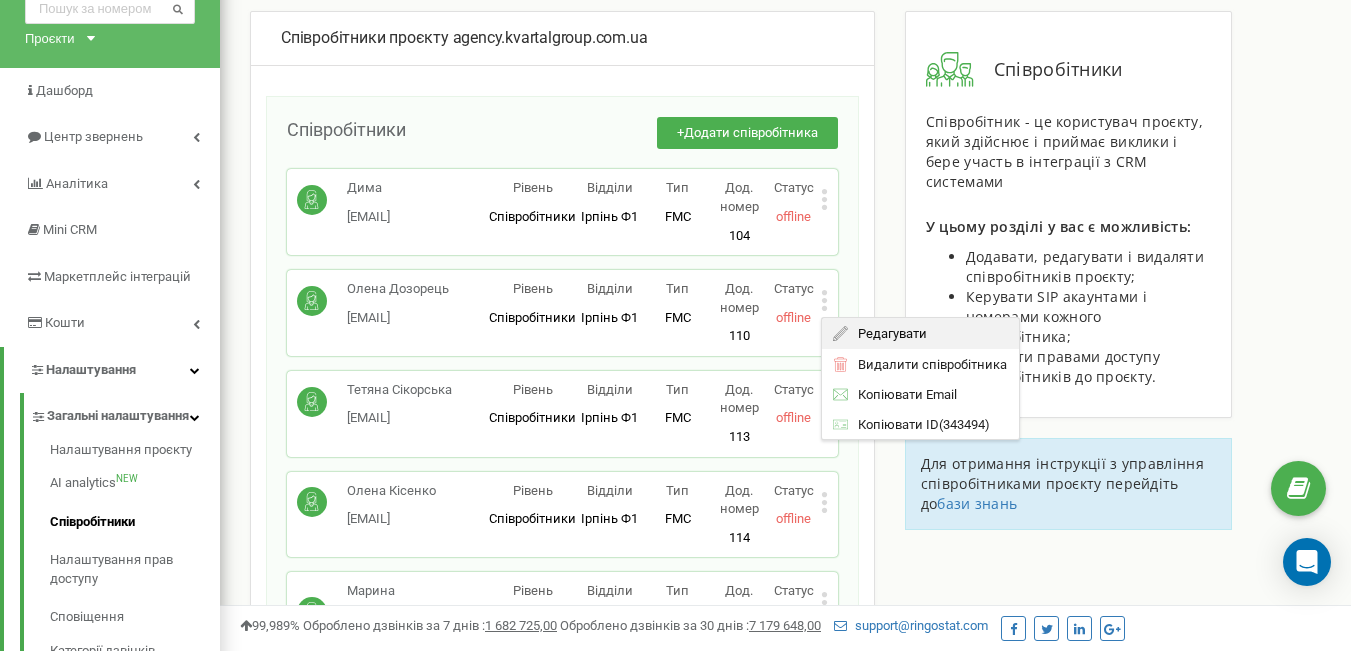 click on "Редагувати" at bounding box center [887, 333] 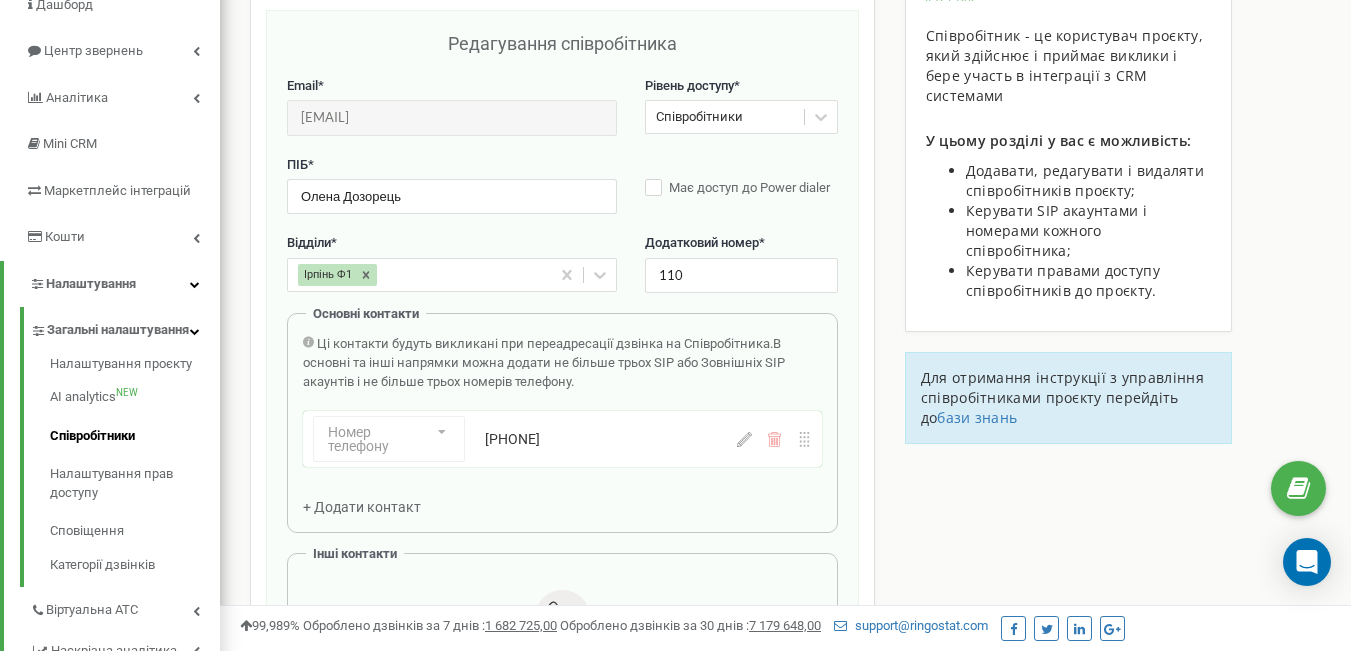 scroll, scrollTop: 200, scrollLeft: 0, axis: vertical 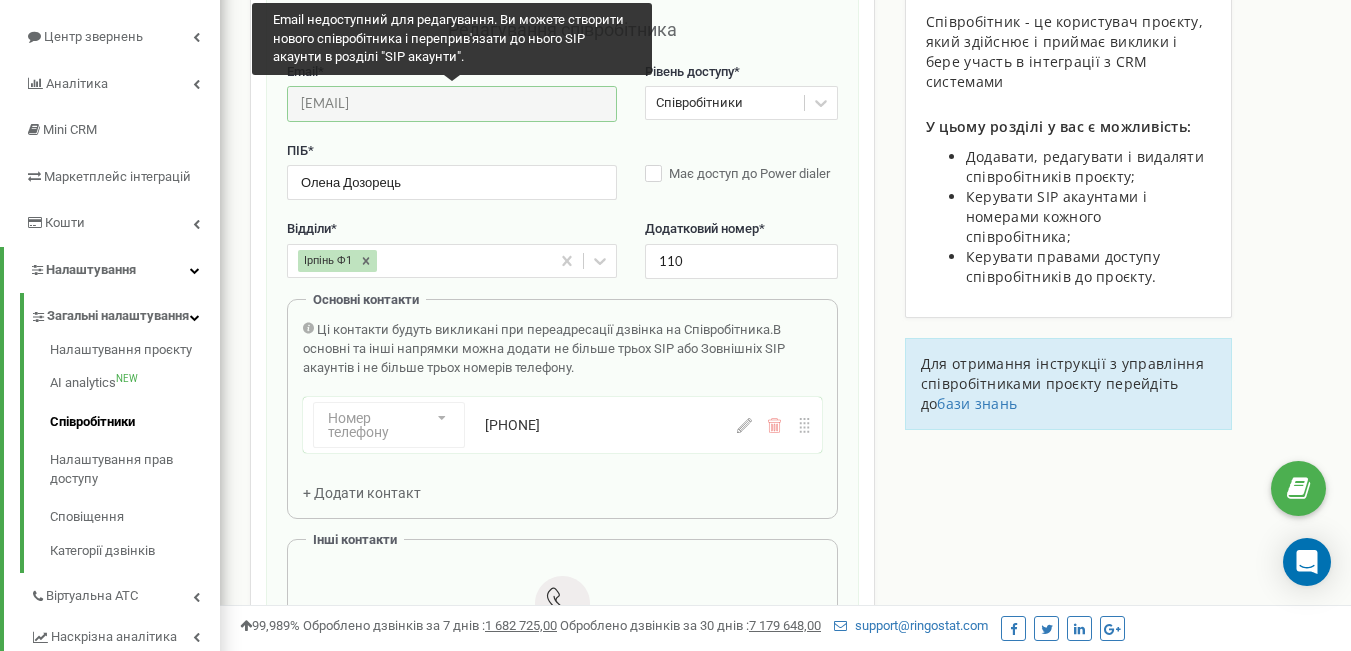 click on "[EMAIL]" at bounding box center [452, 103] 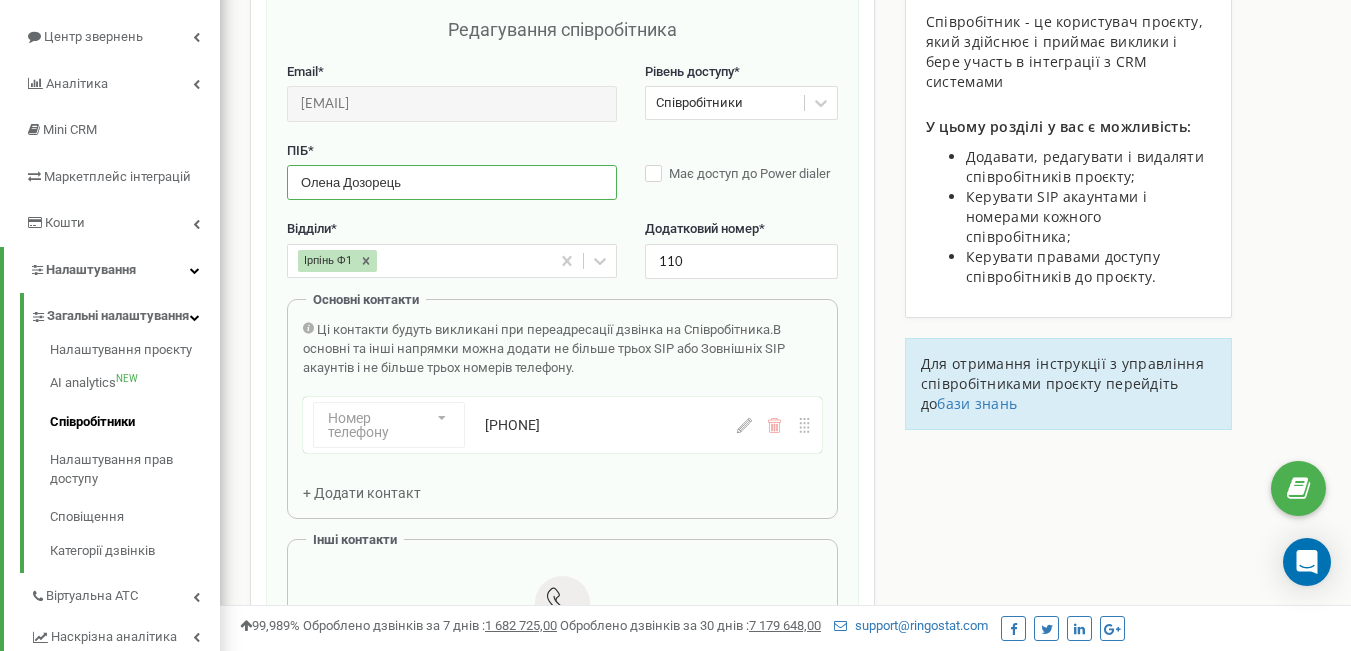 drag, startPoint x: 427, startPoint y: 183, endPoint x: 236, endPoint y: 197, distance: 191.5124 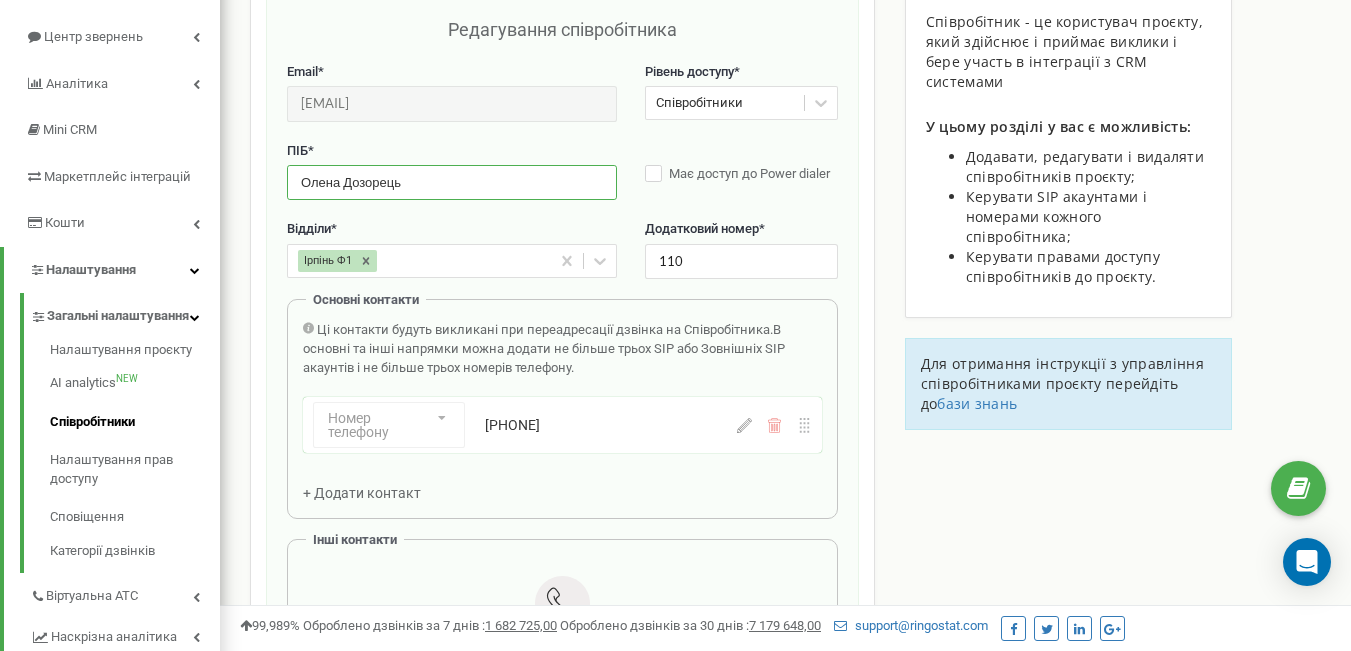 click 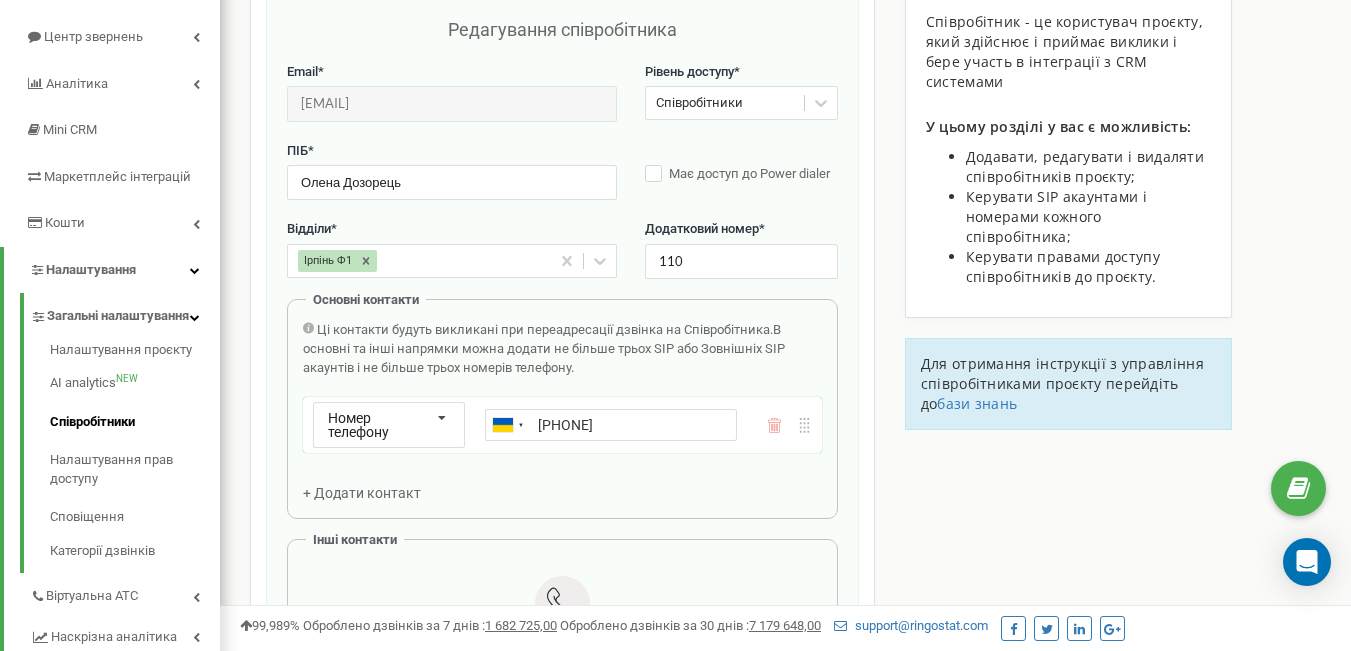 click on "[PHONE]" at bounding box center [611, 425] 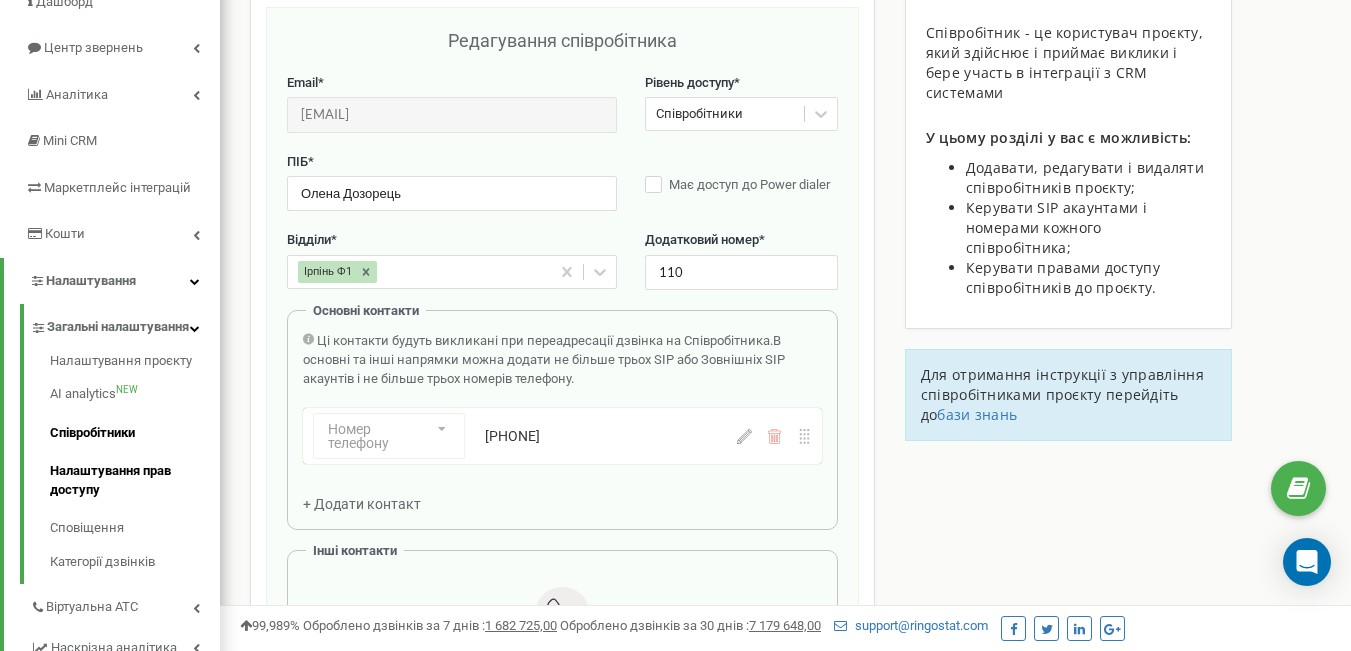 scroll, scrollTop: 200, scrollLeft: 0, axis: vertical 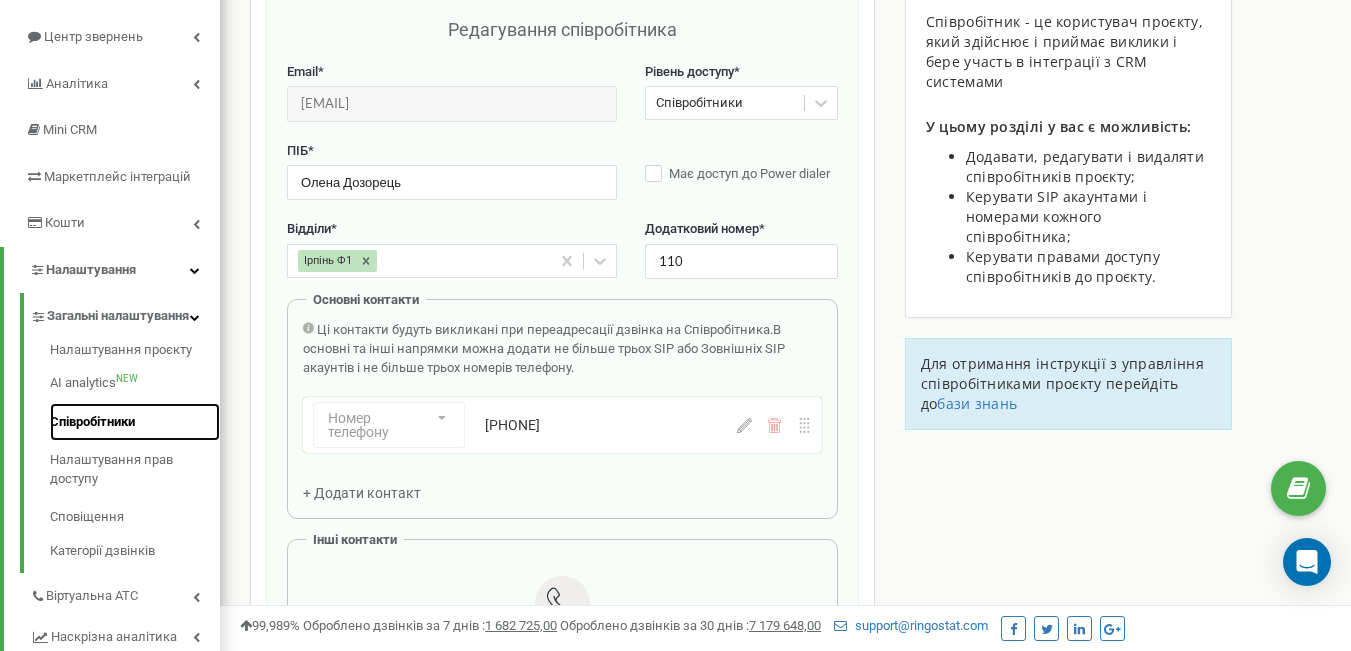 click on "Співробітники" at bounding box center [135, 422] 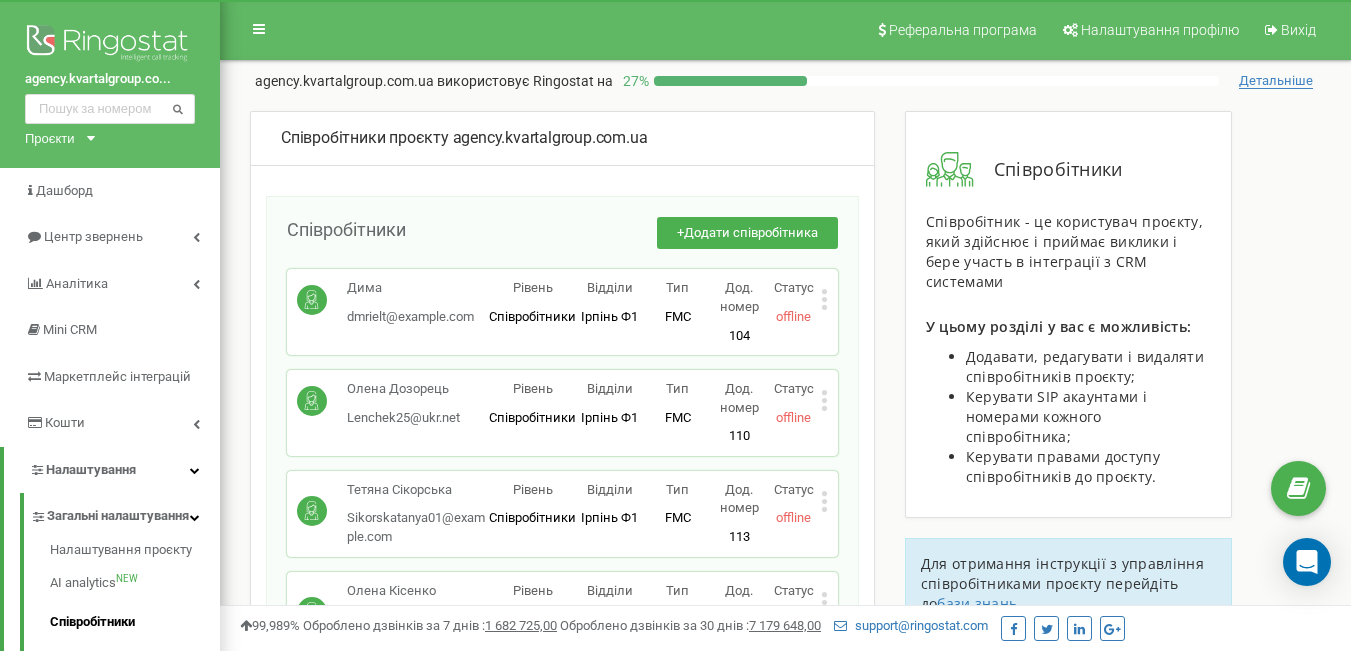 scroll, scrollTop: 0, scrollLeft: 0, axis: both 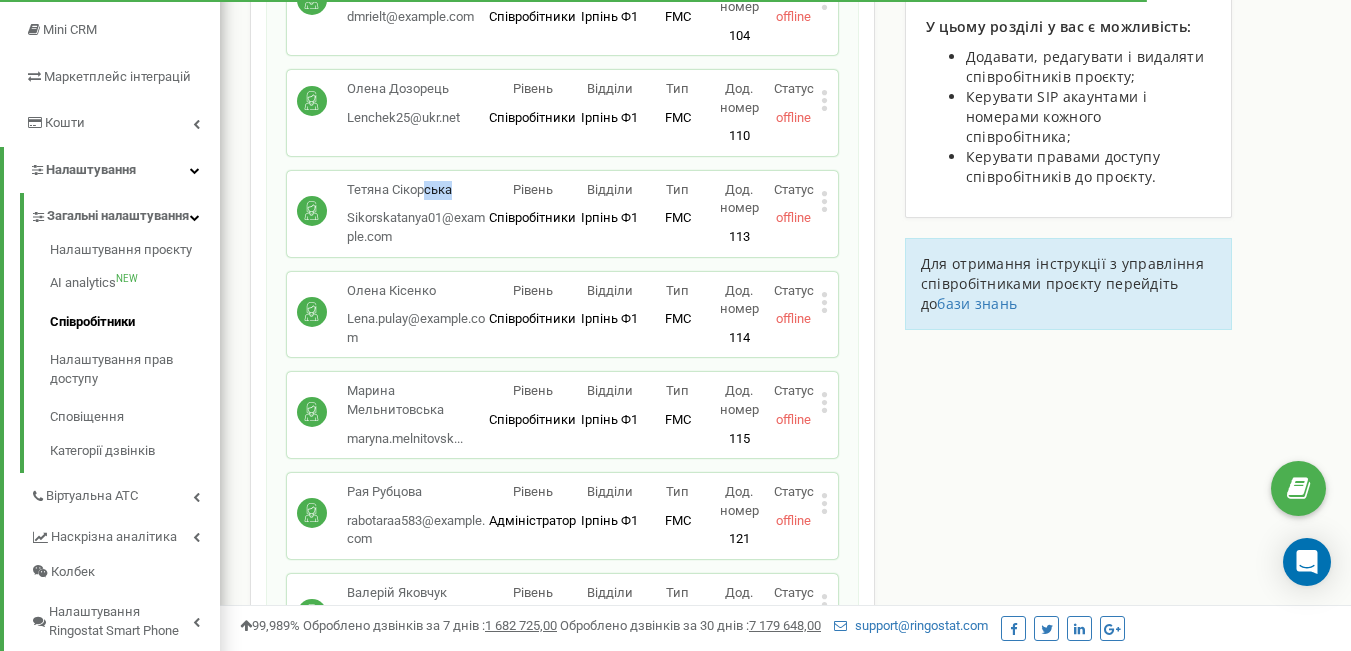 drag, startPoint x: 453, startPoint y: 191, endPoint x: 422, endPoint y: 190, distance: 31.016125 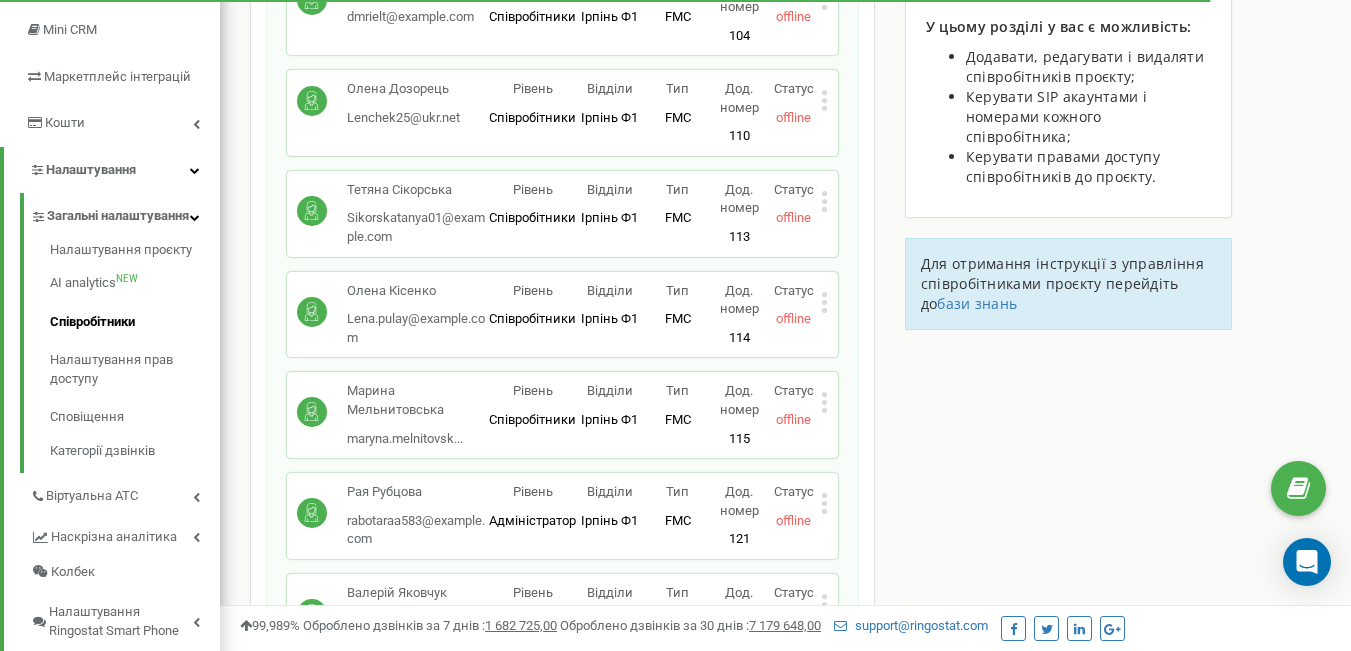 click 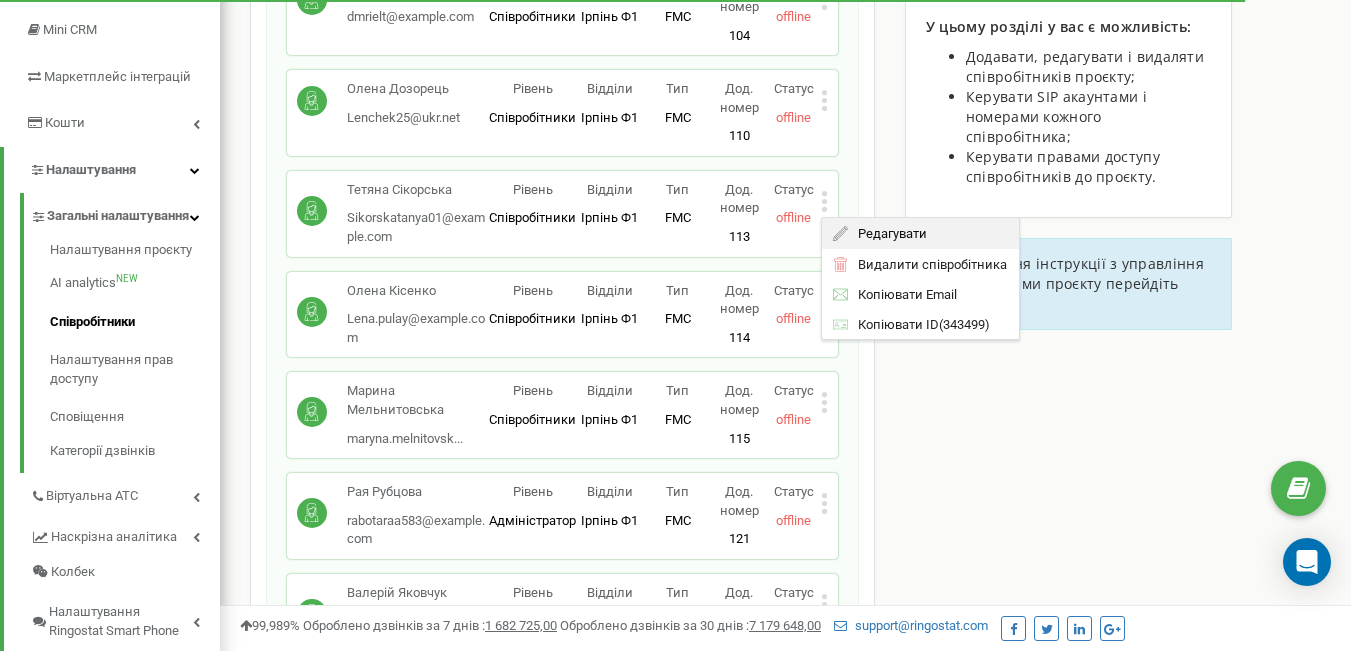 click on "Редагувати" at bounding box center [887, 233] 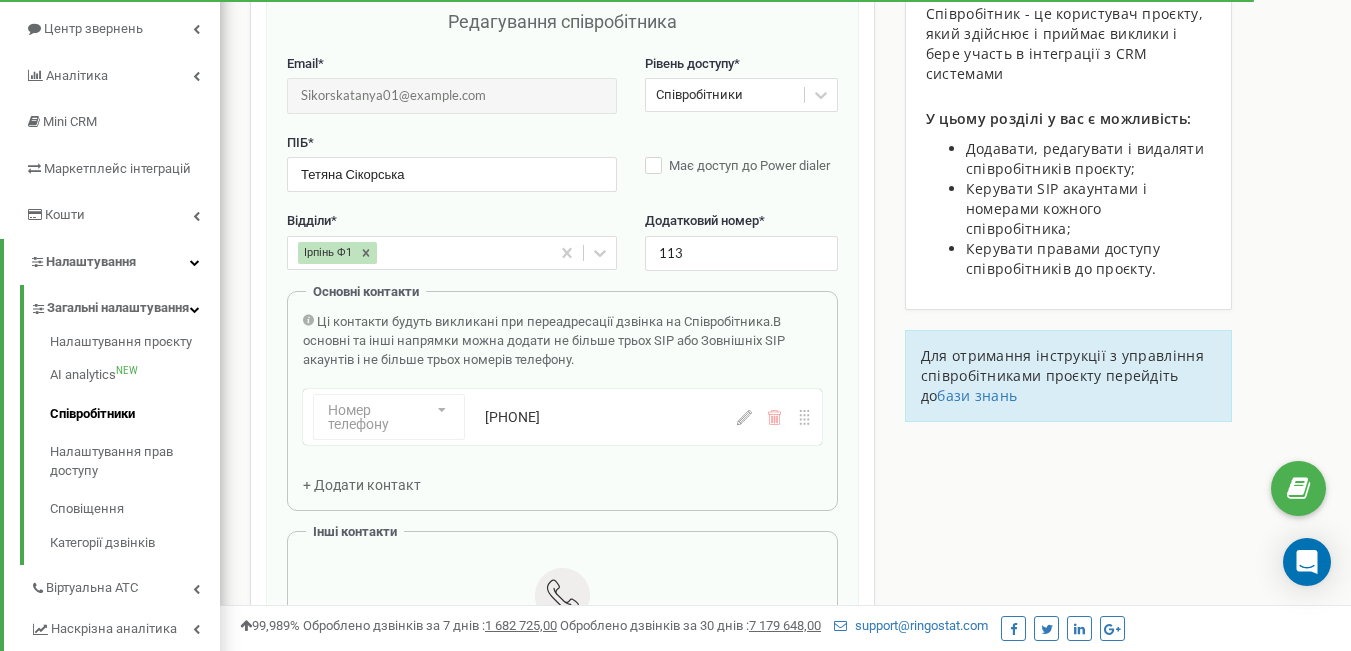 scroll, scrollTop: 200, scrollLeft: 0, axis: vertical 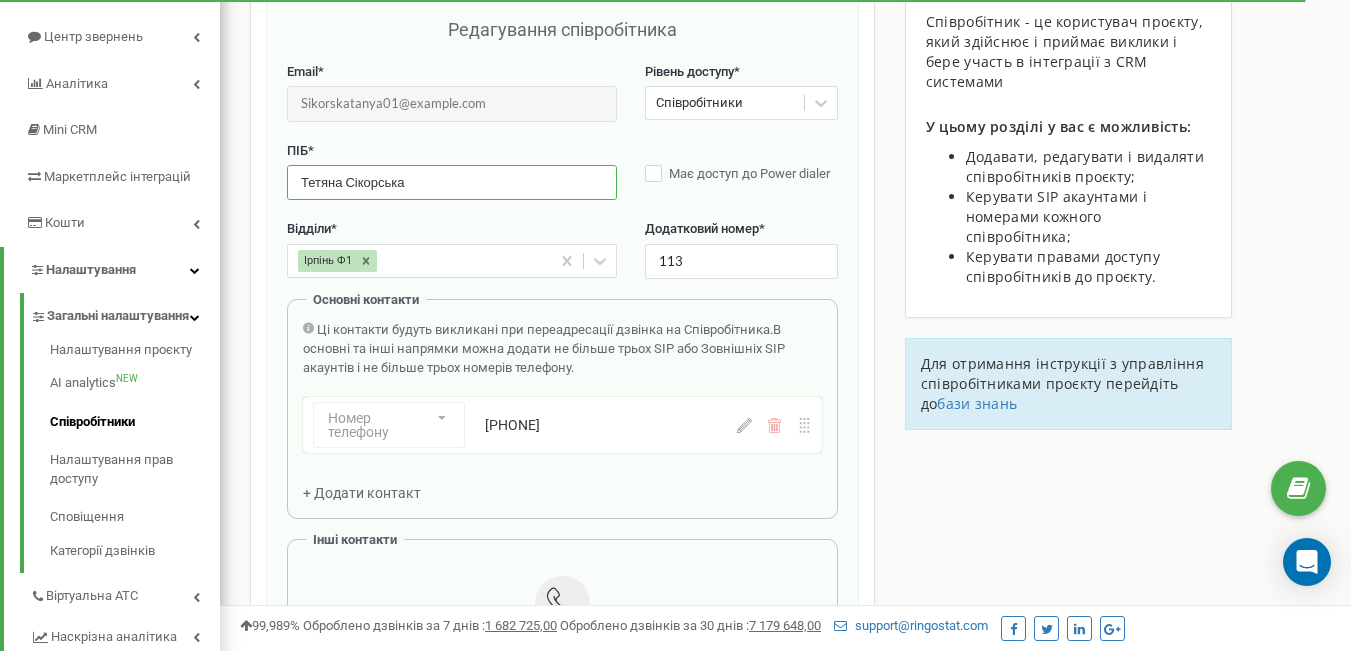 click on "Тетяна Сікорська" at bounding box center (452, 182) 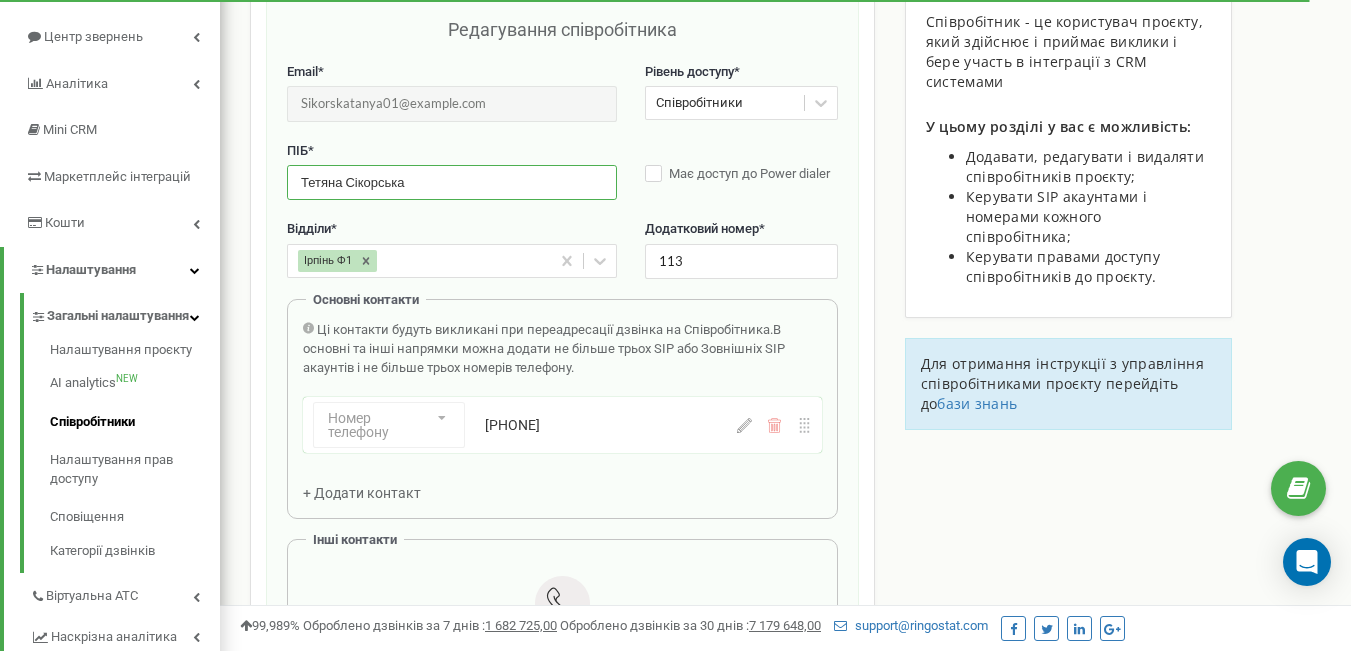 click on "Тетяна Сікорська" at bounding box center (452, 182) 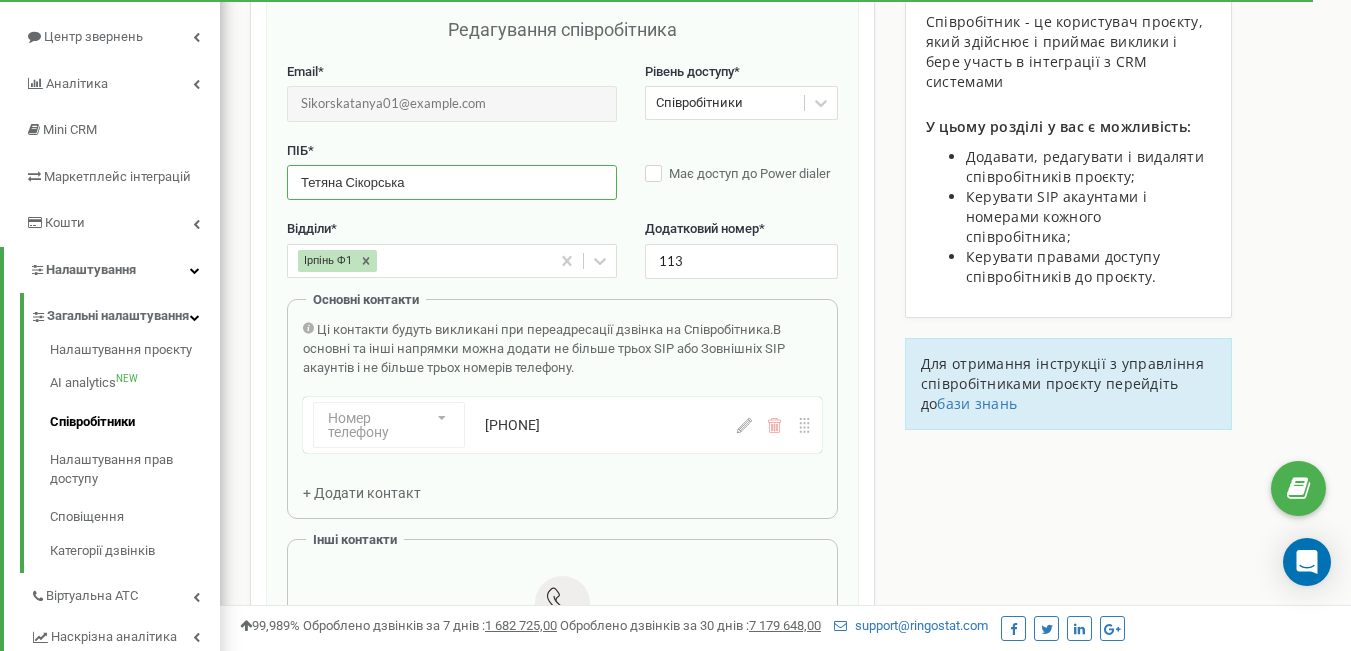 click on "Тетяна Сікорська" at bounding box center (452, 182) 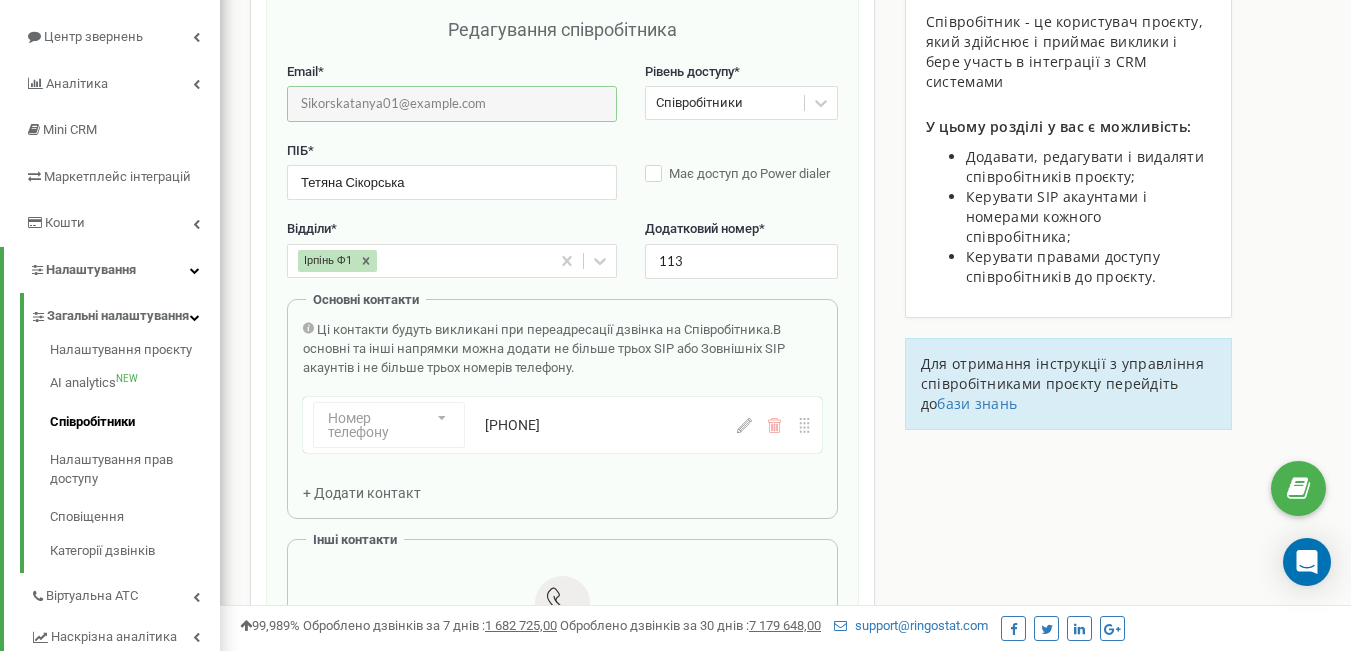 drag, startPoint x: 473, startPoint y: 103, endPoint x: 263, endPoint y: 111, distance: 210.15233 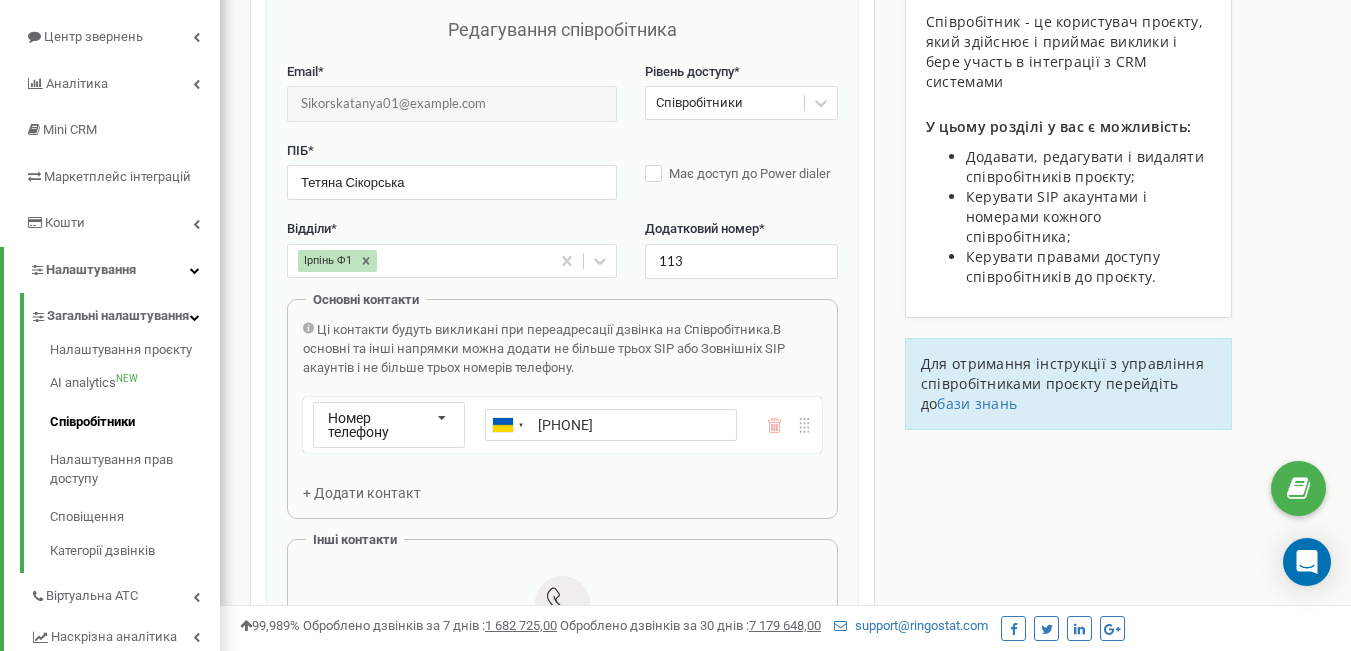 drag, startPoint x: 663, startPoint y: 425, endPoint x: 535, endPoint y: 427, distance: 128.01562 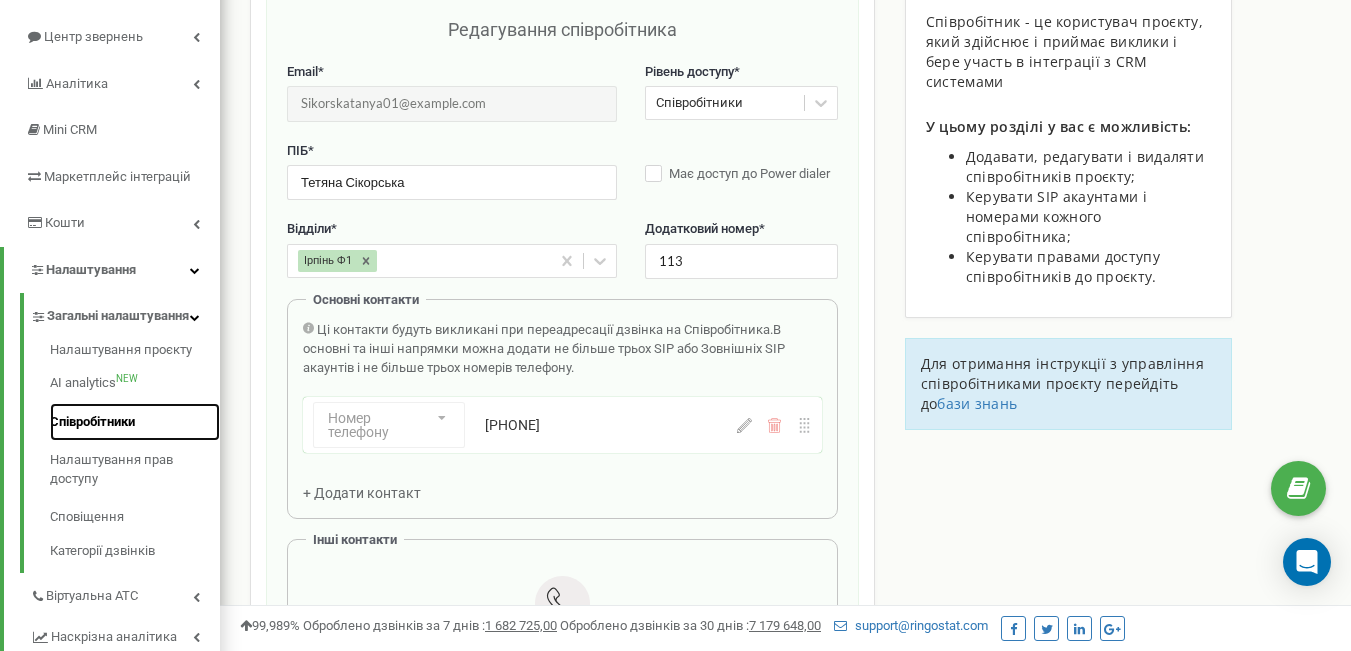 click on "Співробітники" at bounding box center [135, 422] 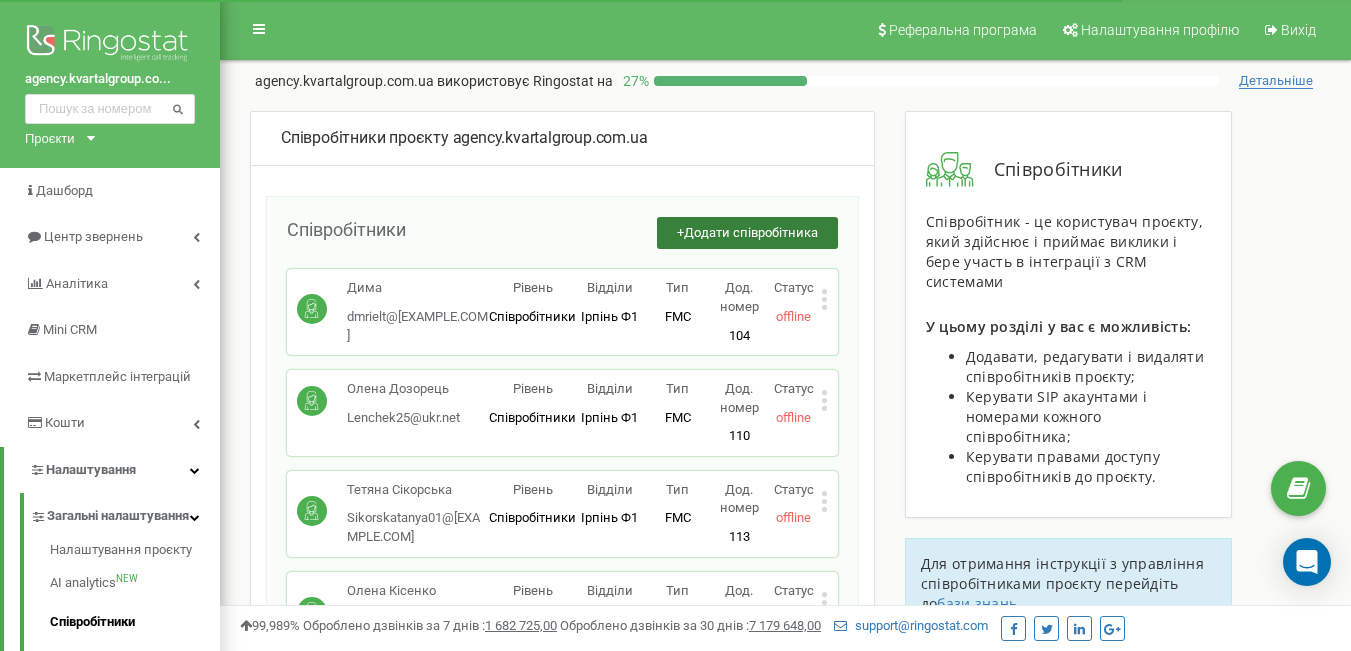 scroll, scrollTop: 0, scrollLeft: 0, axis: both 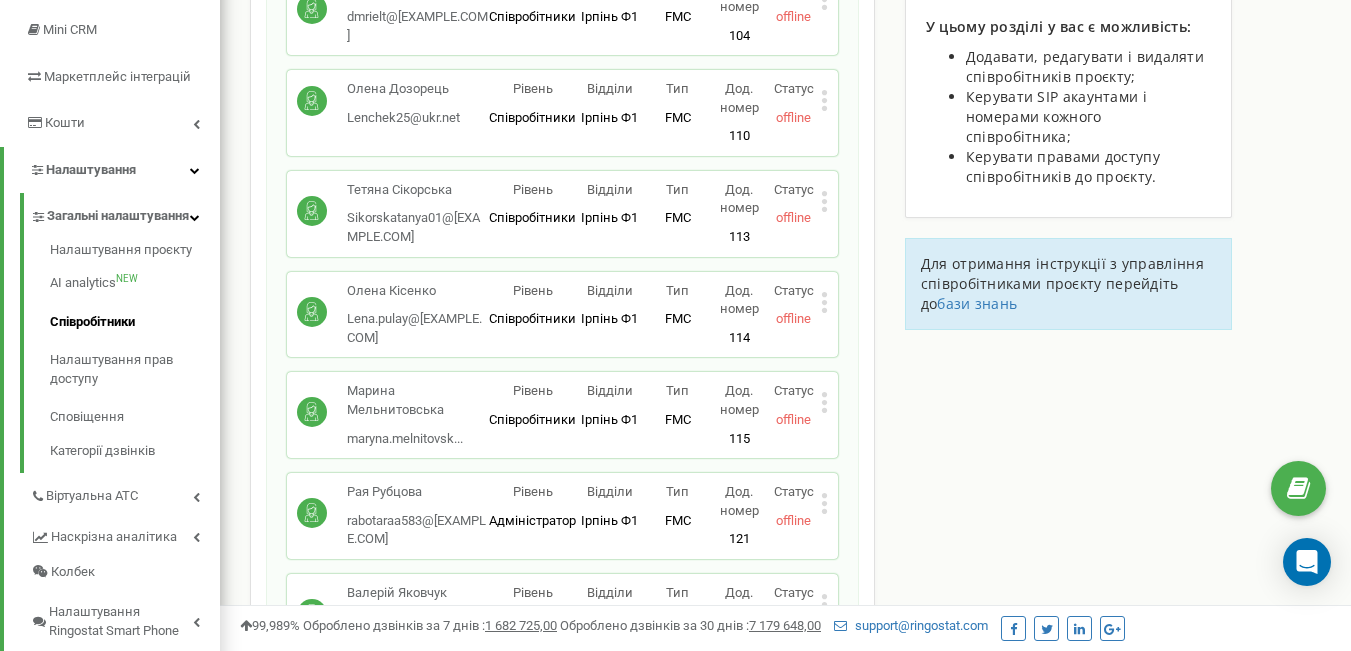 click 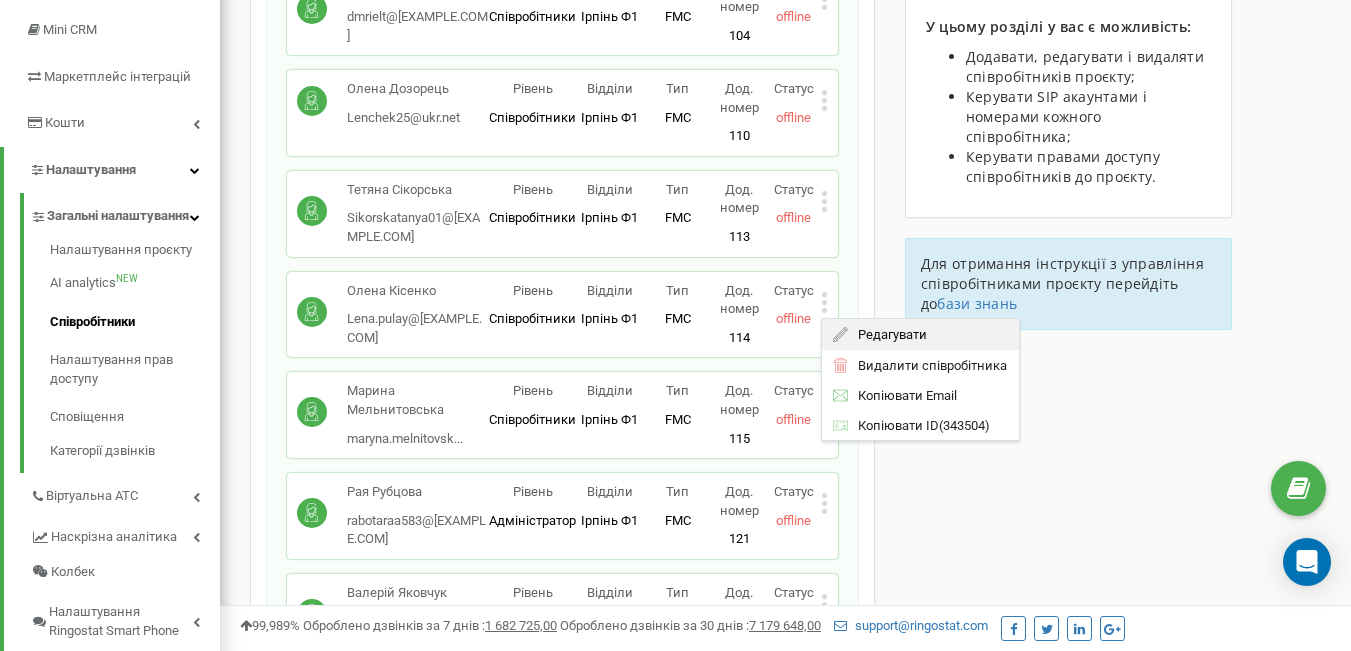 click on "Редагувати" at bounding box center [887, 334] 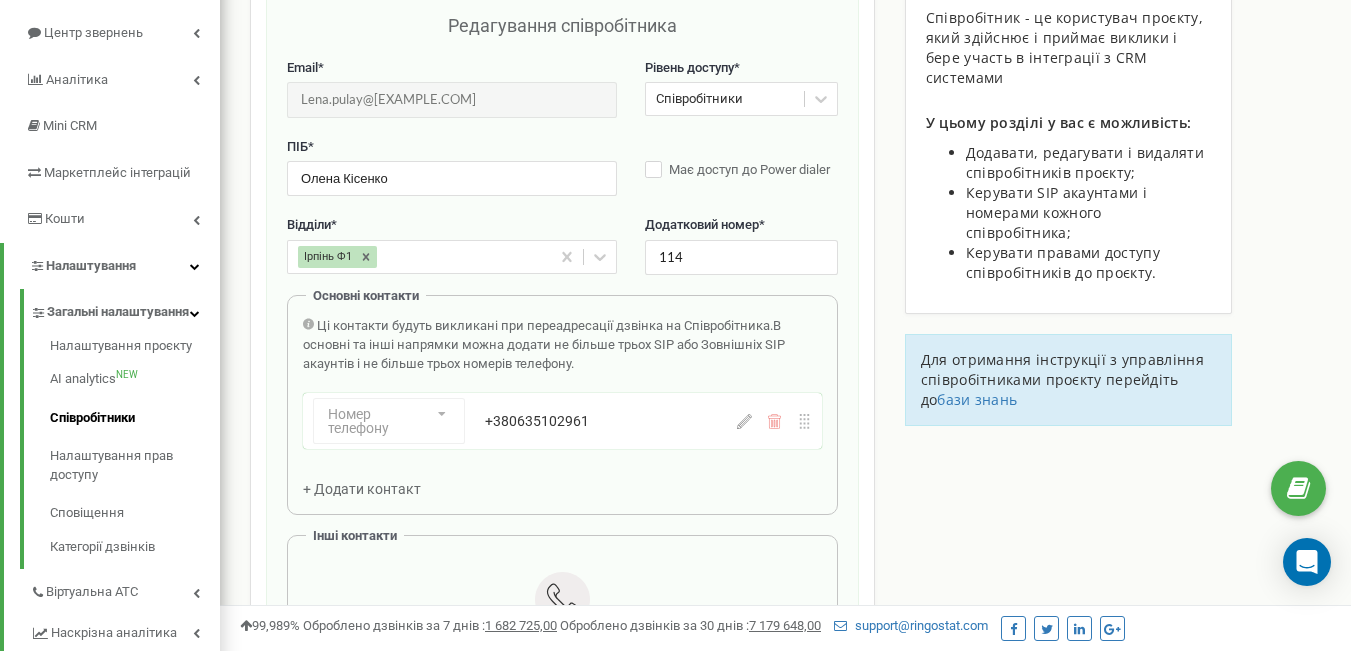 scroll, scrollTop: 200, scrollLeft: 0, axis: vertical 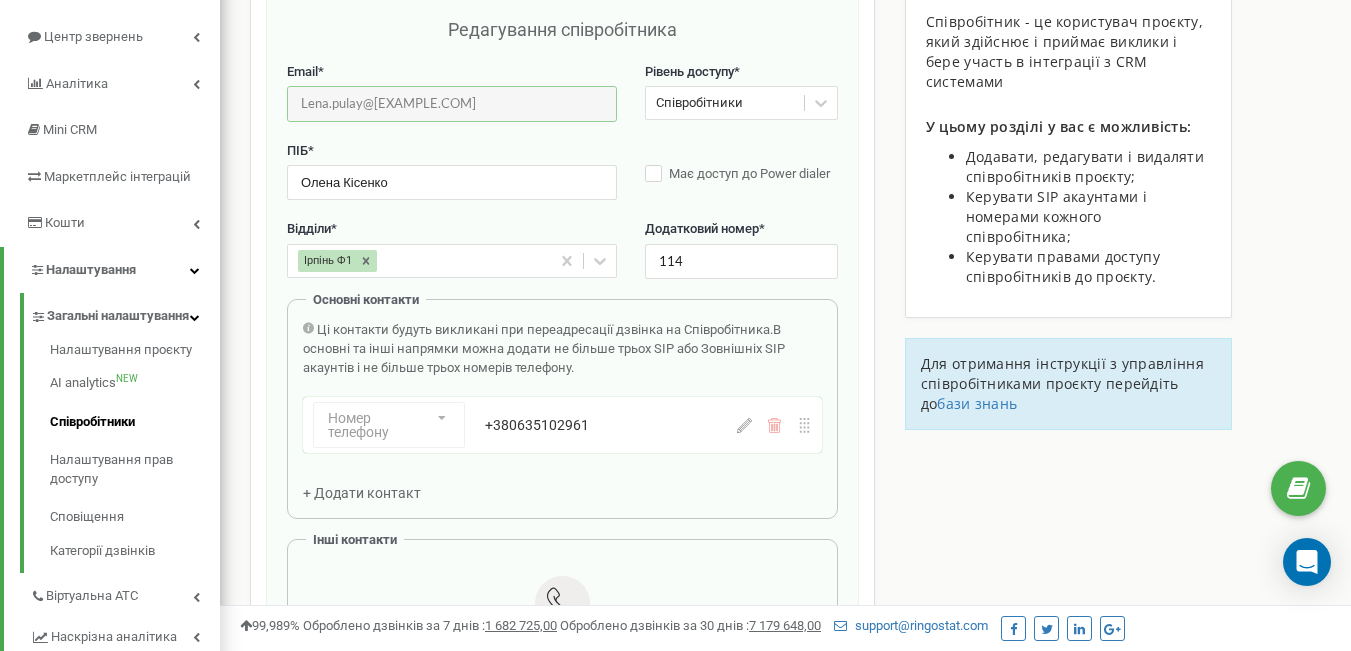 drag, startPoint x: 448, startPoint y: 103, endPoint x: 235, endPoint y: 113, distance: 213.23462 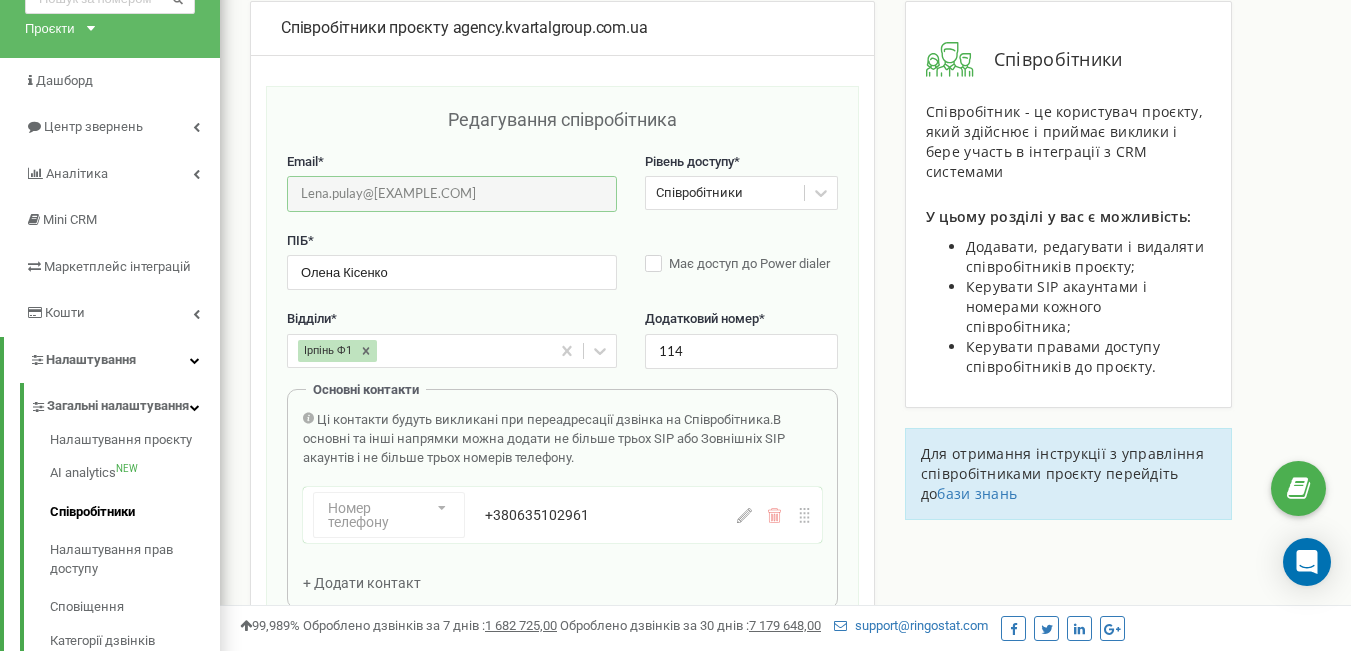 scroll, scrollTop: 0, scrollLeft: 0, axis: both 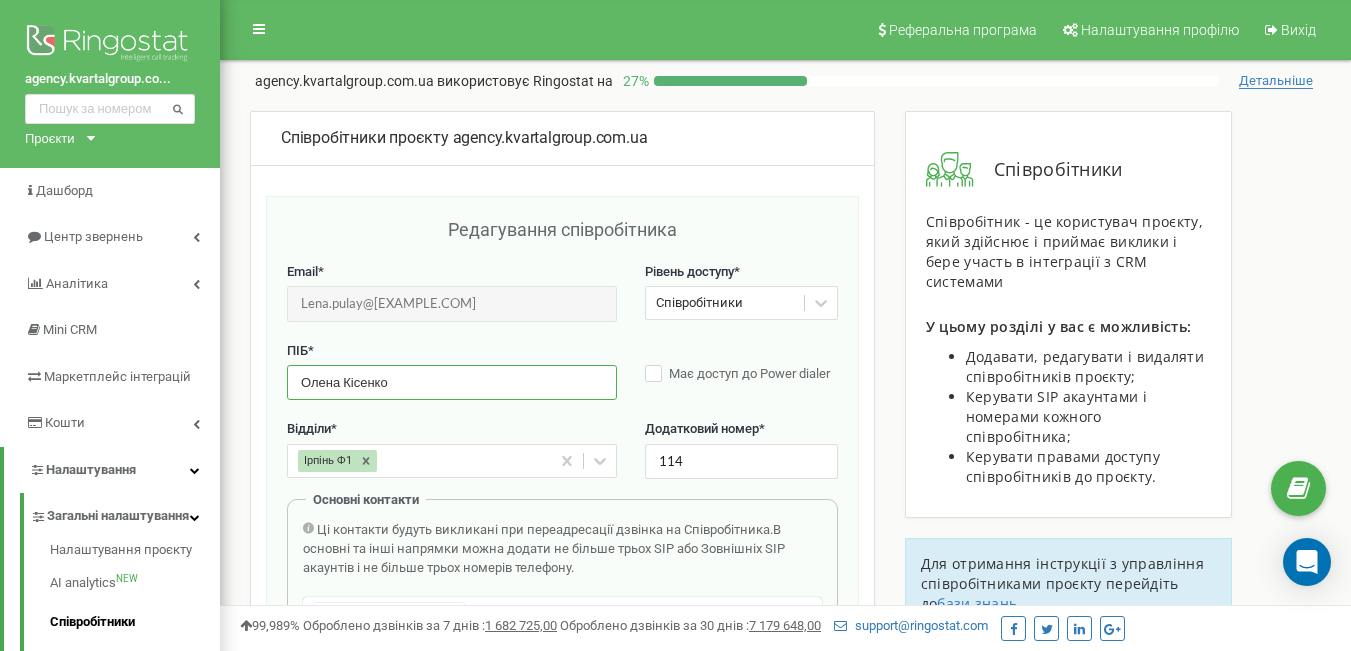 click on "Олена Кісенко" at bounding box center (452, 382) 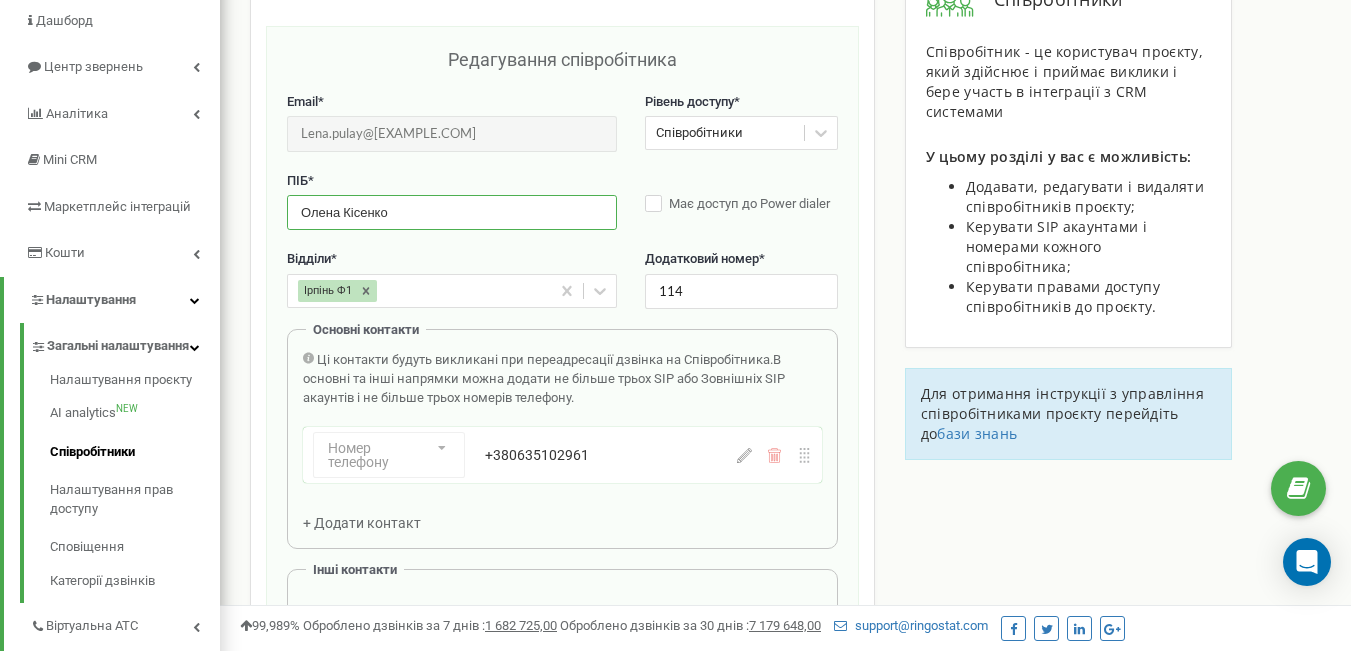 scroll, scrollTop: 200, scrollLeft: 0, axis: vertical 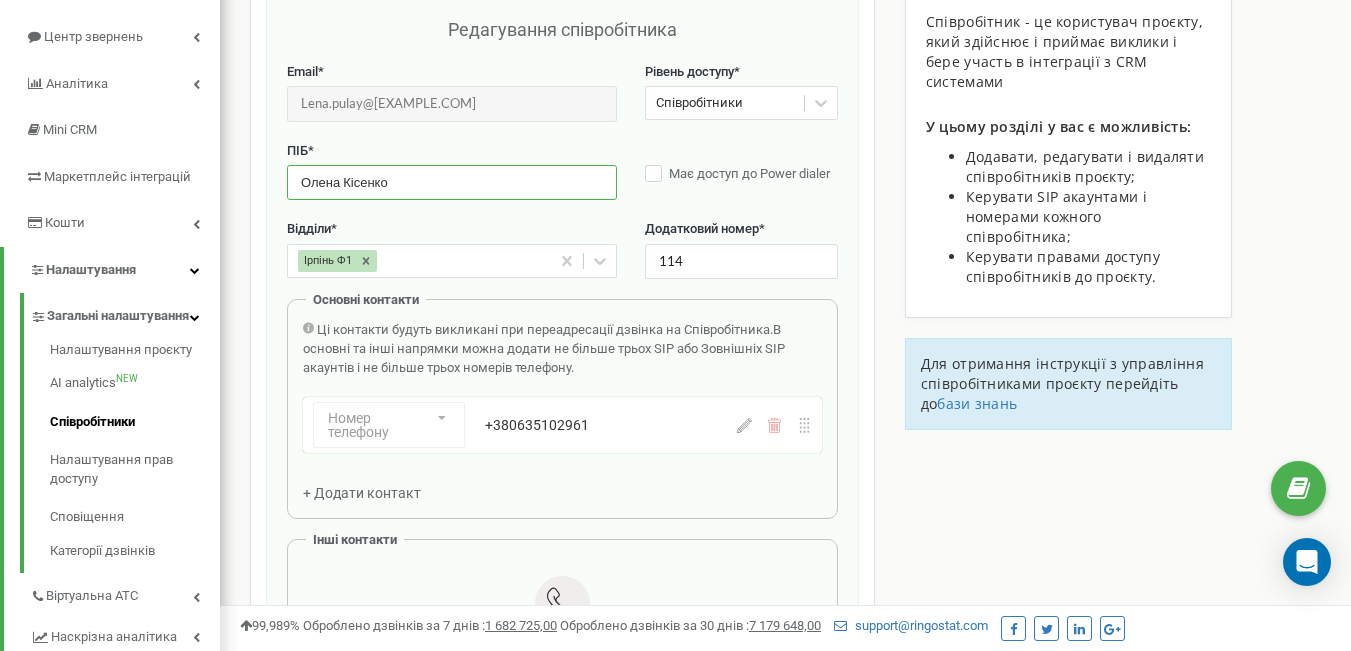 click on "+380635102961" at bounding box center (611, 425) 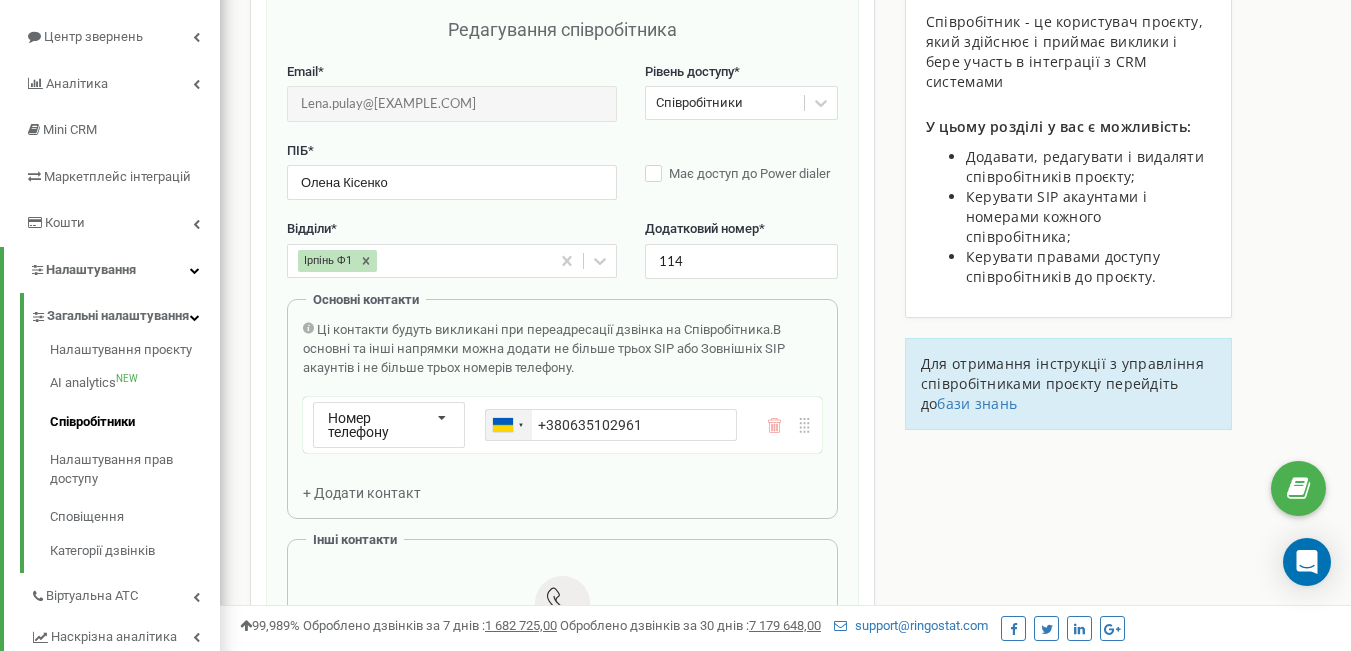 drag, startPoint x: 665, startPoint y: 420, endPoint x: 515, endPoint y: 420, distance: 150 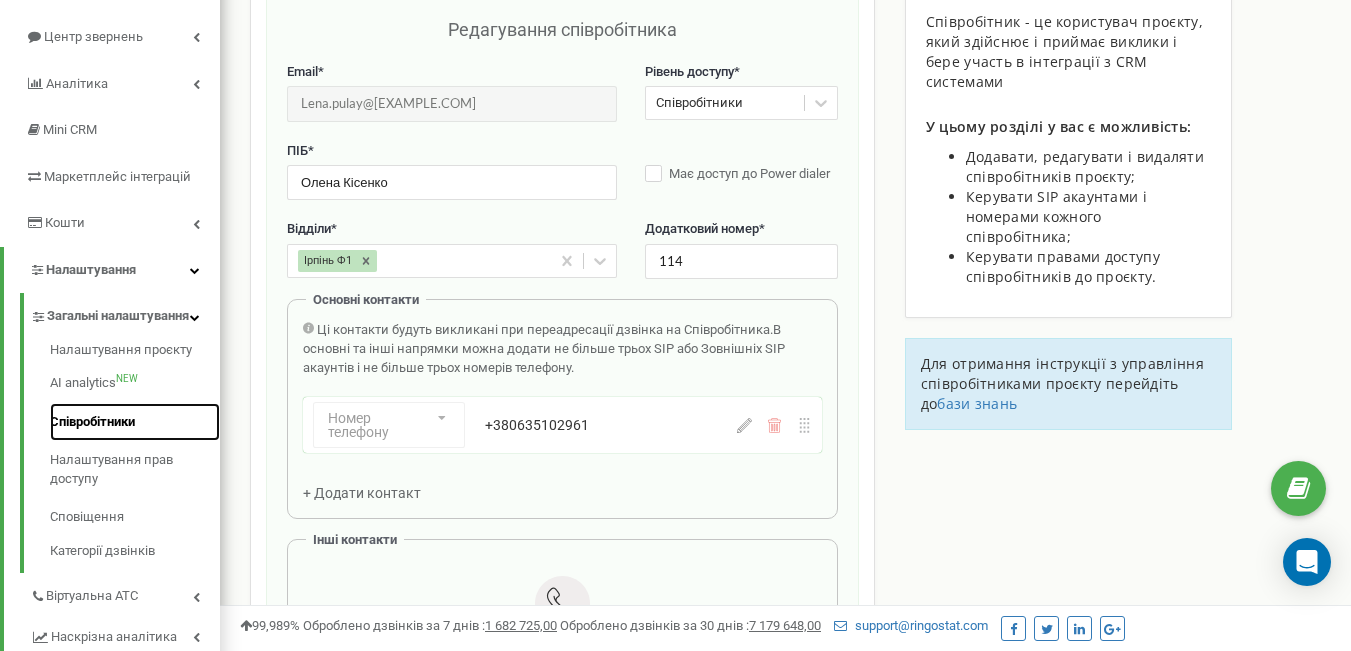 click on "Співробітники" at bounding box center (135, 422) 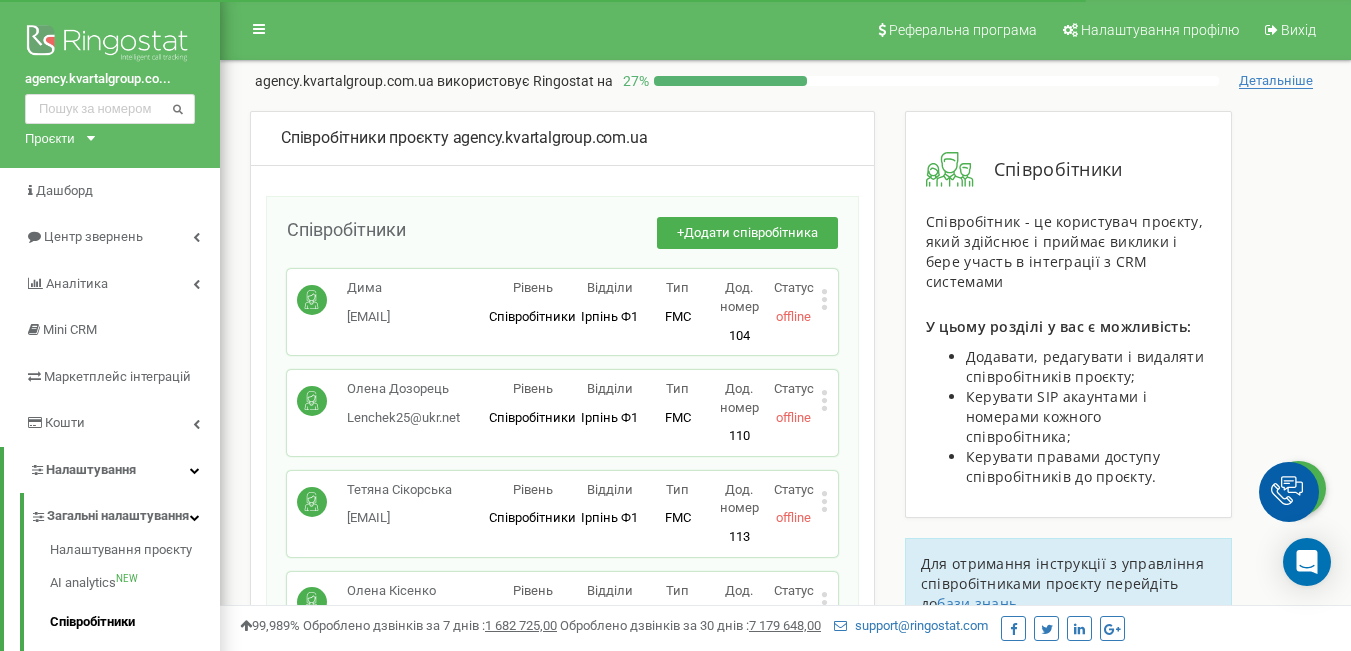 scroll, scrollTop: 0, scrollLeft: 0, axis: both 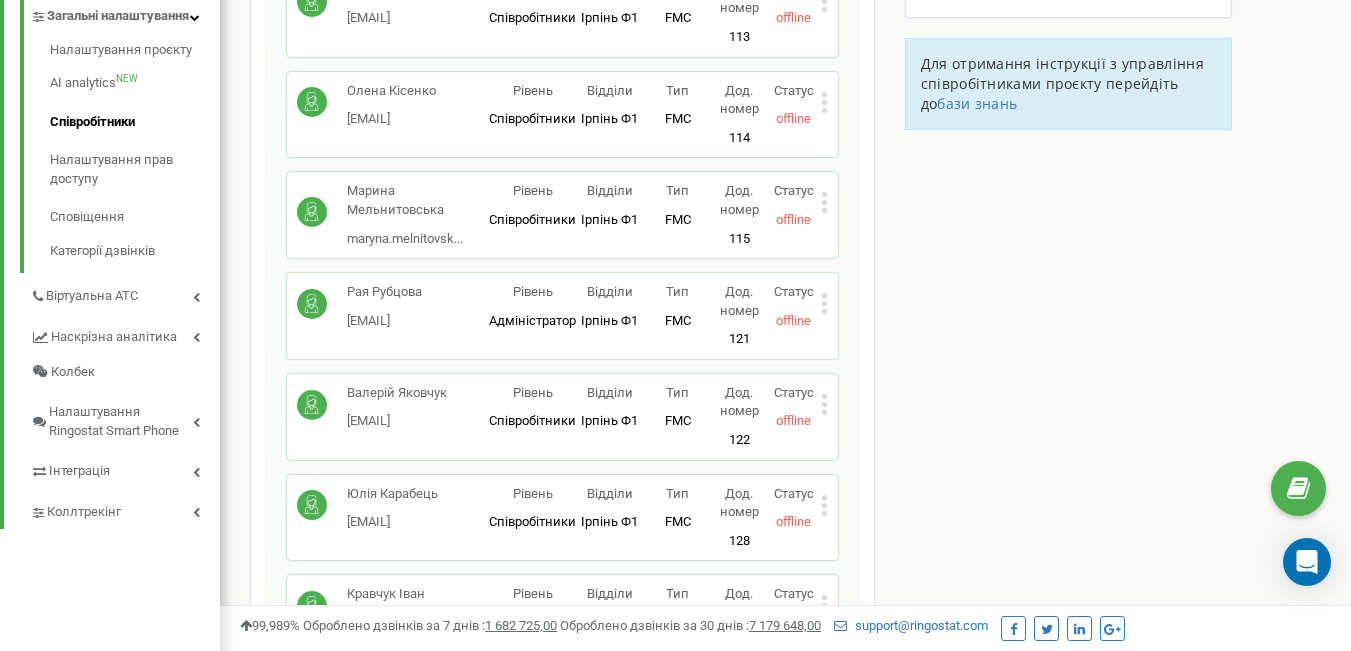 click 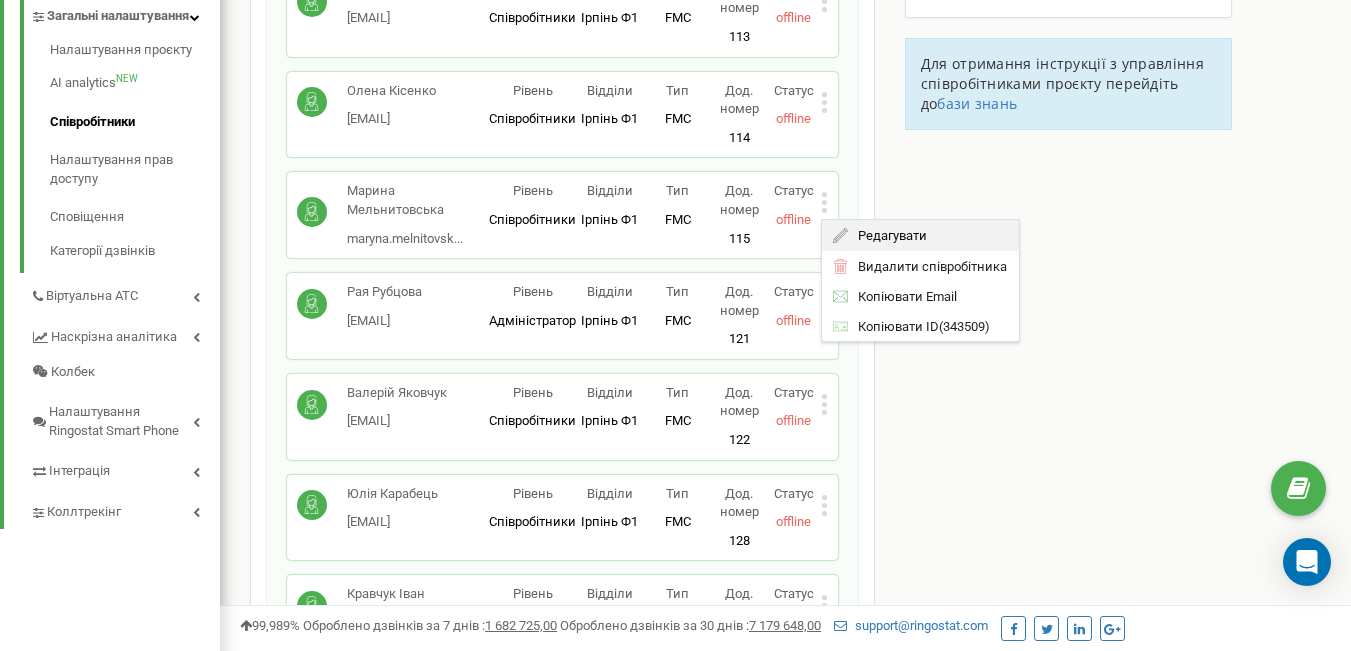 click on "Редагувати" at bounding box center (887, 235) 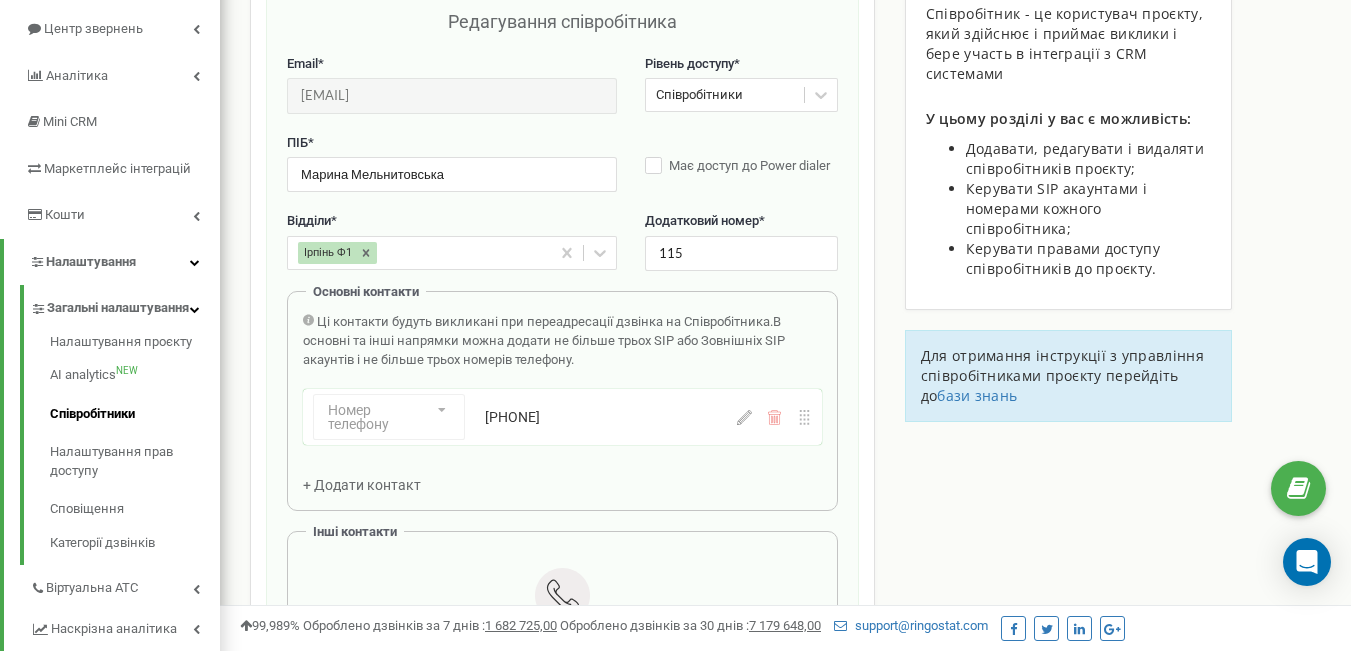 scroll, scrollTop: 200, scrollLeft: 0, axis: vertical 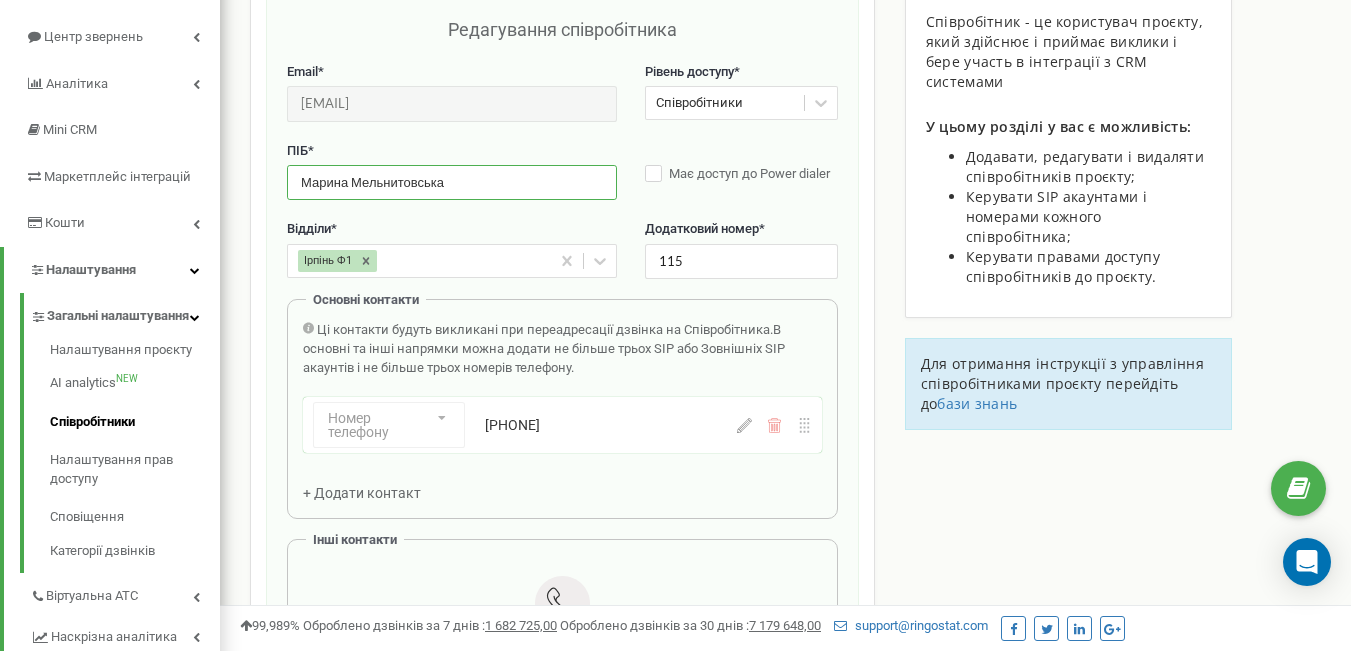 drag, startPoint x: 469, startPoint y: 186, endPoint x: 272, endPoint y: 180, distance: 197.09135 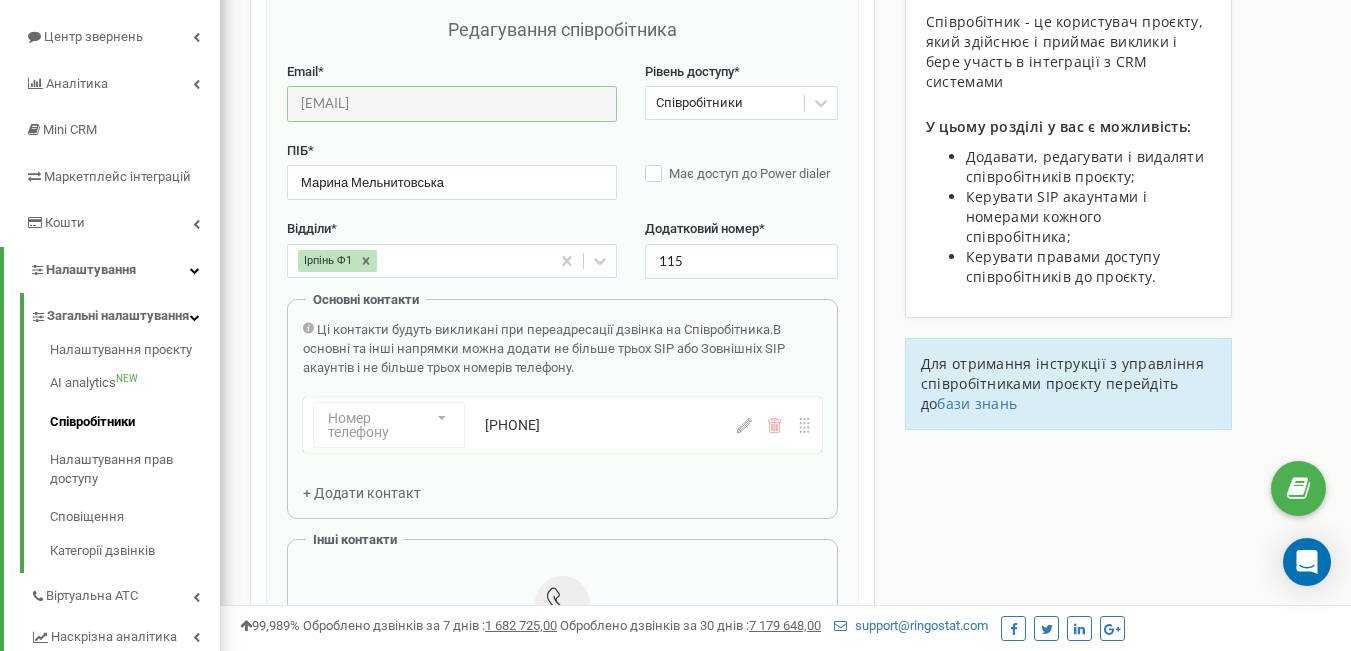 click on "maryna.melnitovska@[EXAMPLE.COM]" at bounding box center [452, 103] 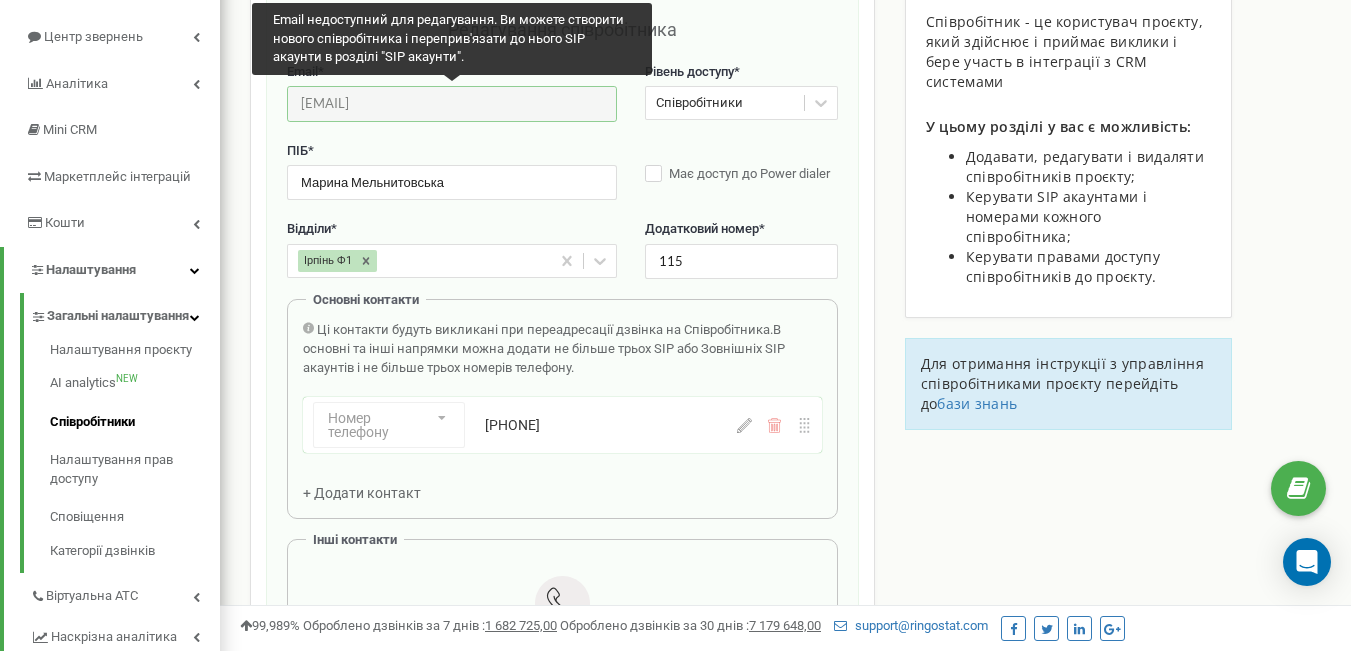 click on "maryna.melnitovska@[EXAMPLE.COM]" at bounding box center (452, 103) 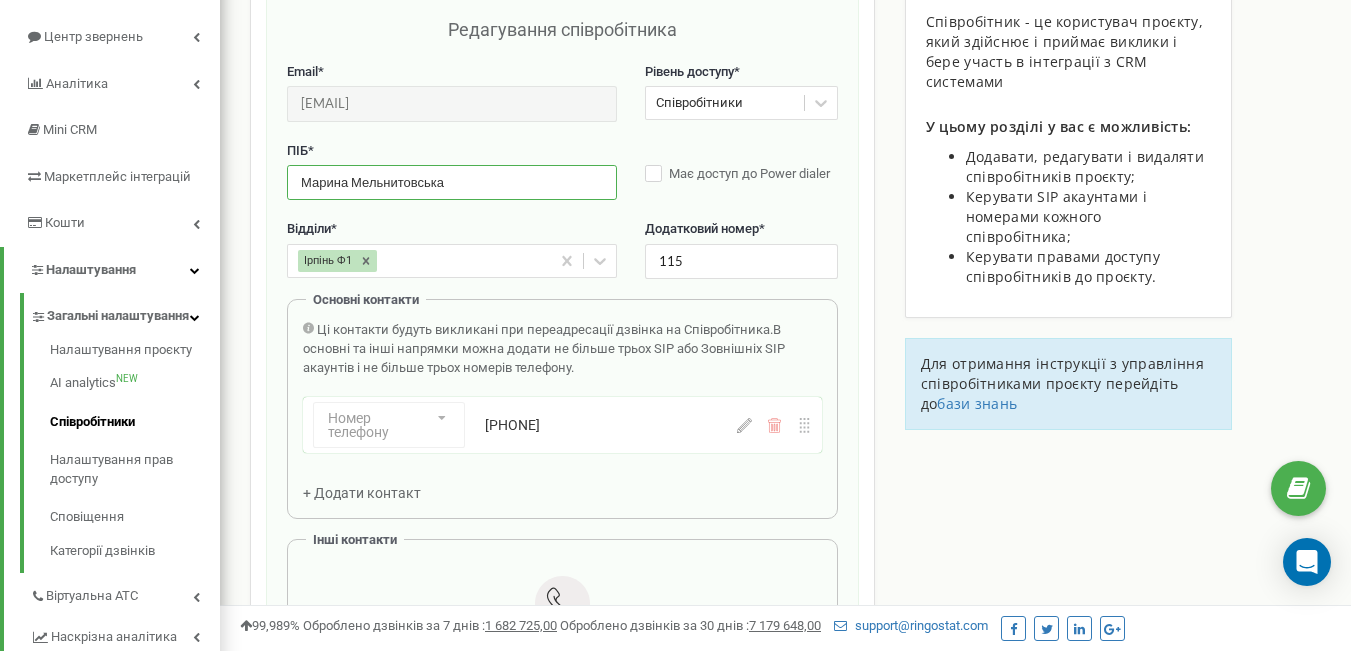 click on "Марина Мельнитовська" at bounding box center (452, 182) 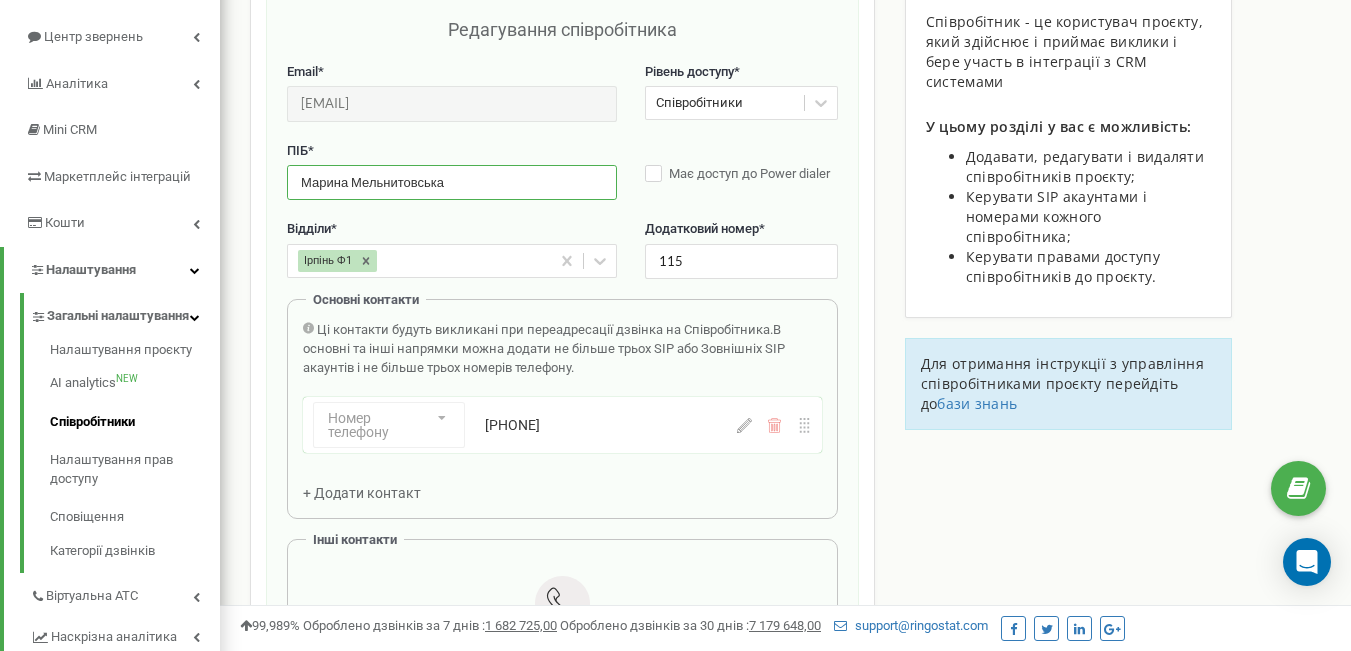 click 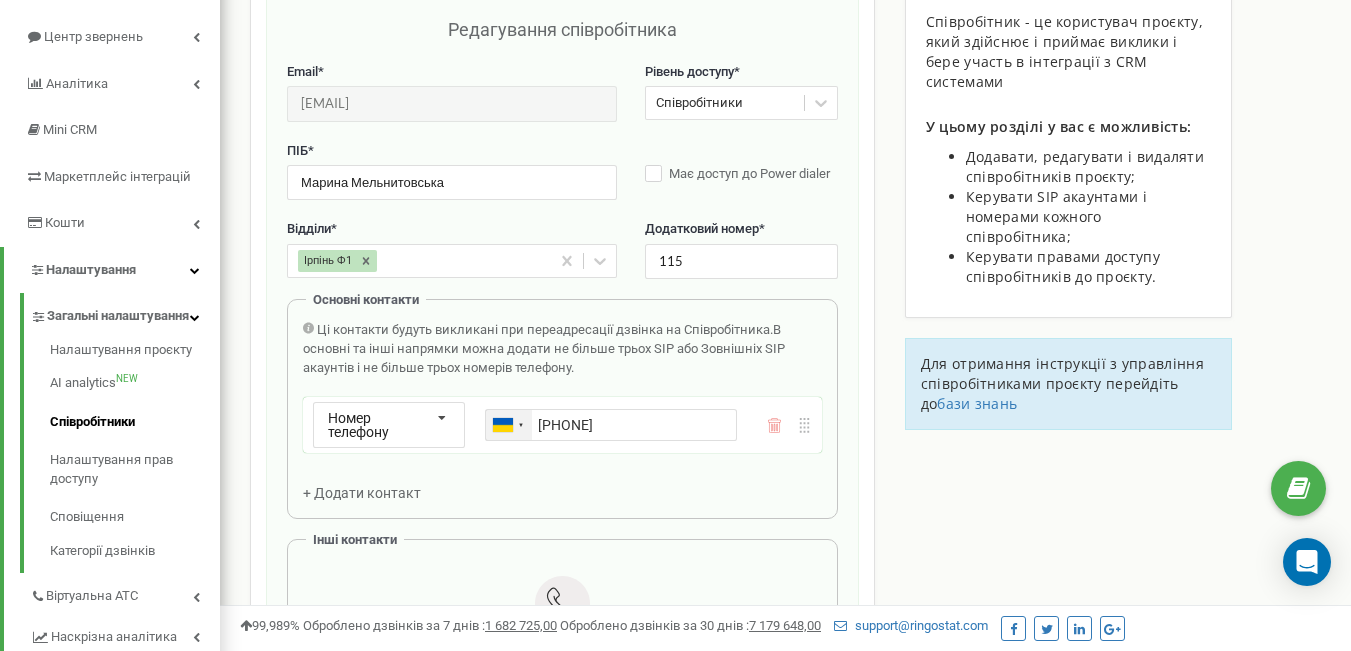 drag, startPoint x: 688, startPoint y: 425, endPoint x: 517, endPoint y: 422, distance: 171.0263 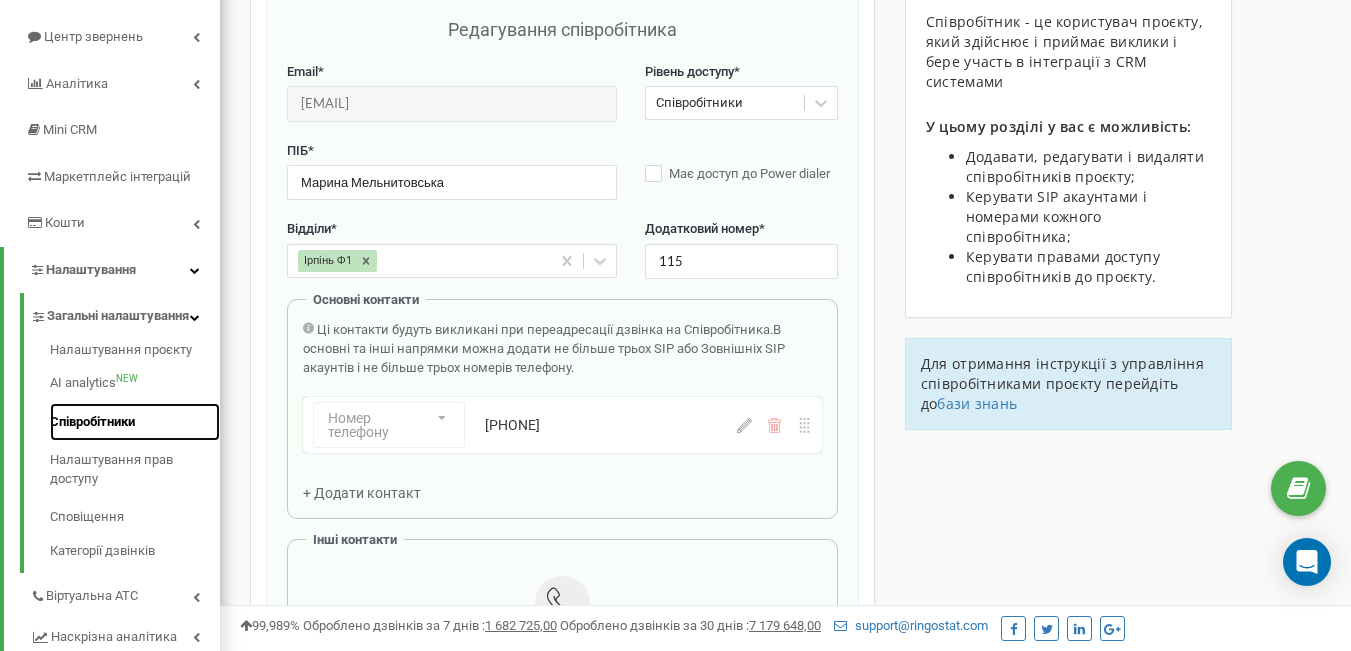 click on "Співробітники" at bounding box center [135, 422] 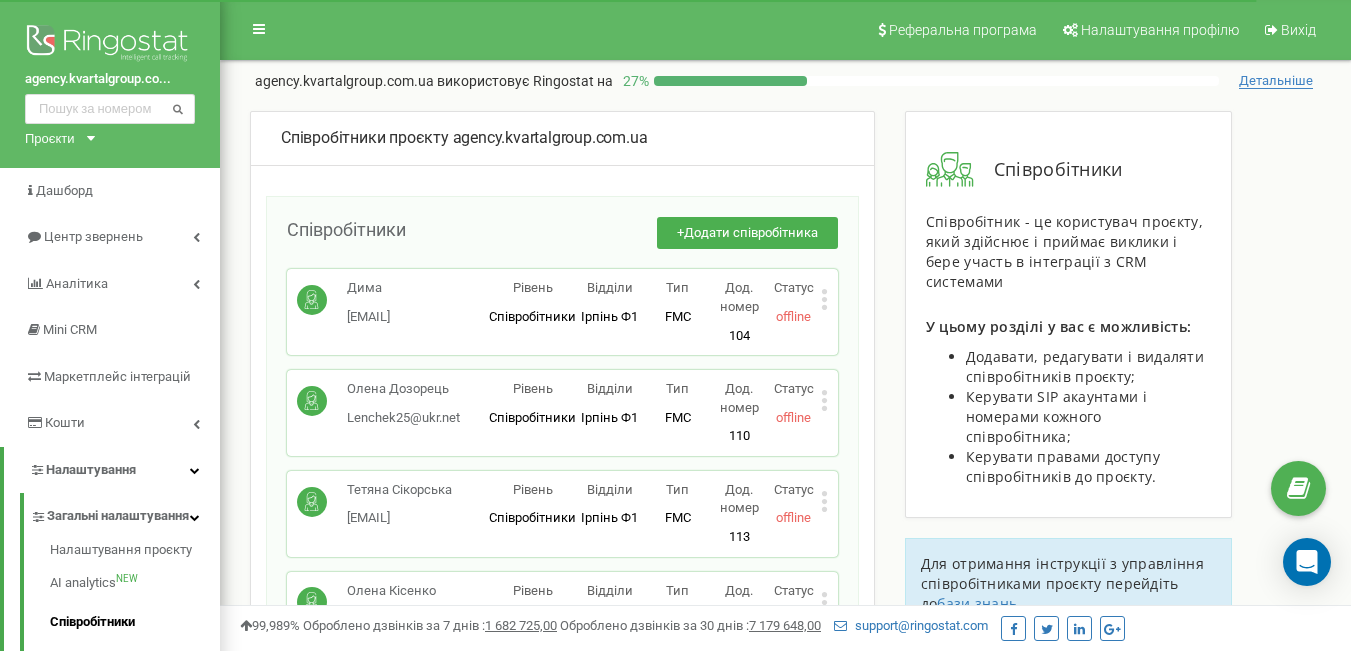scroll, scrollTop: 0, scrollLeft: 0, axis: both 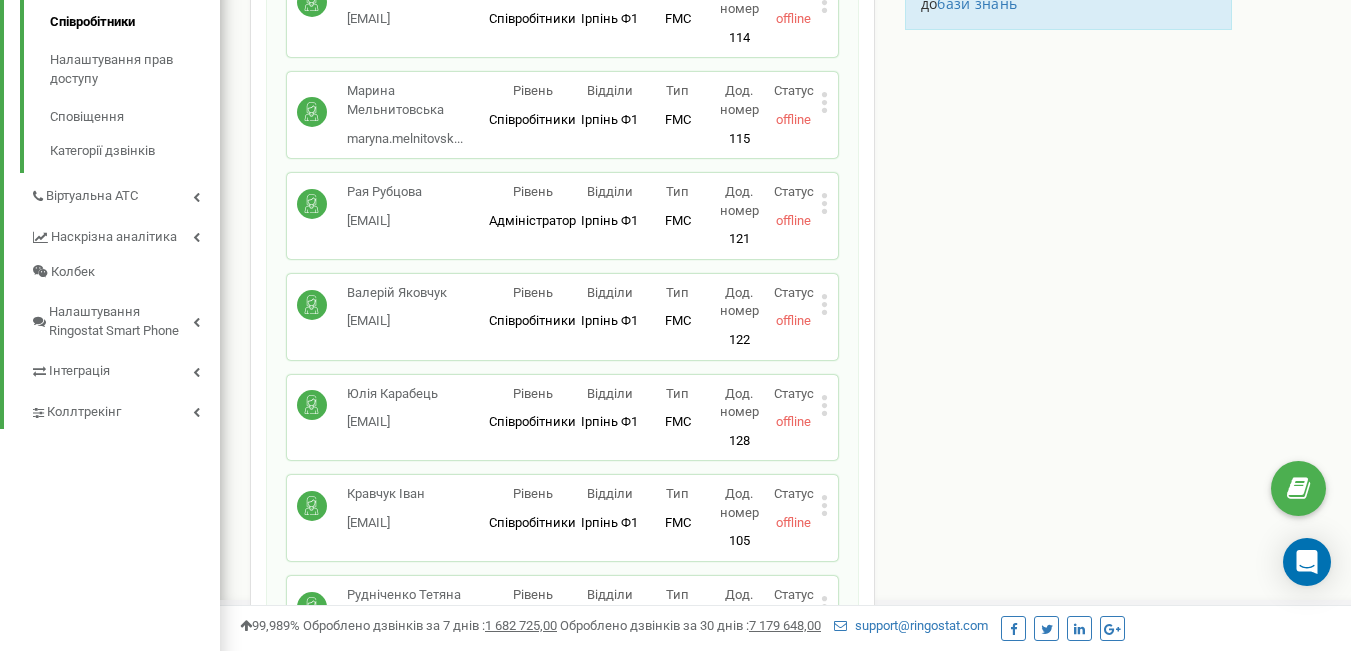 click 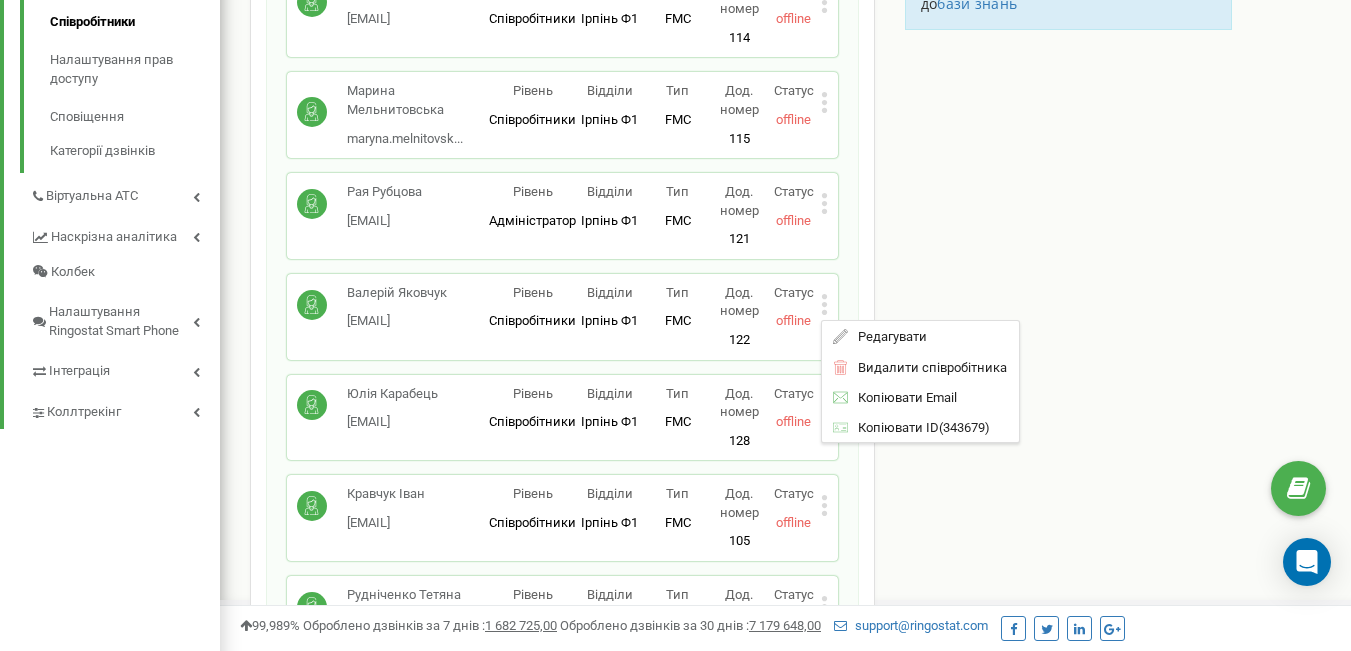 click on "Співробітники проєкту    agency.kvartalgroup.com.ua Співробітники +  Додати співробітника Дима [EMAIL] Рівень Співробітники Відділи Ірпінь Ф1 Ірпінь Ф1 Тип FMC Робоче місце дозволяє використовувати співробітнику лише номер FMC. При додаванні SIP-облікового запису або прив'язці зовнішнього номера телефону, це робоче місце буде змінено на стандартний Business phone з усіма можливостями. Дод. номер 104 Статус offline Редагувати   Видалити співробітника Копіювати Email Копіювати ID ( 289388 ) Олена Дозорець [EMAIL] Рівень Співробітники Відділи Ірпінь Ф1 Ірпінь Ф1 Тип FMC Дод. номер 110 Статус" at bounding box center [785, 1643] 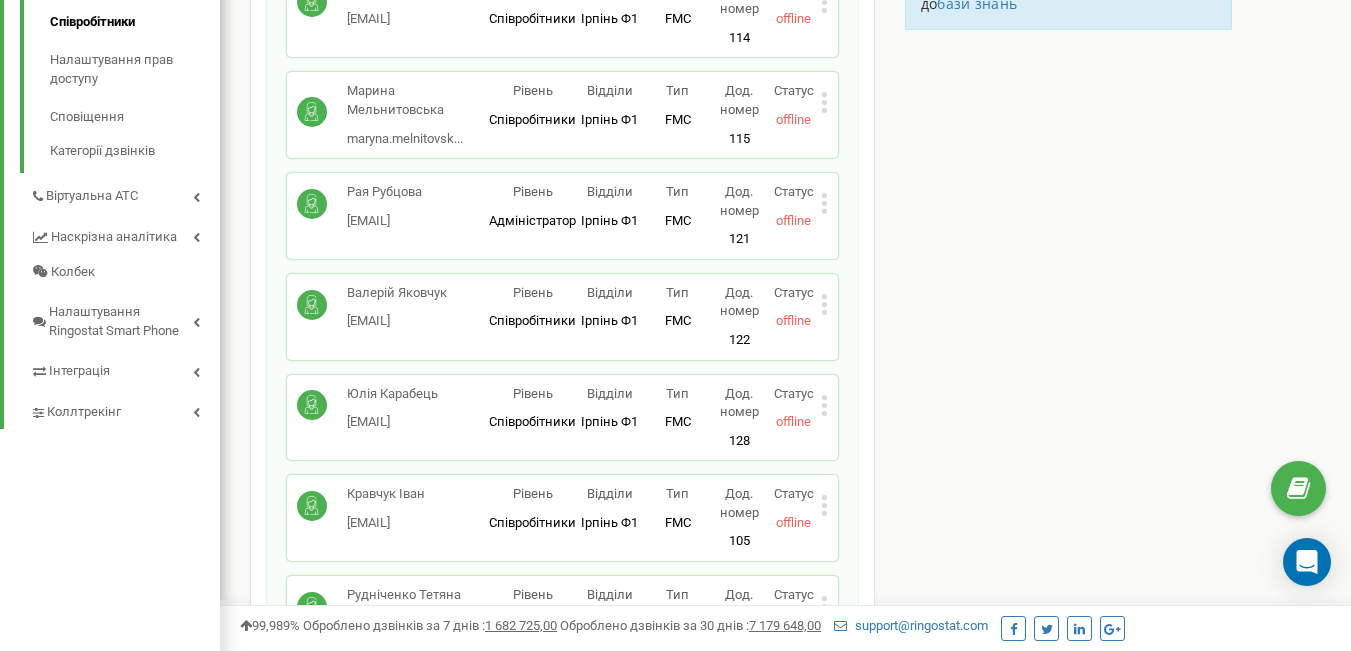 scroll, scrollTop: 700, scrollLeft: 0, axis: vertical 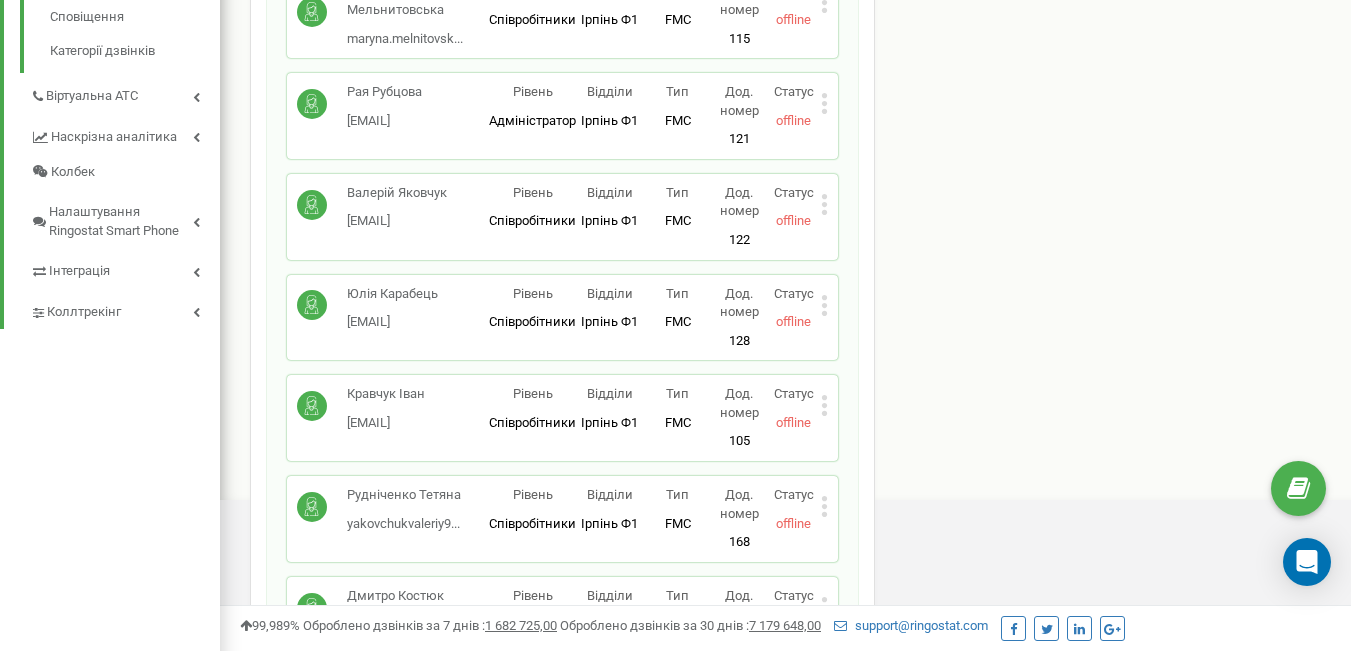 click 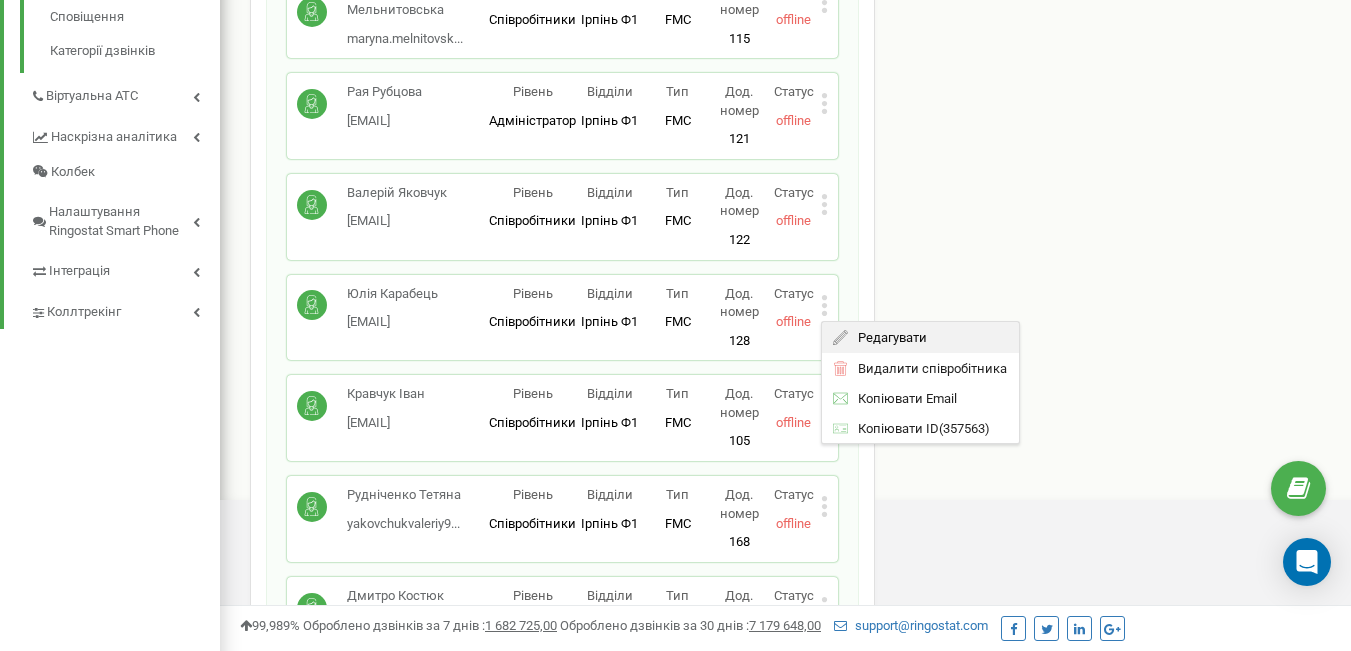 click on "Редагувати" at bounding box center [887, 337] 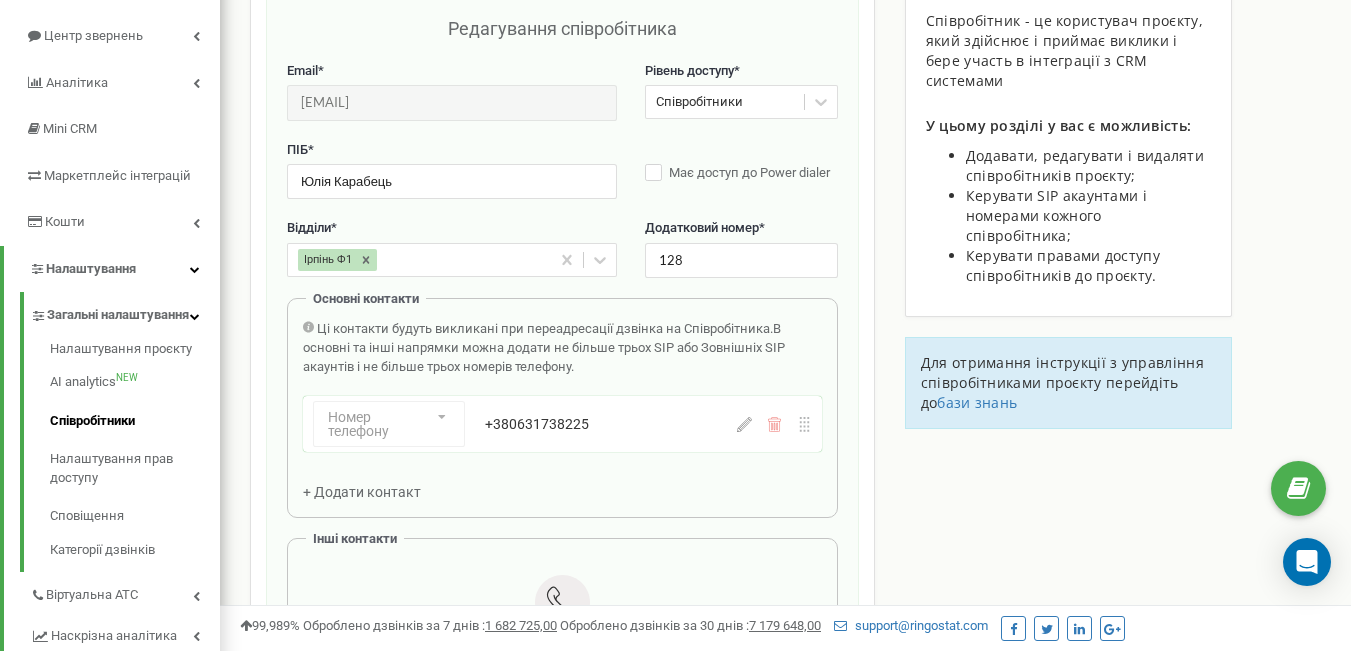 scroll, scrollTop: 200, scrollLeft: 0, axis: vertical 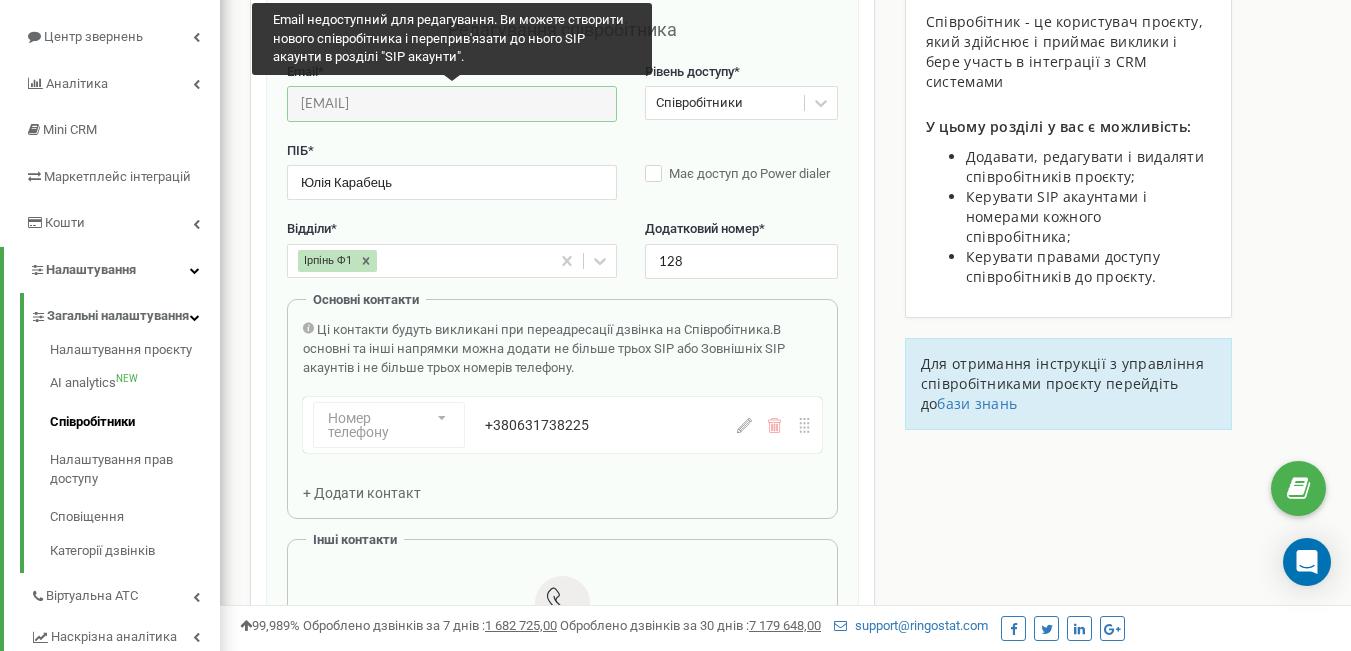 click on "[EMAIL]" at bounding box center [452, 103] 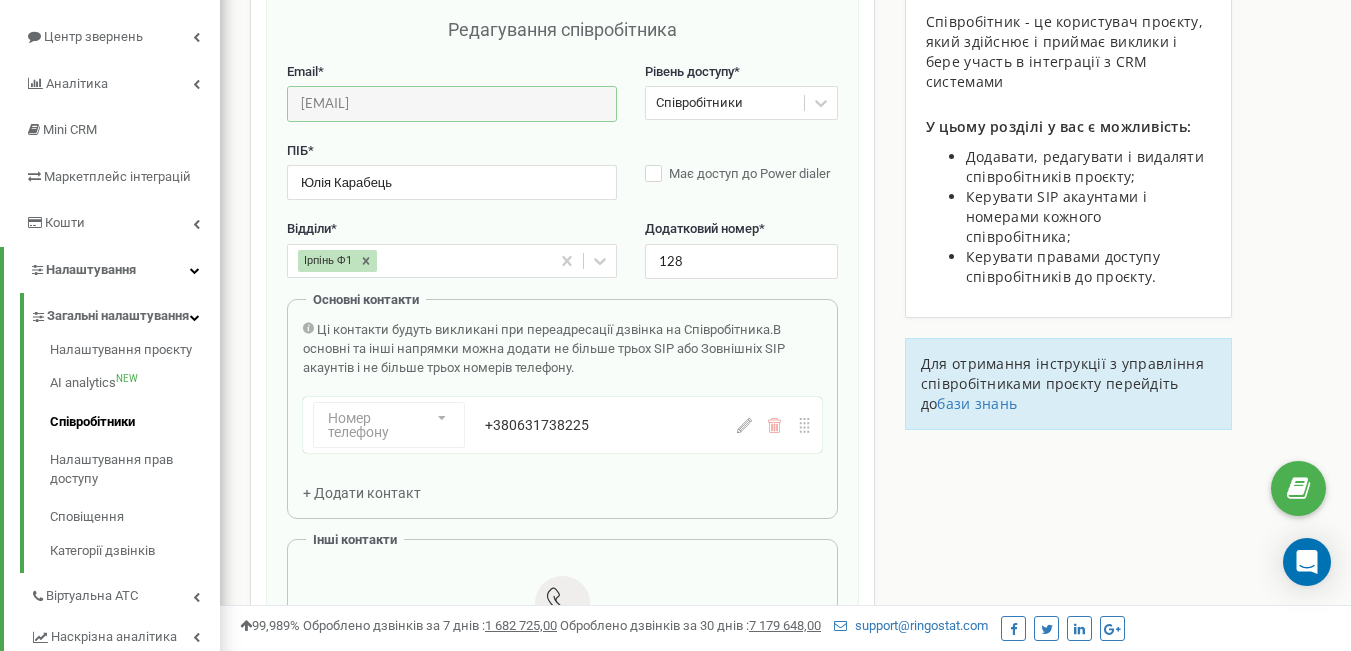 click on "+380631738225" at bounding box center [611, 425] 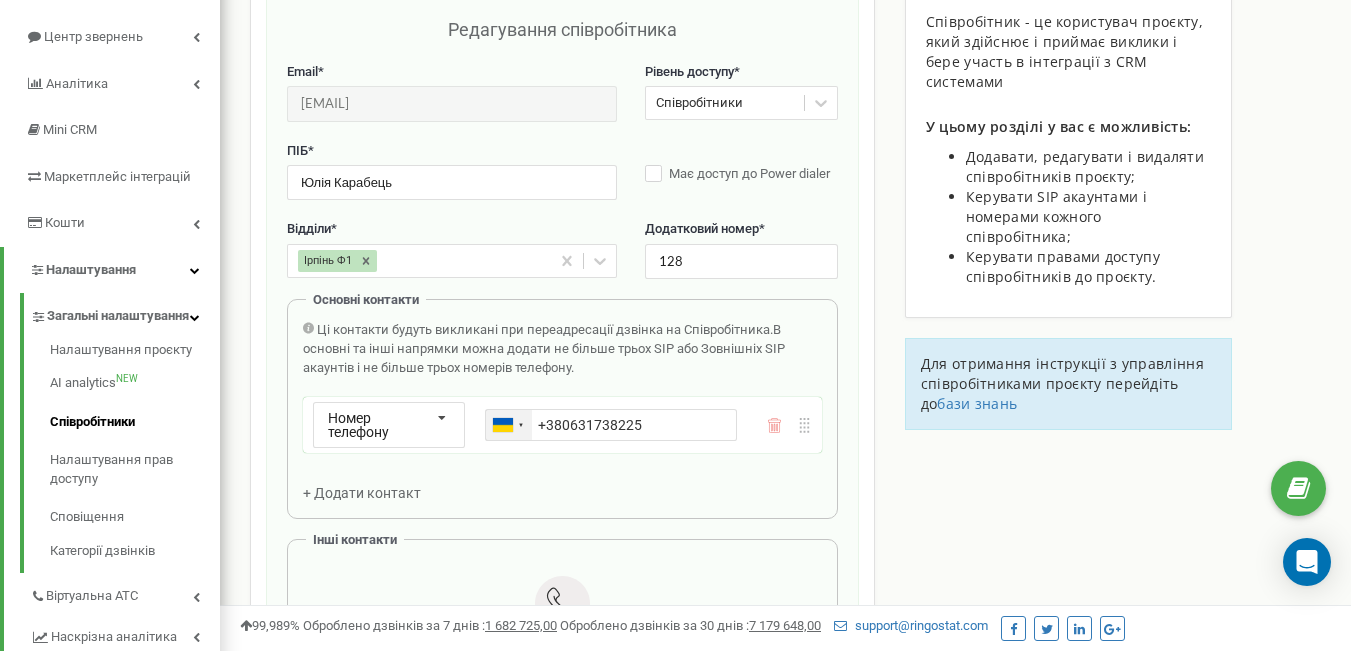 drag, startPoint x: 671, startPoint y: 425, endPoint x: 531, endPoint y: 423, distance: 140.01428 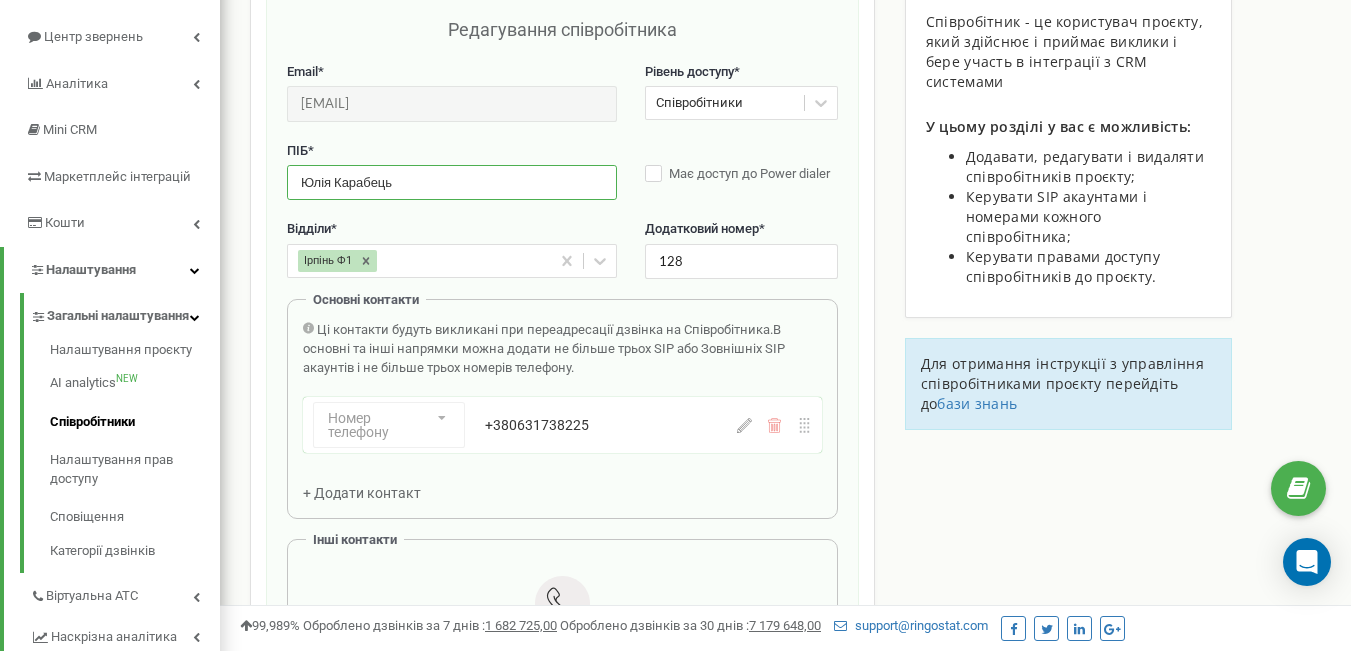 drag, startPoint x: 399, startPoint y: 179, endPoint x: 283, endPoint y: 175, distance: 116.06895 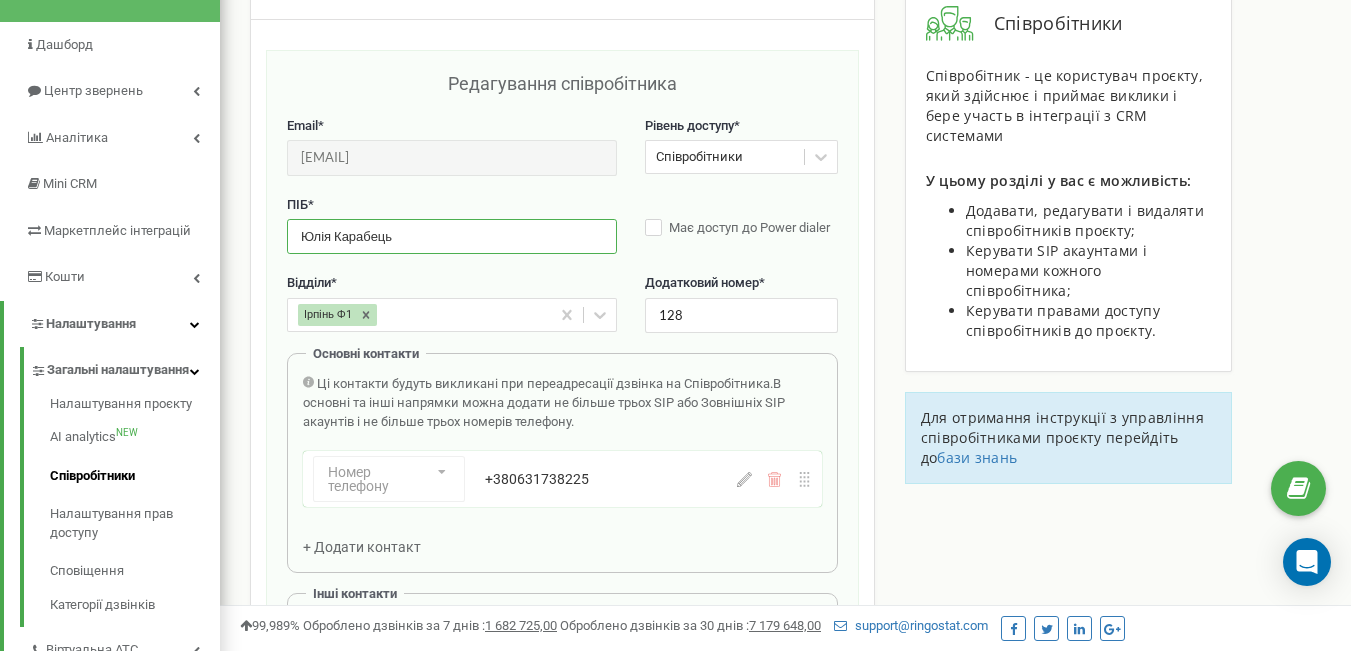 scroll, scrollTop: 100, scrollLeft: 0, axis: vertical 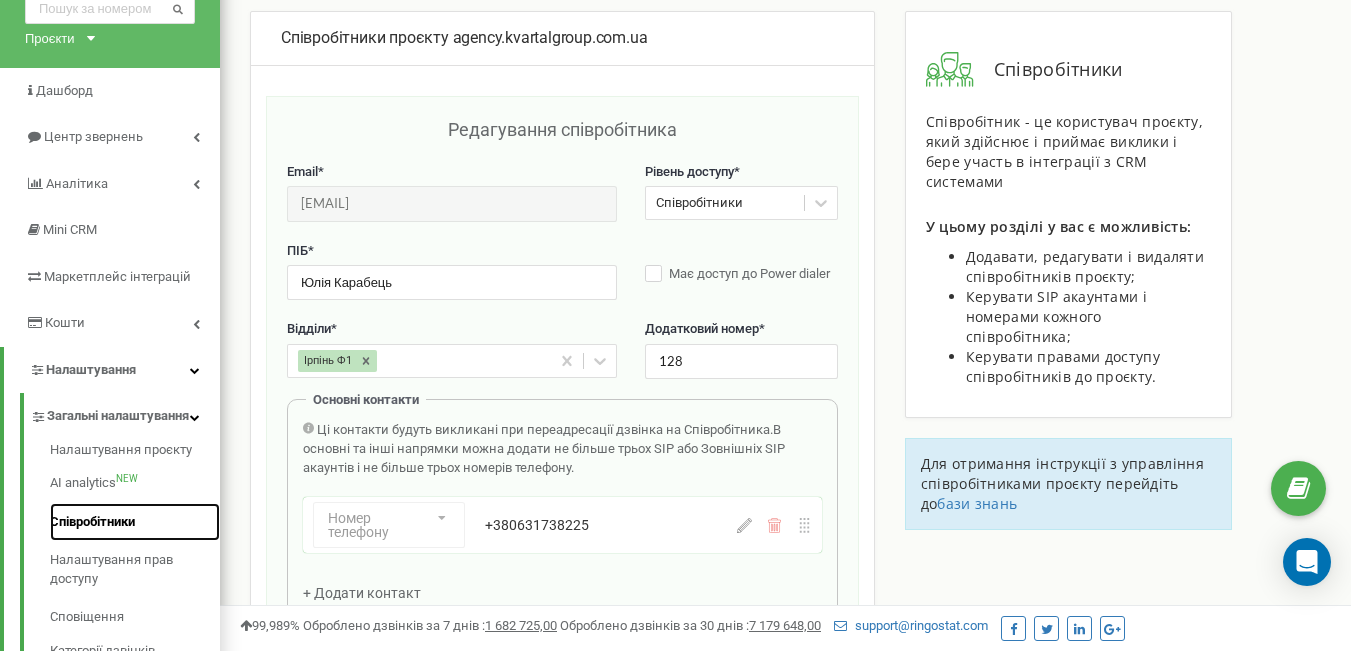 click on "Співробітники" at bounding box center (135, 522) 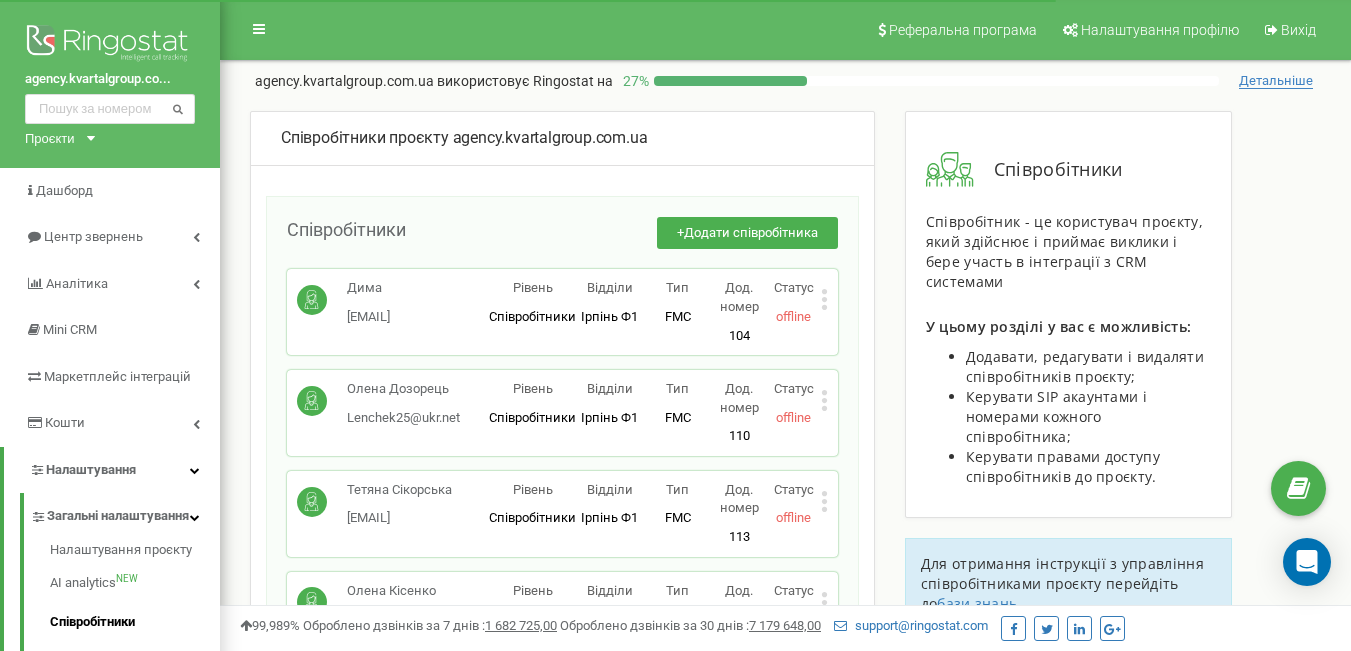 scroll, scrollTop: 0, scrollLeft: 0, axis: both 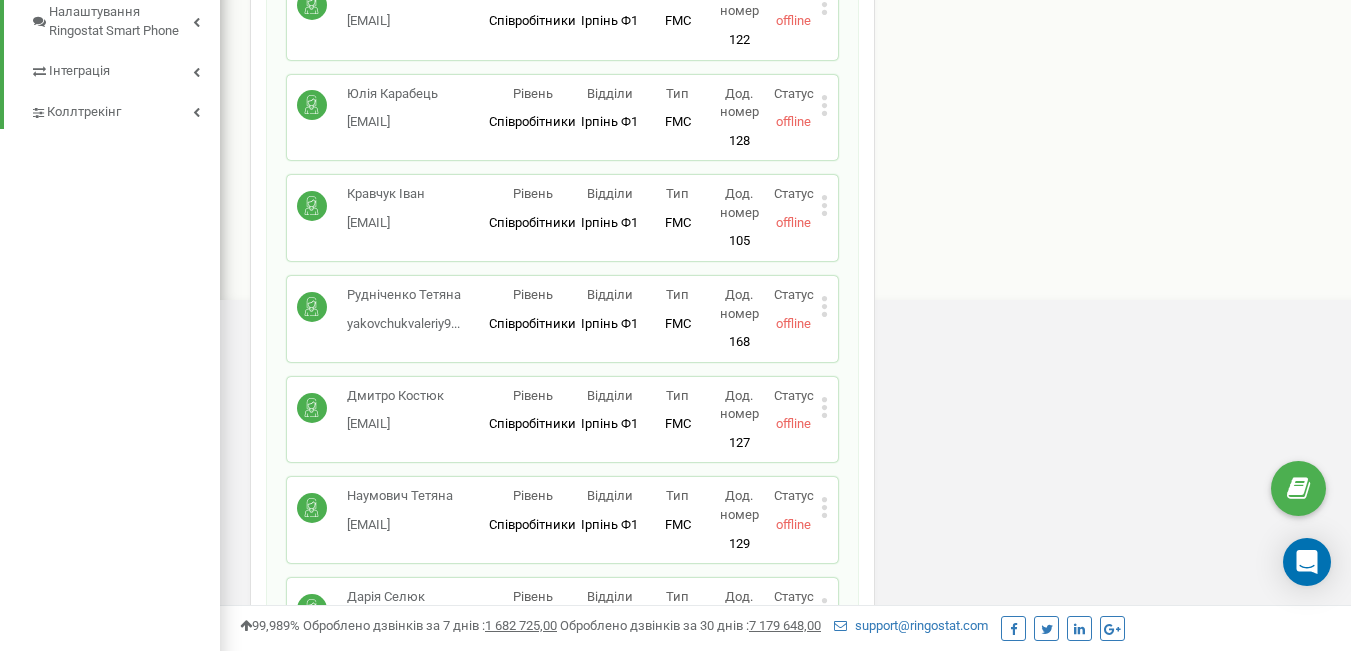 click 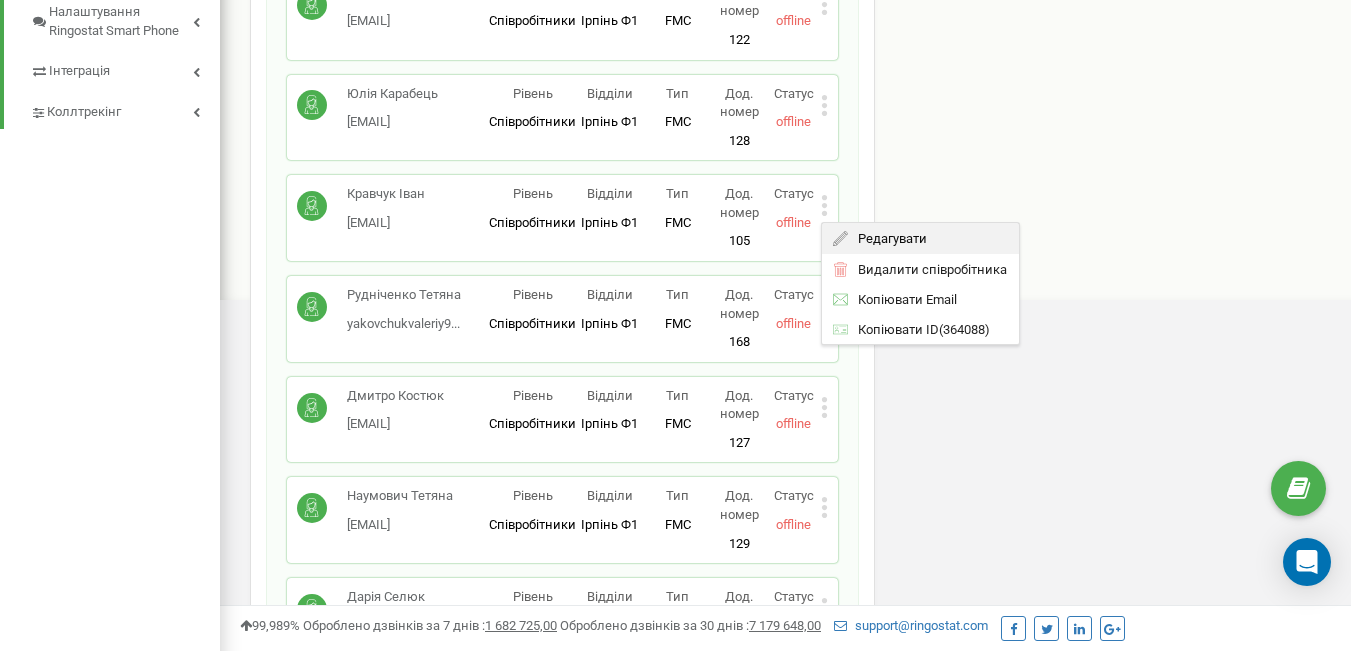 click on "Редагувати" at bounding box center (887, 238) 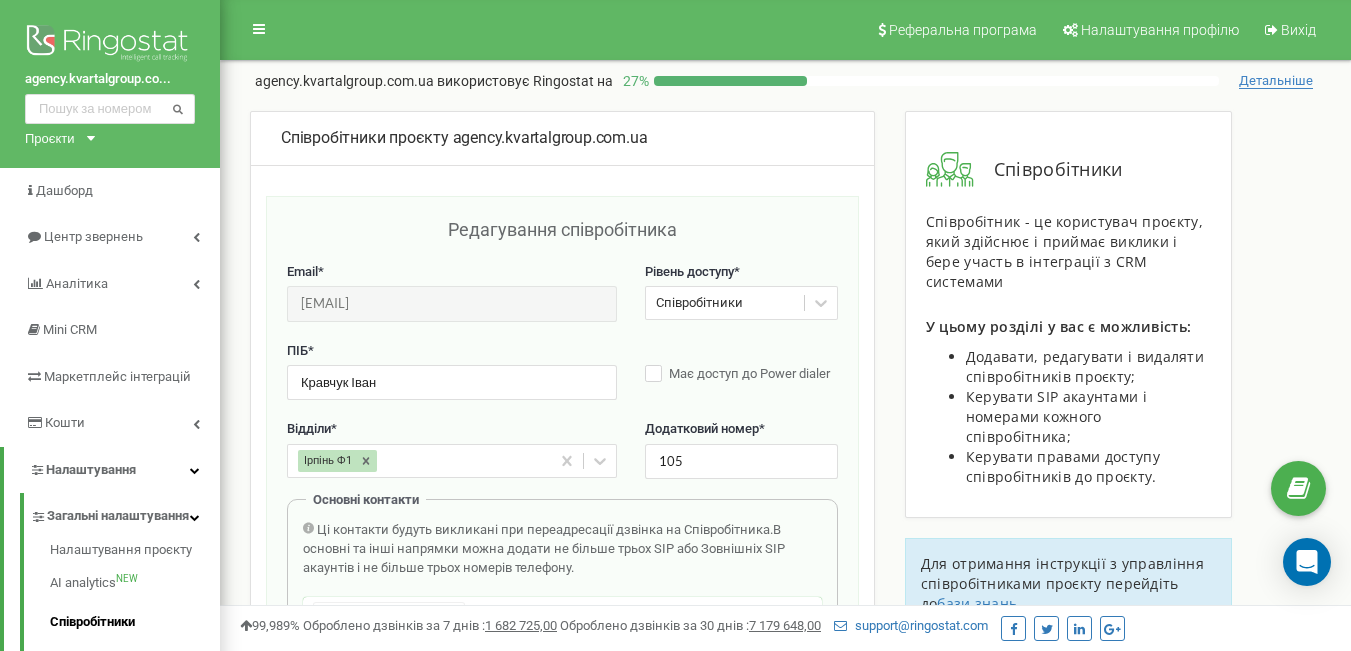 scroll, scrollTop: 100, scrollLeft: 0, axis: vertical 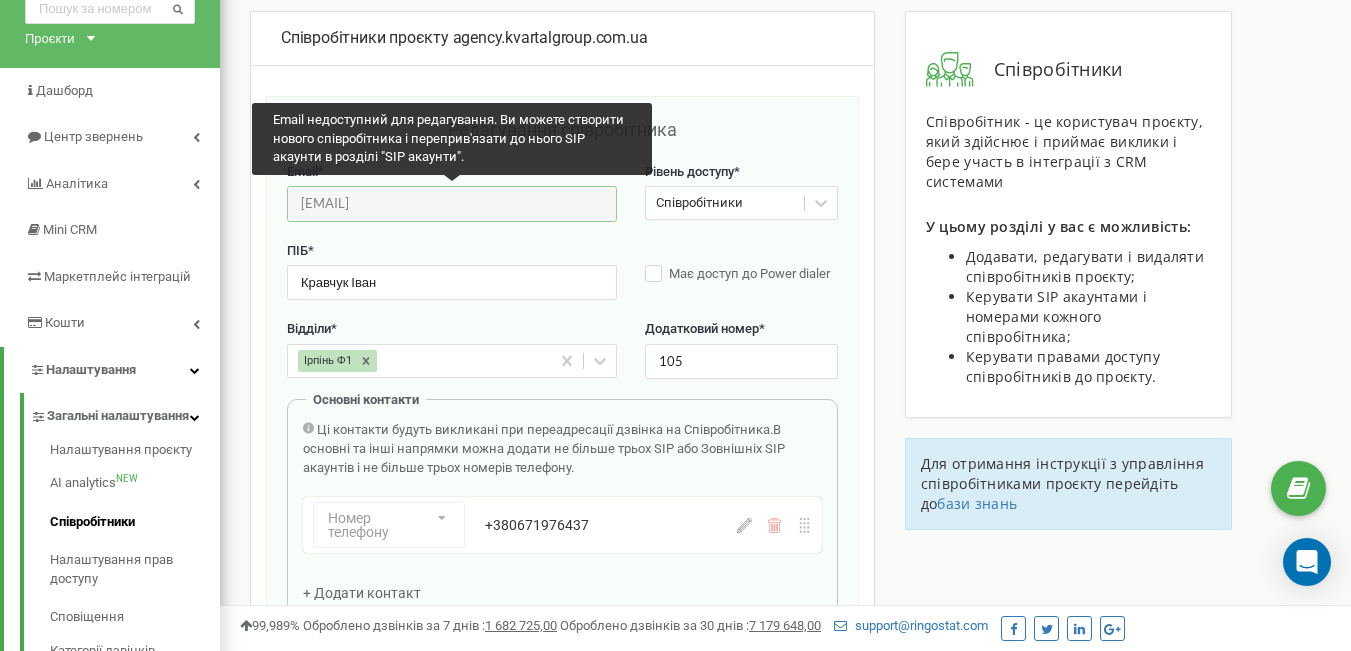 drag, startPoint x: 481, startPoint y: 202, endPoint x: 282, endPoint y: 195, distance: 199.12308 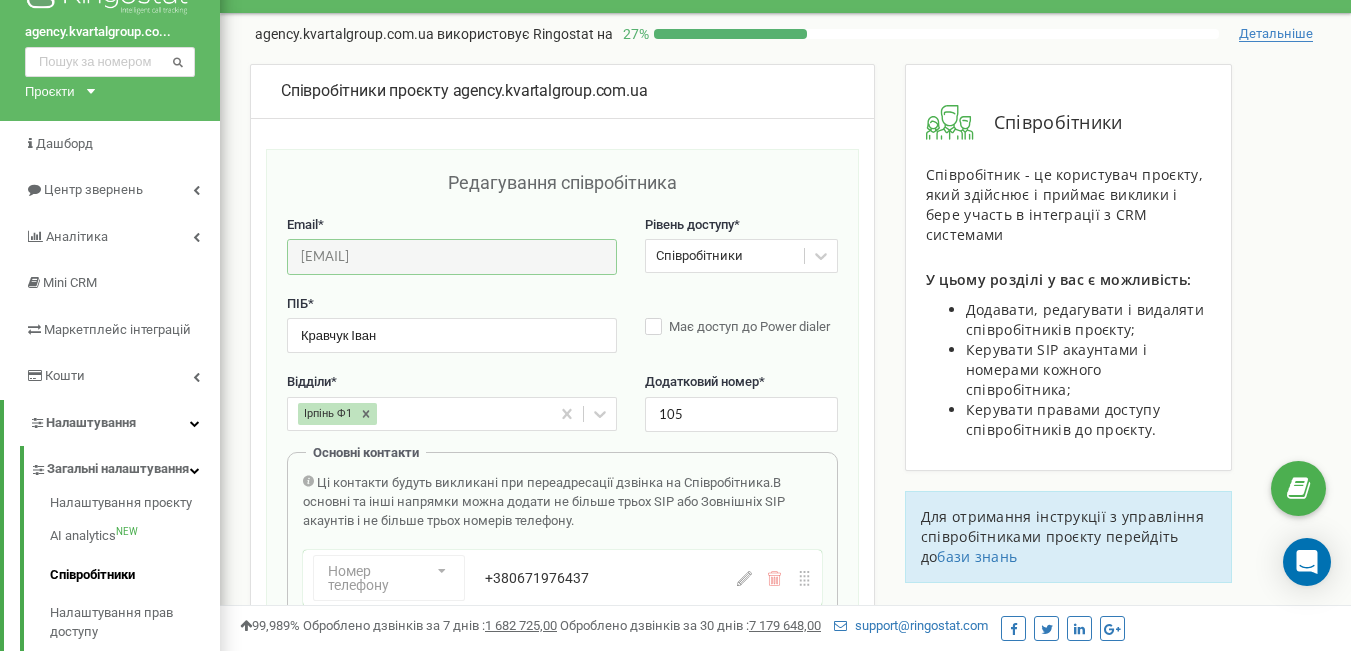 scroll, scrollTop: 0, scrollLeft: 0, axis: both 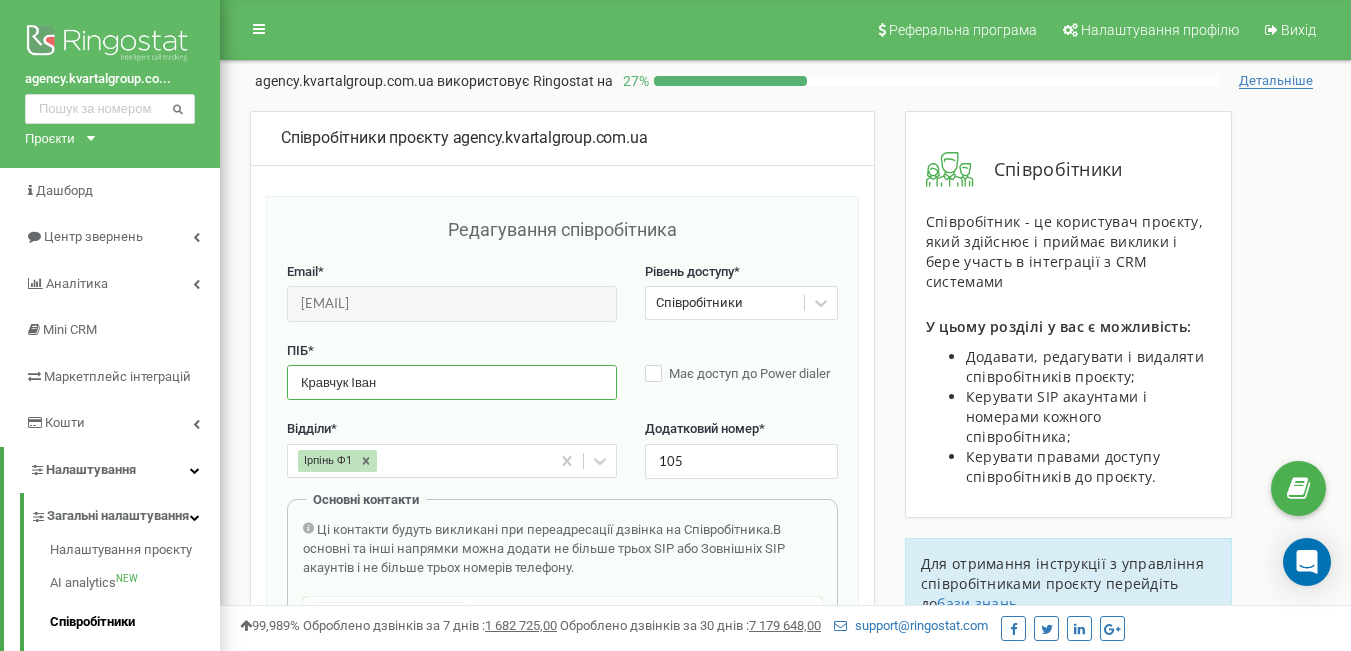 drag, startPoint x: 386, startPoint y: 386, endPoint x: 254, endPoint y: 385, distance: 132.00378 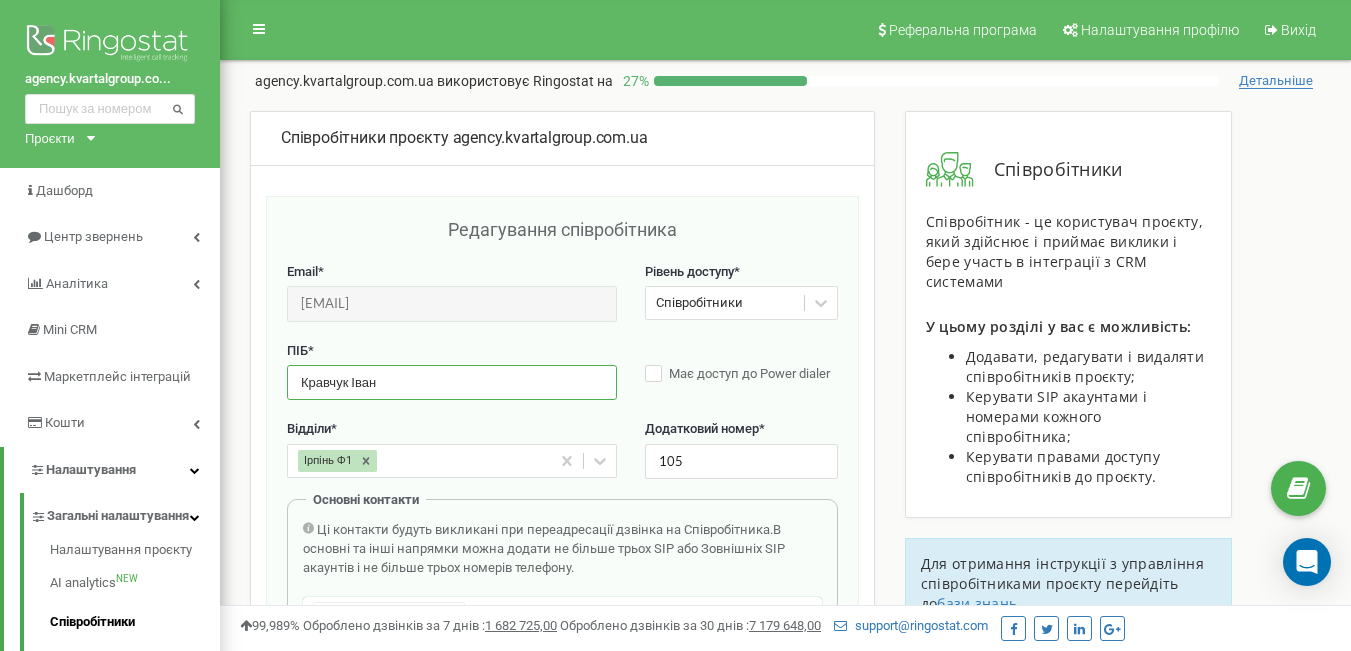 scroll, scrollTop: 400, scrollLeft: 0, axis: vertical 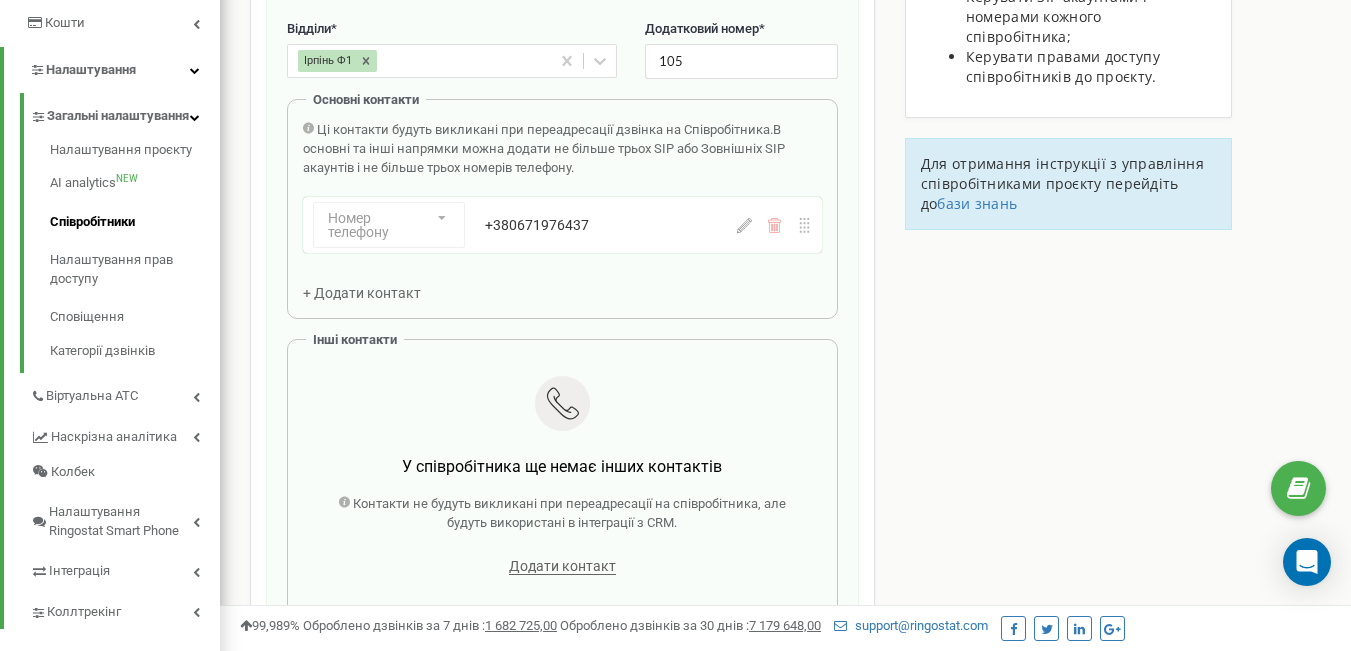 click 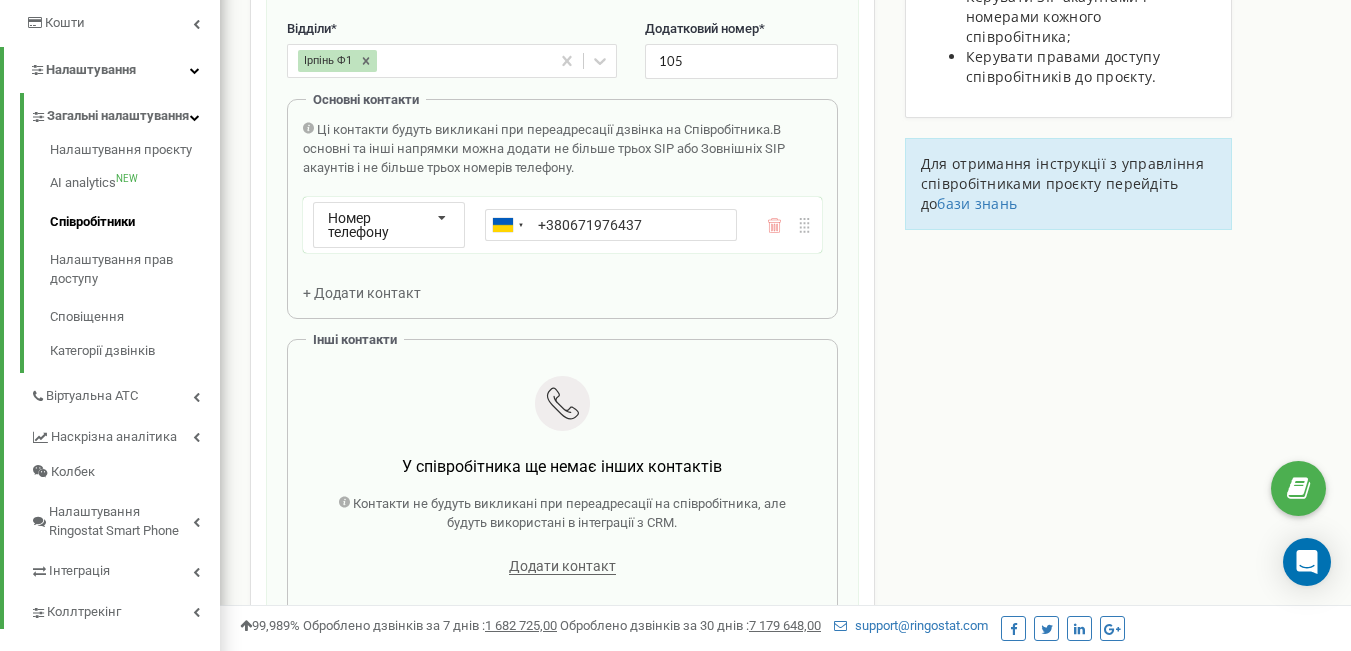 click on "+380671976437" at bounding box center [611, 225] 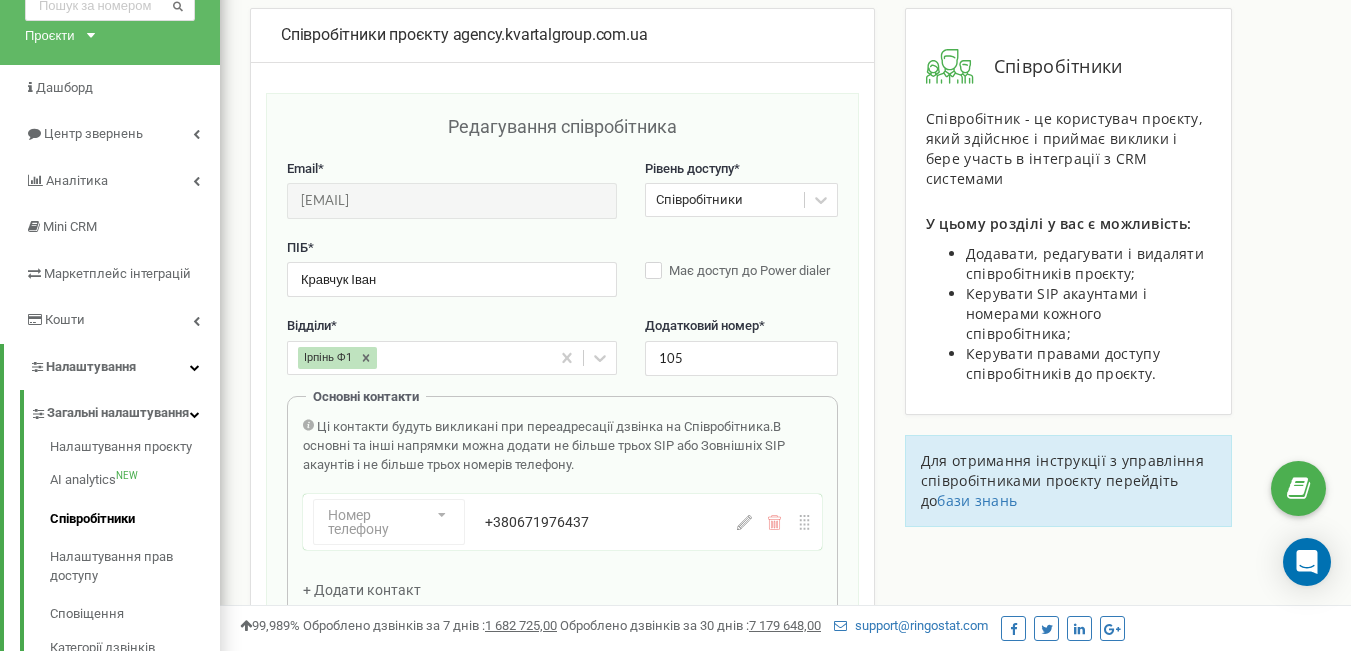 scroll, scrollTop: 300, scrollLeft: 0, axis: vertical 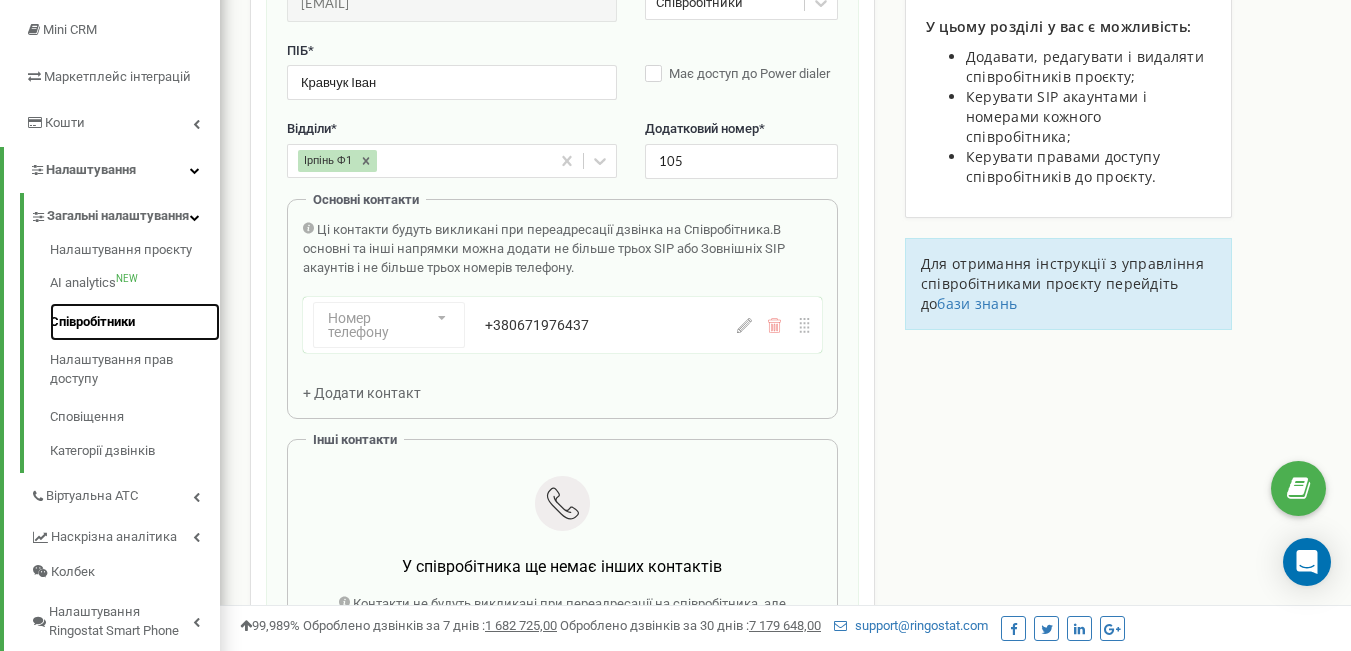 click on "Співробітники" at bounding box center [135, 322] 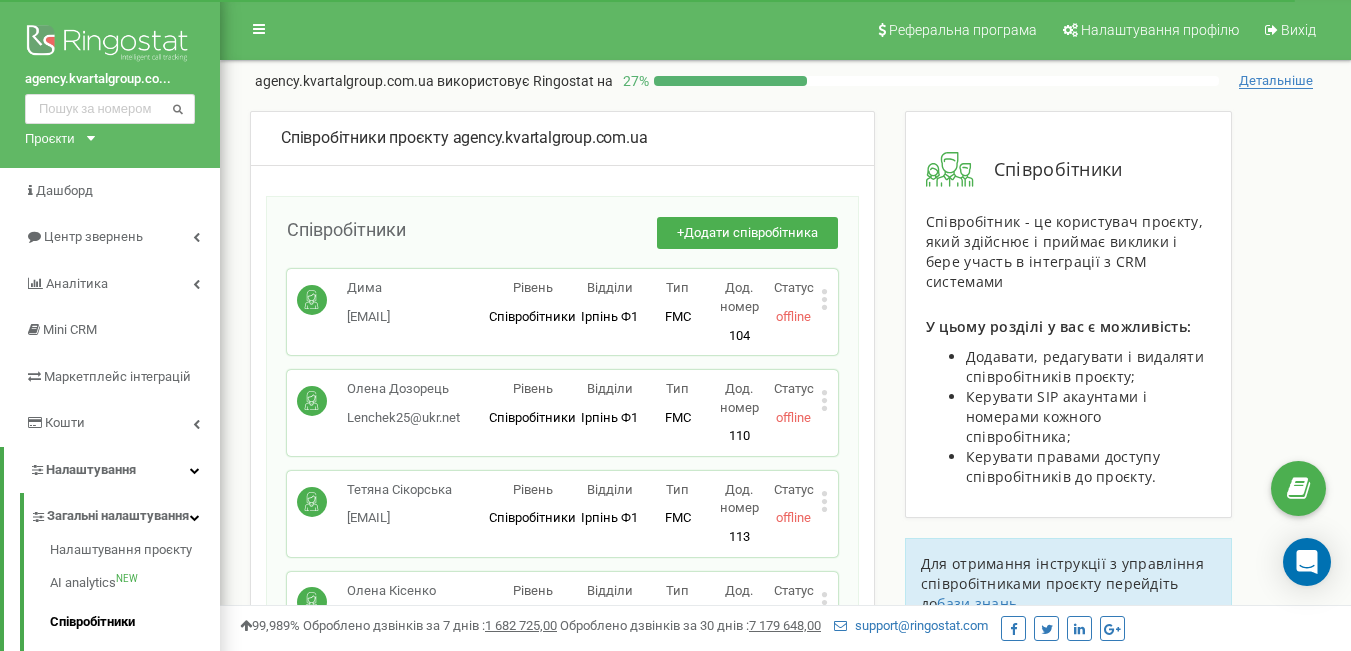 scroll, scrollTop: 0, scrollLeft: 0, axis: both 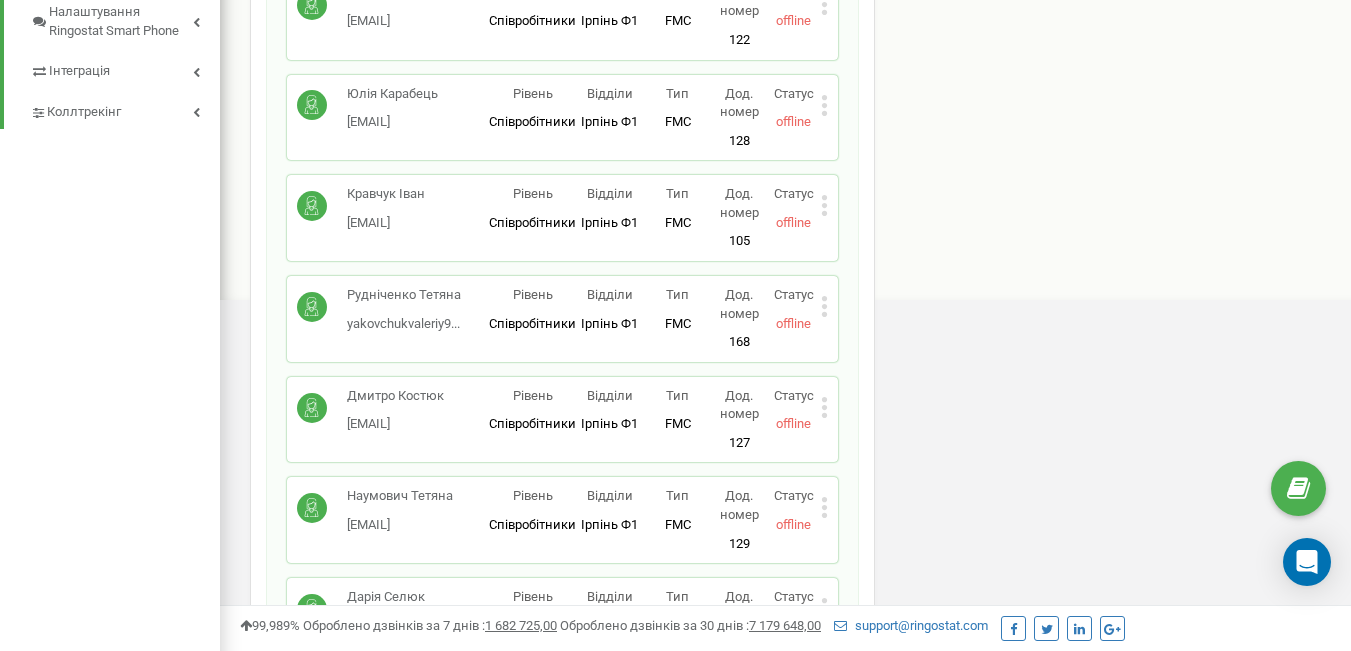 click 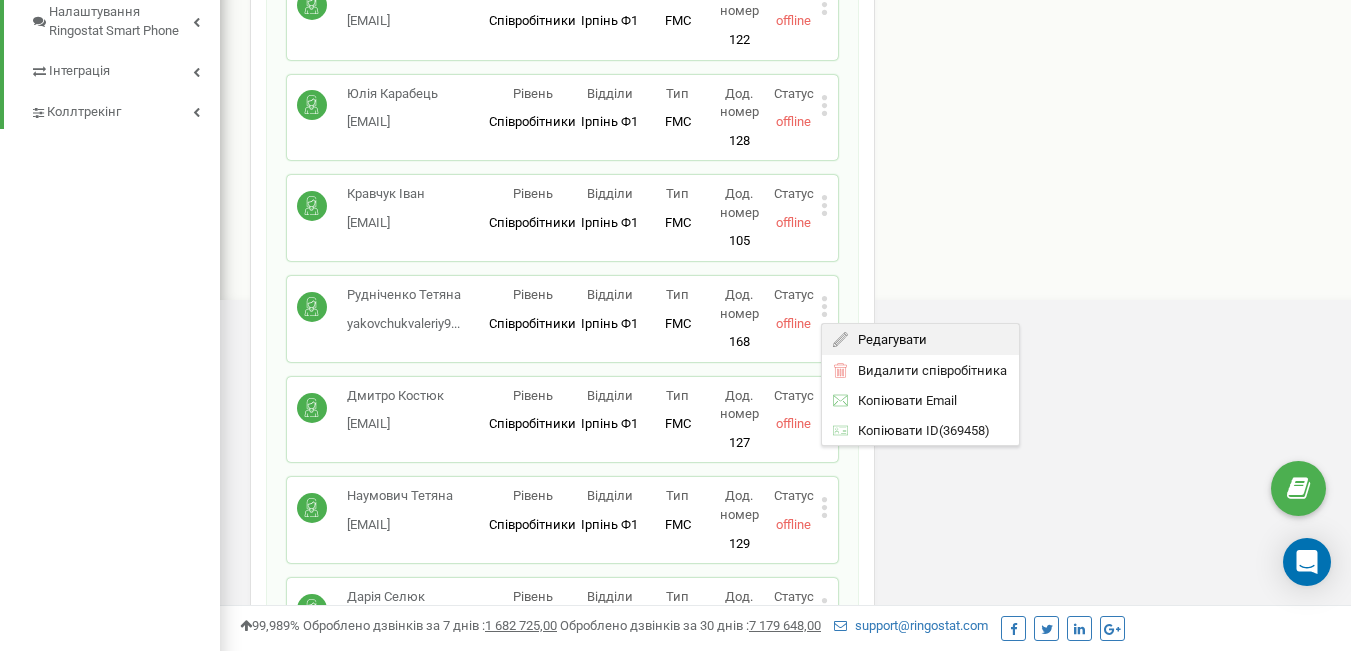 drag, startPoint x: 859, startPoint y: 341, endPoint x: 848, endPoint y: 338, distance: 11.401754 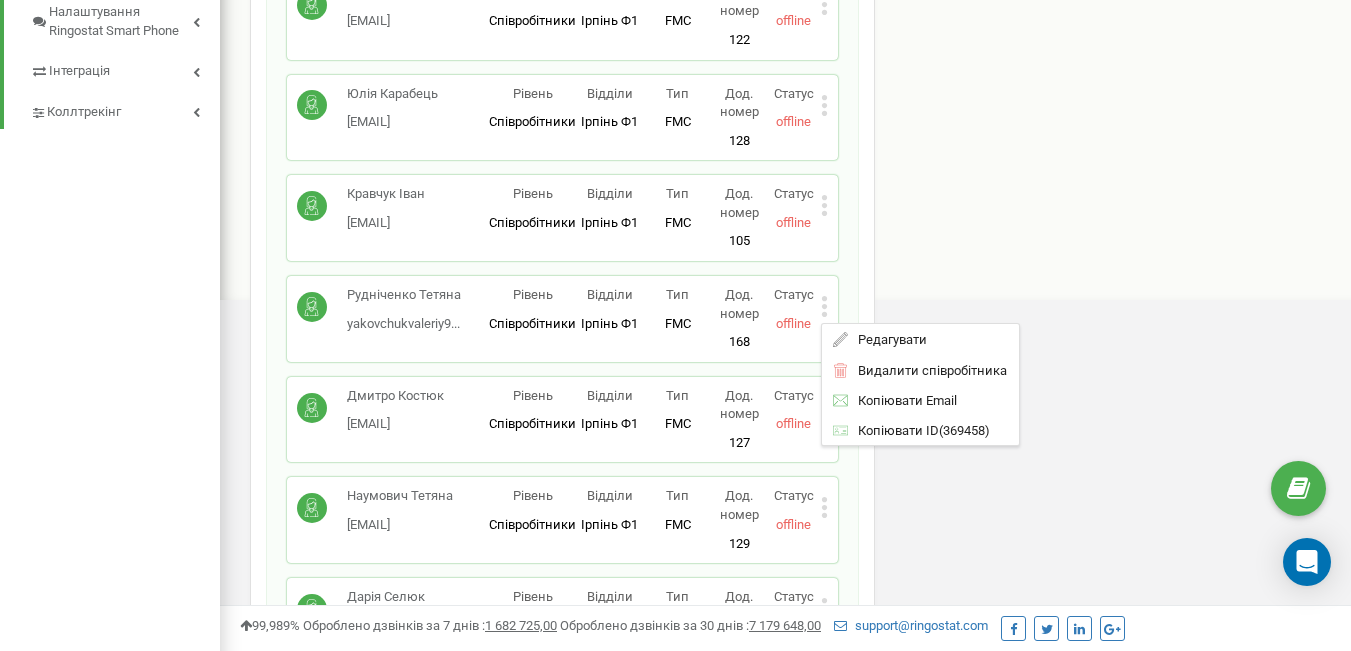 drag, startPoint x: 848, startPoint y: 338, endPoint x: 836, endPoint y: 339, distance: 12.0415945 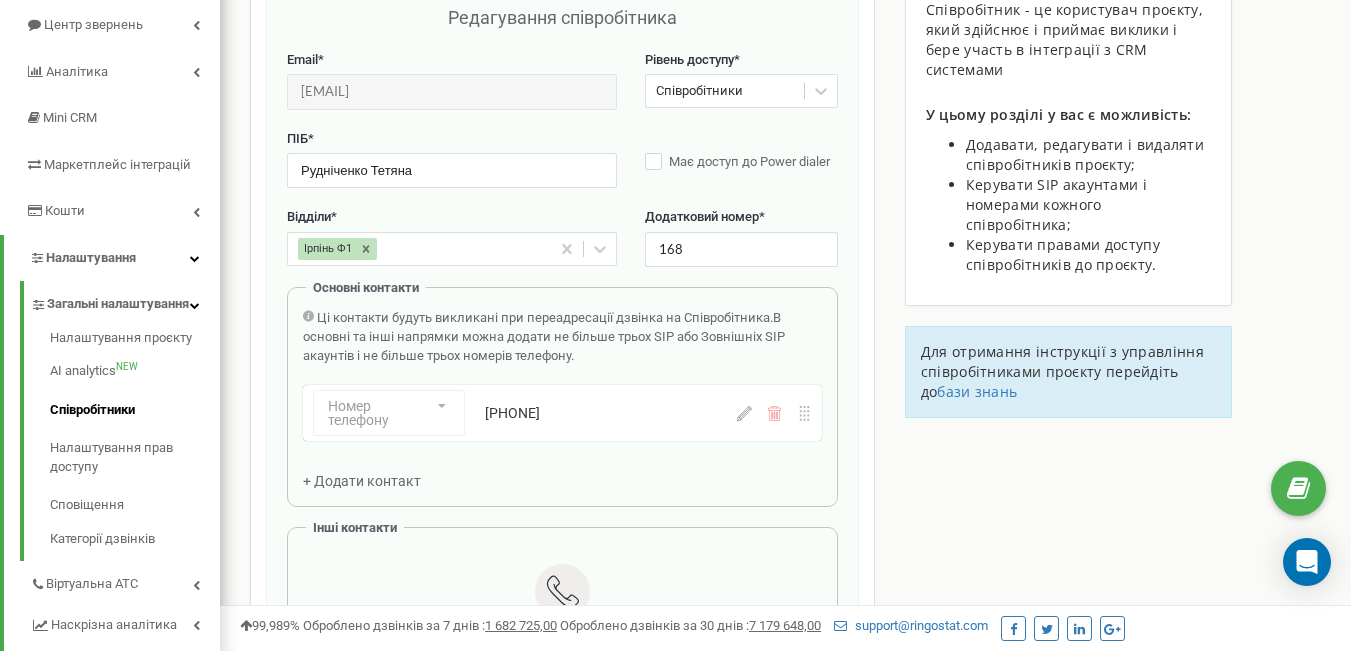scroll, scrollTop: 200, scrollLeft: 0, axis: vertical 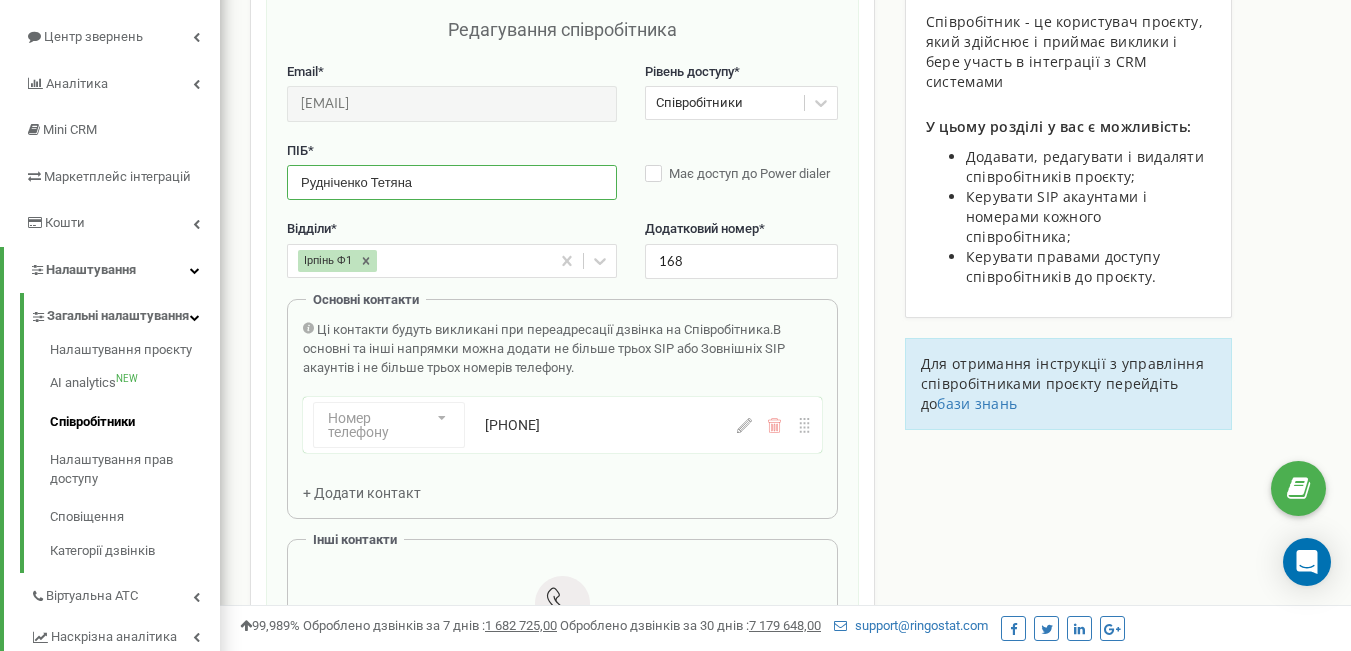 drag, startPoint x: 435, startPoint y: 181, endPoint x: 269, endPoint y: 185, distance: 166.04819 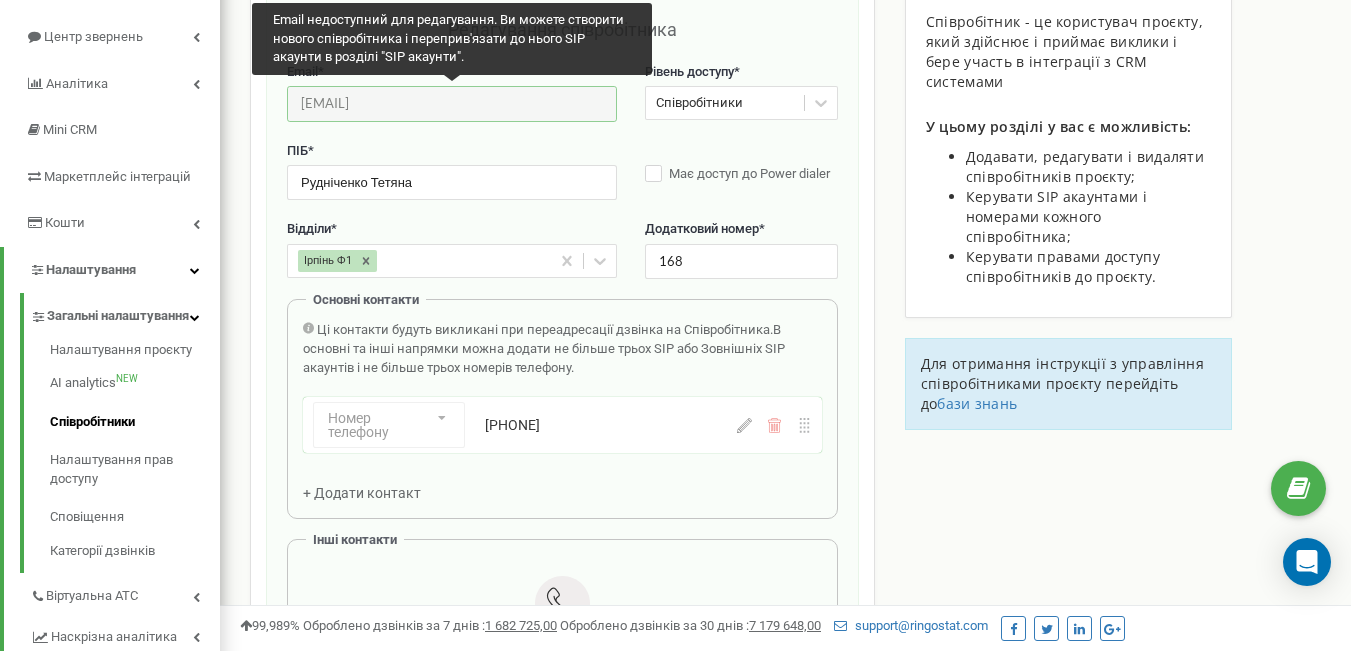drag, startPoint x: 502, startPoint y: 104, endPoint x: 287, endPoint y: 109, distance: 215.05814 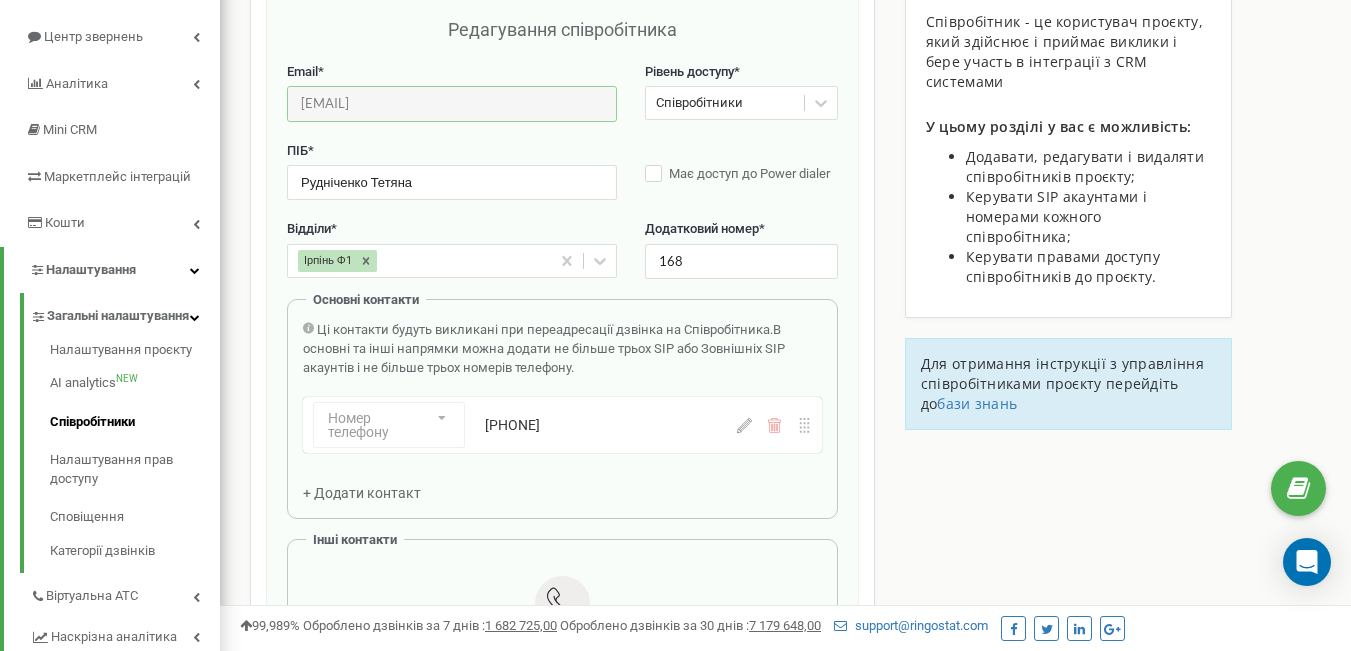 click 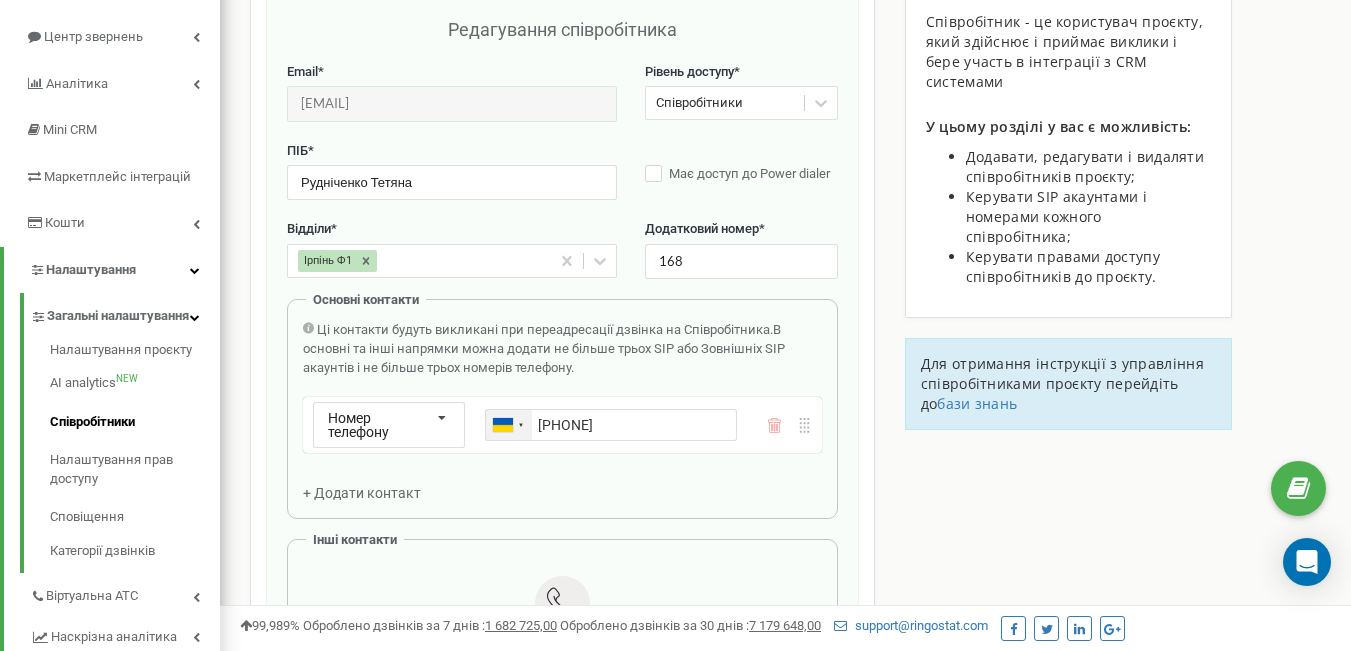 drag, startPoint x: 685, startPoint y: 420, endPoint x: 501, endPoint y: 428, distance: 184.17383 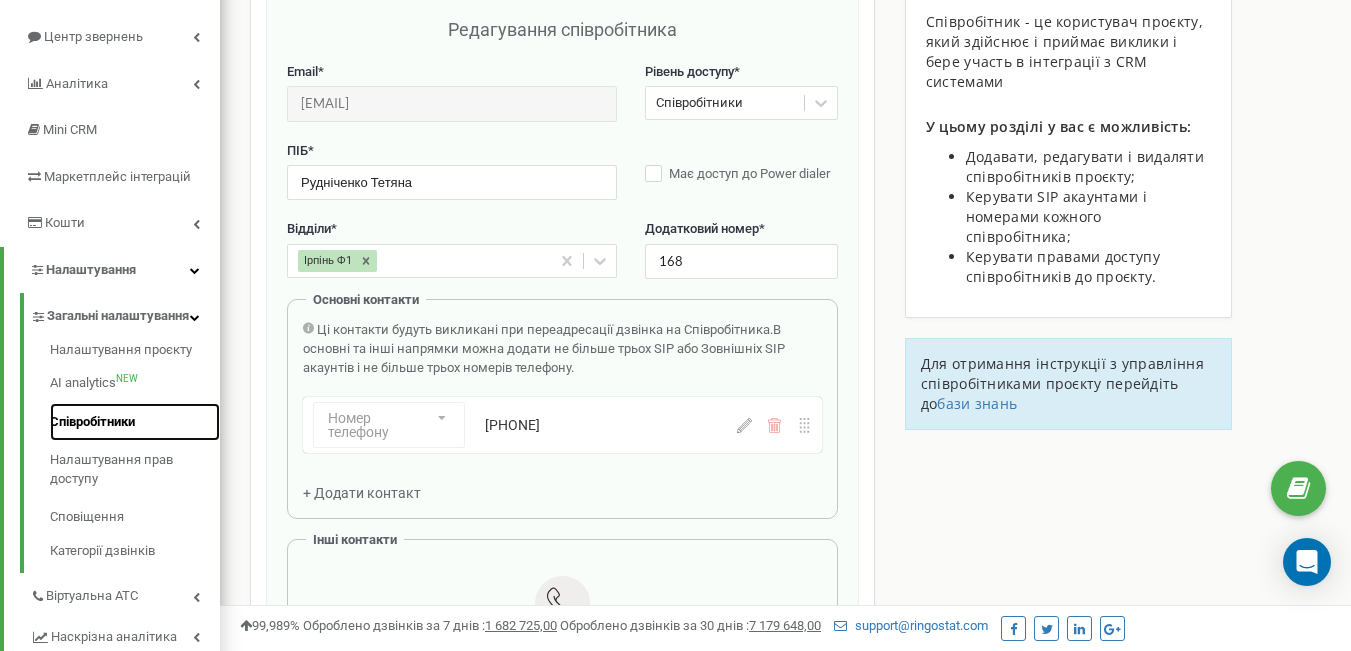 click on "Співробітники" at bounding box center (135, 422) 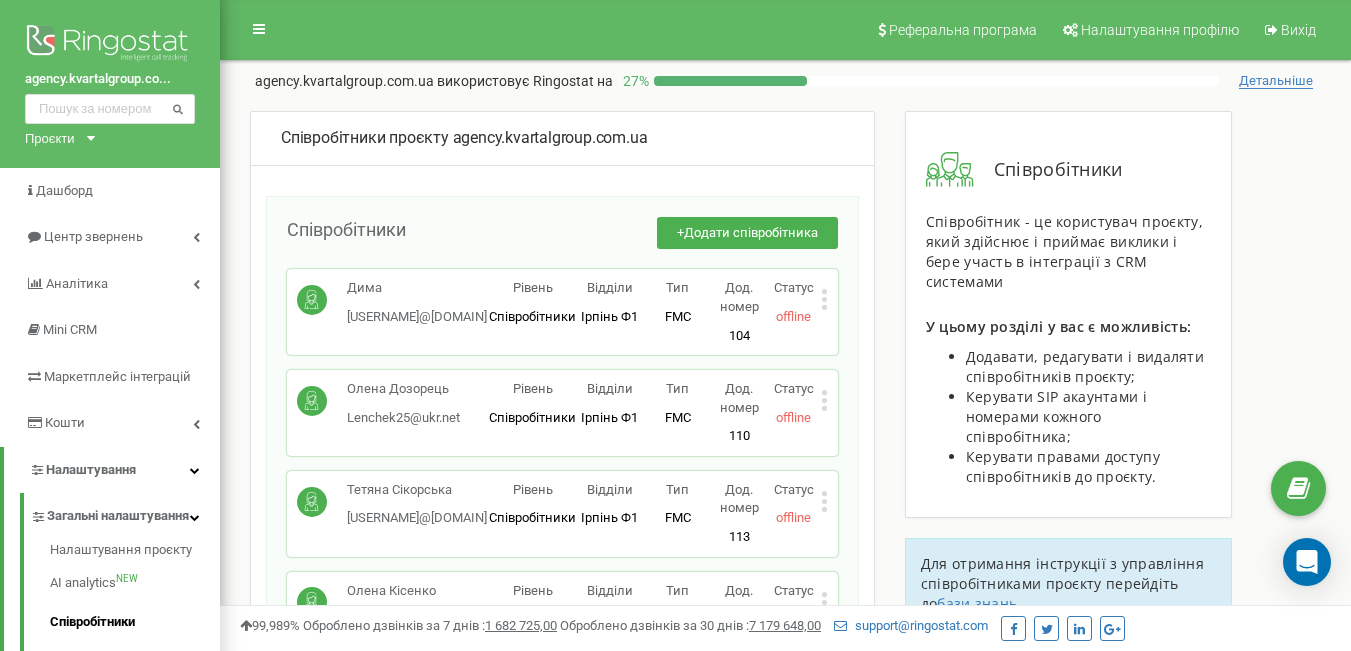 scroll, scrollTop: 0, scrollLeft: 0, axis: both 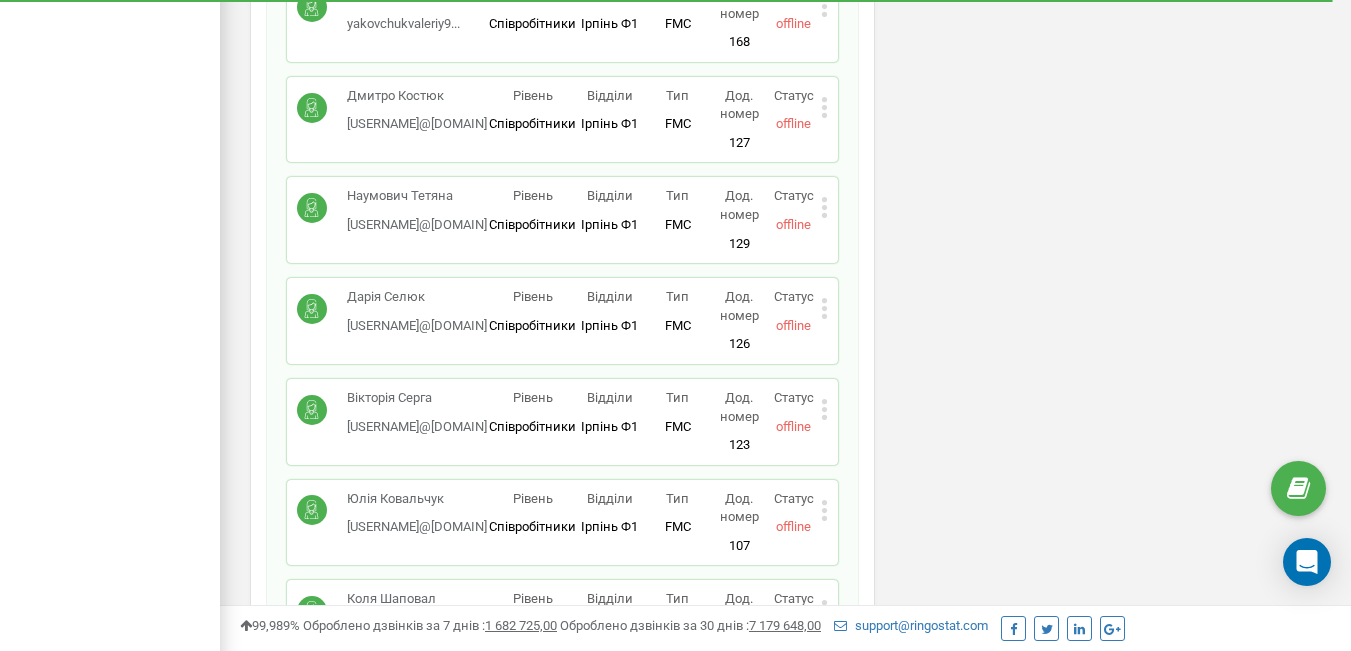 click 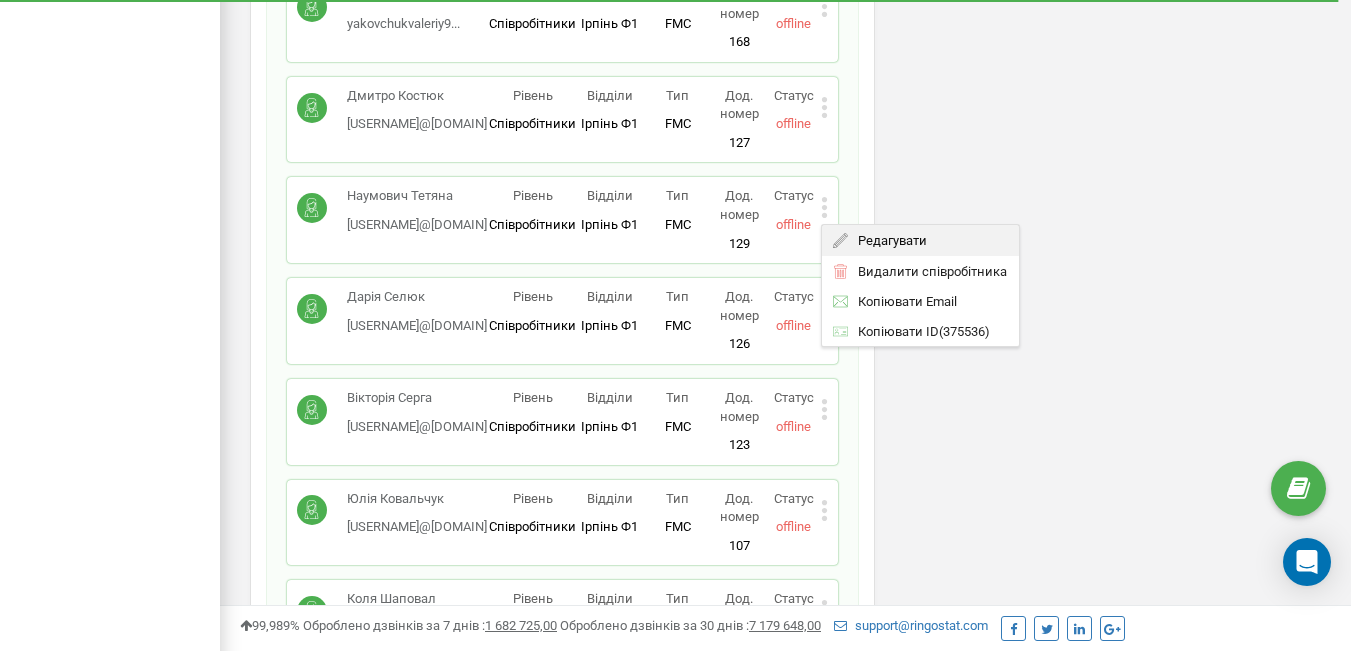 click on "Редагувати" at bounding box center (887, 240) 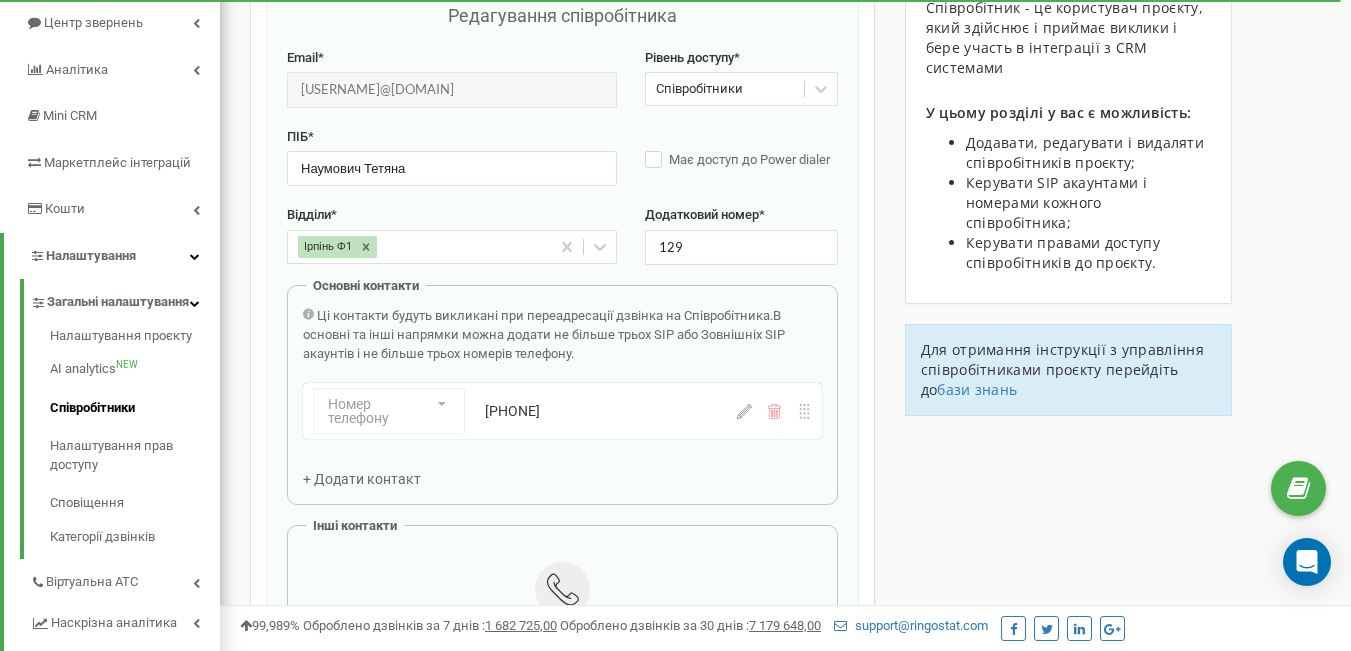 scroll, scrollTop: 200, scrollLeft: 0, axis: vertical 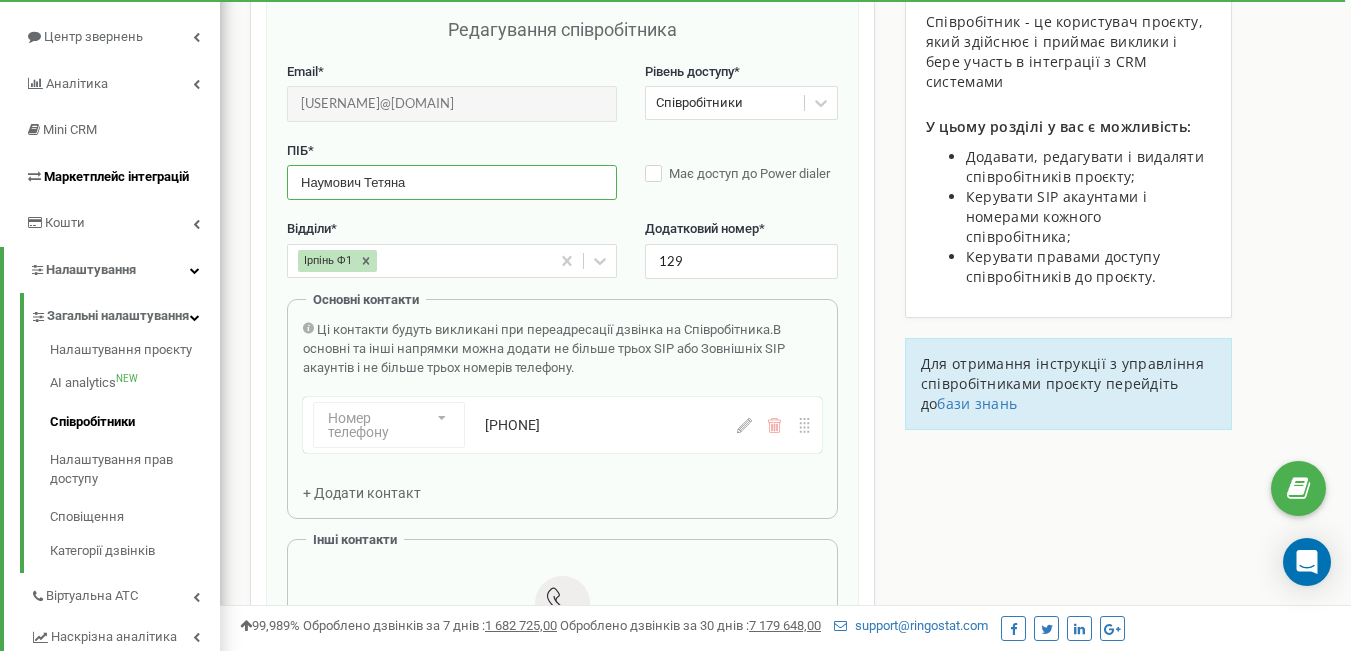drag, startPoint x: 413, startPoint y: 183, endPoint x: 196, endPoint y: 188, distance: 217.0576 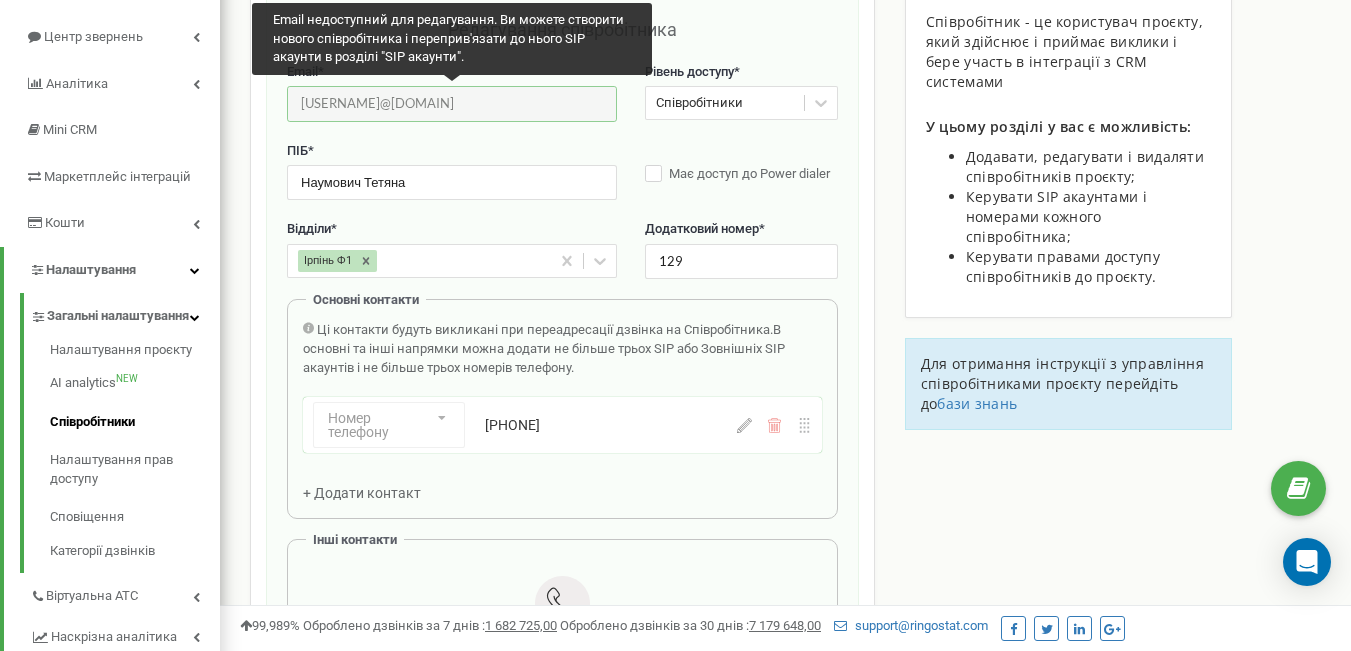 drag, startPoint x: 485, startPoint y: 99, endPoint x: 286, endPoint y: 102, distance: 199.02261 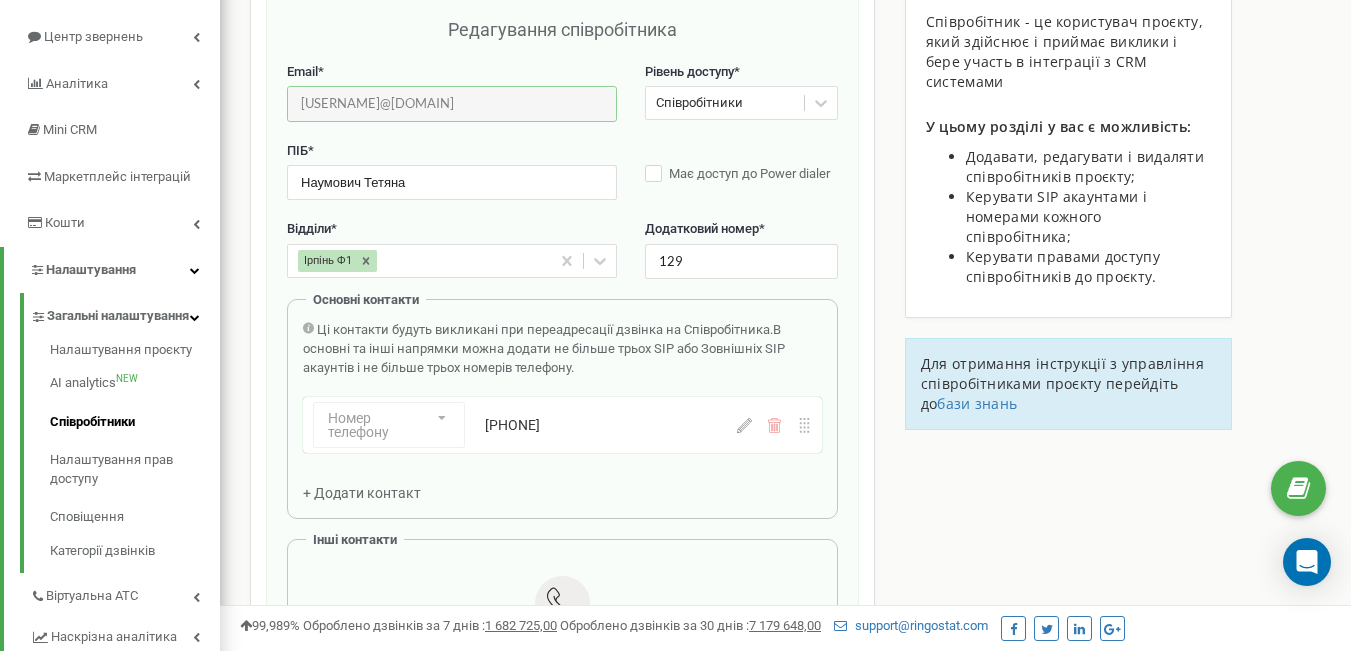 click 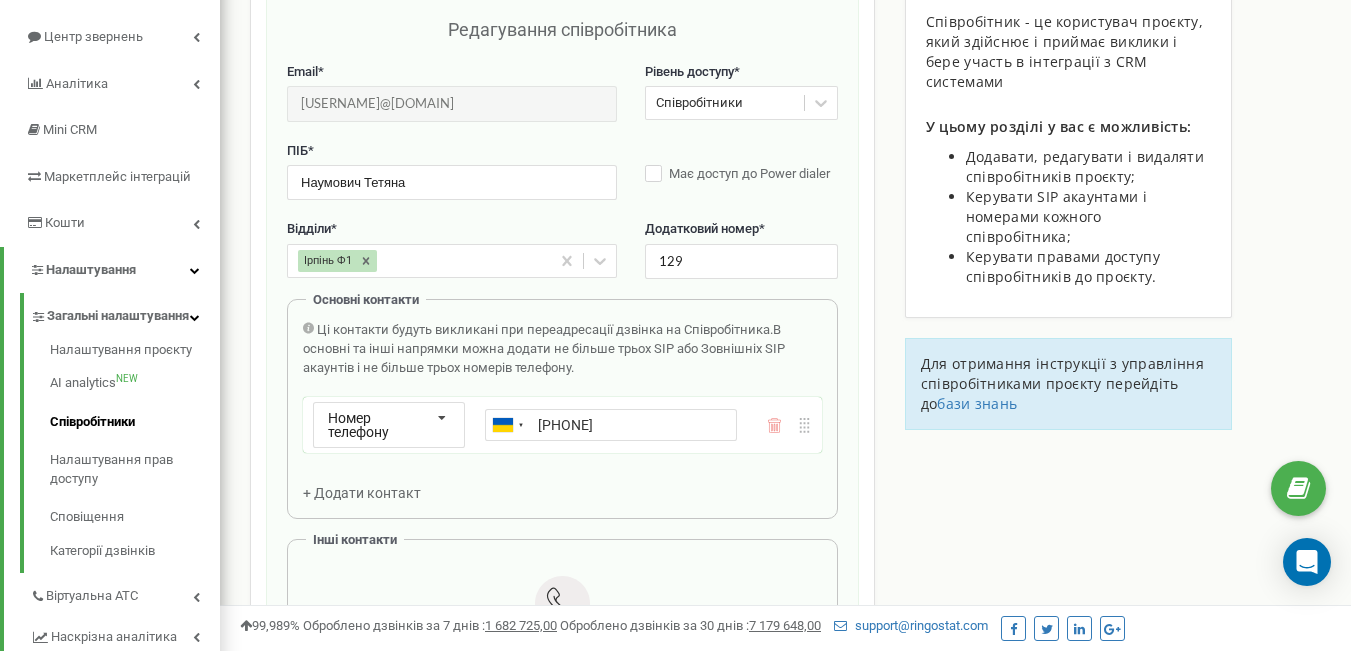 drag, startPoint x: 700, startPoint y: 420, endPoint x: 486, endPoint y: 428, distance: 214.14948 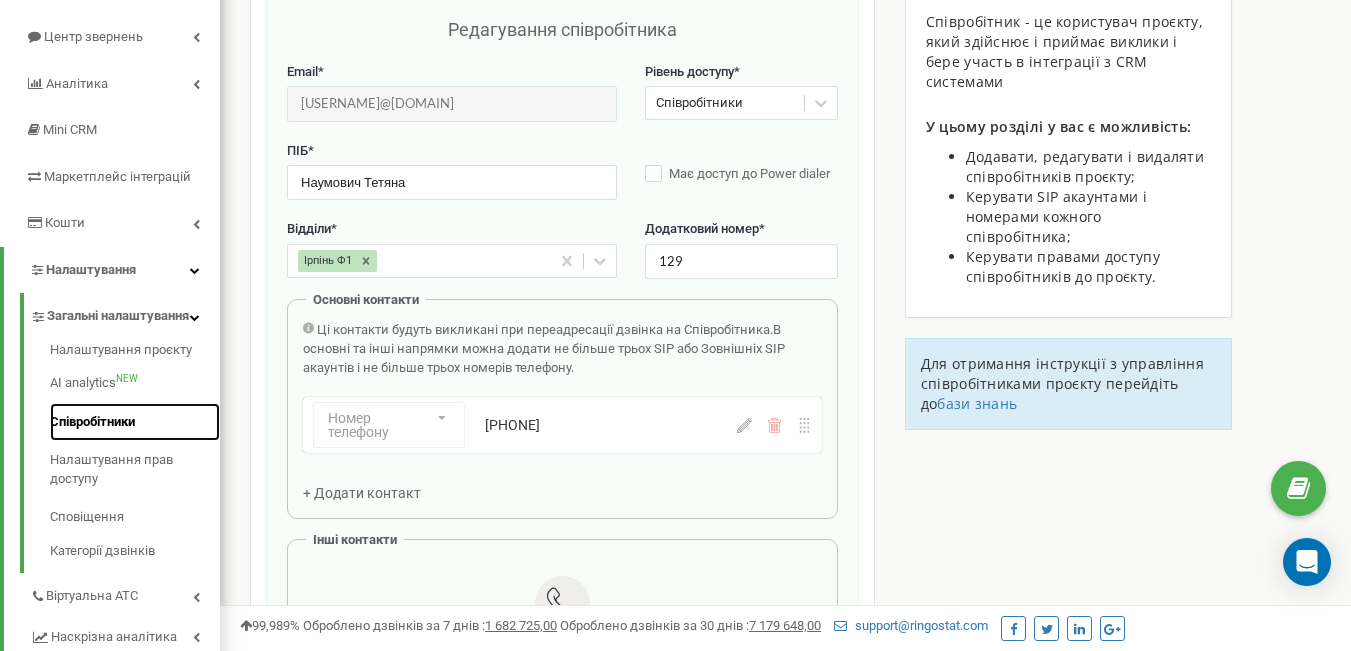 click on "Співробітники" at bounding box center [135, 422] 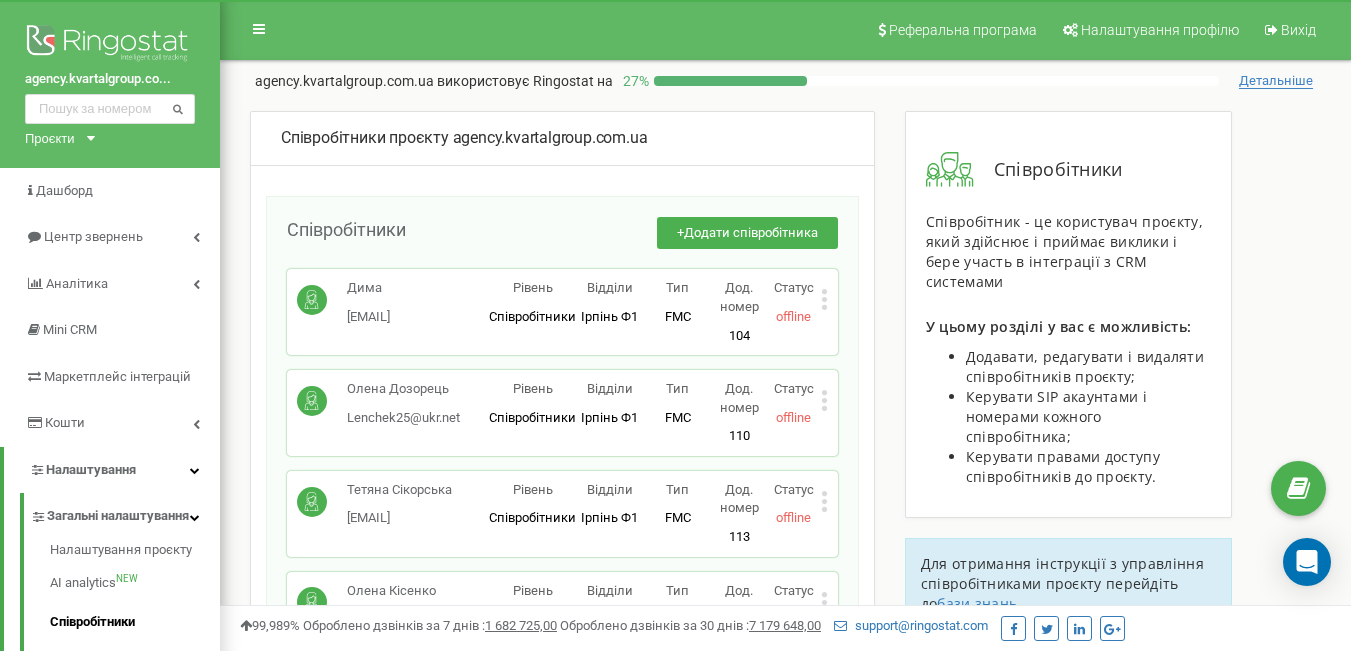 scroll, scrollTop: 0, scrollLeft: 0, axis: both 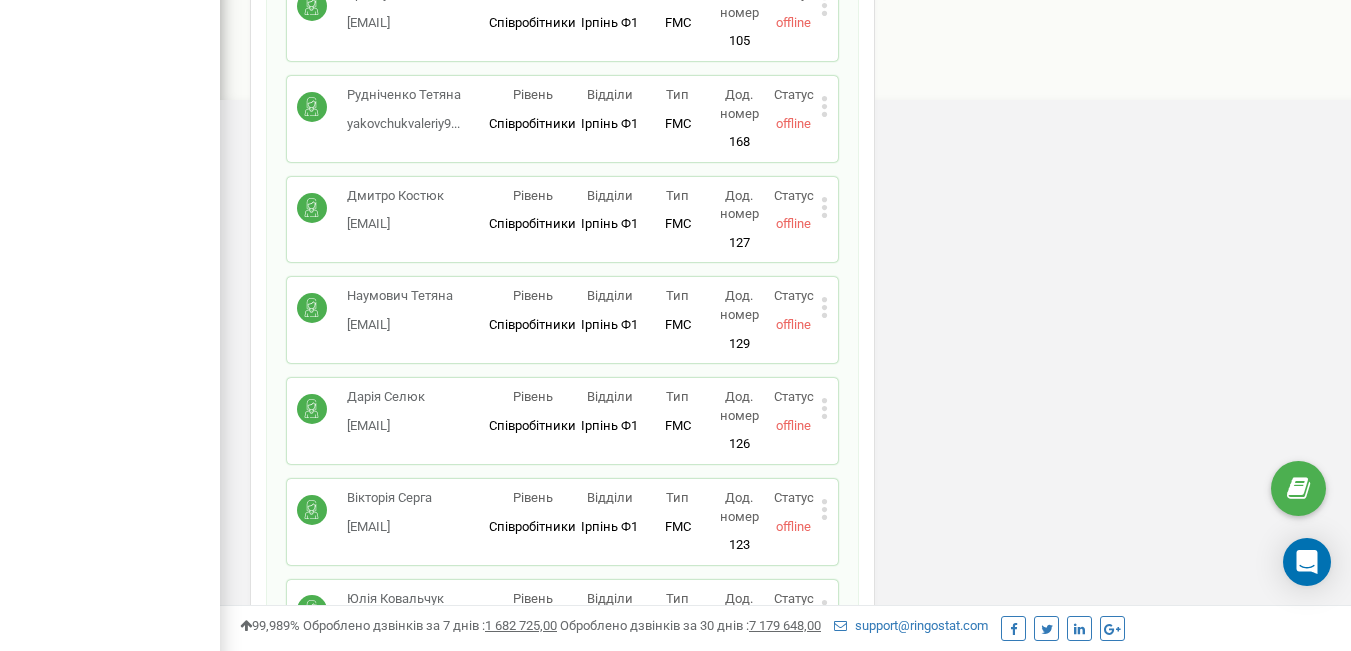 click 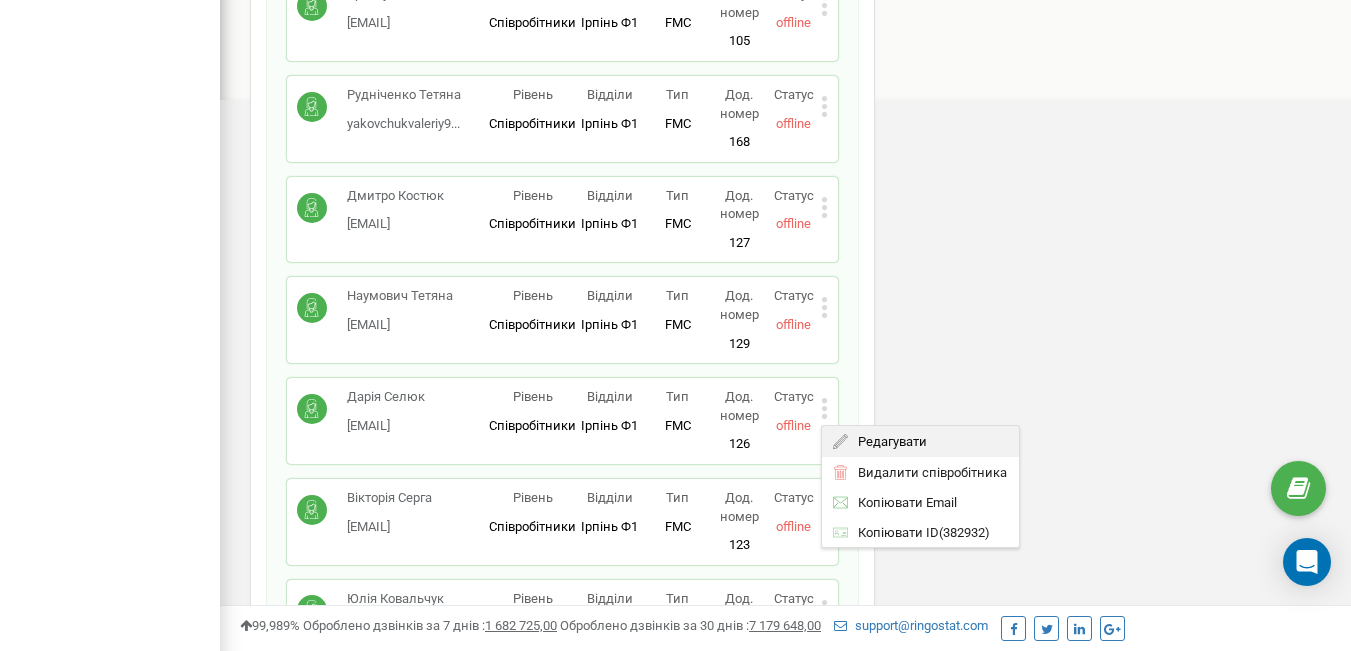 click on "Редагувати" at bounding box center (887, 441) 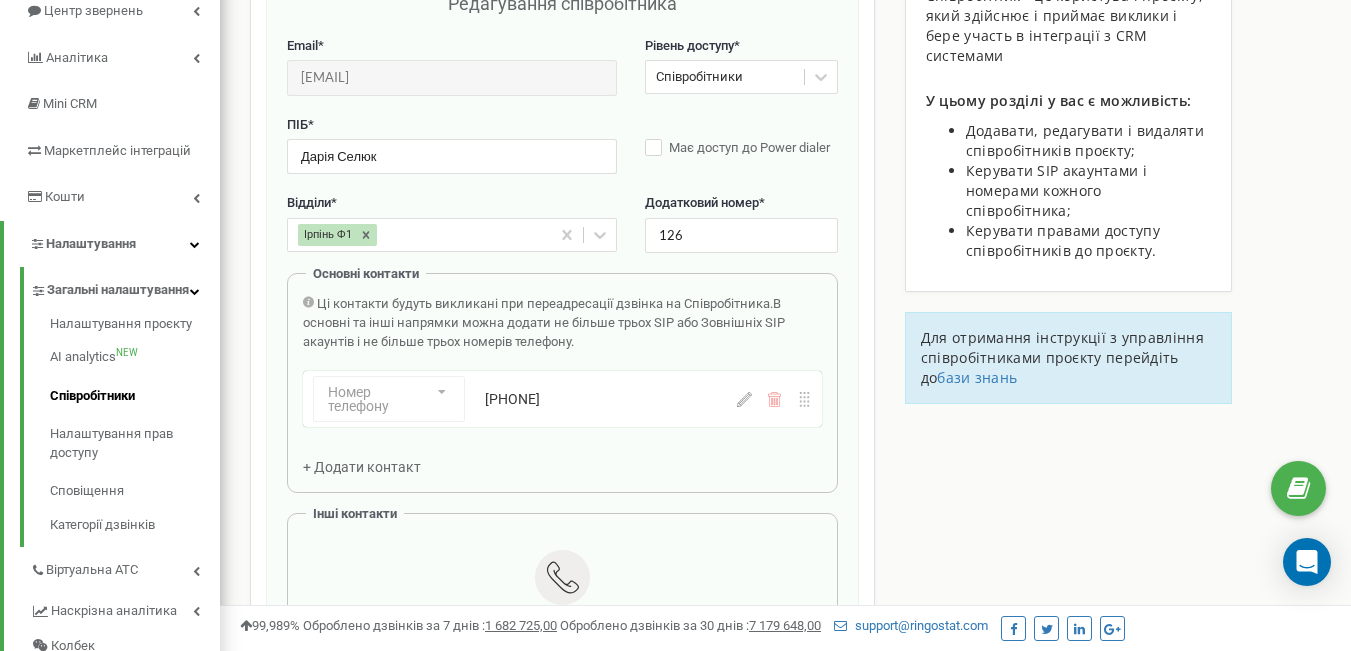 scroll, scrollTop: 200, scrollLeft: 0, axis: vertical 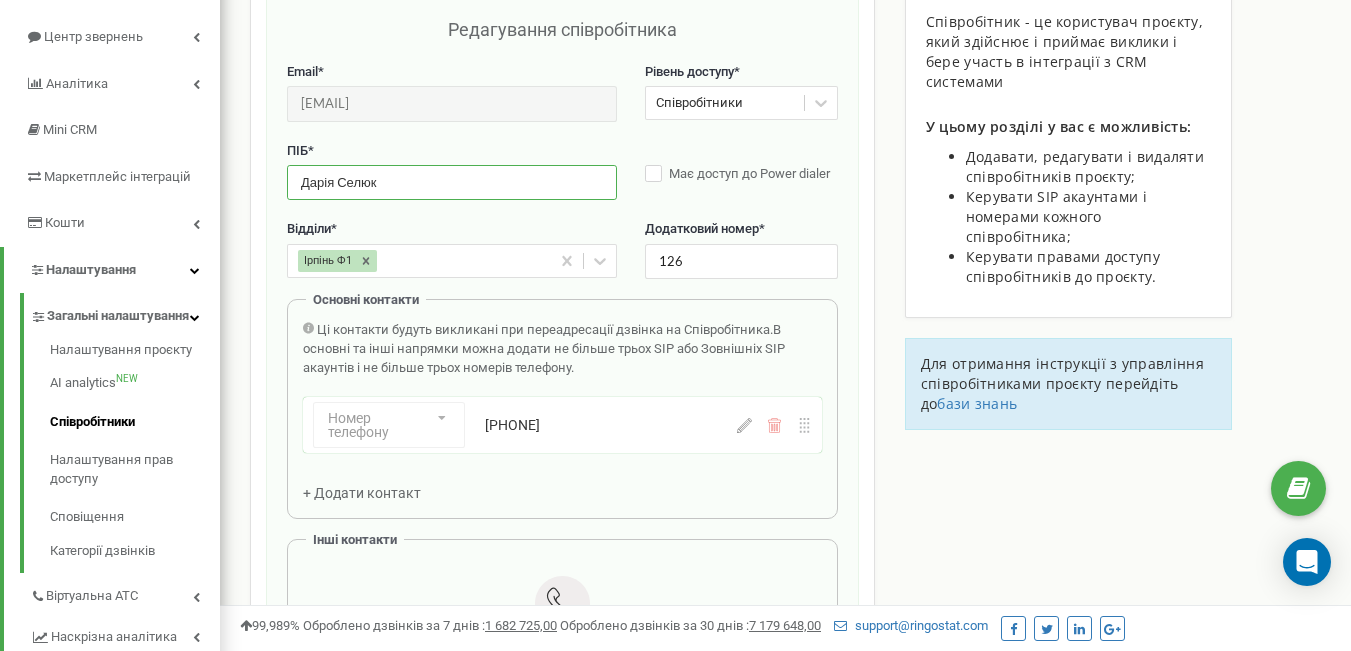 drag, startPoint x: 438, startPoint y: 185, endPoint x: 268, endPoint y: 180, distance: 170.07352 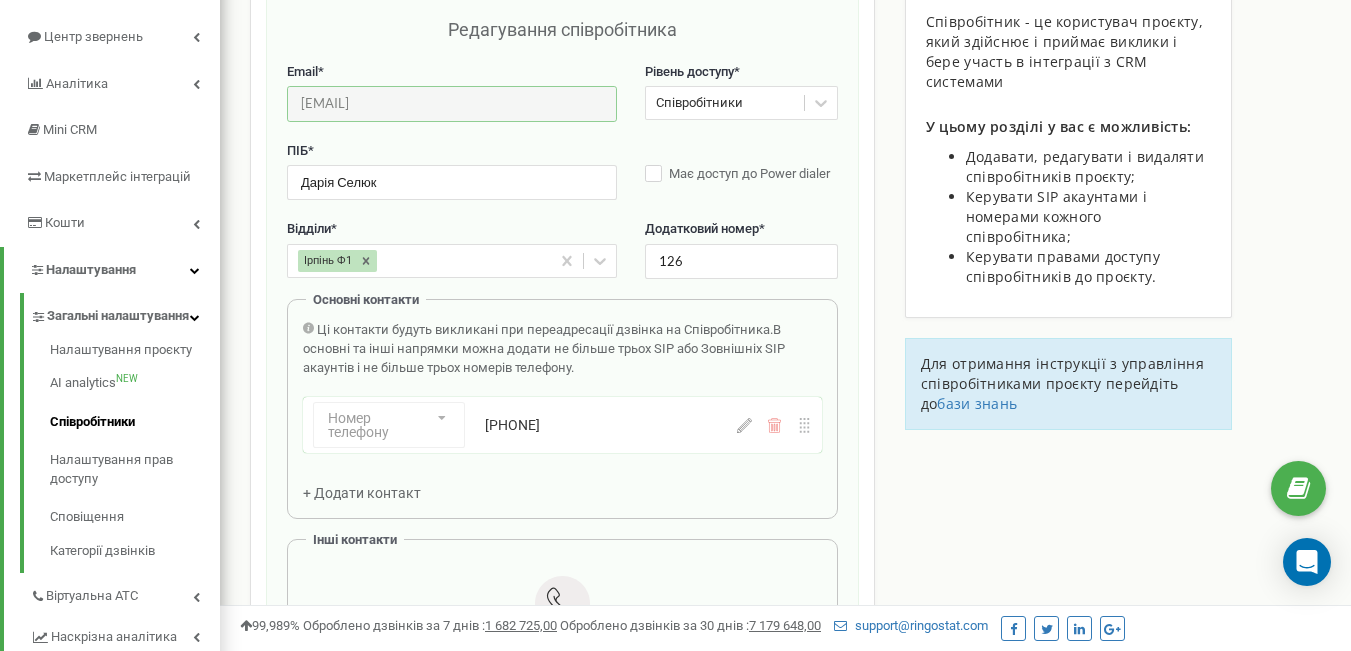 drag, startPoint x: 455, startPoint y: 101, endPoint x: 285, endPoint y: 102, distance: 170.00294 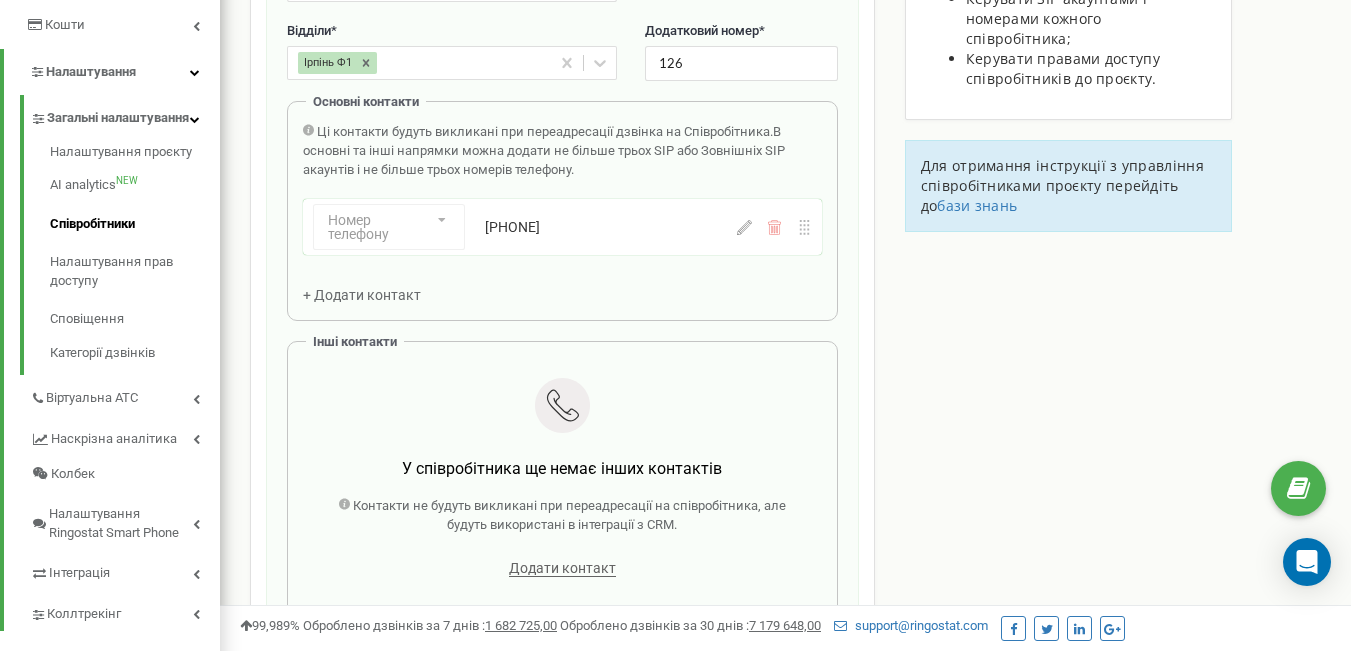 scroll, scrollTop: 400, scrollLeft: 0, axis: vertical 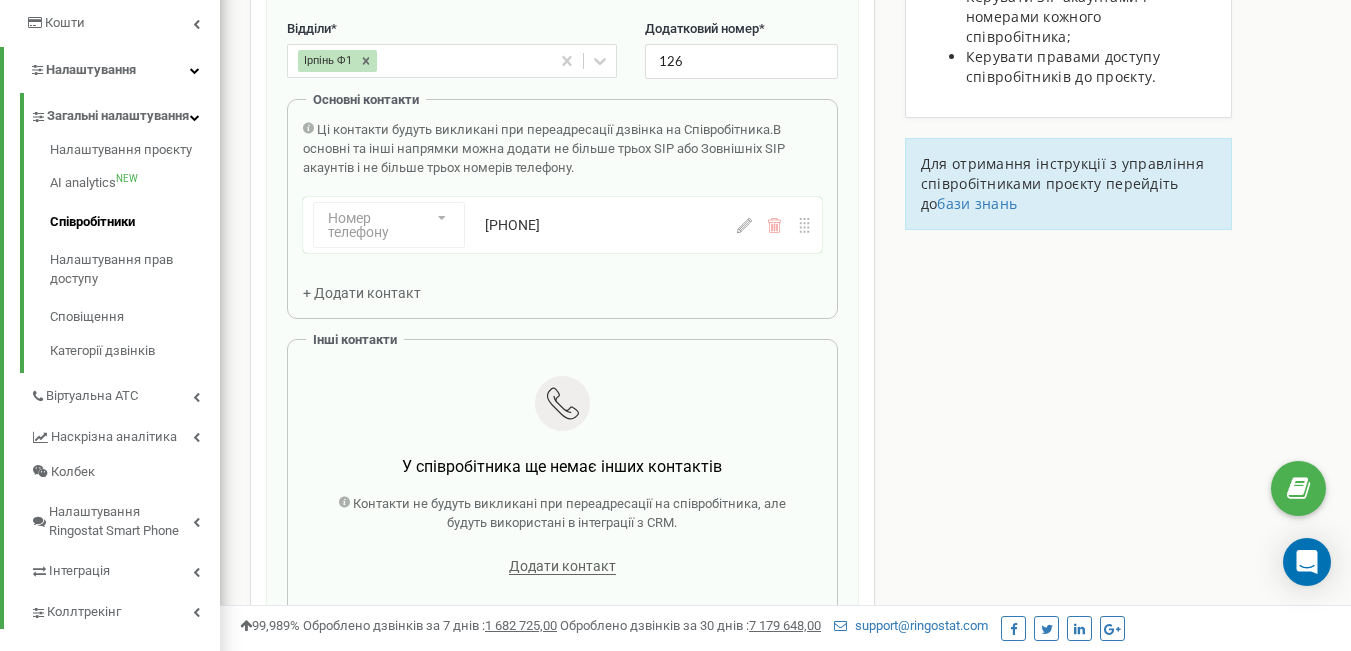 click 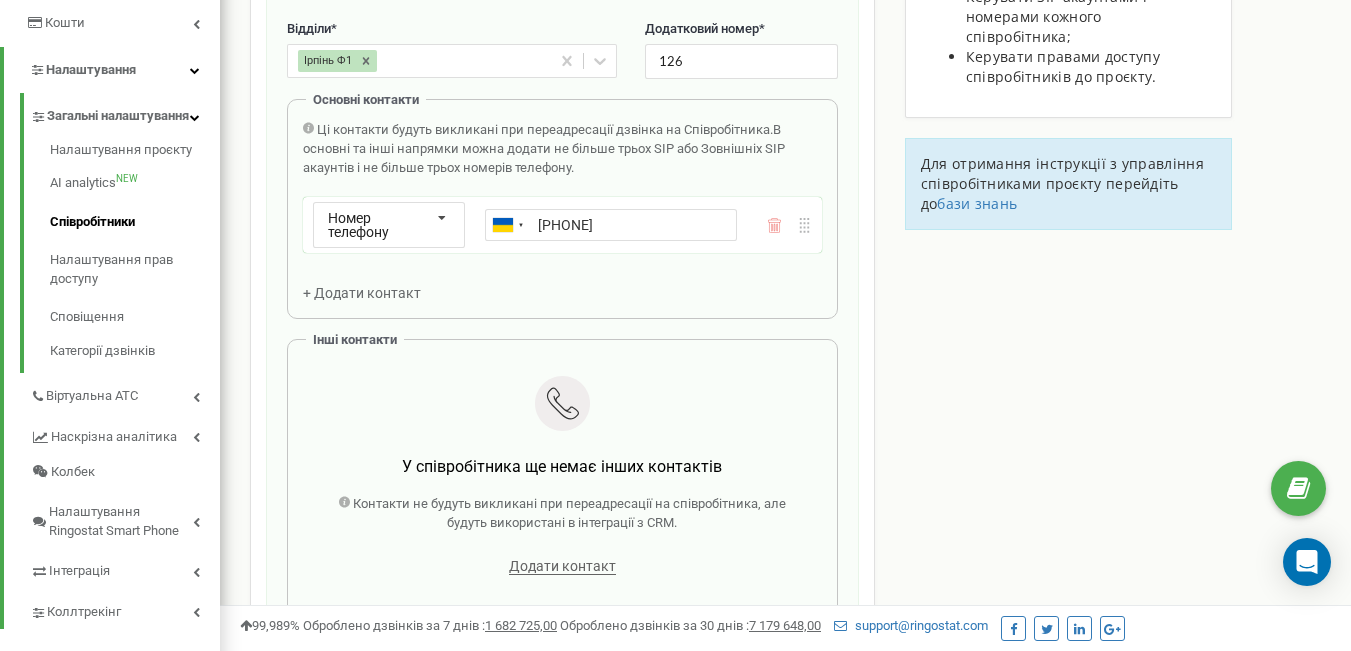 drag, startPoint x: 673, startPoint y: 219, endPoint x: 538, endPoint y: 222, distance: 135.03333 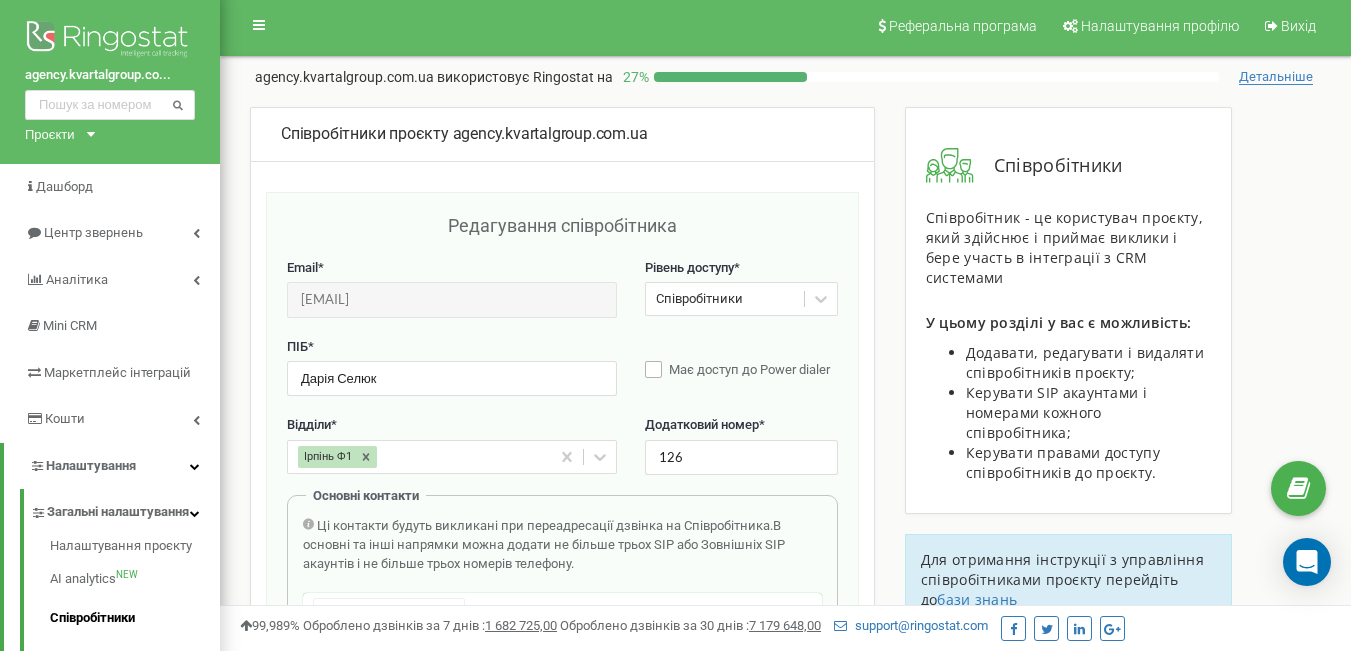 scroll, scrollTop: 0, scrollLeft: 0, axis: both 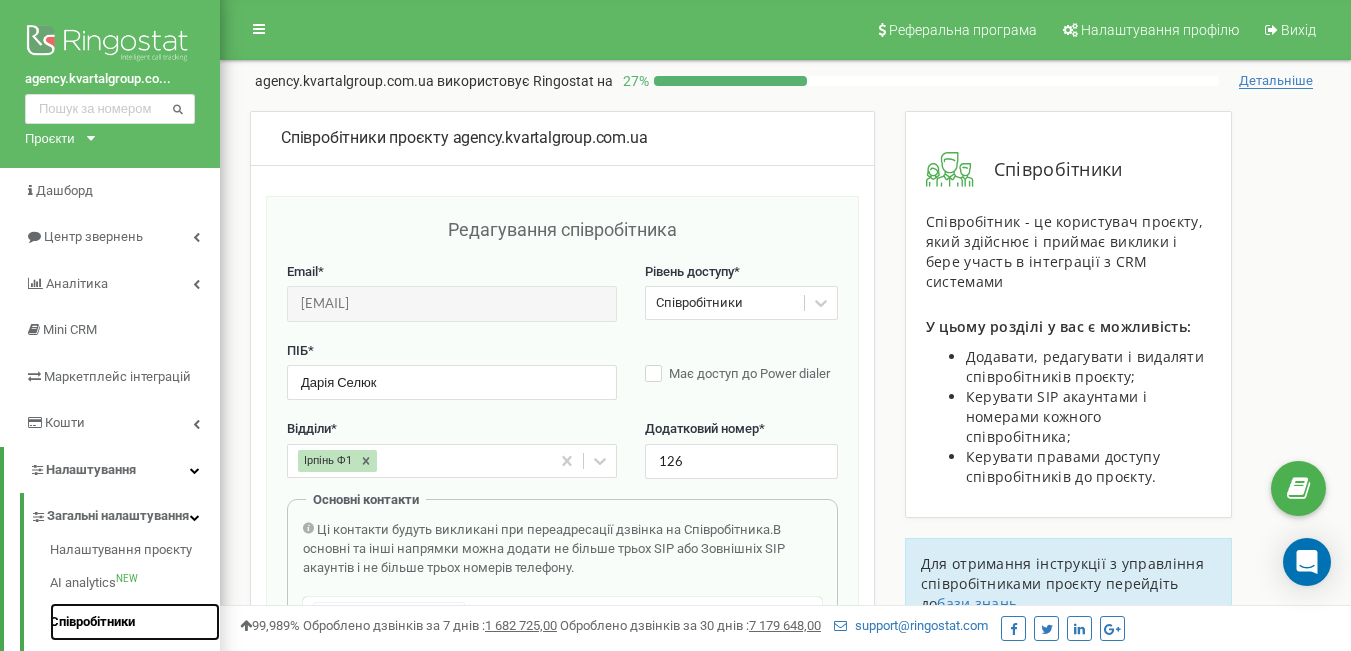click on "Співробітники" at bounding box center (135, 622) 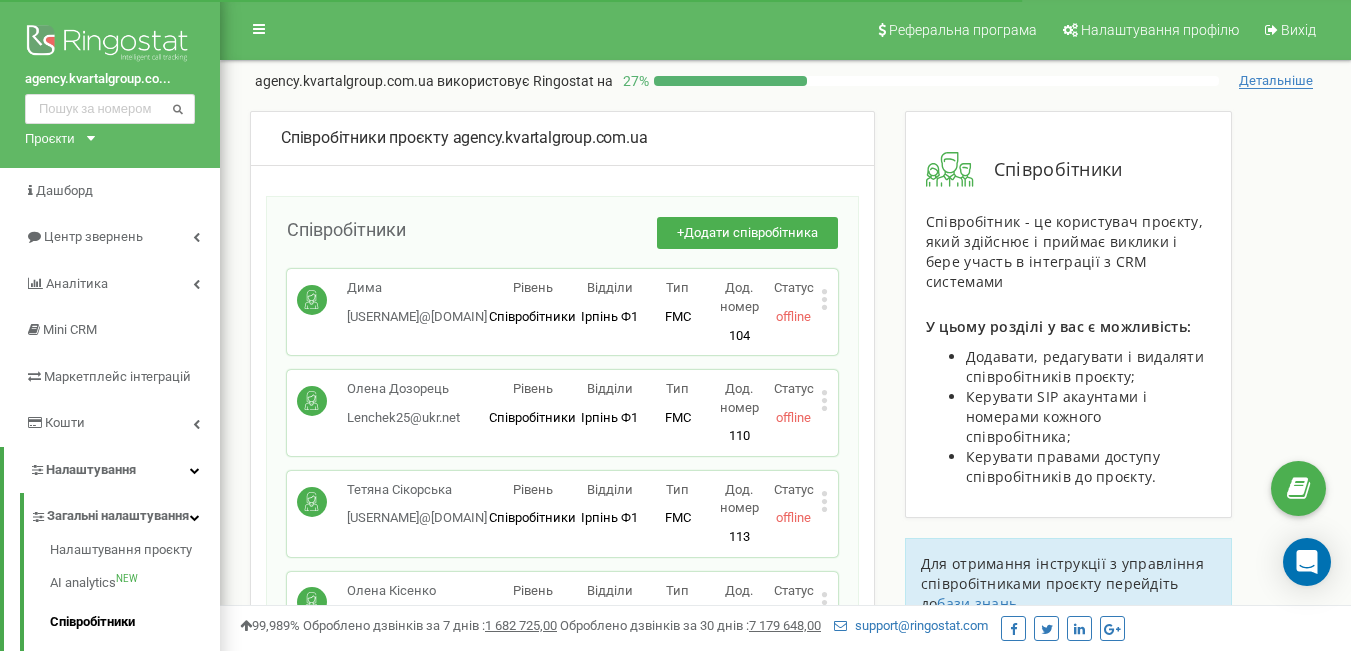 scroll, scrollTop: 0, scrollLeft: 0, axis: both 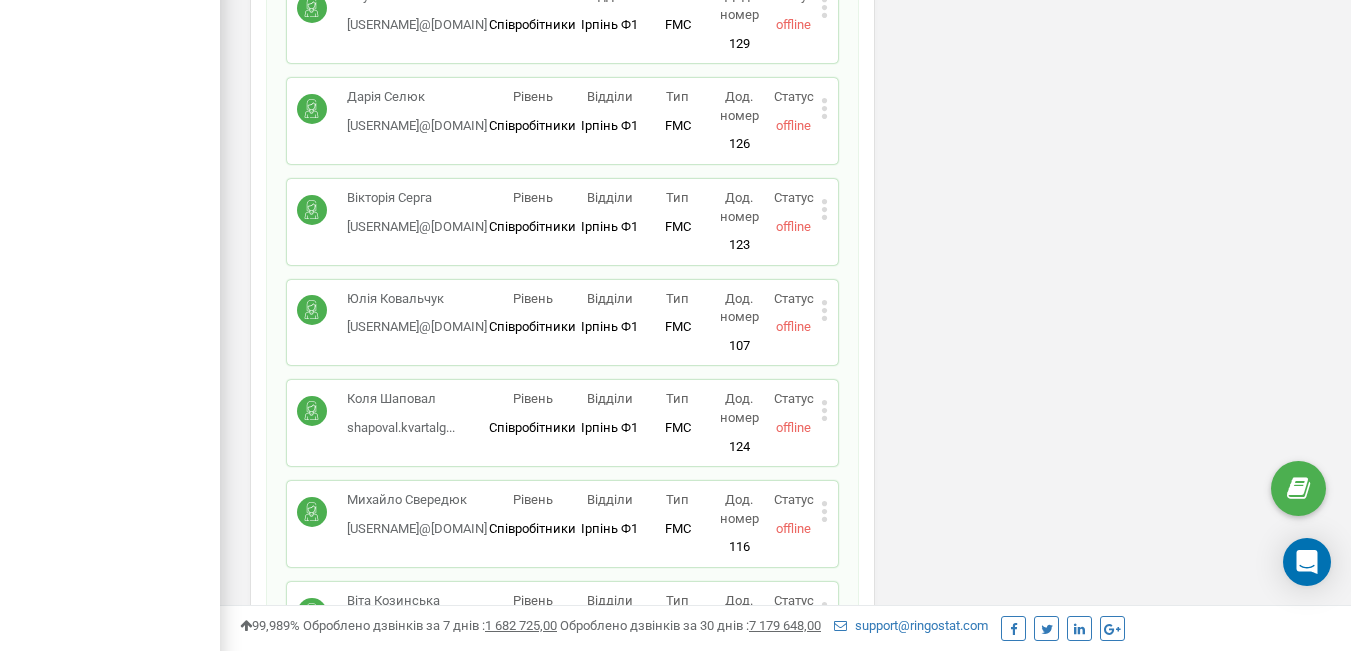 click 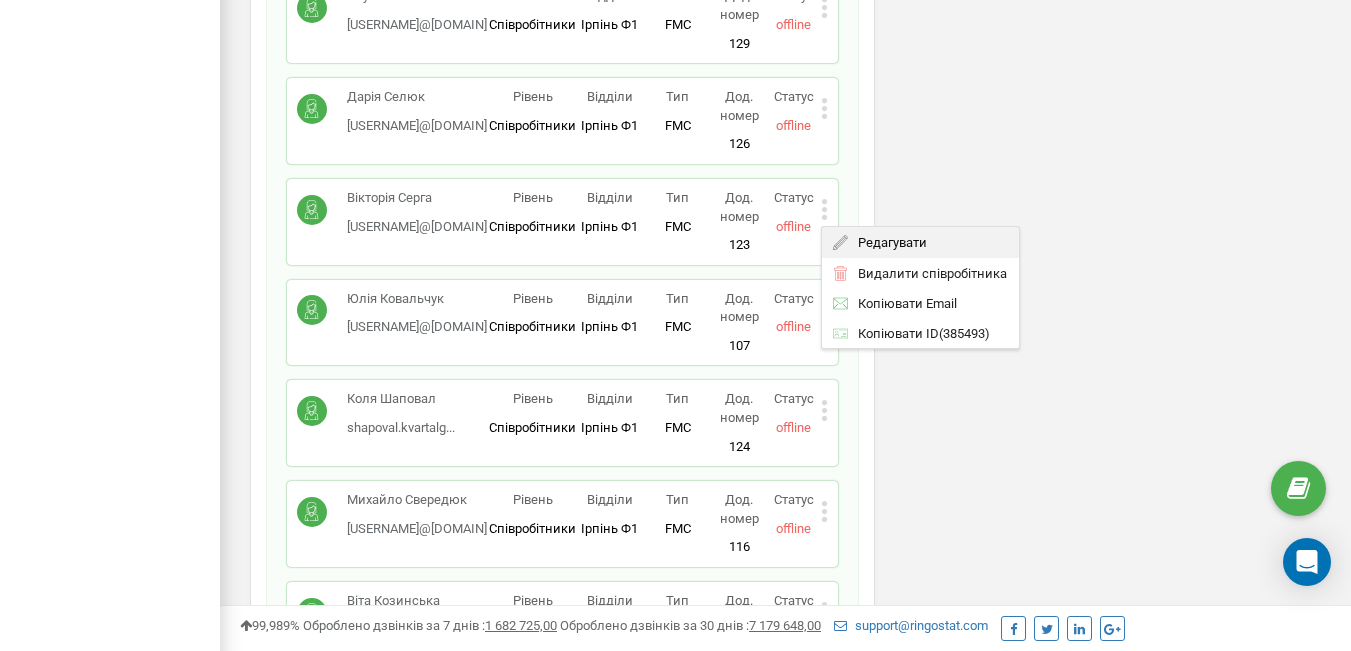 click on "Редагувати" at bounding box center [887, 241] 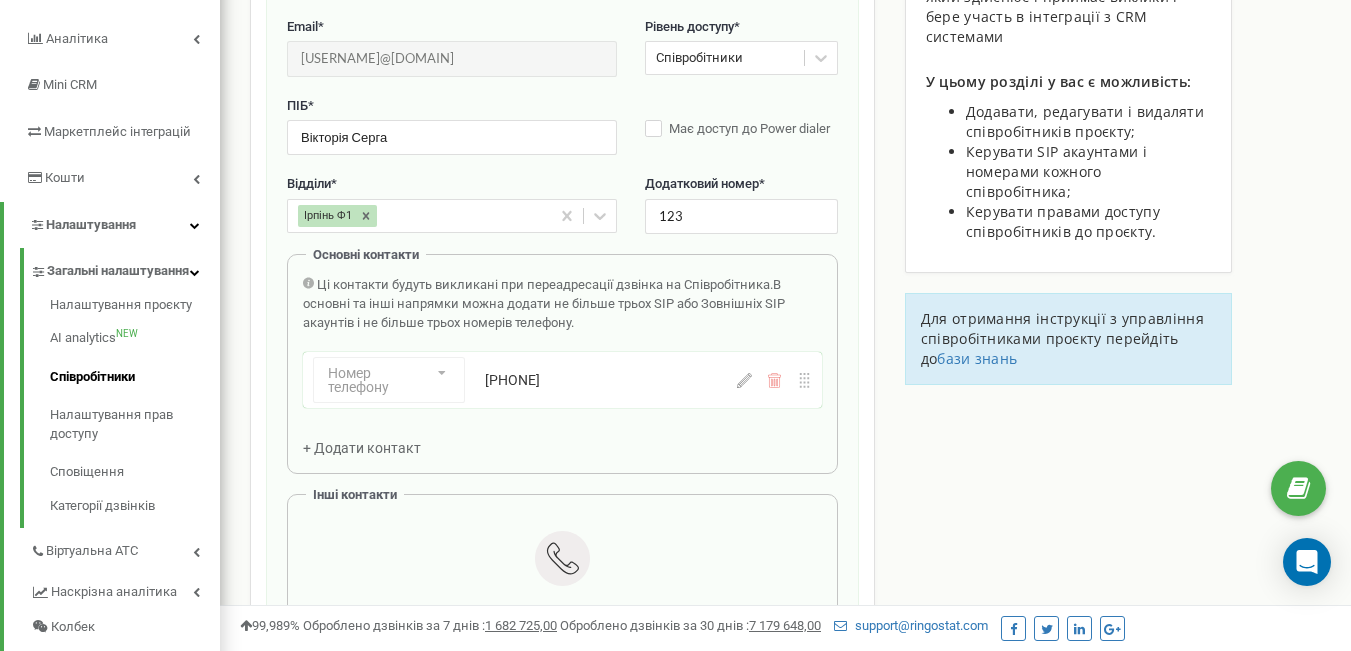 scroll, scrollTop: 200, scrollLeft: 0, axis: vertical 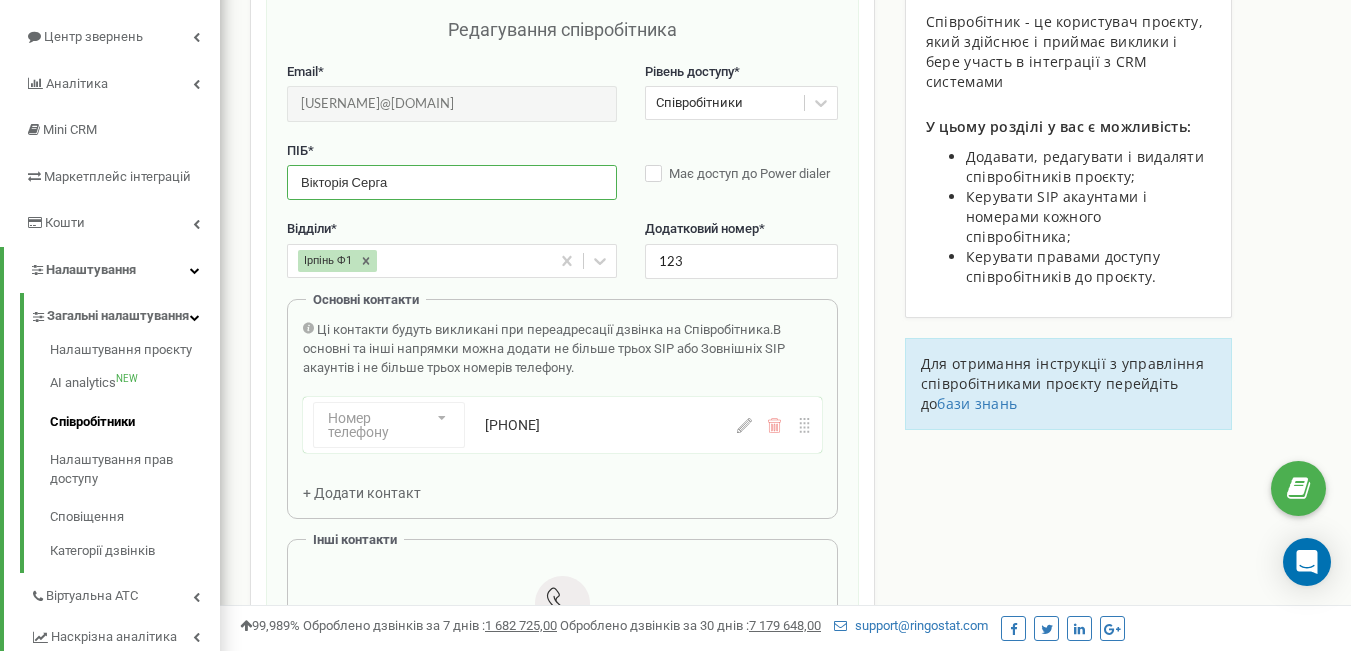 drag, startPoint x: 411, startPoint y: 185, endPoint x: 263, endPoint y: 188, distance: 148.0304 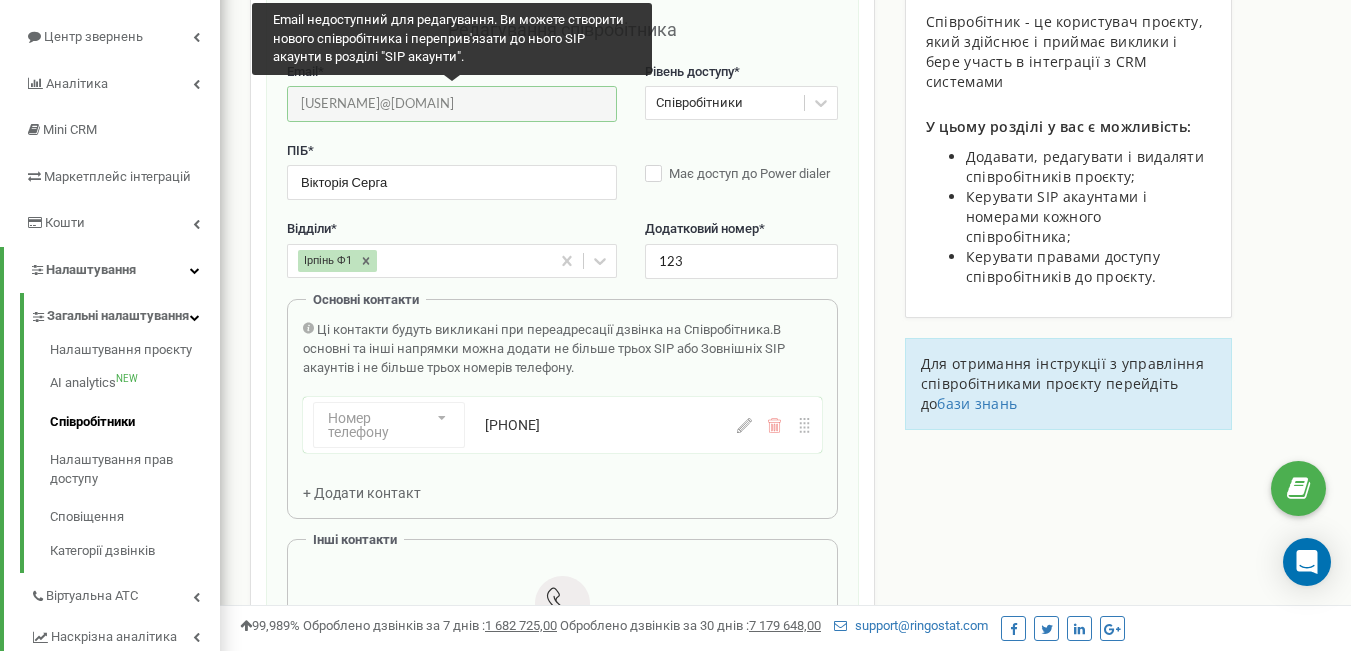 drag, startPoint x: 472, startPoint y: 104, endPoint x: 293, endPoint y: 99, distance: 179.06982 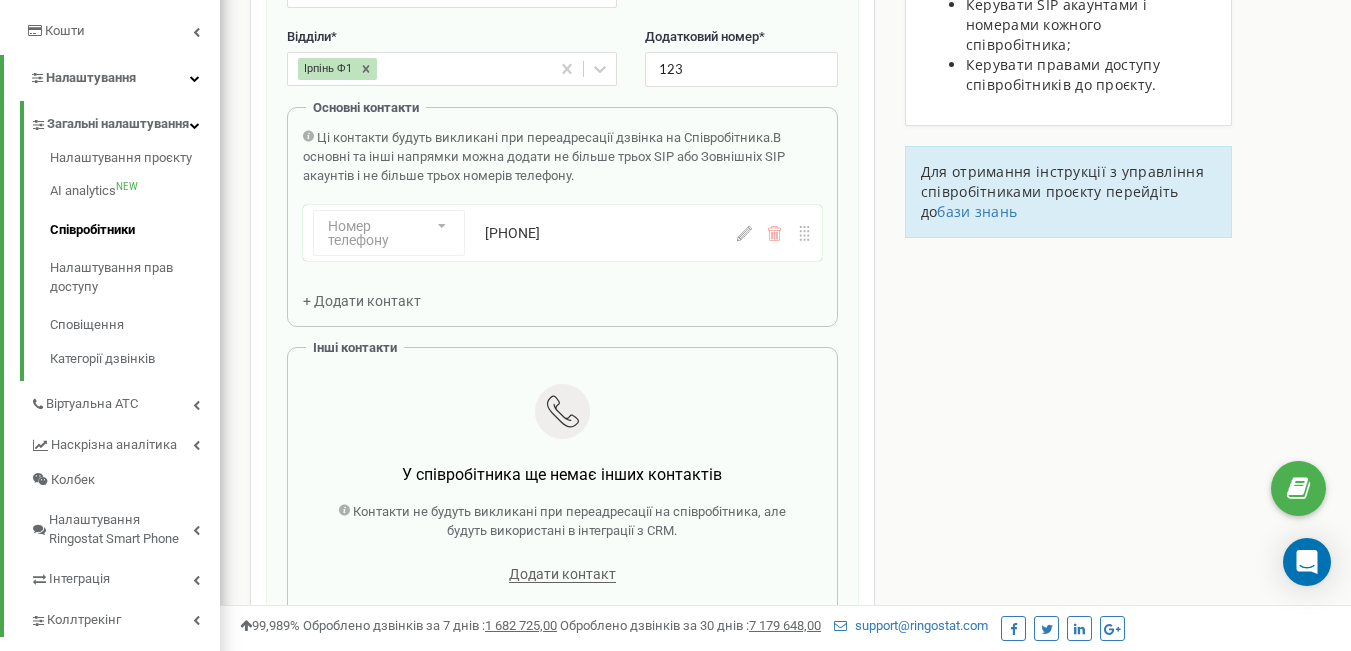 scroll, scrollTop: 400, scrollLeft: 0, axis: vertical 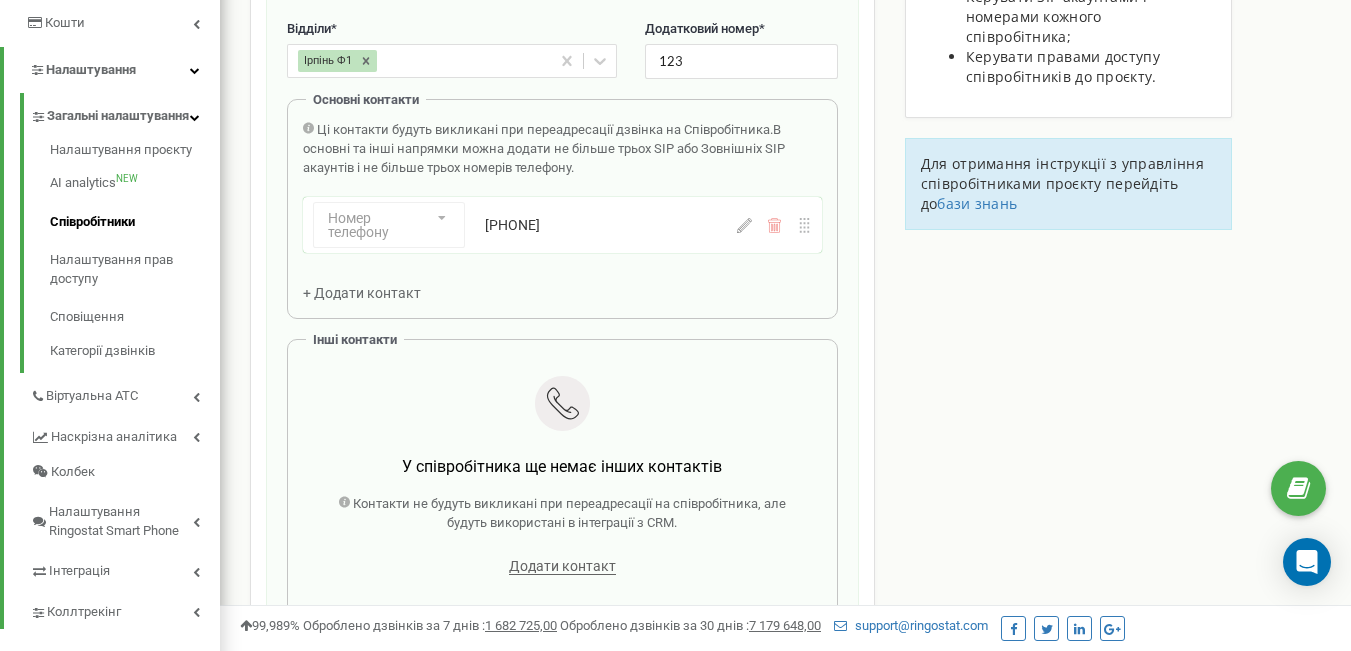 click on "Номер телефону Номер телефону SIP Зовнішній SIP +380631805367" at bounding box center [562, 225] 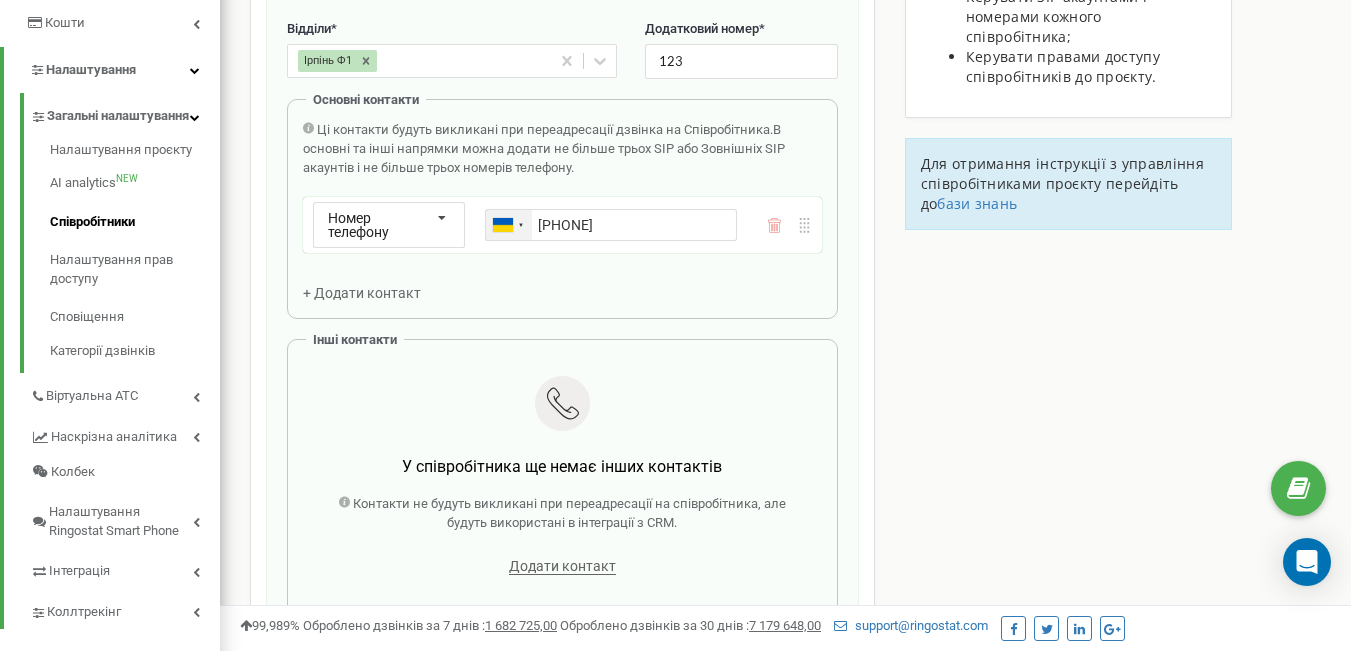 drag, startPoint x: 701, startPoint y: 227, endPoint x: 518, endPoint y: 229, distance: 183.01093 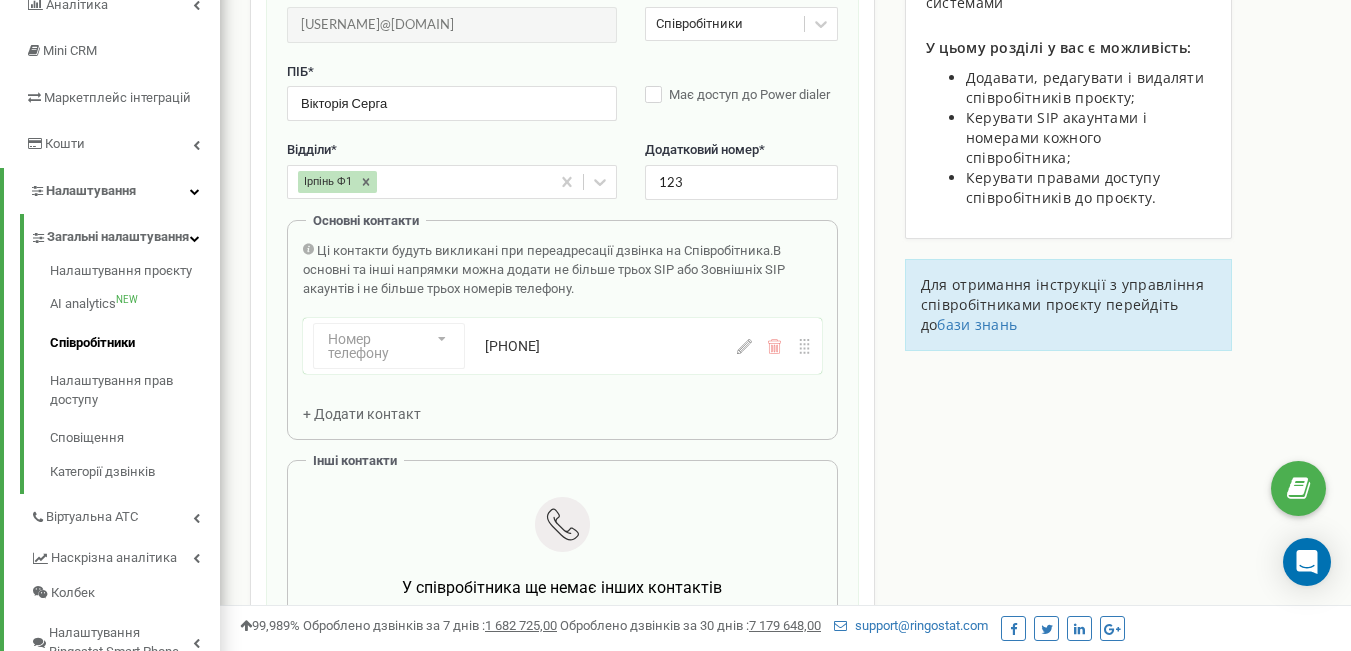 scroll, scrollTop: 0, scrollLeft: 0, axis: both 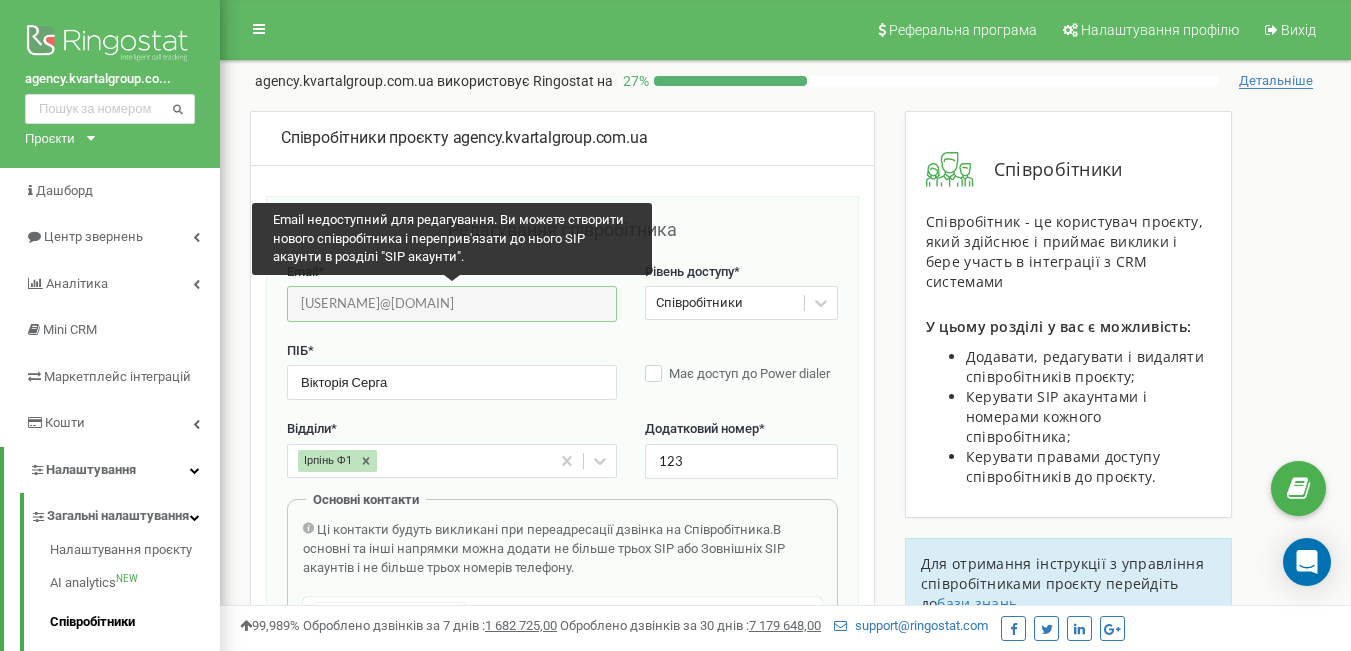 drag, startPoint x: 471, startPoint y: 304, endPoint x: 297, endPoint y: 297, distance: 174.14075 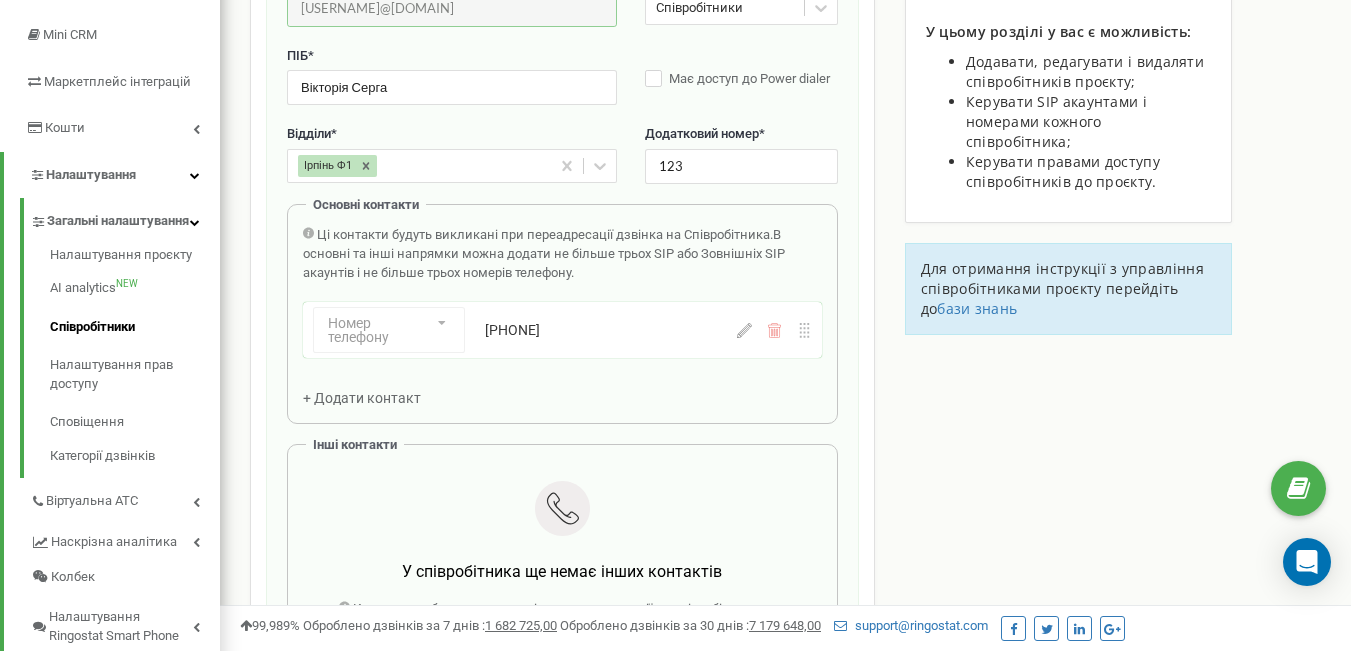 scroll, scrollTop: 300, scrollLeft: 0, axis: vertical 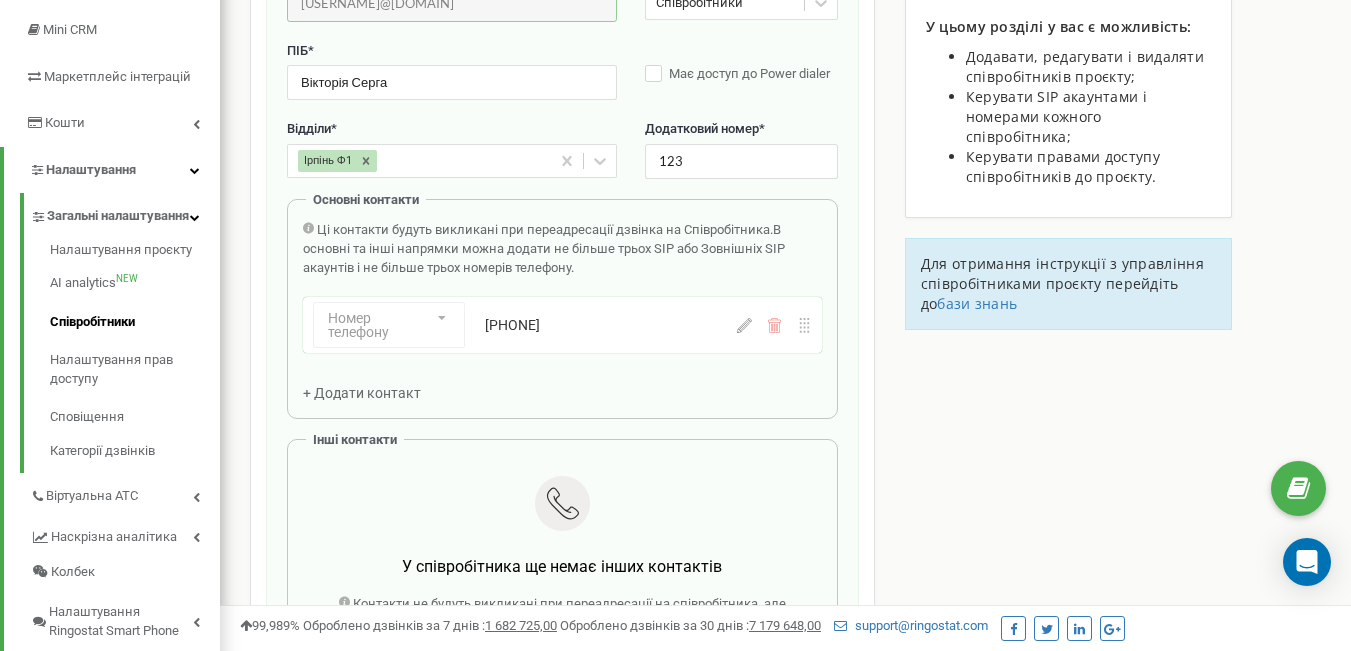 click 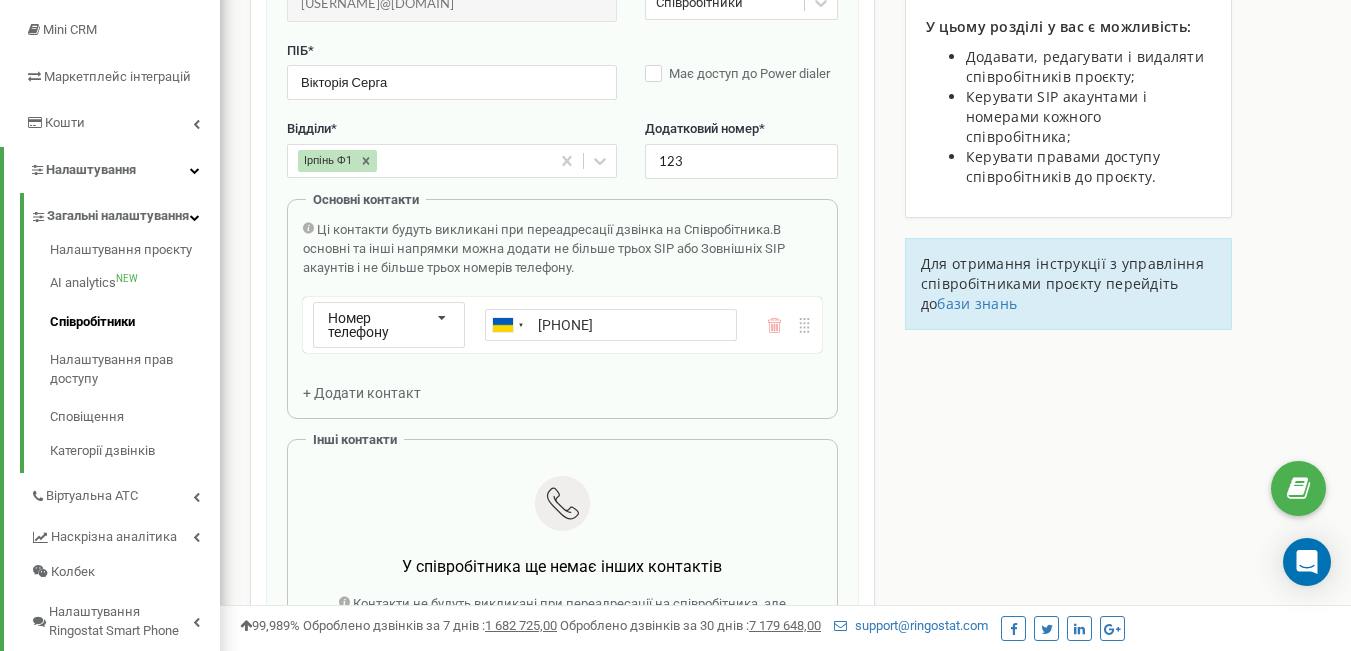 drag, startPoint x: 672, startPoint y: 328, endPoint x: 534, endPoint y: 319, distance: 138.29317 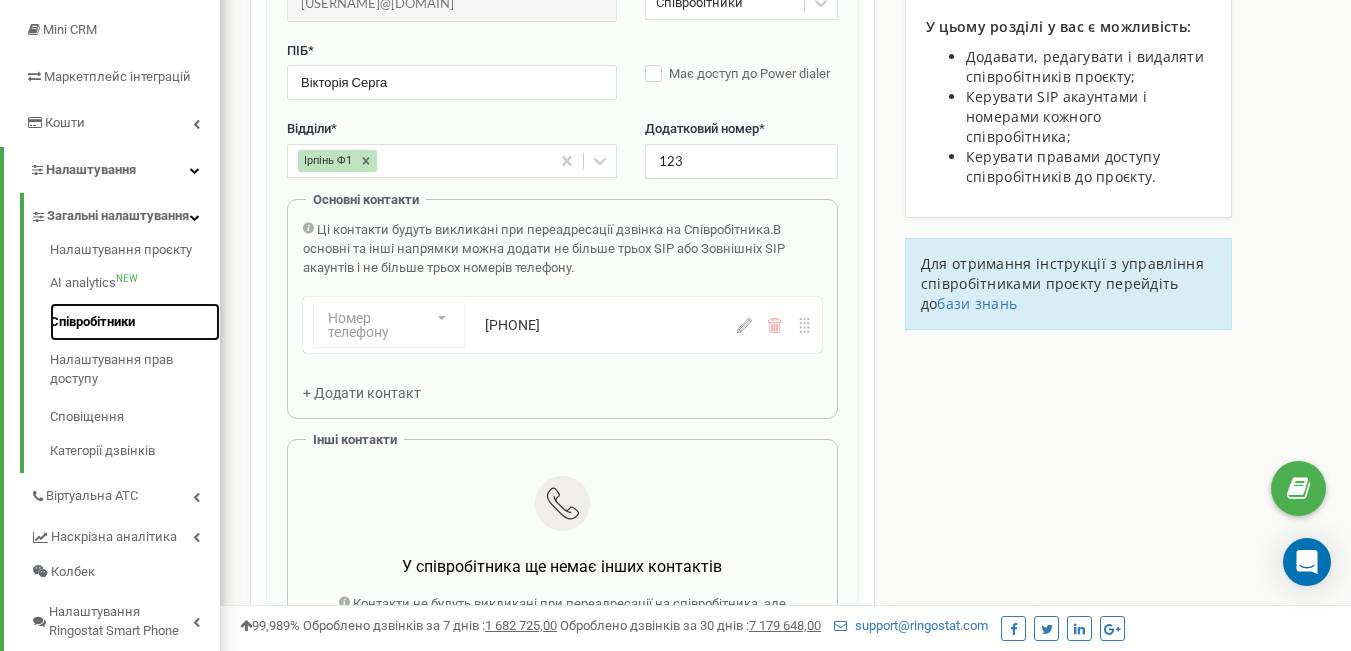 click on "Співробітники" at bounding box center [135, 322] 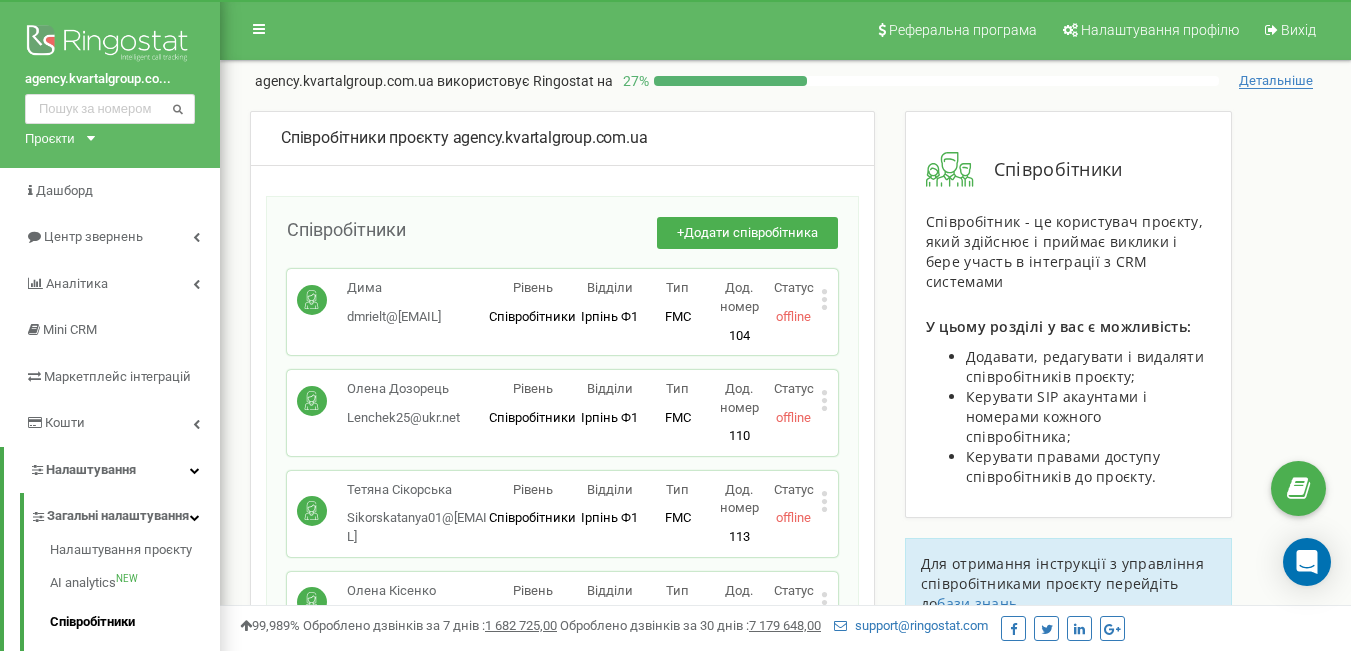 scroll, scrollTop: 0, scrollLeft: 0, axis: both 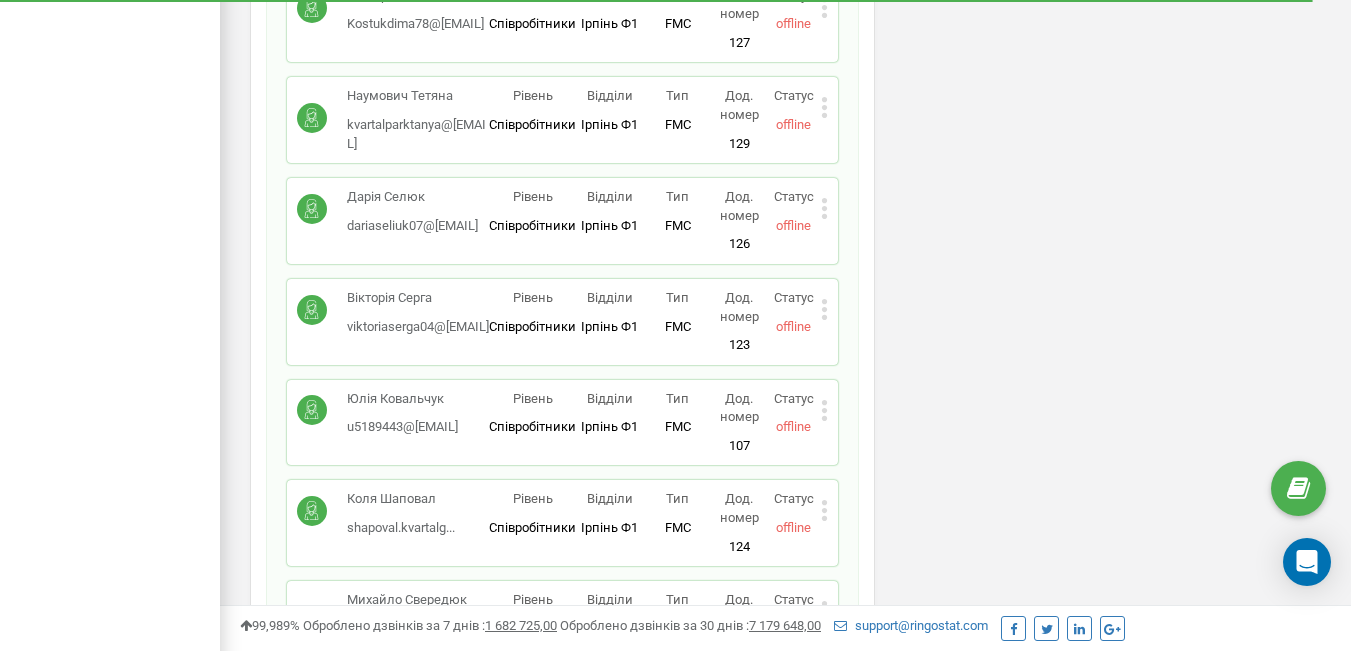 click 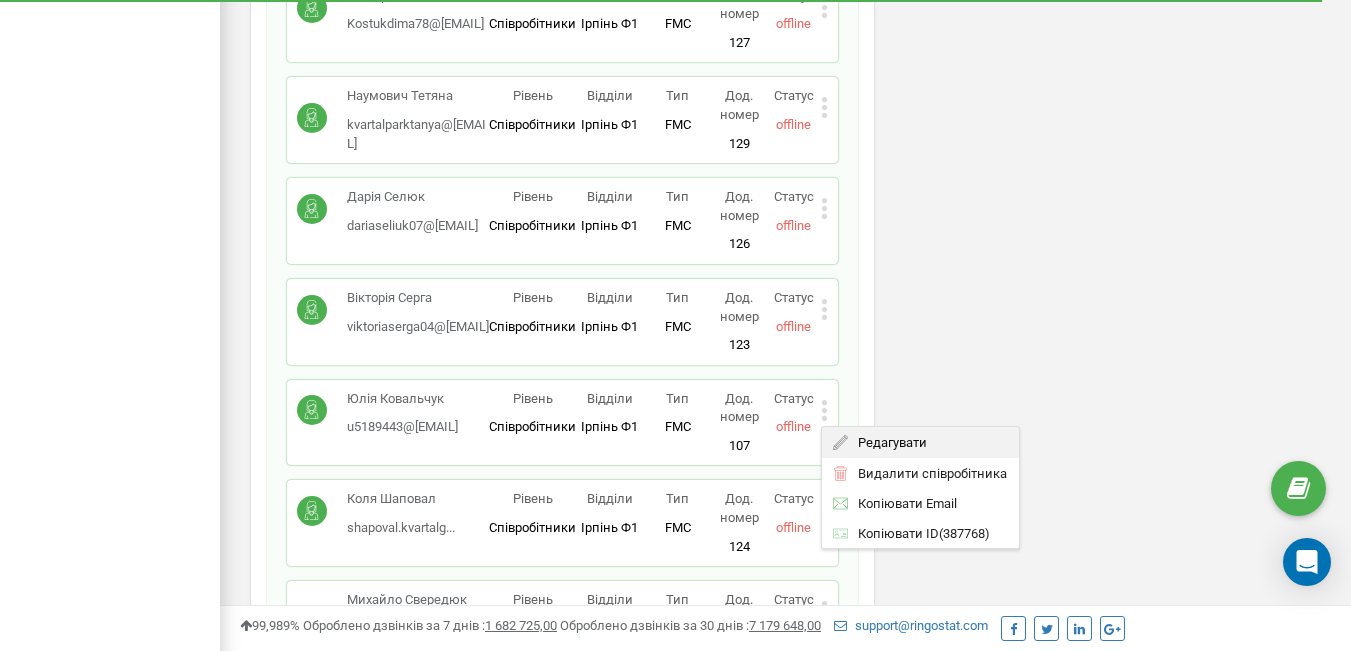 click on "Редагувати" at bounding box center (887, 442) 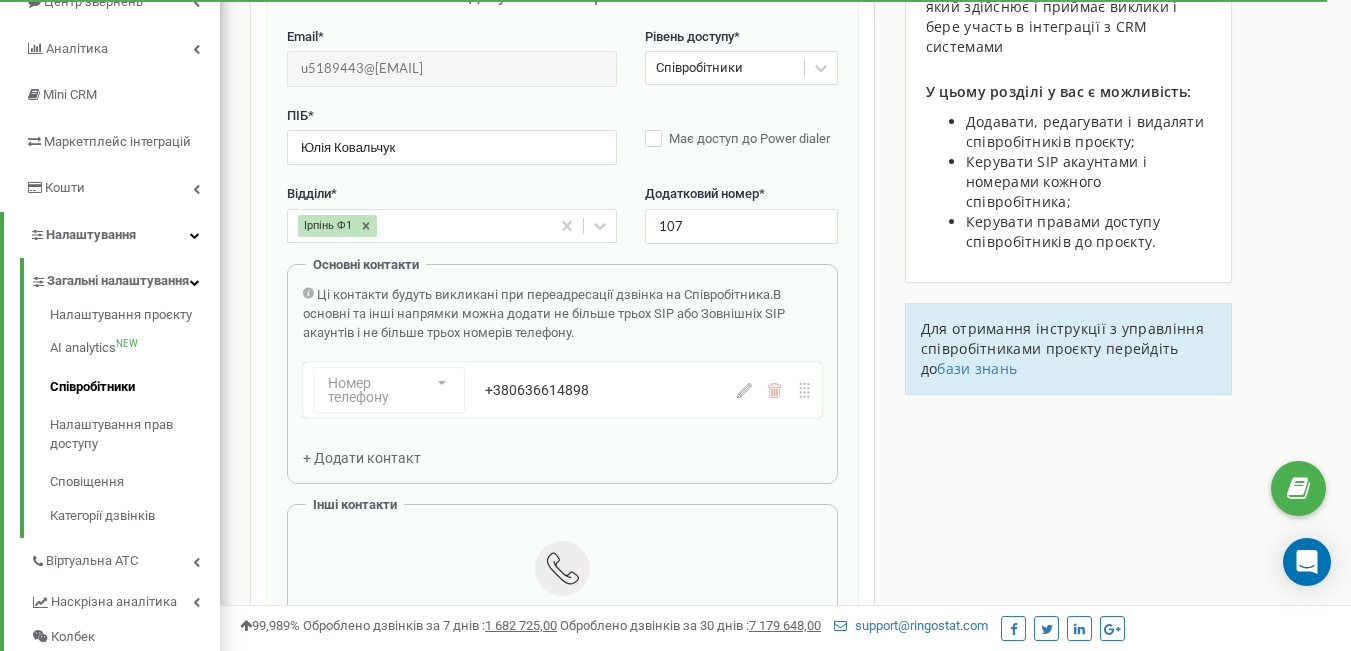 scroll, scrollTop: 200, scrollLeft: 0, axis: vertical 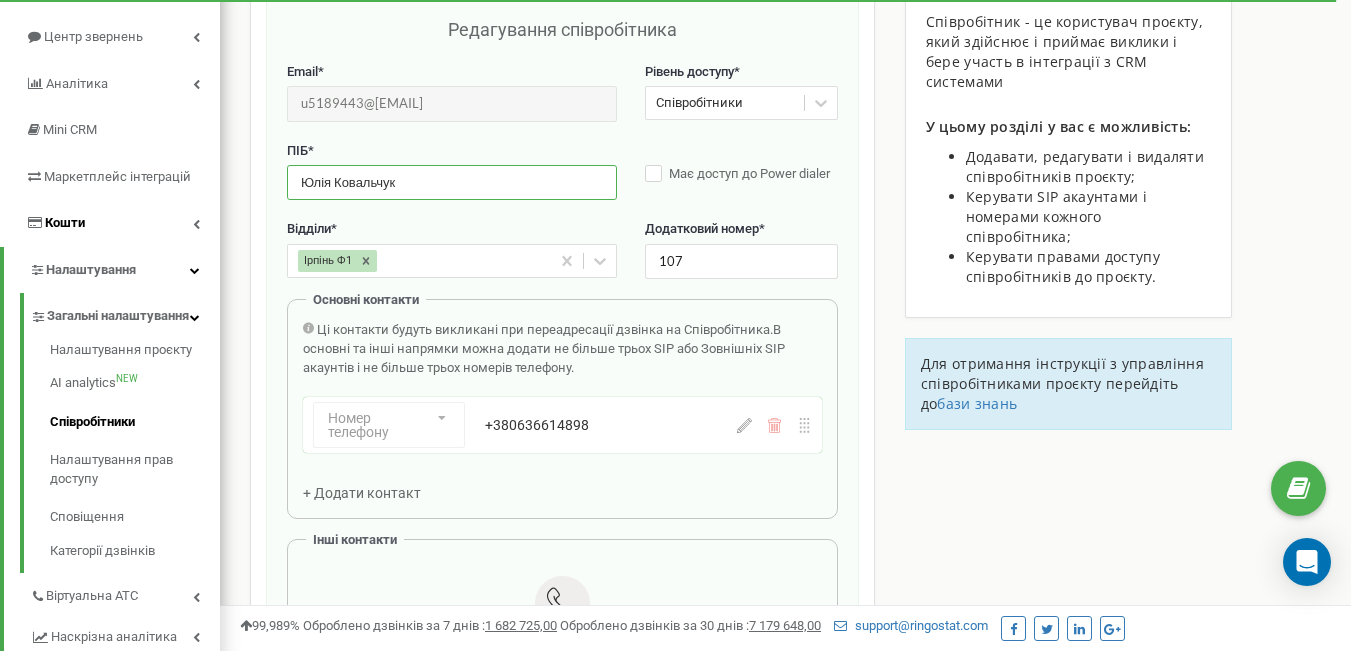 drag, startPoint x: 458, startPoint y: 171, endPoint x: 192, endPoint y: 204, distance: 268.03918 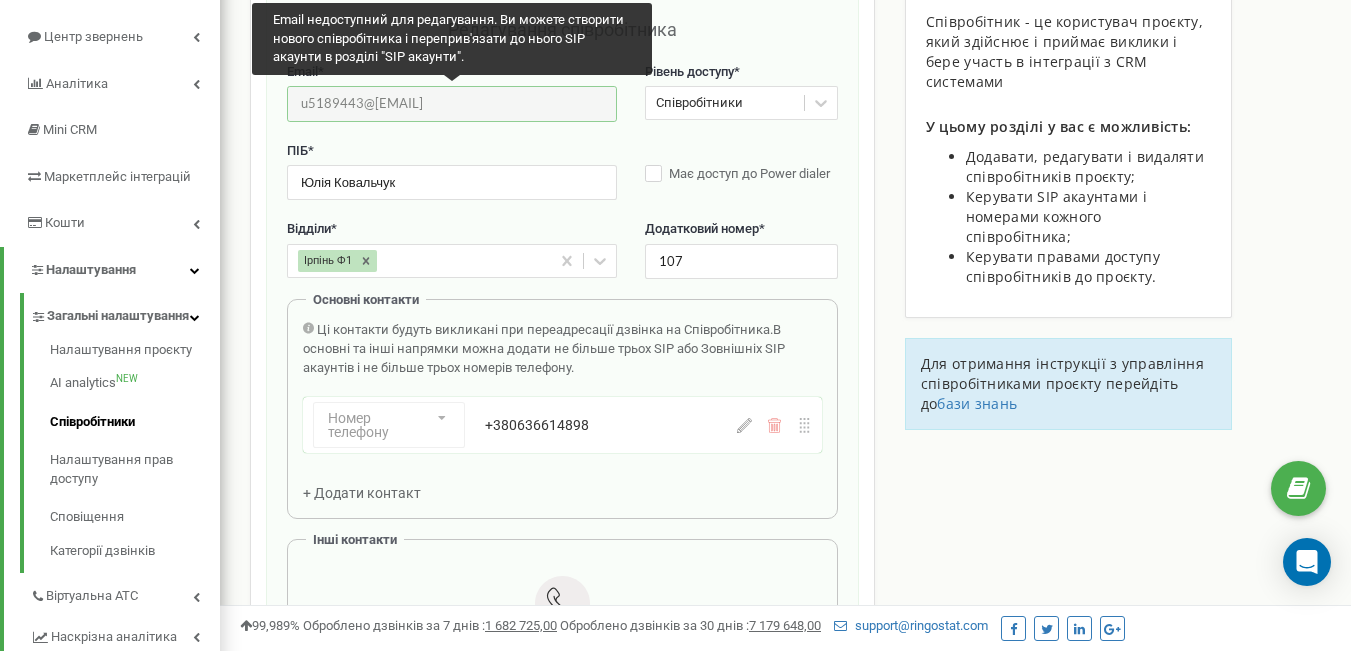 drag, startPoint x: 449, startPoint y: 104, endPoint x: 279, endPoint y: 102, distance: 170.01176 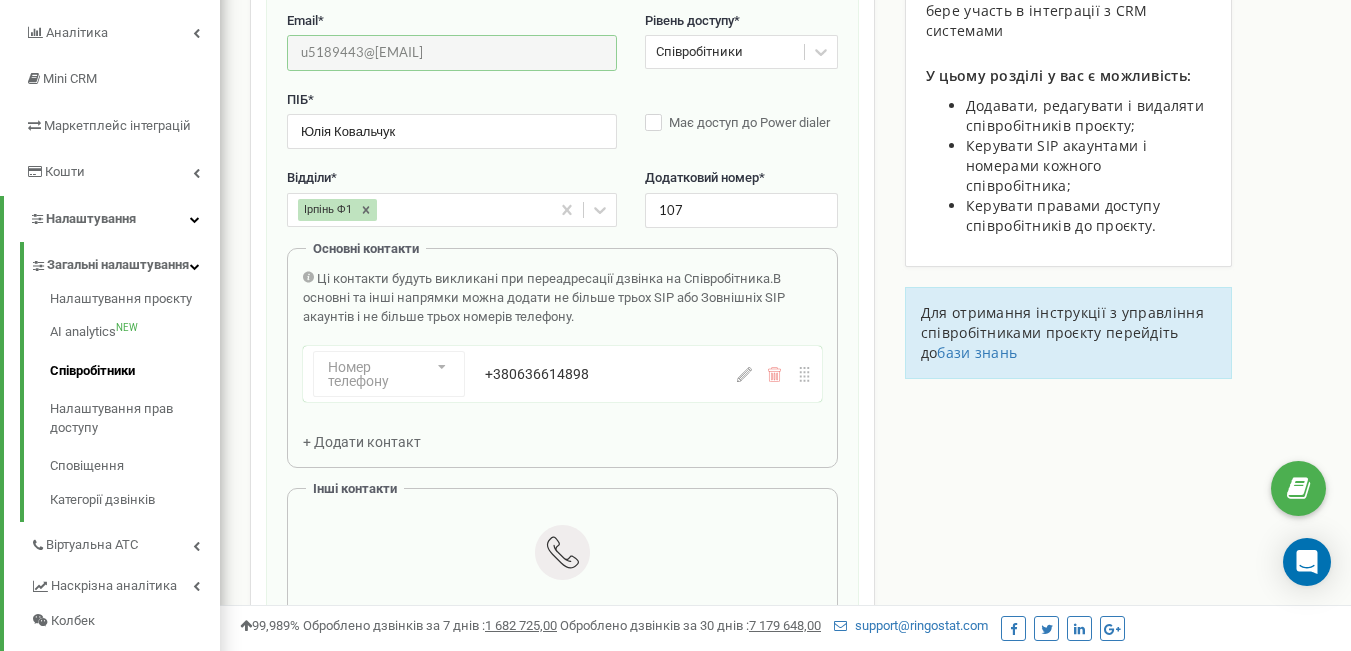 scroll, scrollTop: 300, scrollLeft: 0, axis: vertical 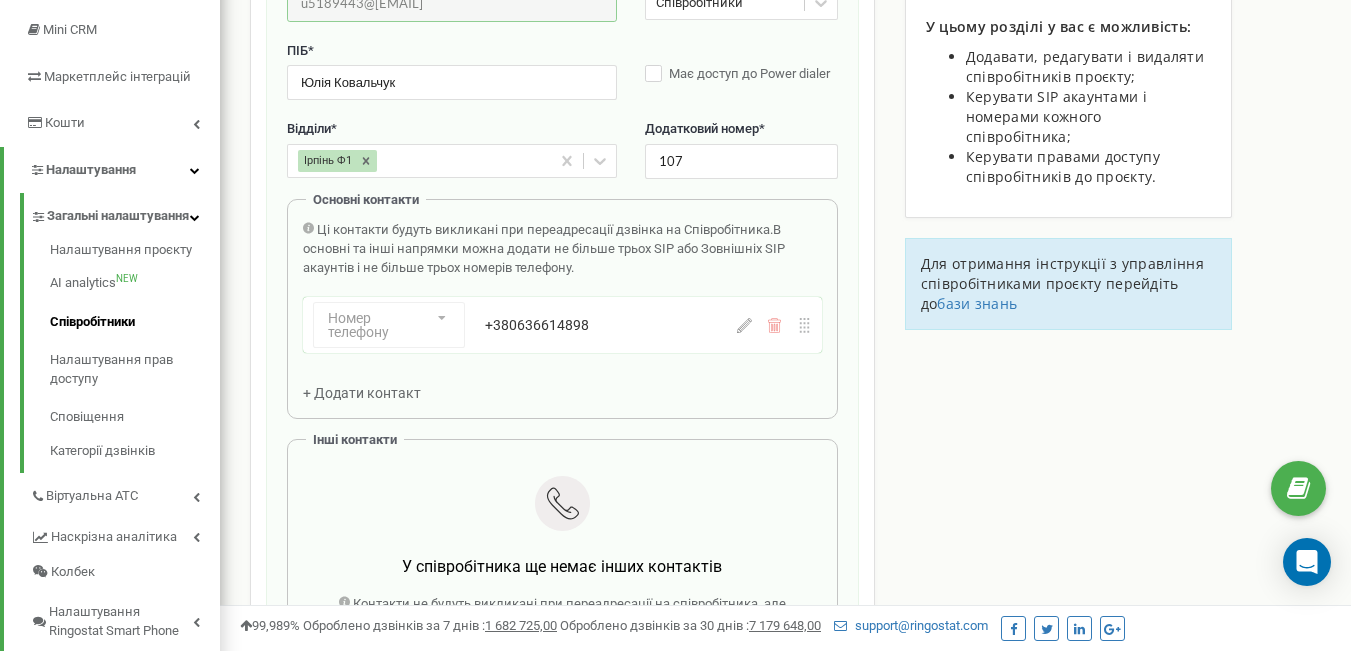 click on "Номер телефону Номер телефону SIP Зовнішній SIP +380636614898" at bounding box center [562, 325] 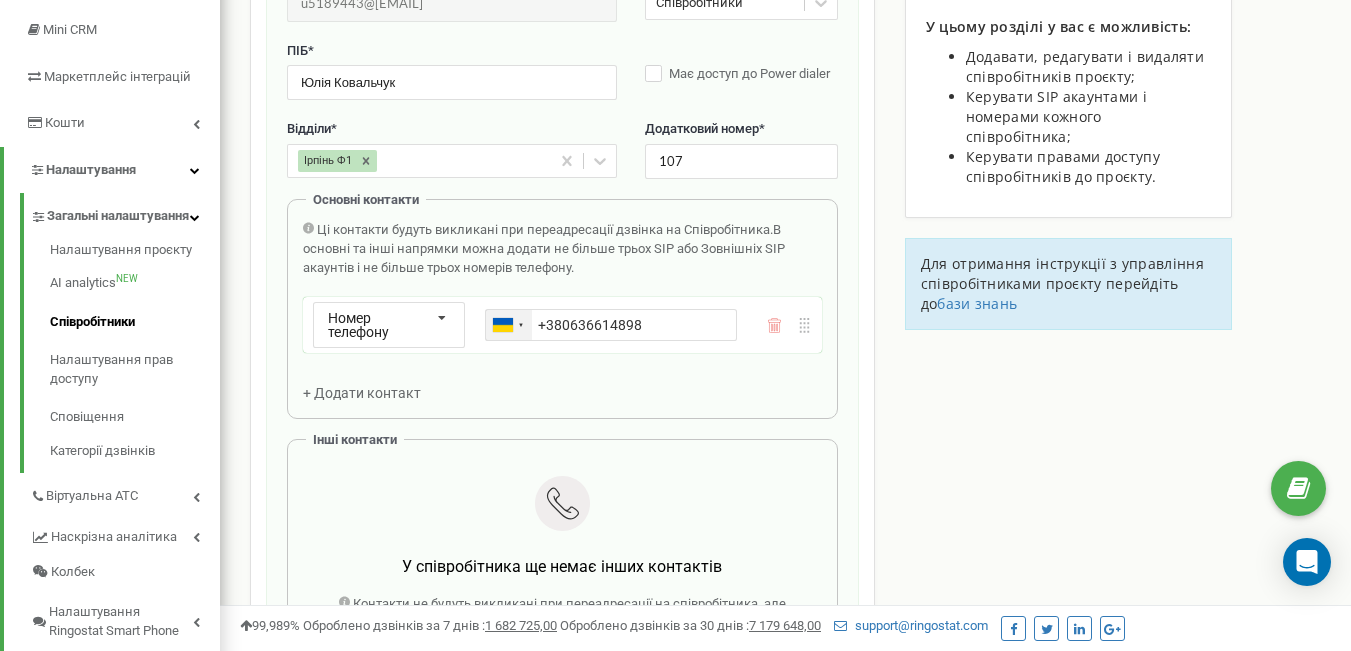 drag, startPoint x: 675, startPoint y: 330, endPoint x: 525, endPoint y: 325, distance: 150.08331 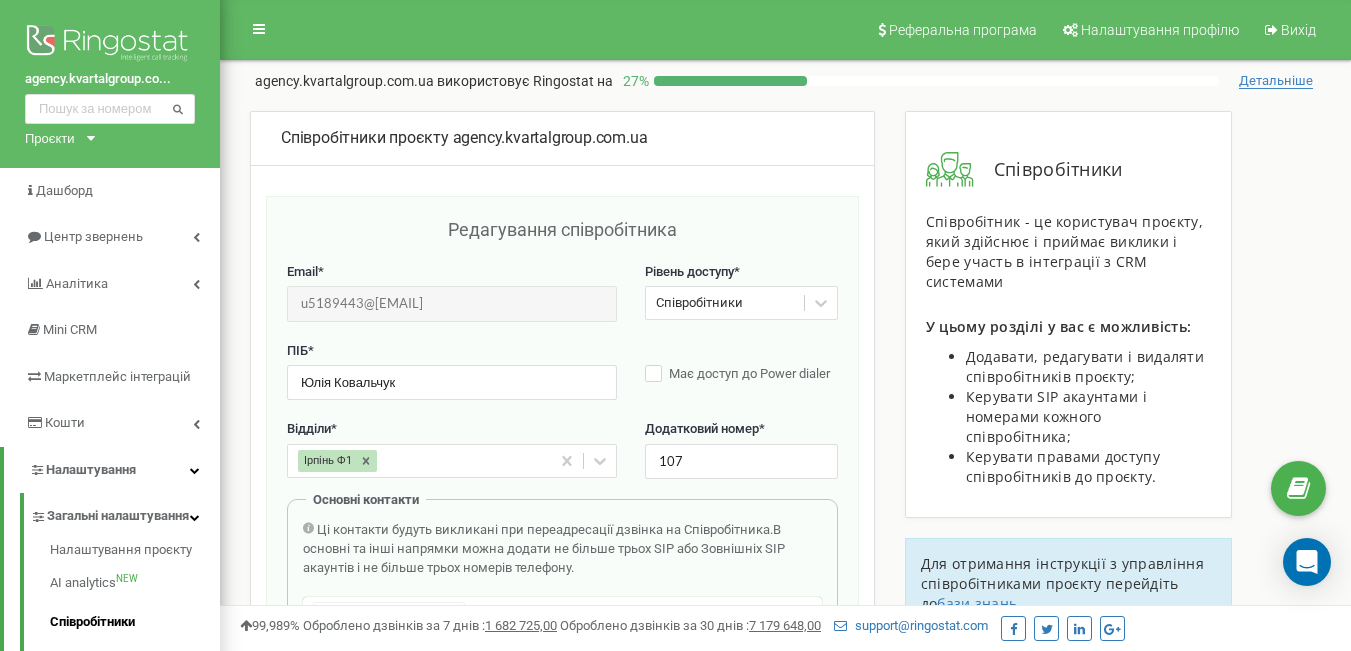 scroll, scrollTop: 100, scrollLeft: 0, axis: vertical 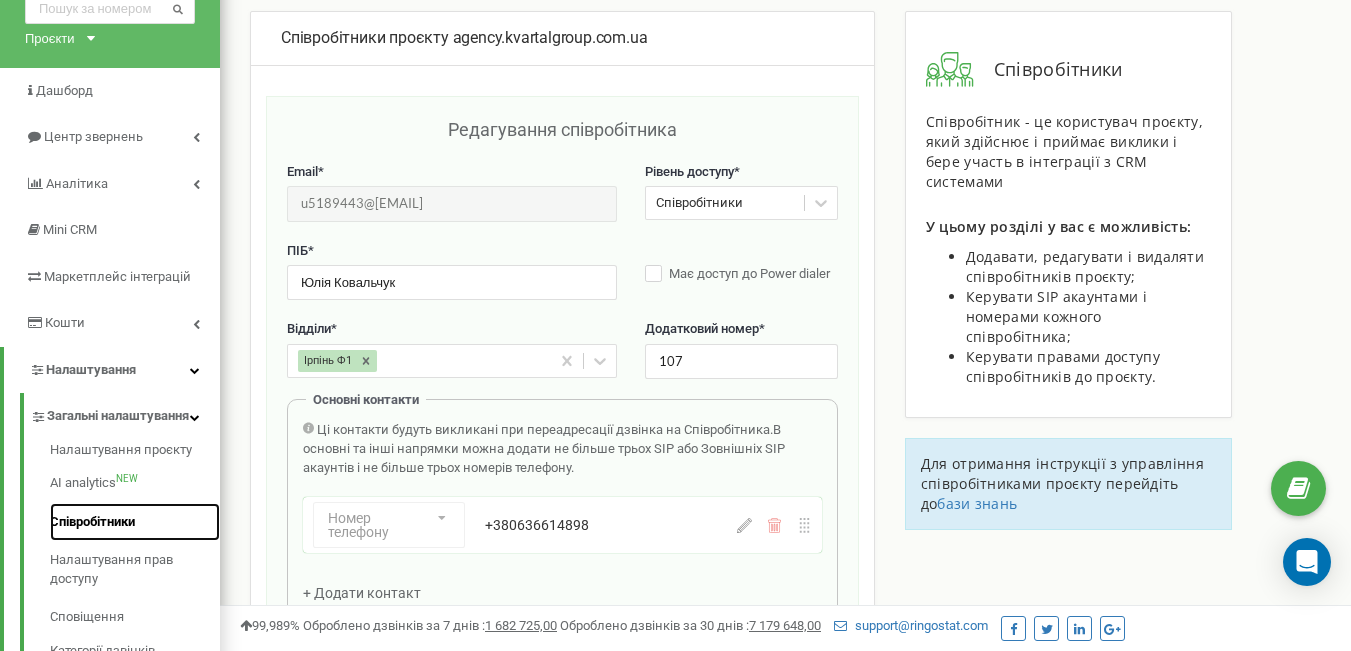 click on "Співробітники" at bounding box center (135, 522) 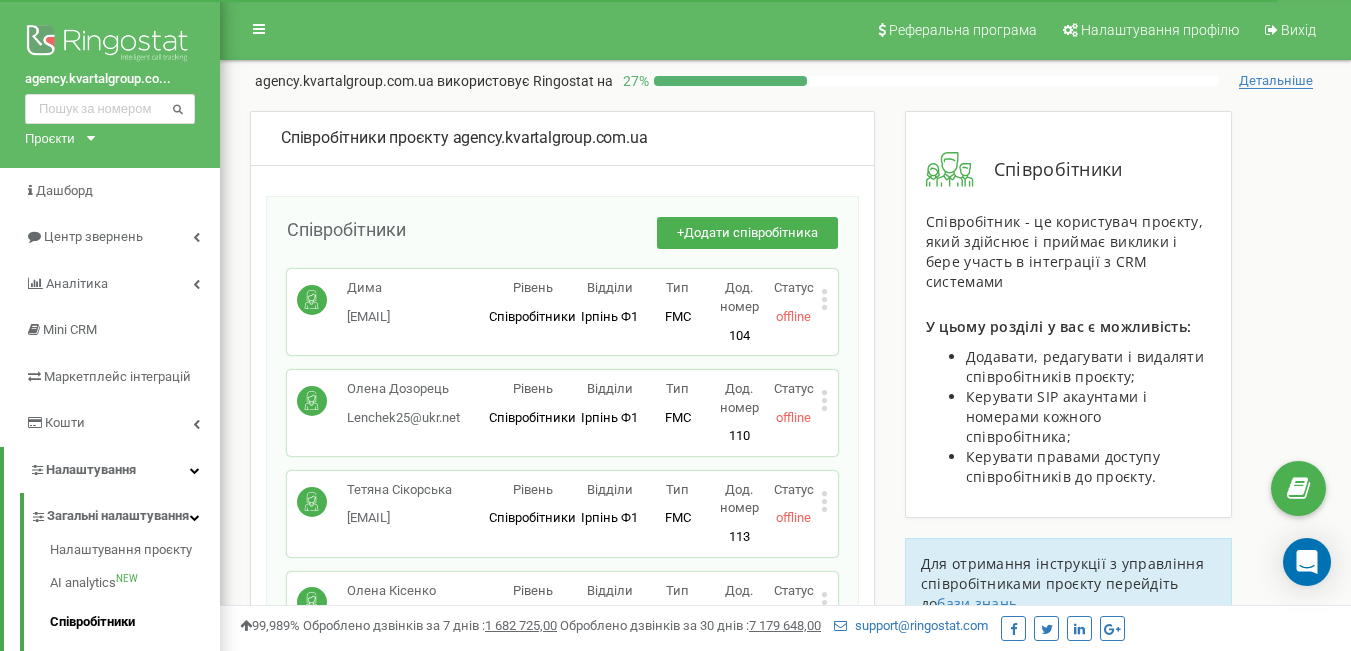 scroll, scrollTop: 0, scrollLeft: 0, axis: both 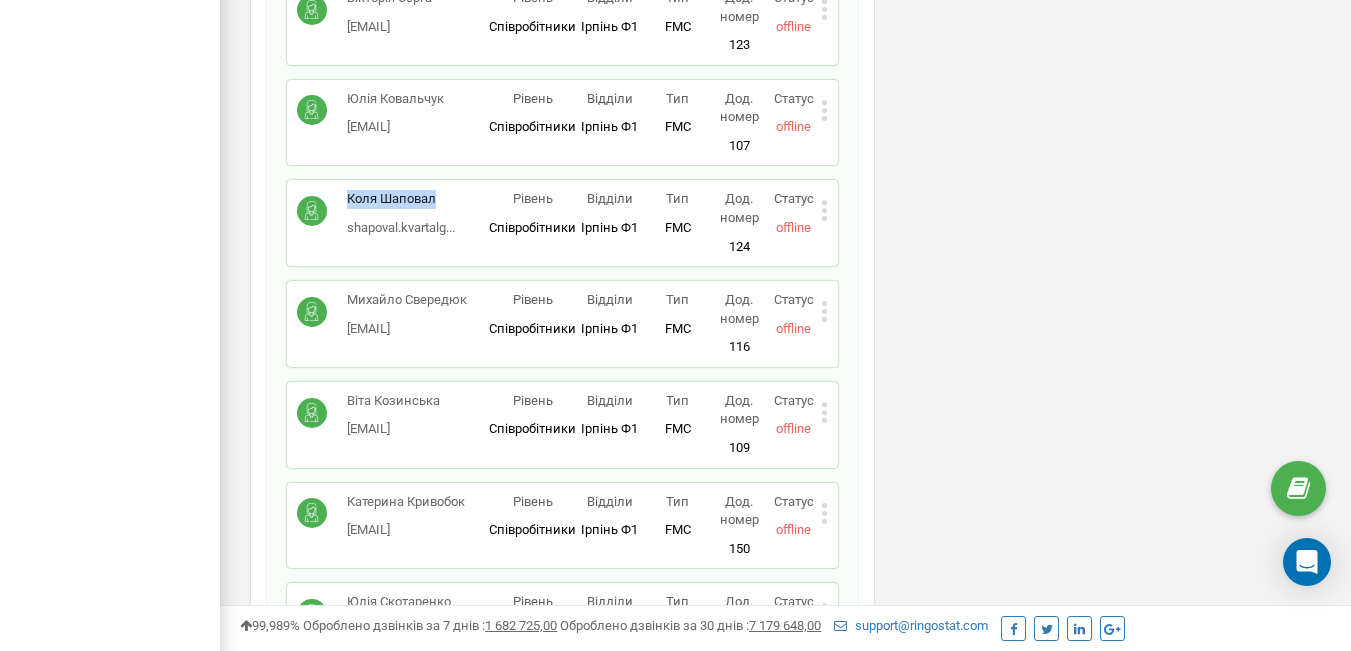 drag, startPoint x: 448, startPoint y: 200, endPoint x: 346, endPoint y: 193, distance: 102.239914 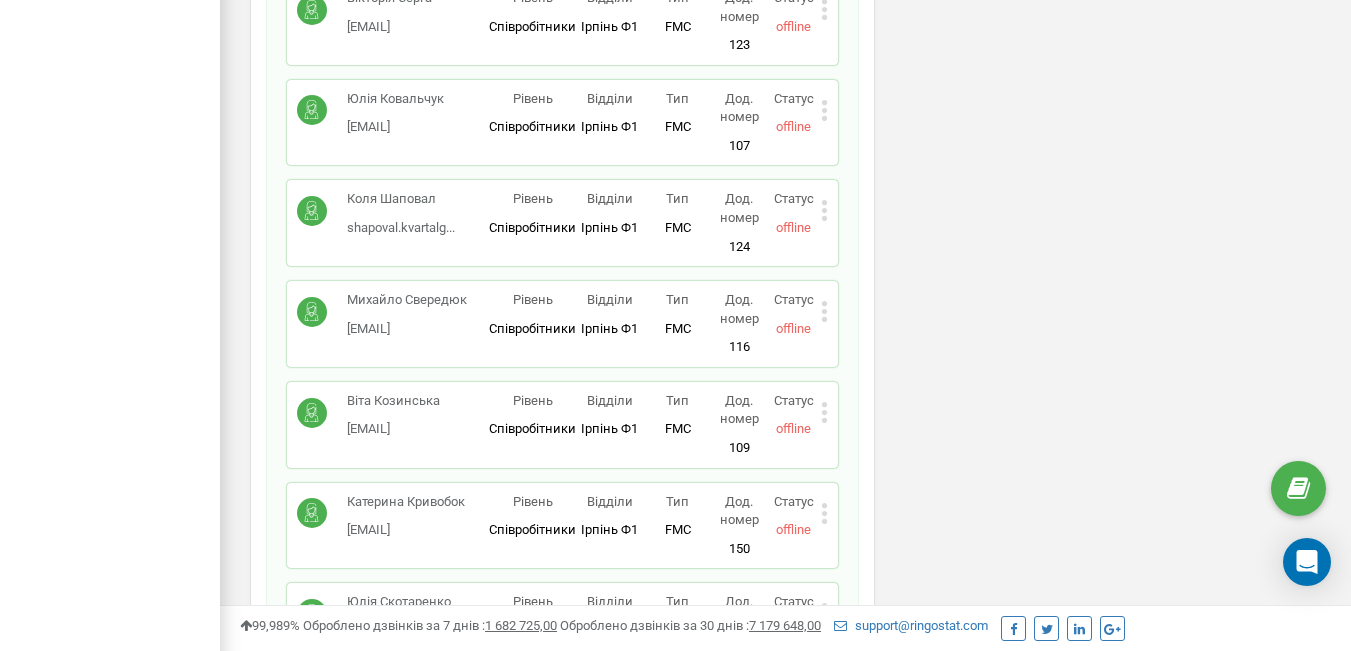 click 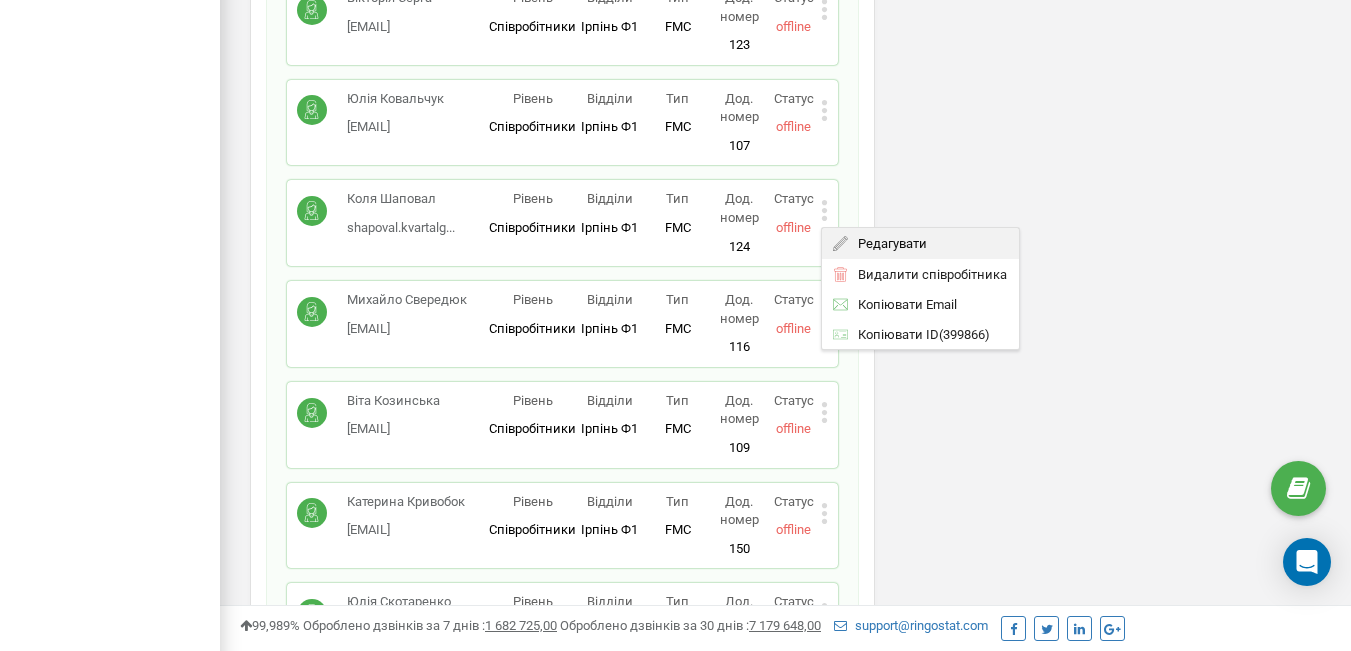 click on "Редагувати" at bounding box center (887, 243) 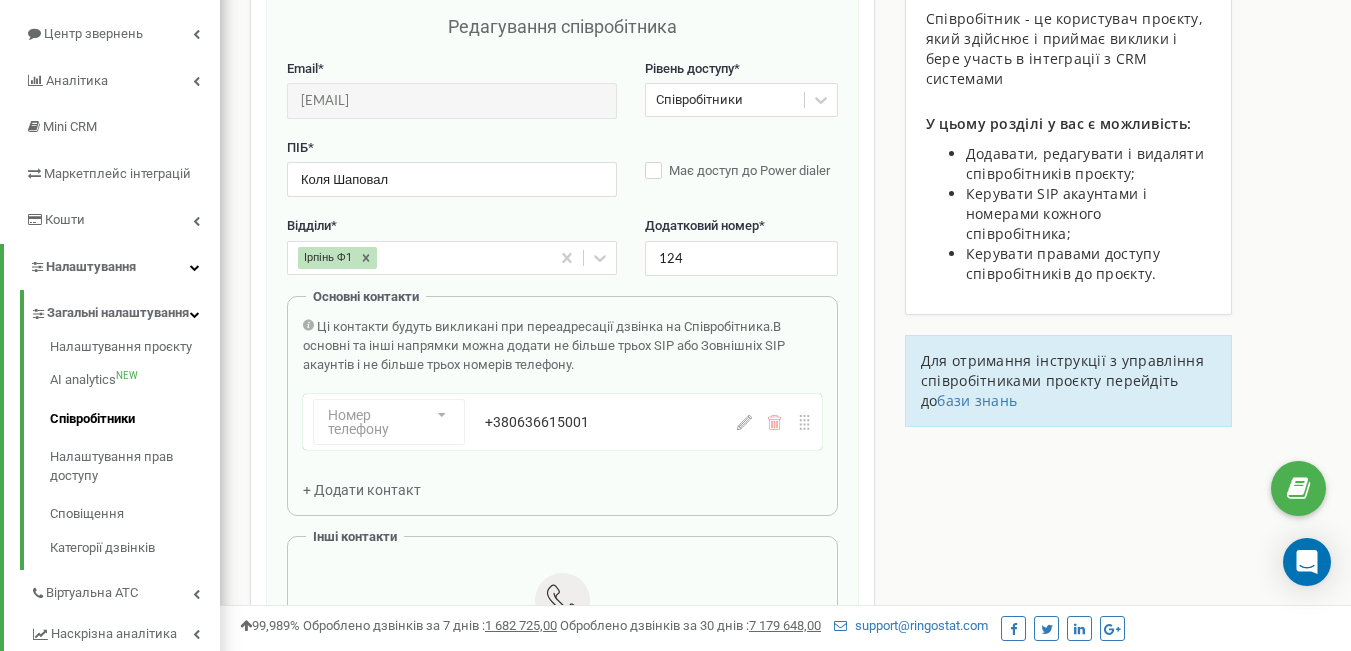 scroll, scrollTop: 200, scrollLeft: 0, axis: vertical 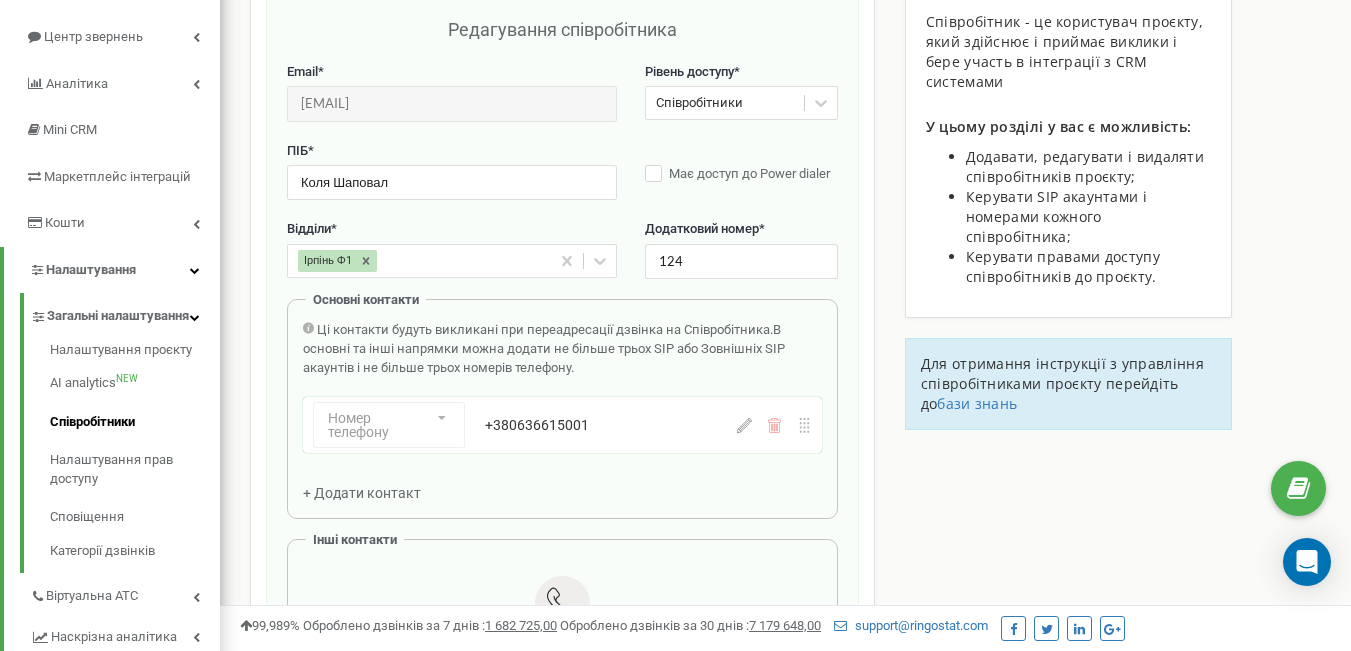 click on "+380636615001" at bounding box center [611, 425] 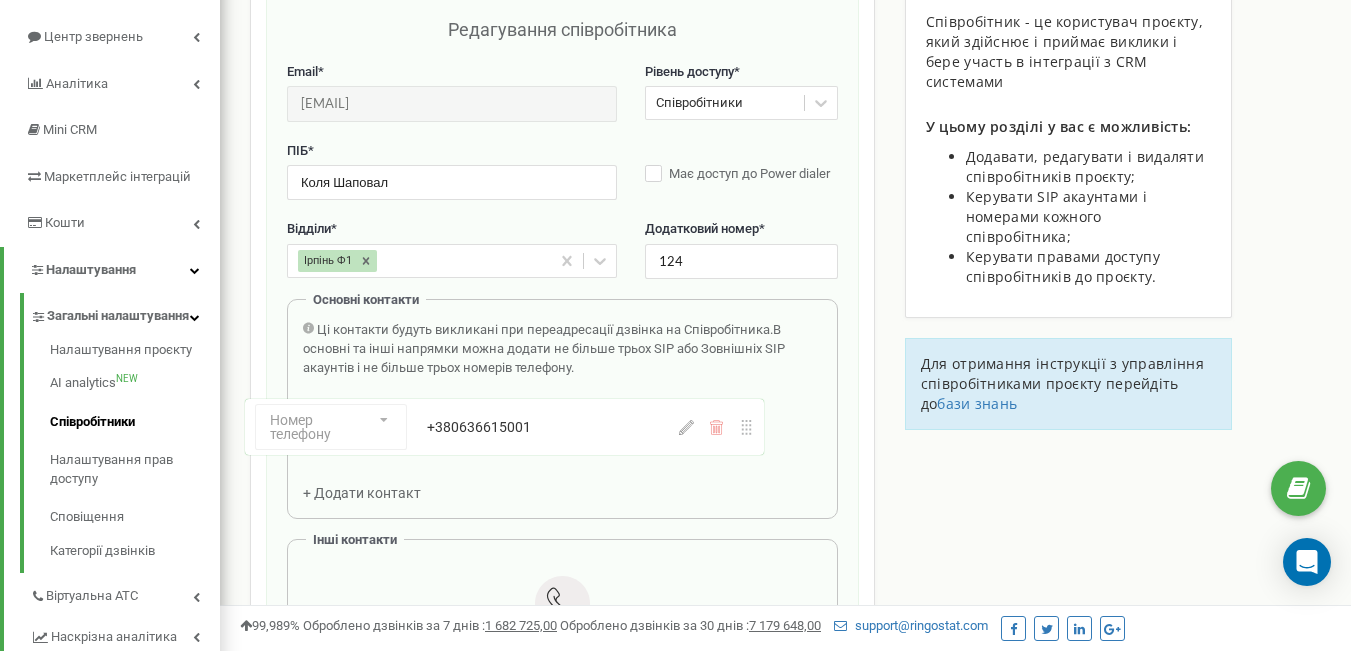 drag, startPoint x: 608, startPoint y: 430, endPoint x: 597, endPoint y: 425, distance: 12.083046 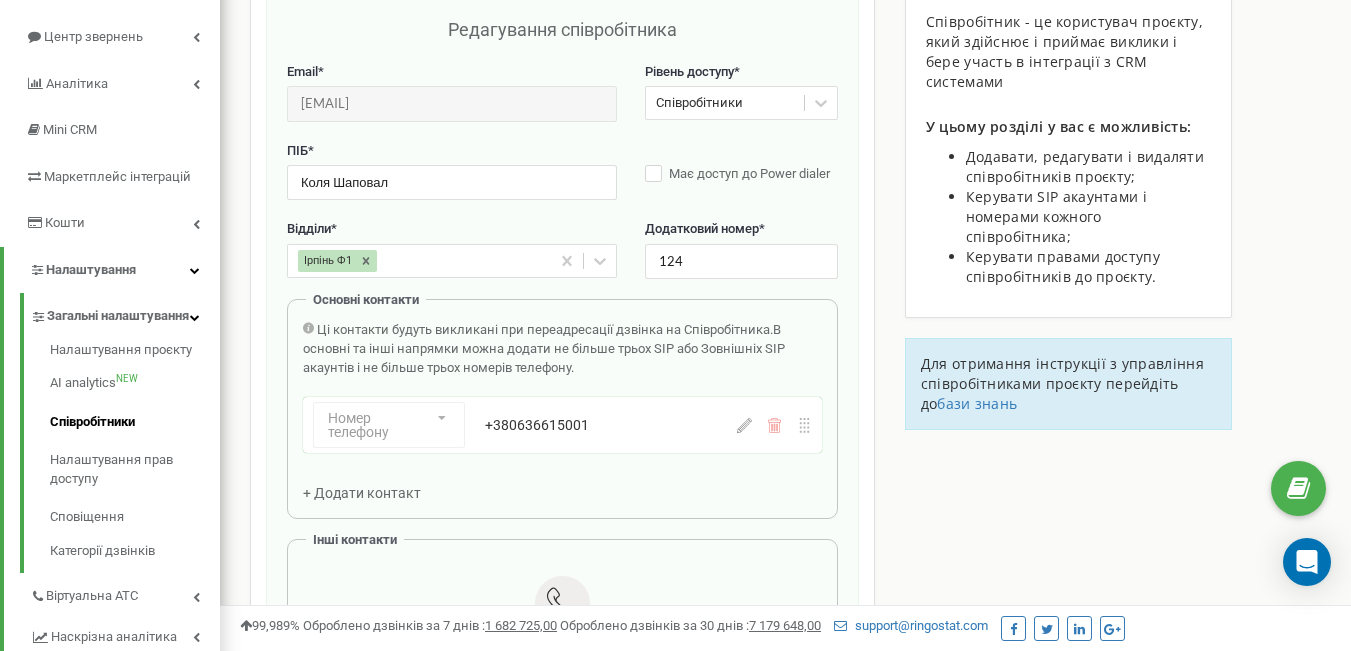 click on "Номер телефону Номер телефону SIP Зовнішній SIP +380636615001" at bounding box center [562, 425] 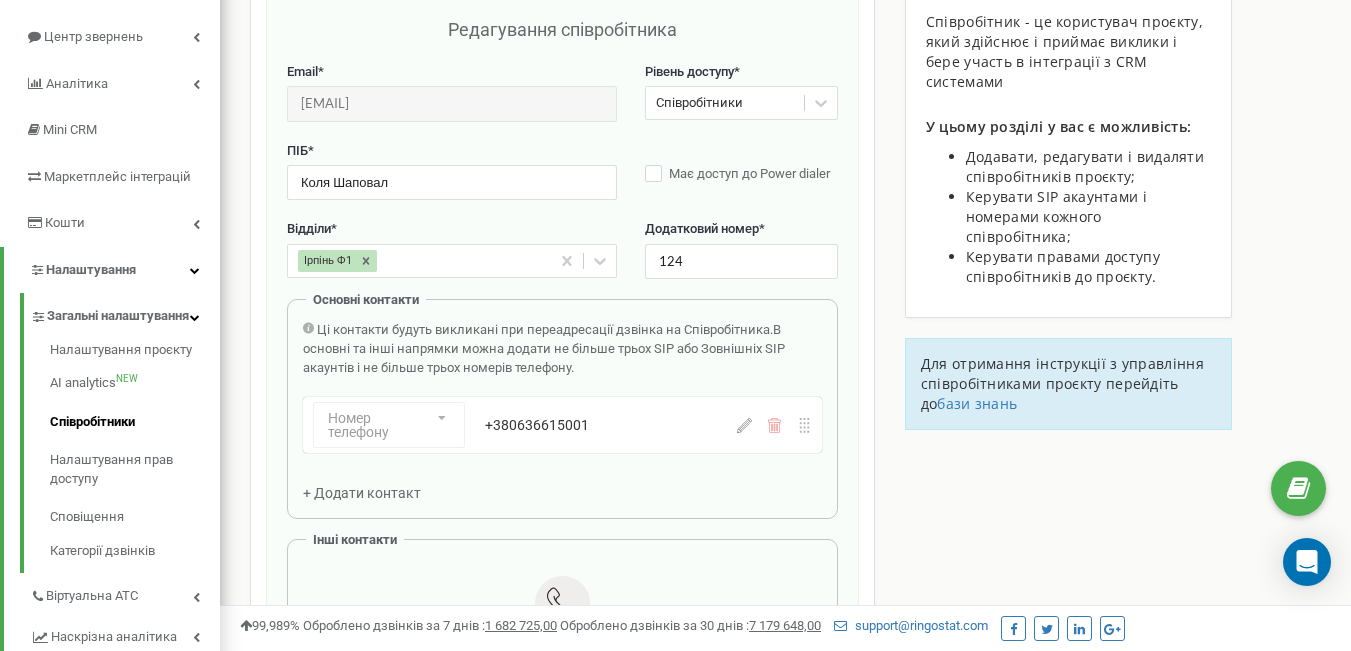 click on "+380636615001" at bounding box center [611, 425] 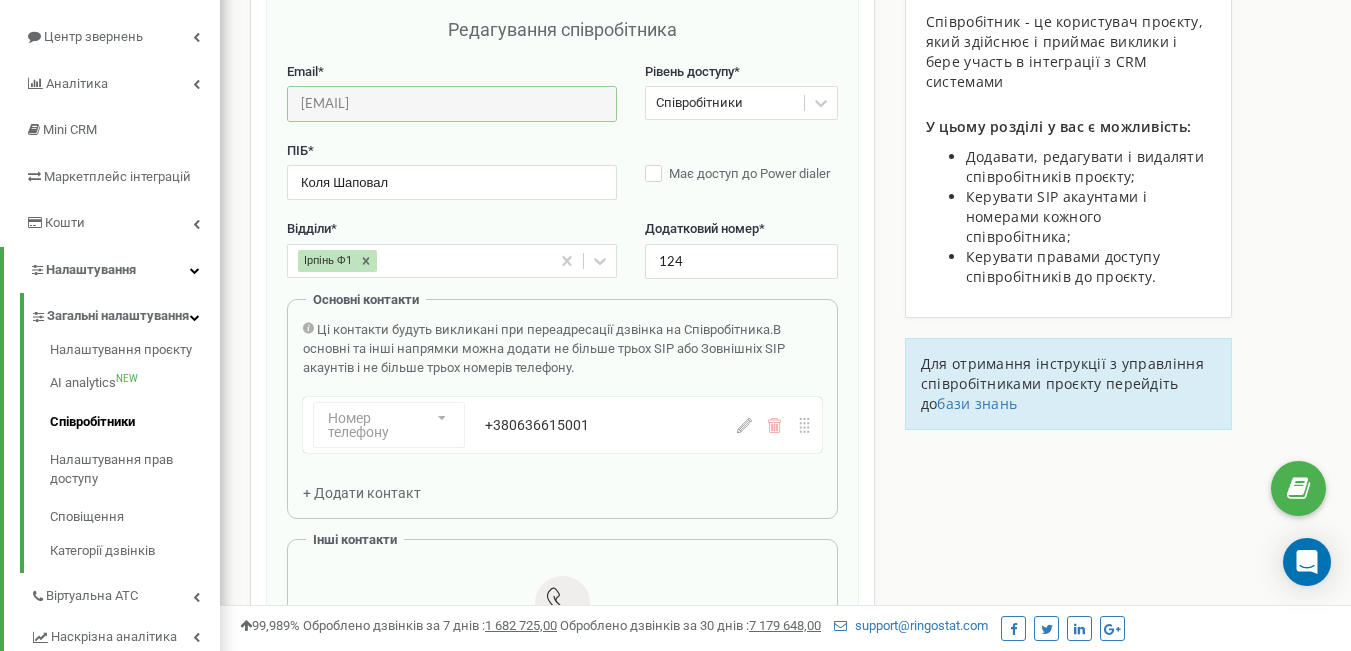 drag, startPoint x: 525, startPoint y: 99, endPoint x: 286, endPoint y: 108, distance: 239.1694 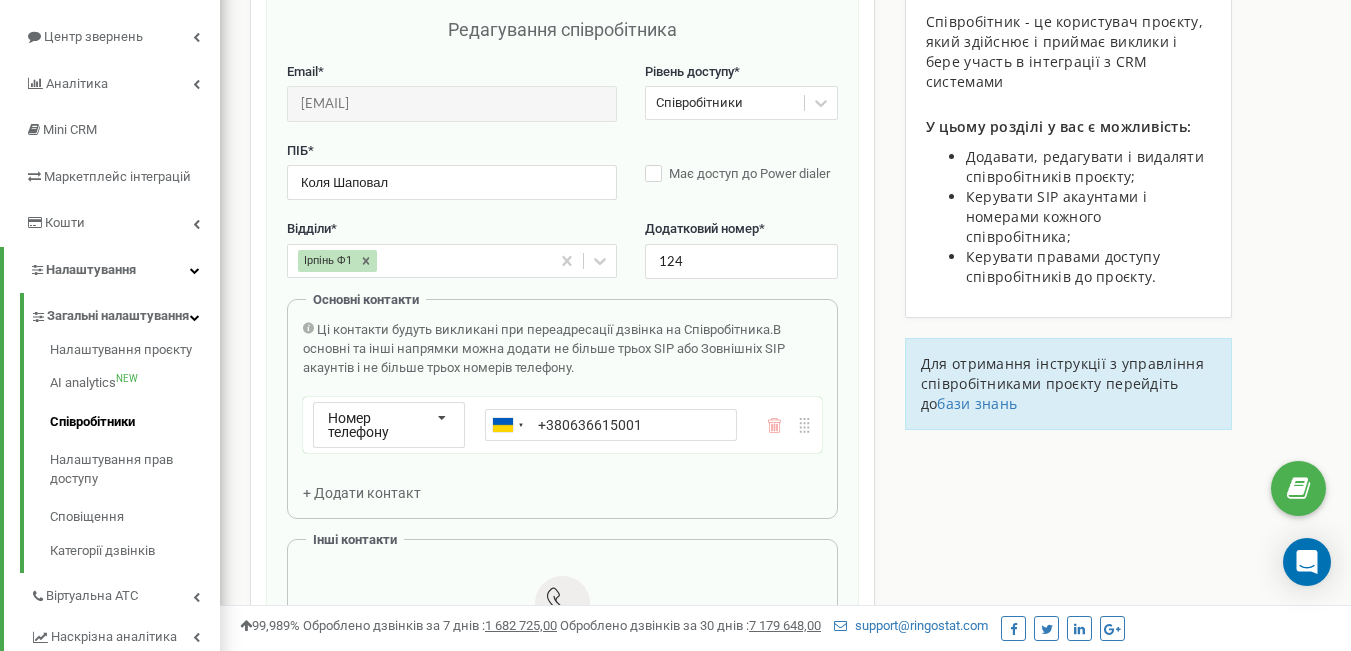 click on "+380636615001" at bounding box center [611, 425] 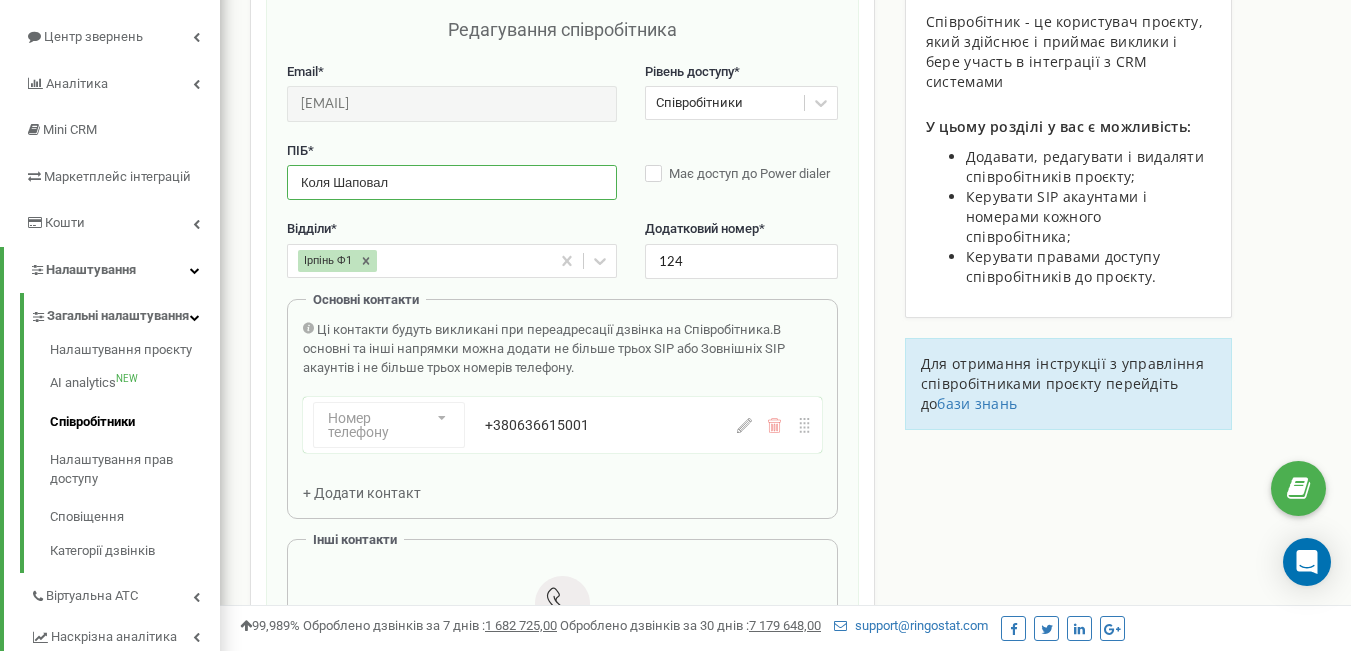drag, startPoint x: 329, startPoint y: 182, endPoint x: 253, endPoint y: 178, distance: 76.105194 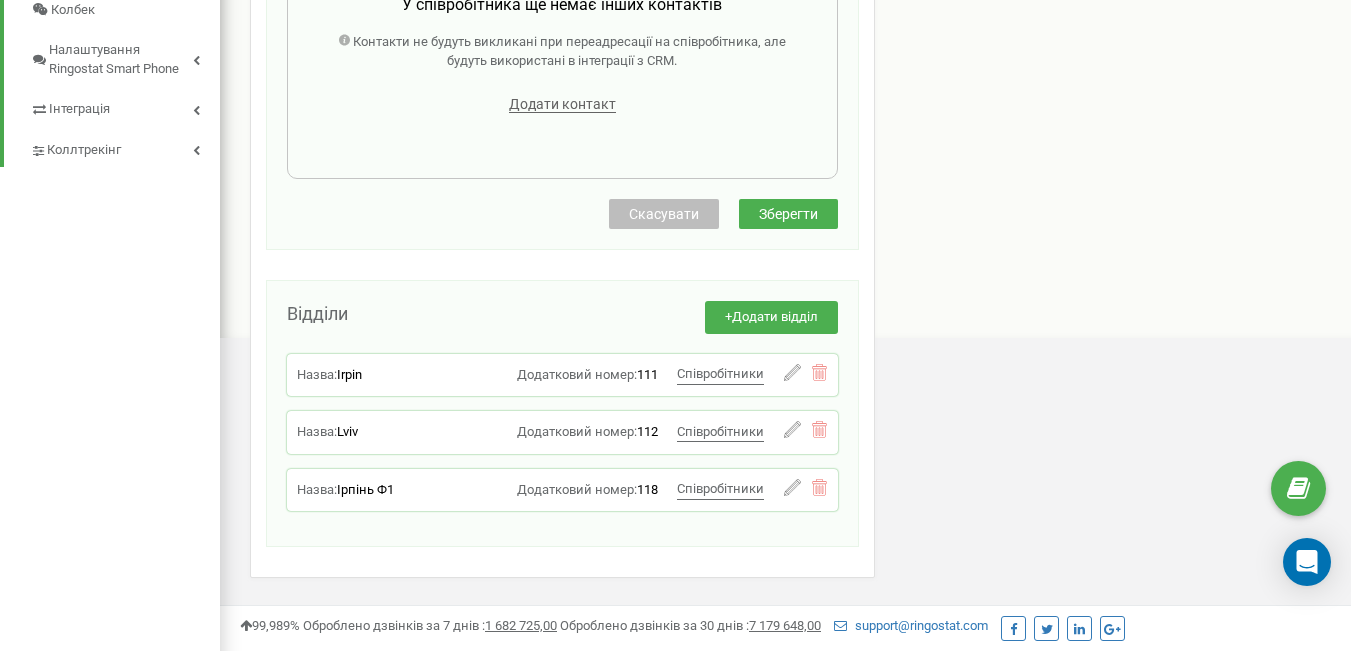 scroll, scrollTop: 920, scrollLeft: 0, axis: vertical 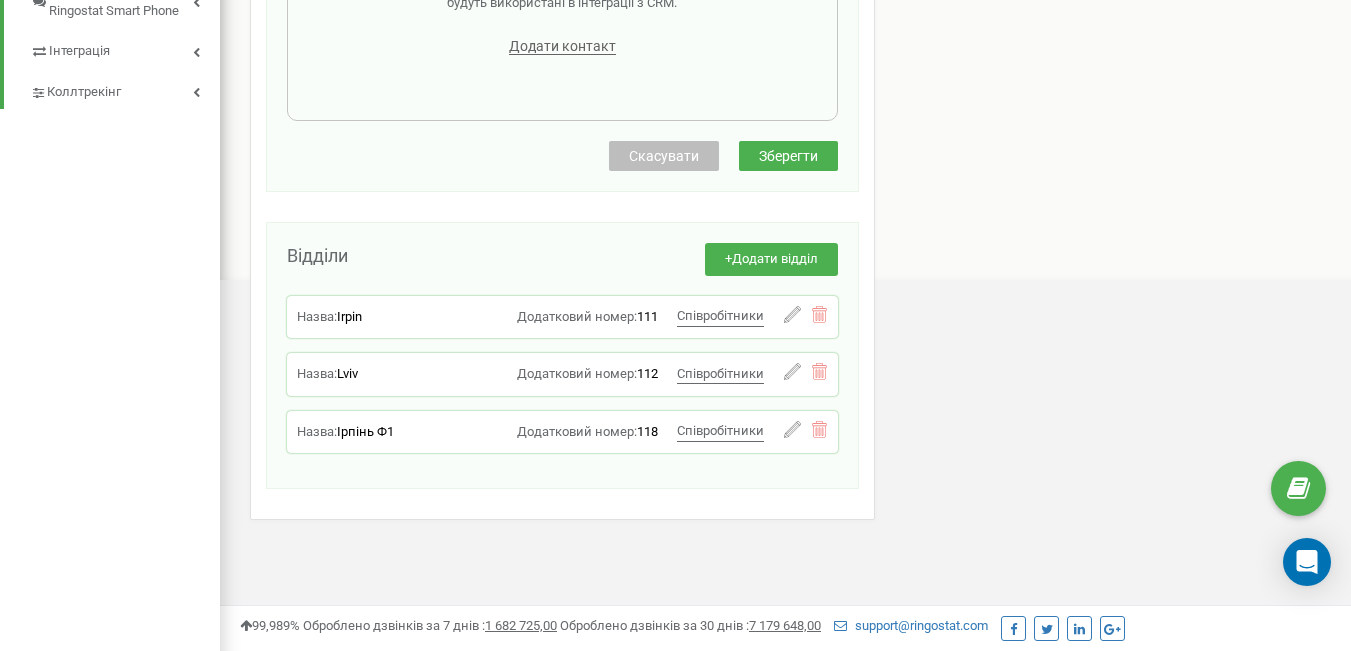 type on "[FIRST] [LAST]" 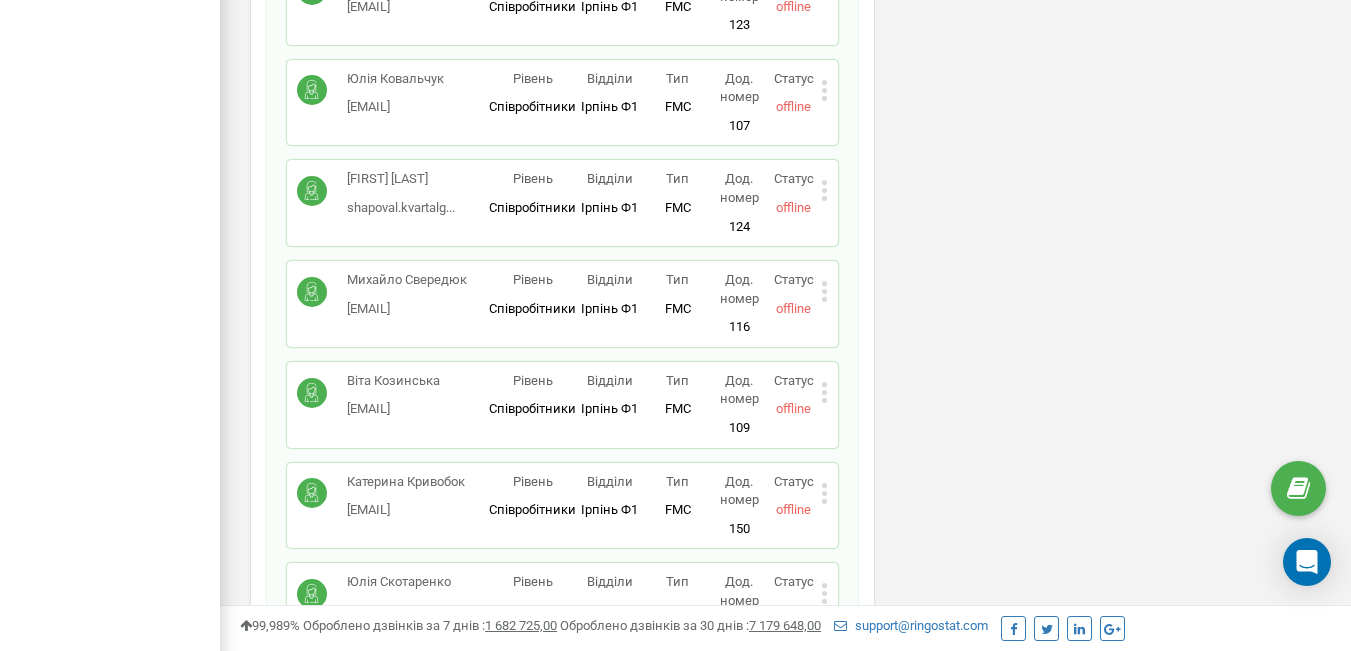 scroll, scrollTop: 1720, scrollLeft: 0, axis: vertical 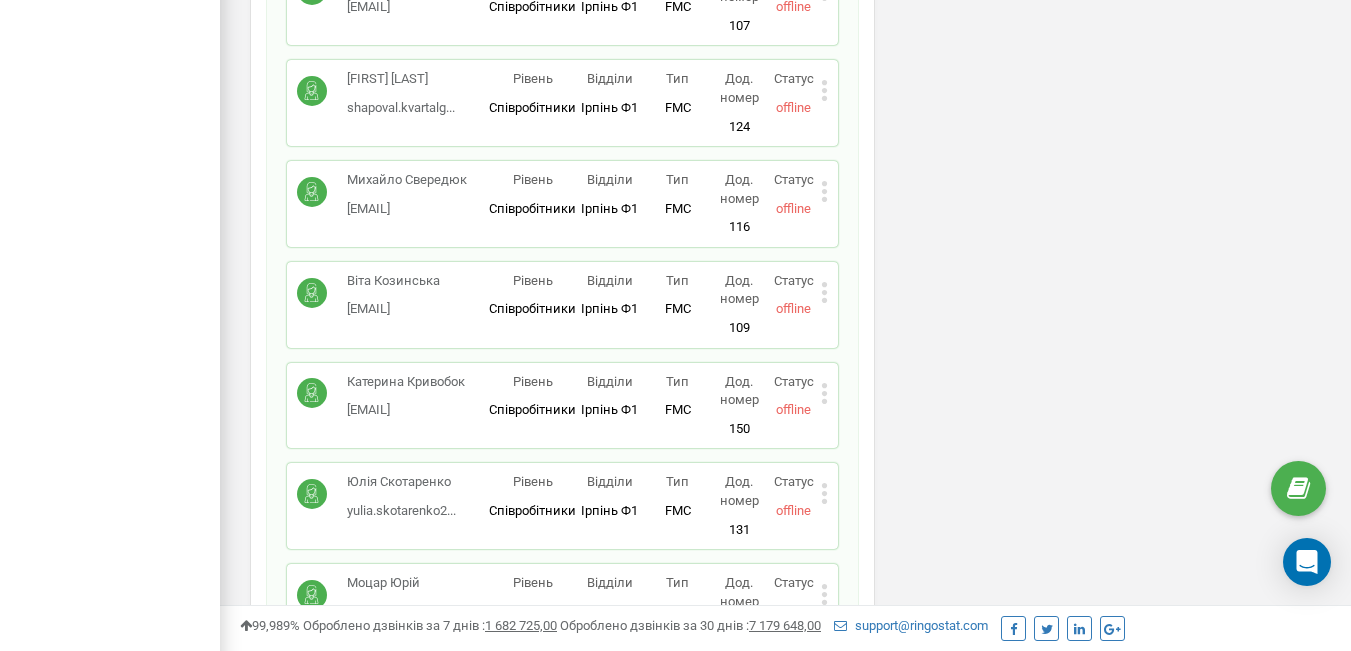 click 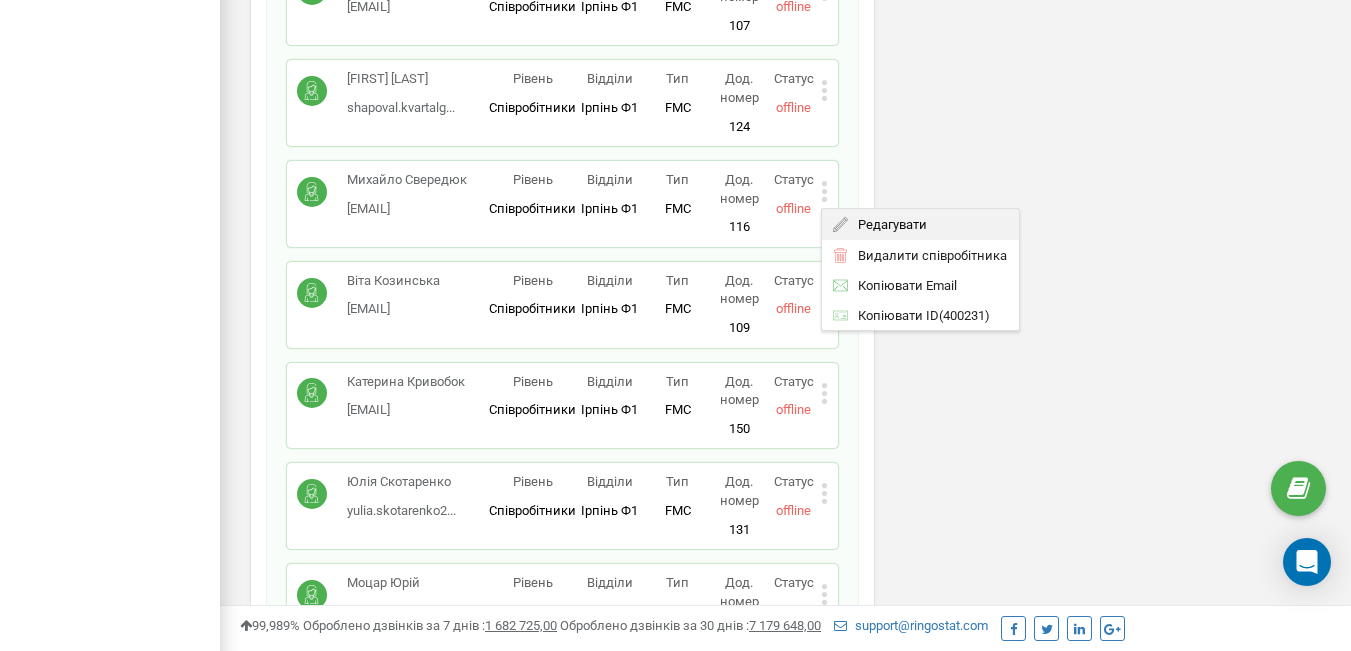 click on "Редагувати" at bounding box center [887, 224] 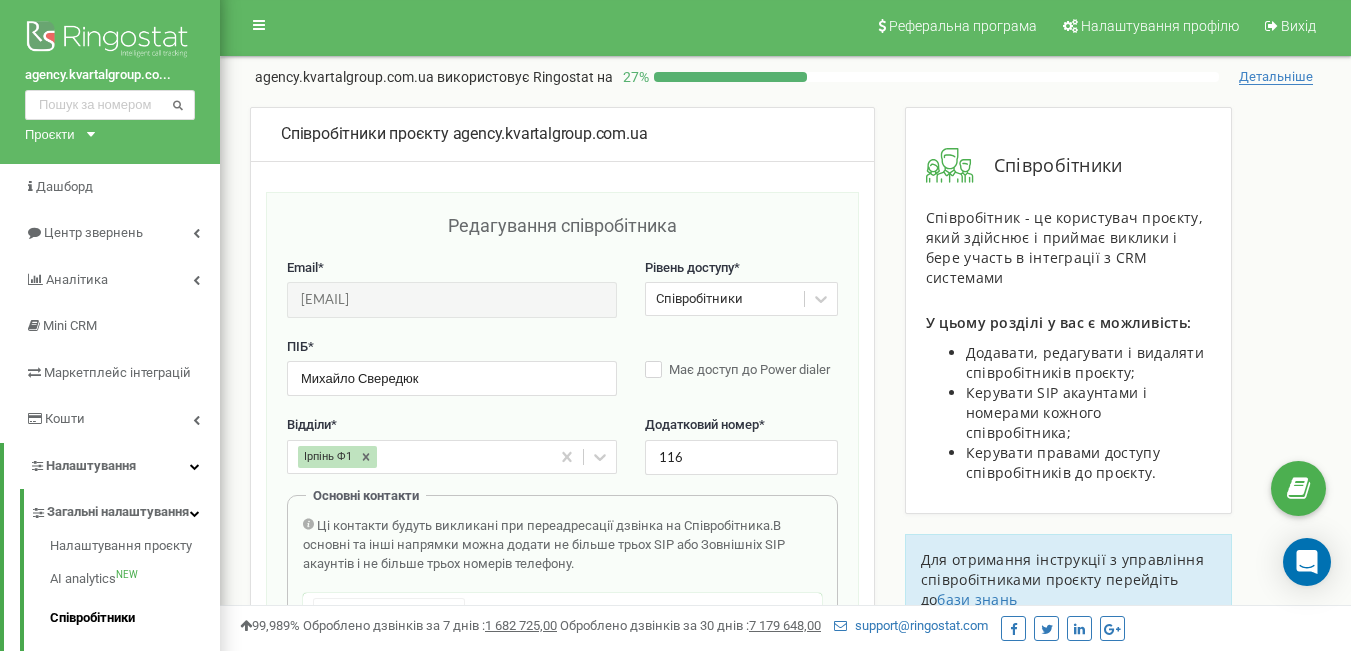 scroll, scrollTop: 0, scrollLeft: 0, axis: both 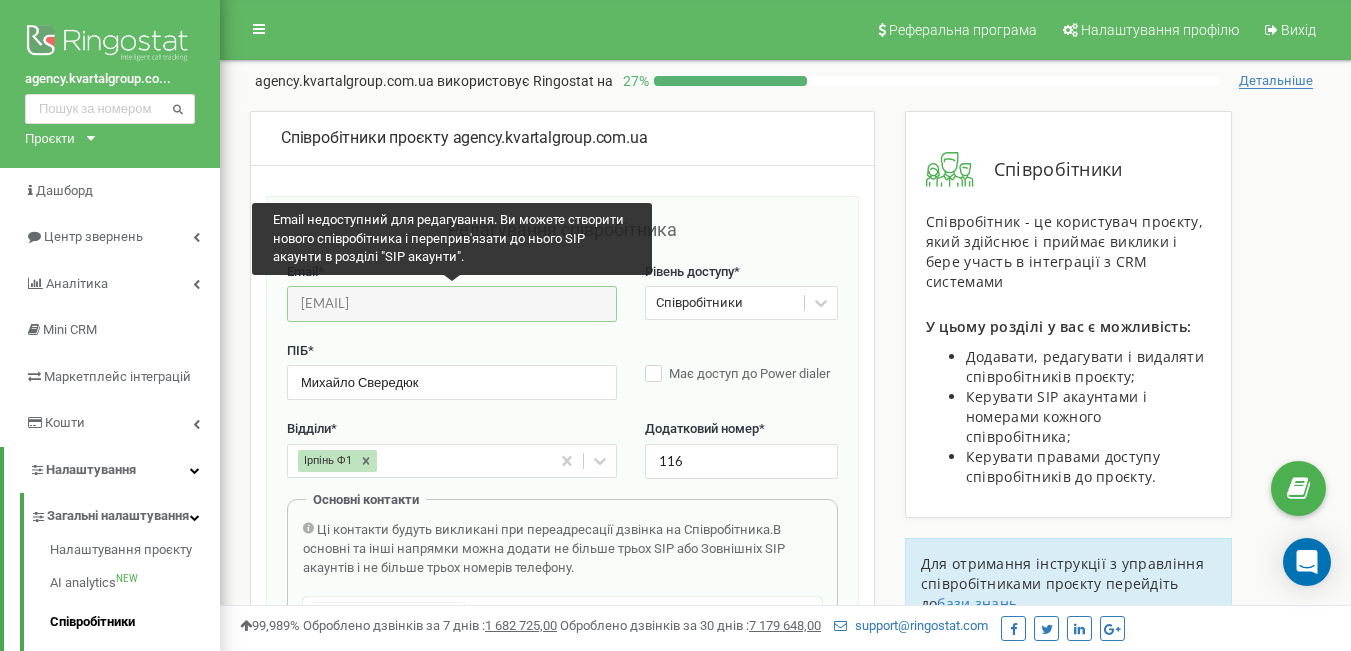click on "[EMAIL]" at bounding box center [452, 303] 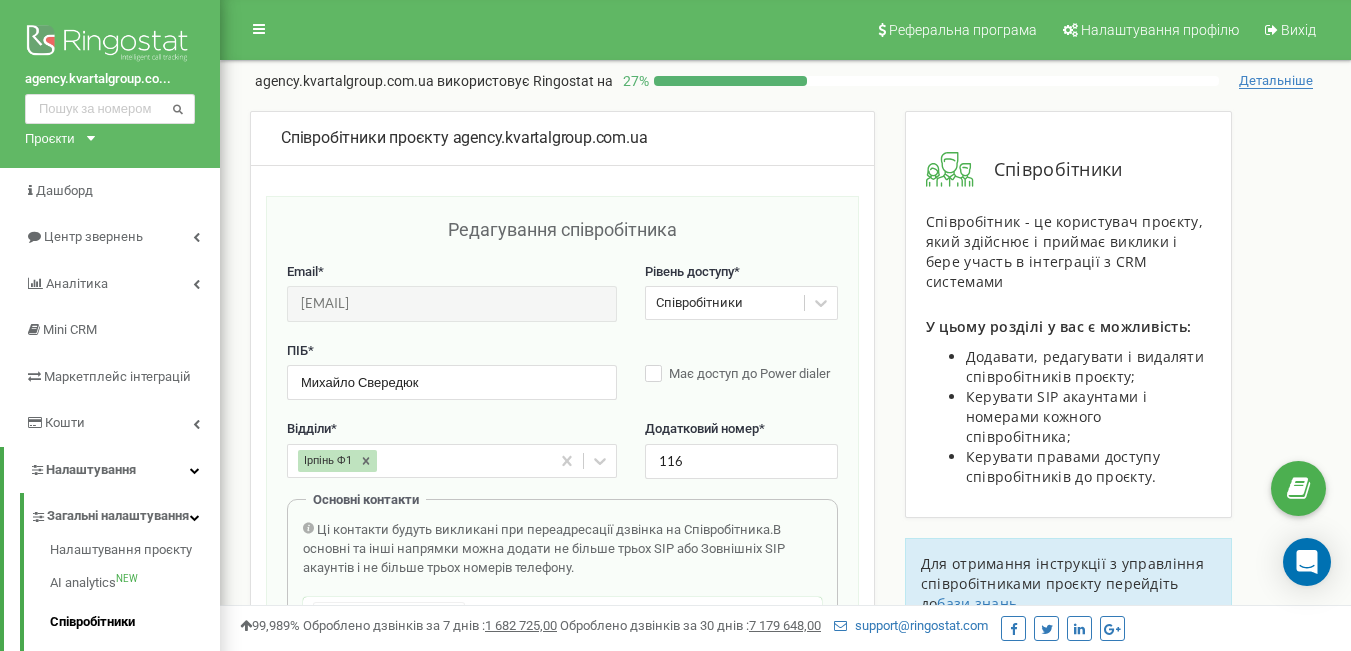 click on "ПІБ * Михайло Свередюк" at bounding box center [452, 371] 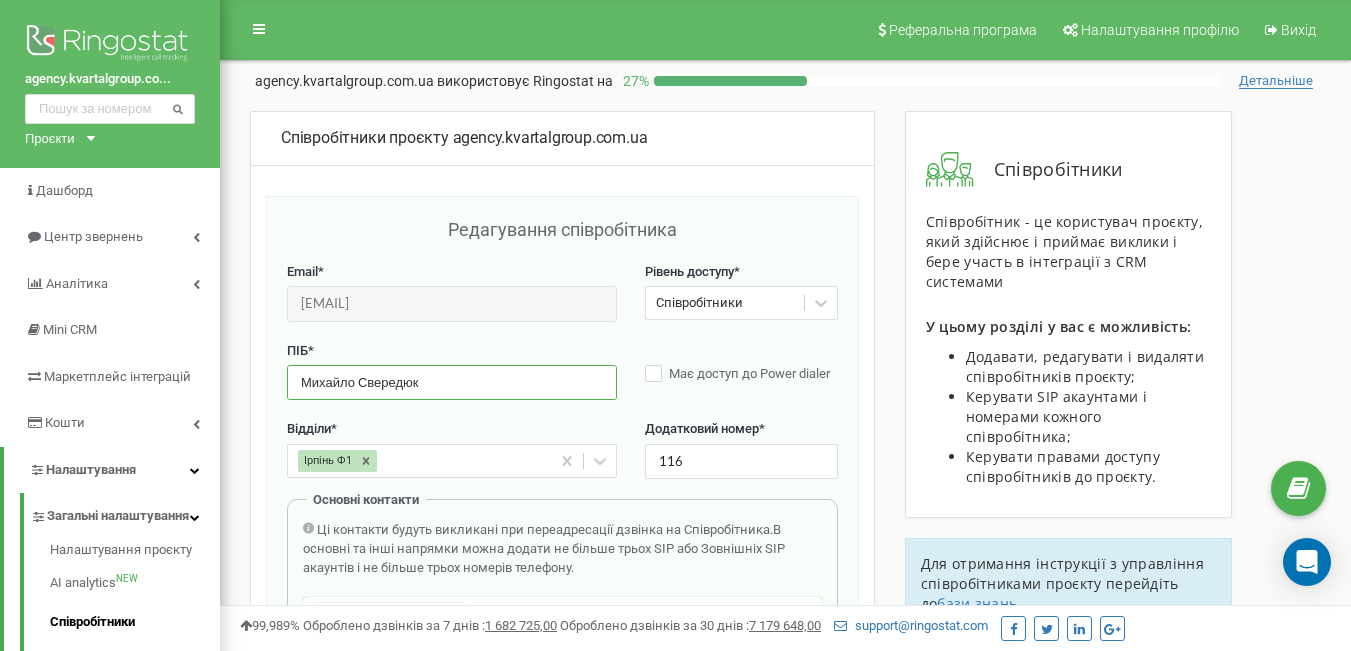 drag, startPoint x: 433, startPoint y: 381, endPoint x: 284, endPoint y: 369, distance: 149.48244 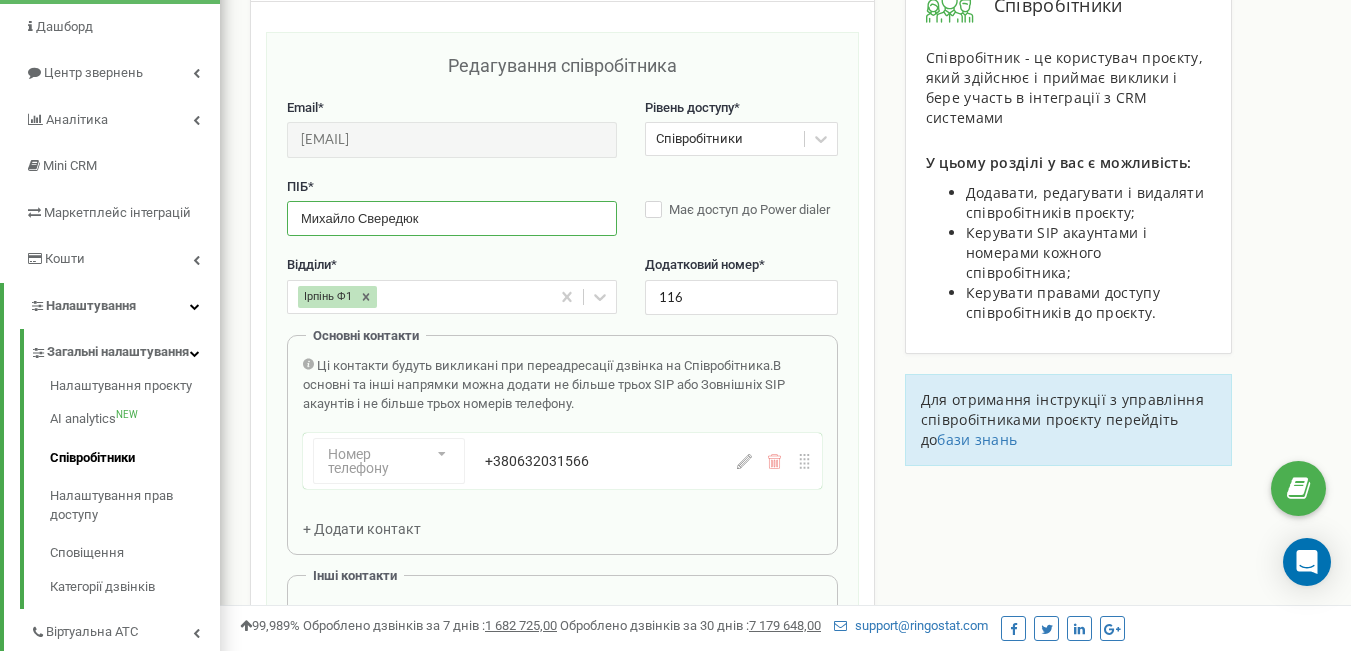 scroll, scrollTop: 200, scrollLeft: 0, axis: vertical 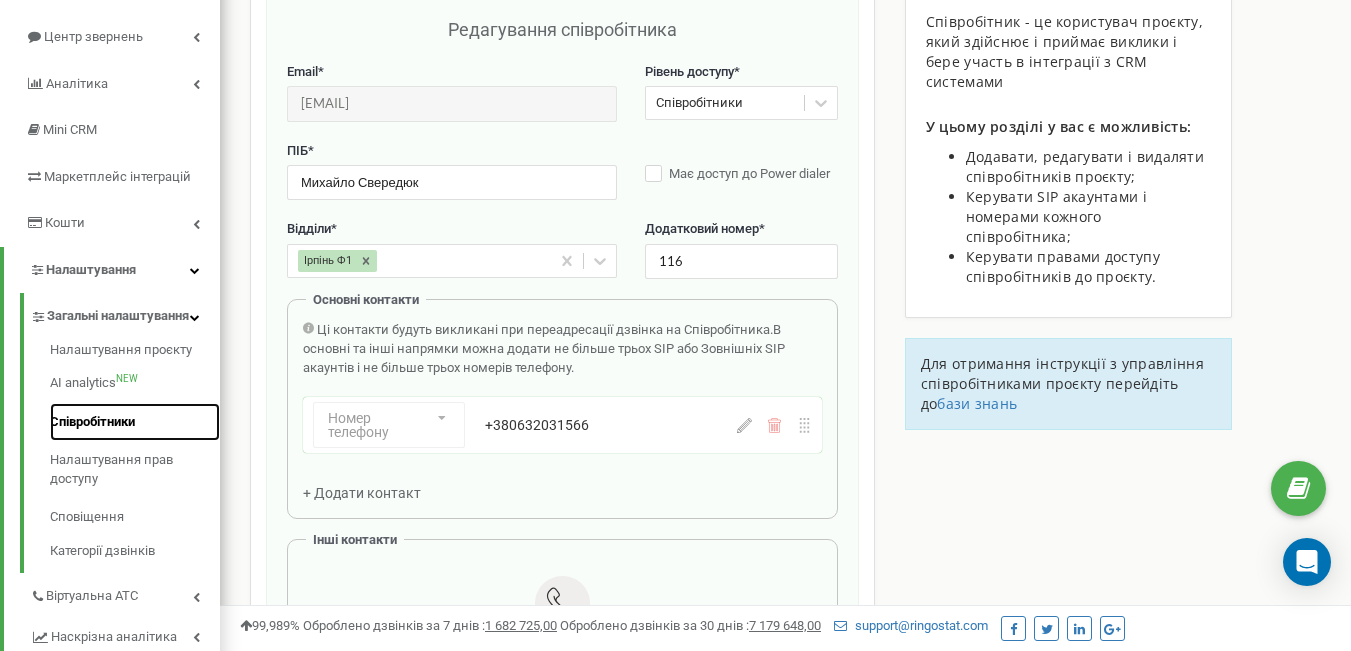 click on "Співробітники" at bounding box center [135, 422] 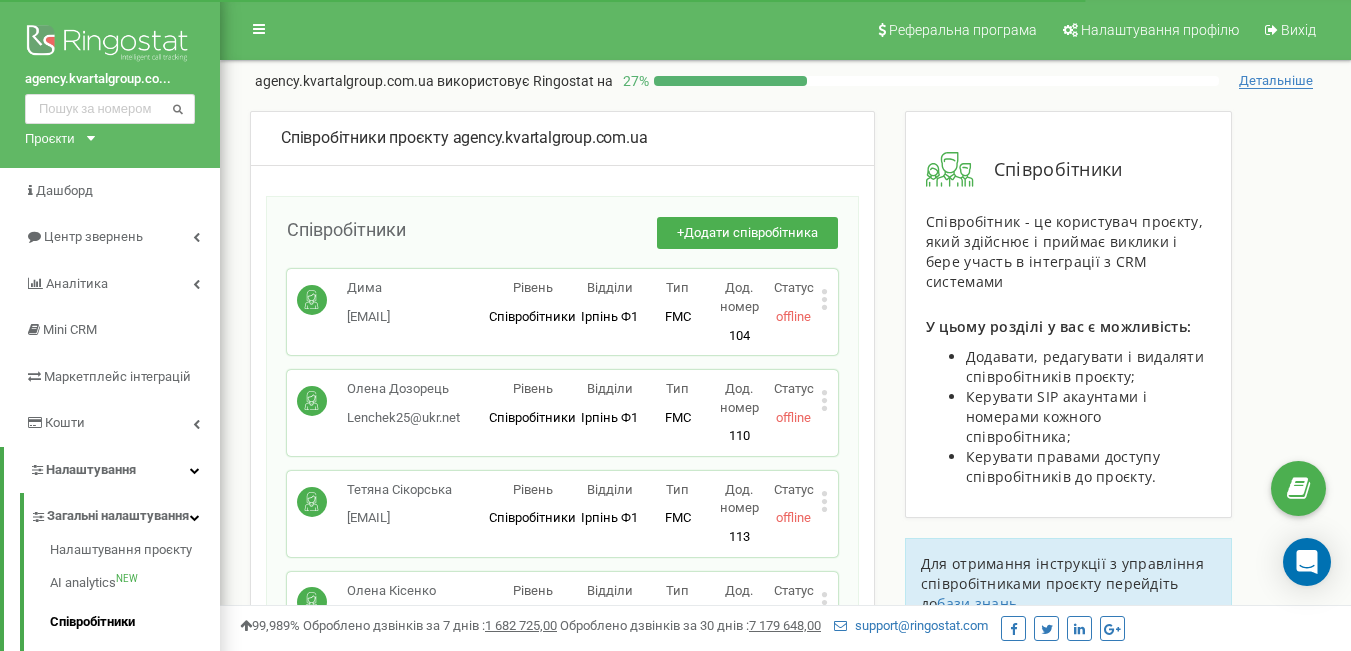 scroll, scrollTop: 0, scrollLeft: 0, axis: both 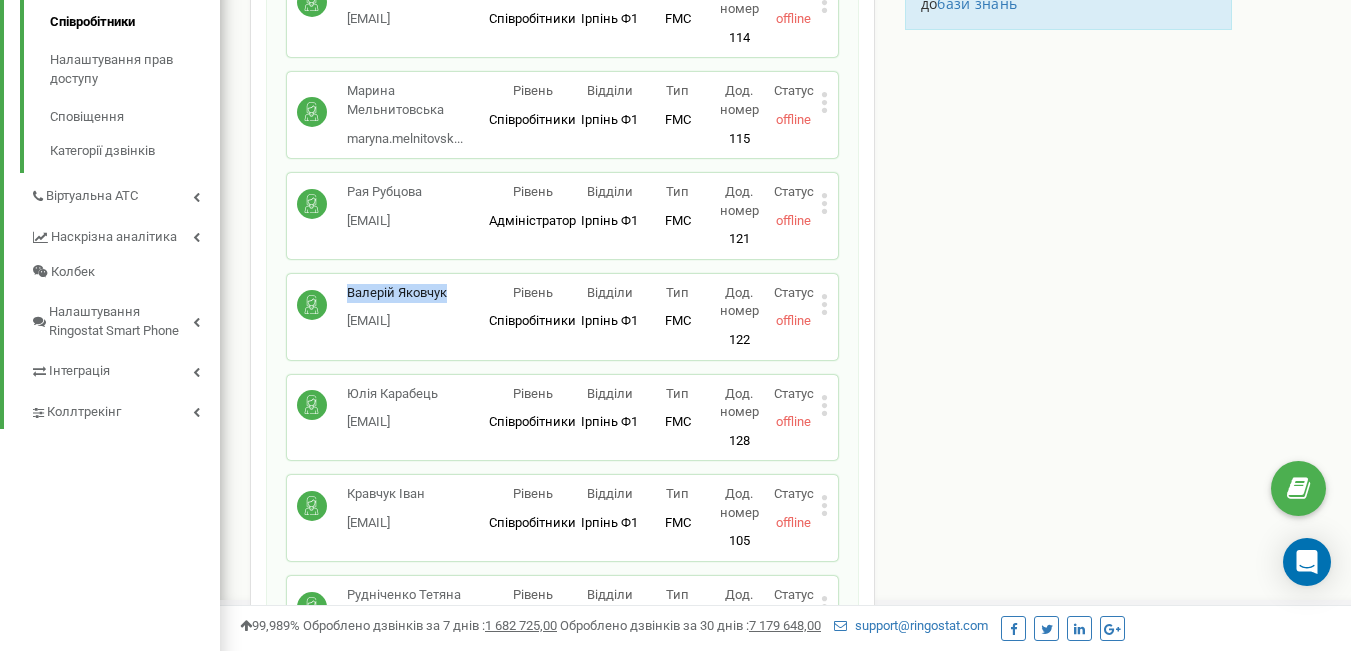 drag, startPoint x: 458, startPoint y: 293, endPoint x: 346, endPoint y: 289, distance: 112.0714 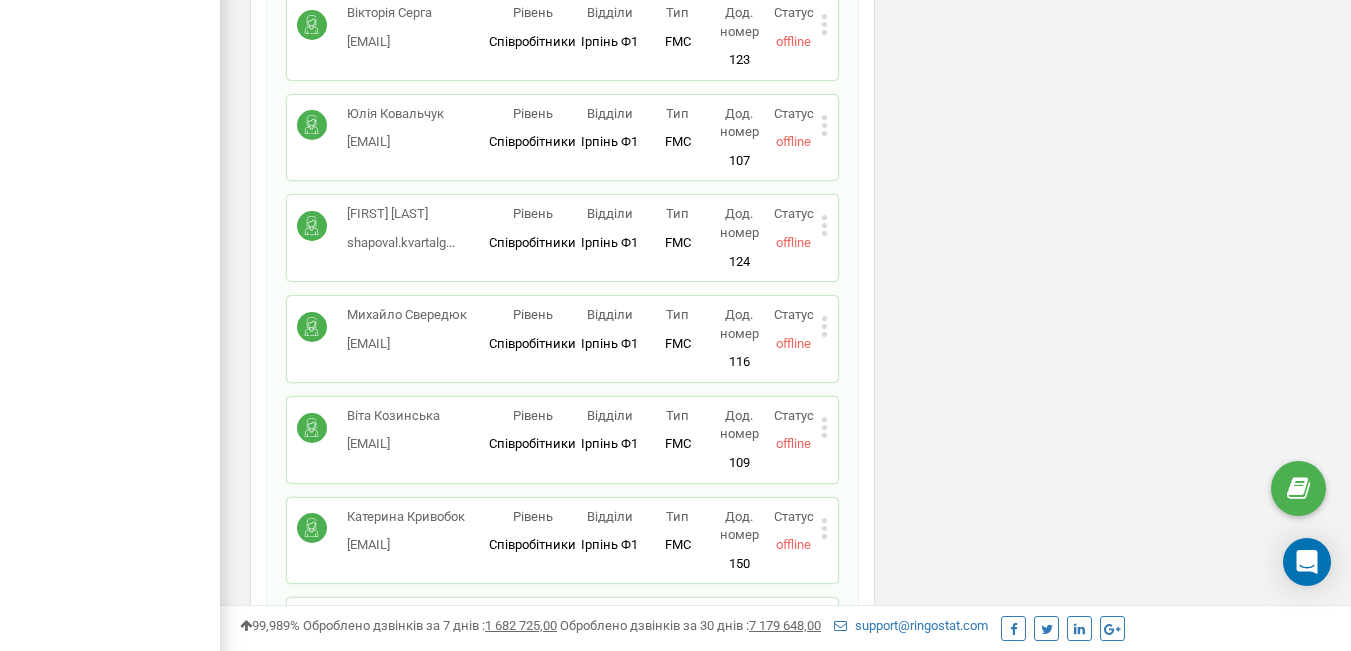 scroll, scrollTop: 1600, scrollLeft: 0, axis: vertical 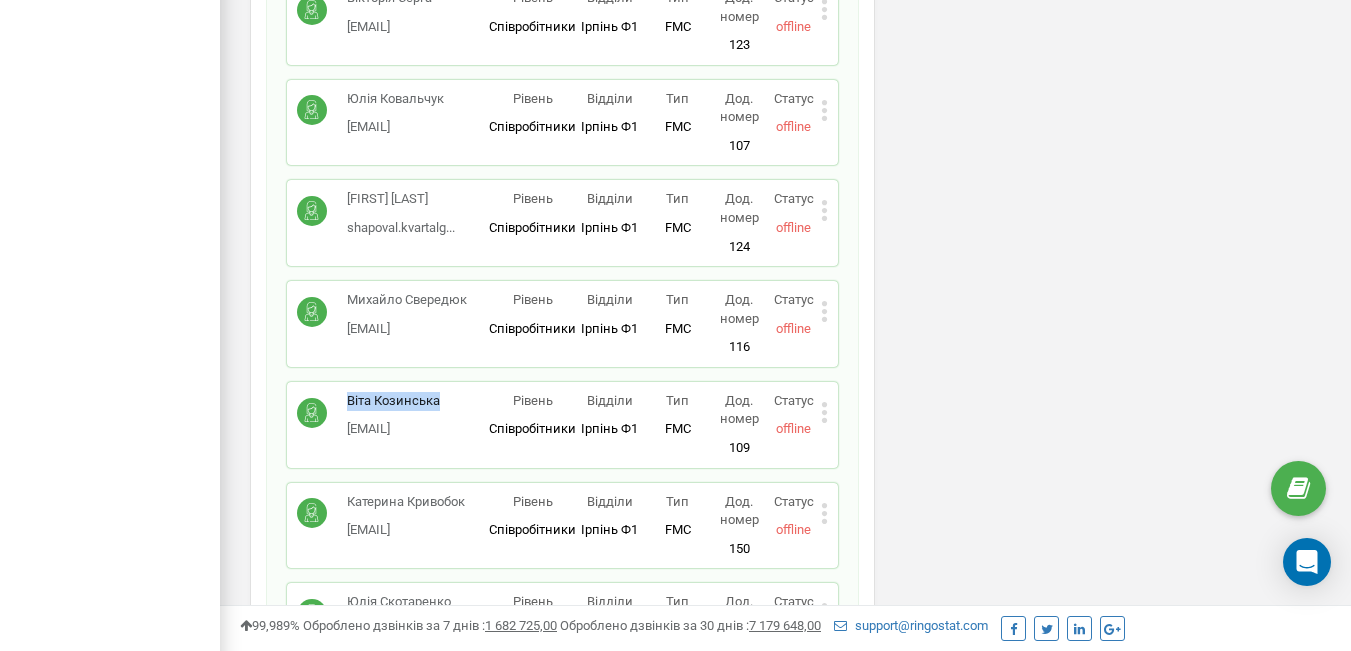 drag, startPoint x: 450, startPoint y: 399, endPoint x: 350, endPoint y: 391, distance: 100.31949 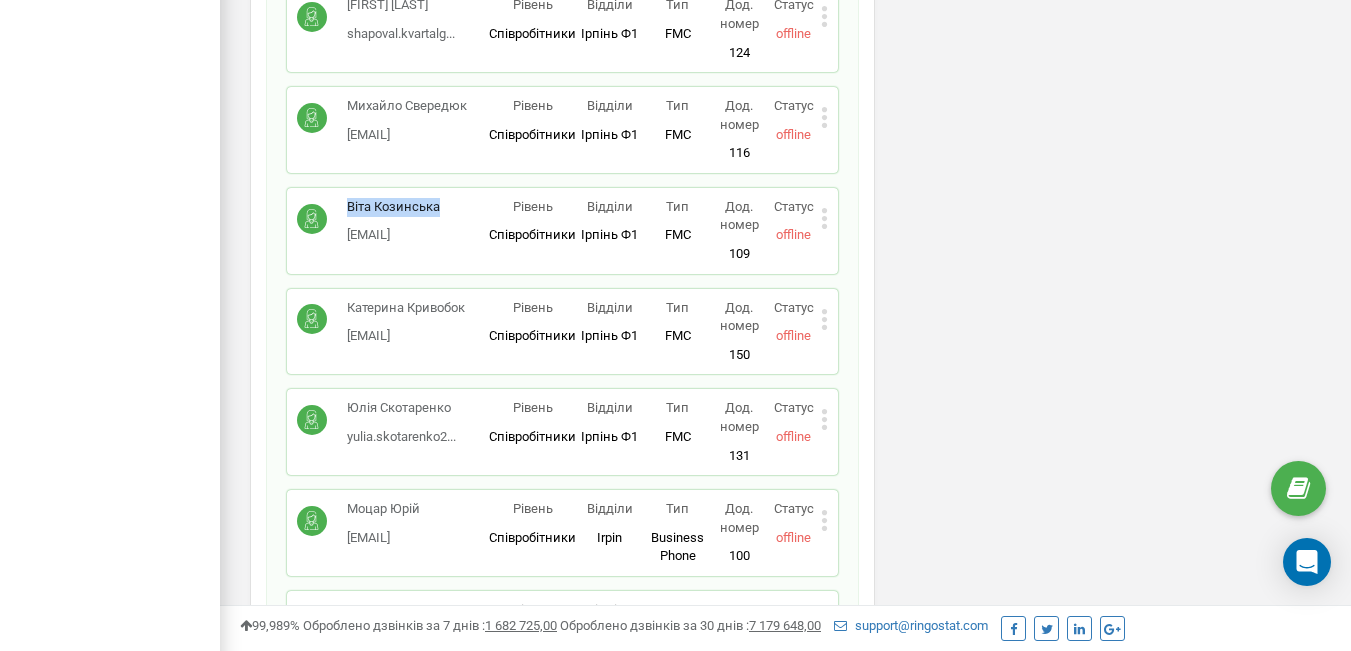 scroll, scrollTop: 1800, scrollLeft: 0, axis: vertical 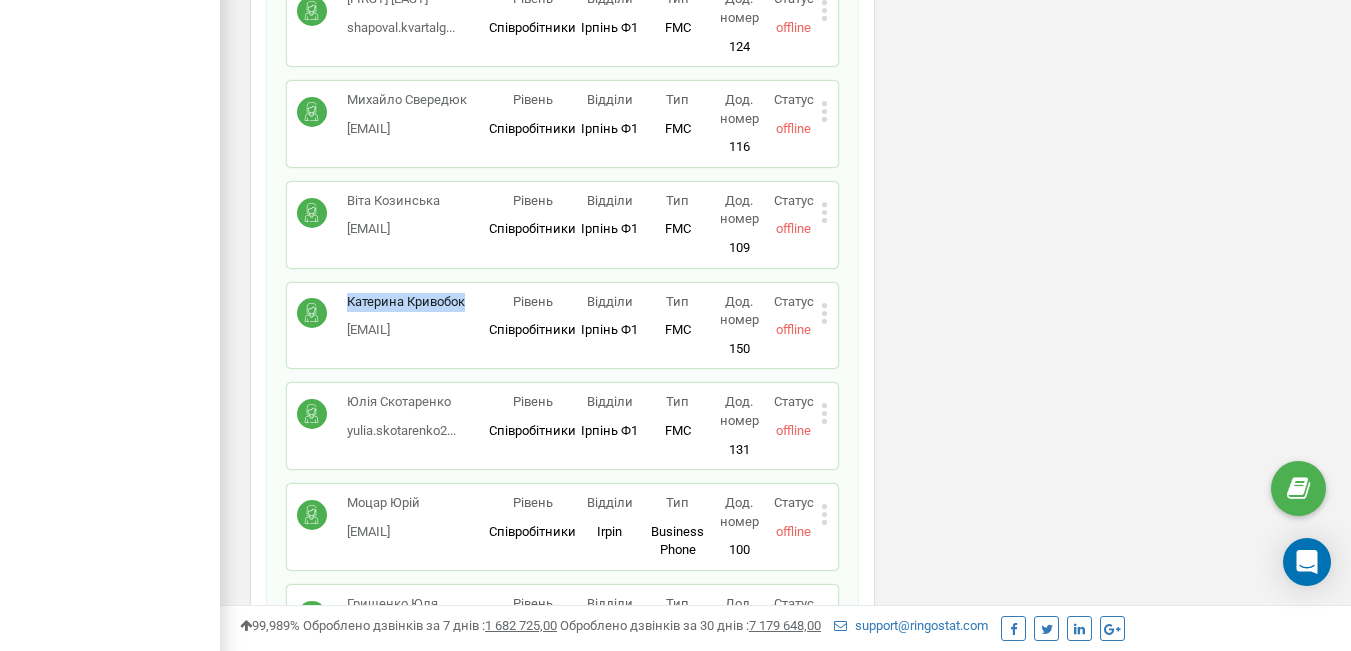 drag, startPoint x: 466, startPoint y: 300, endPoint x: 332, endPoint y: 300, distance: 134 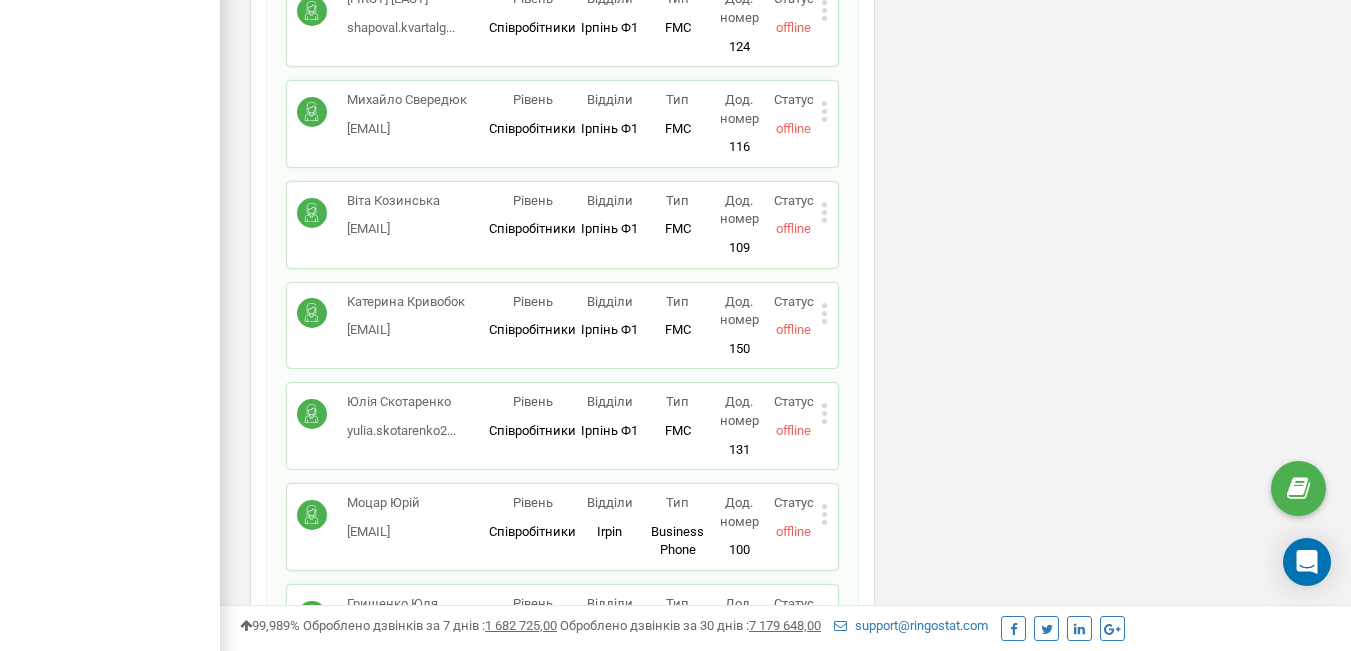 click on "Віта Козинська vitakozinskaa@gma... vitakozinskaa@gmail.com Рівень Співробітники Відділи Ірпінь Ф1 Ірпінь Ф1 Тип FMC Робоче місце дозволяє використовувати співробітнику лише номер FMC. При додаванні SIP-облікового запису або прив'язці зовнішнього номера телефону, це робоче місце буде змінено на стандартний Business phone з усіма можливостями. Дод. номер 109 Статус offline Редагувати   Видалити співробітника Копіювати Email Копіювати ID ( 401291 )" at bounding box center (562, 225) 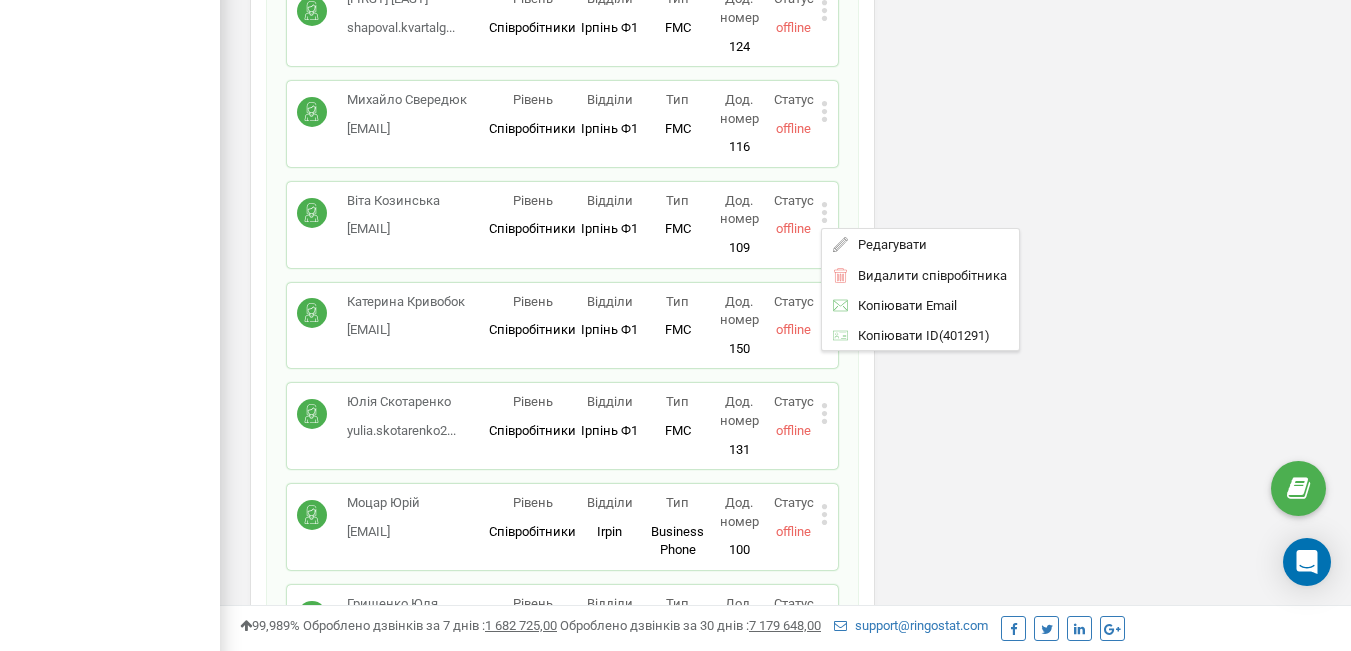 click on "Редагувати" at bounding box center (887, 244) 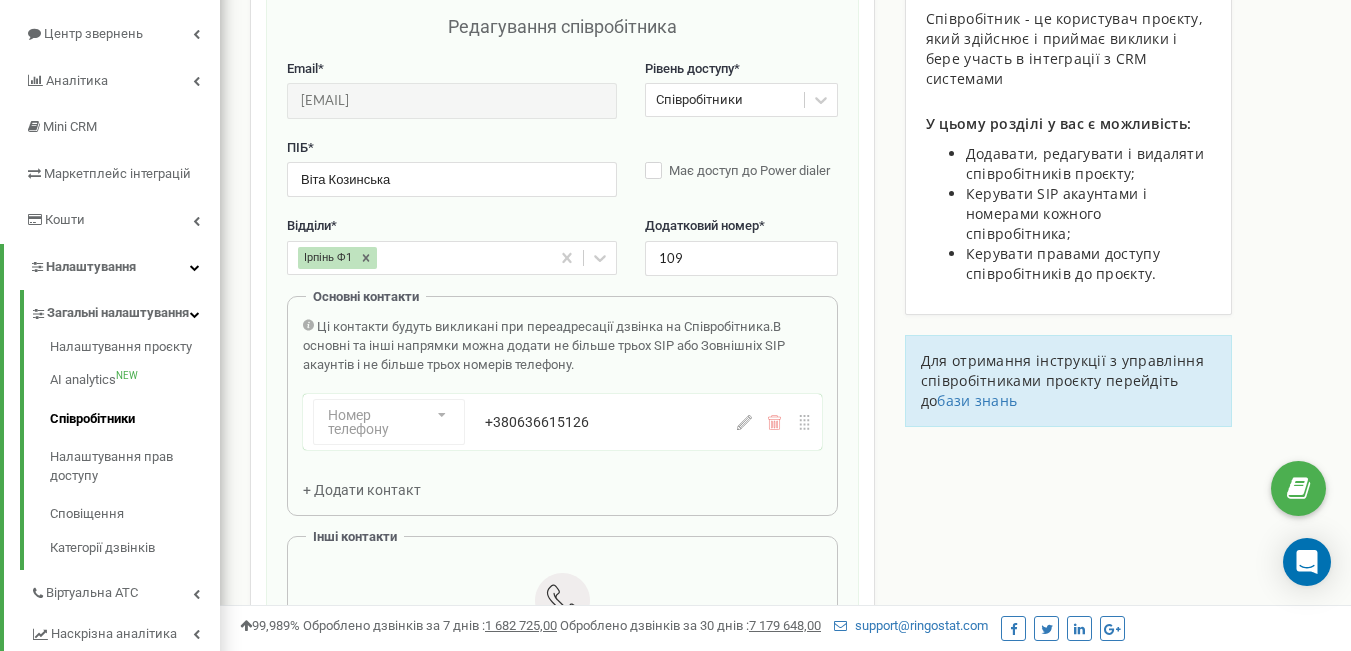 scroll, scrollTop: 200, scrollLeft: 0, axis: vertical 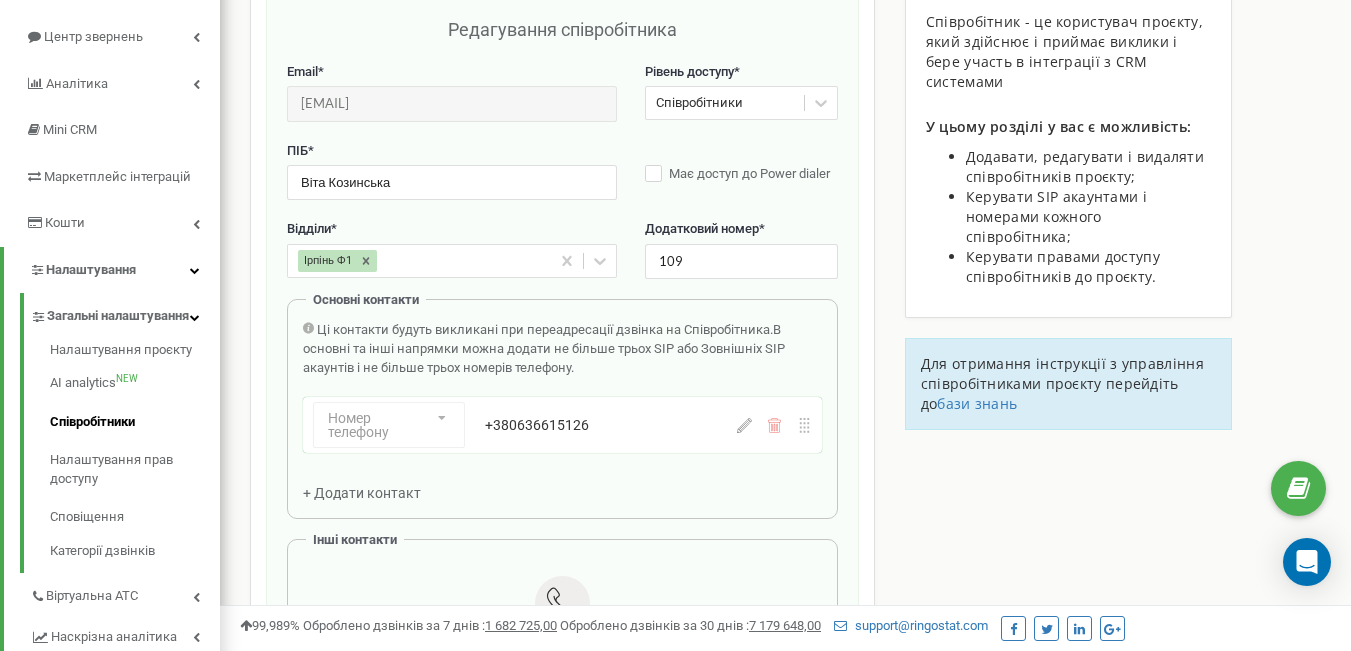 click on "+380636615126" at bounding box center [611, 425] 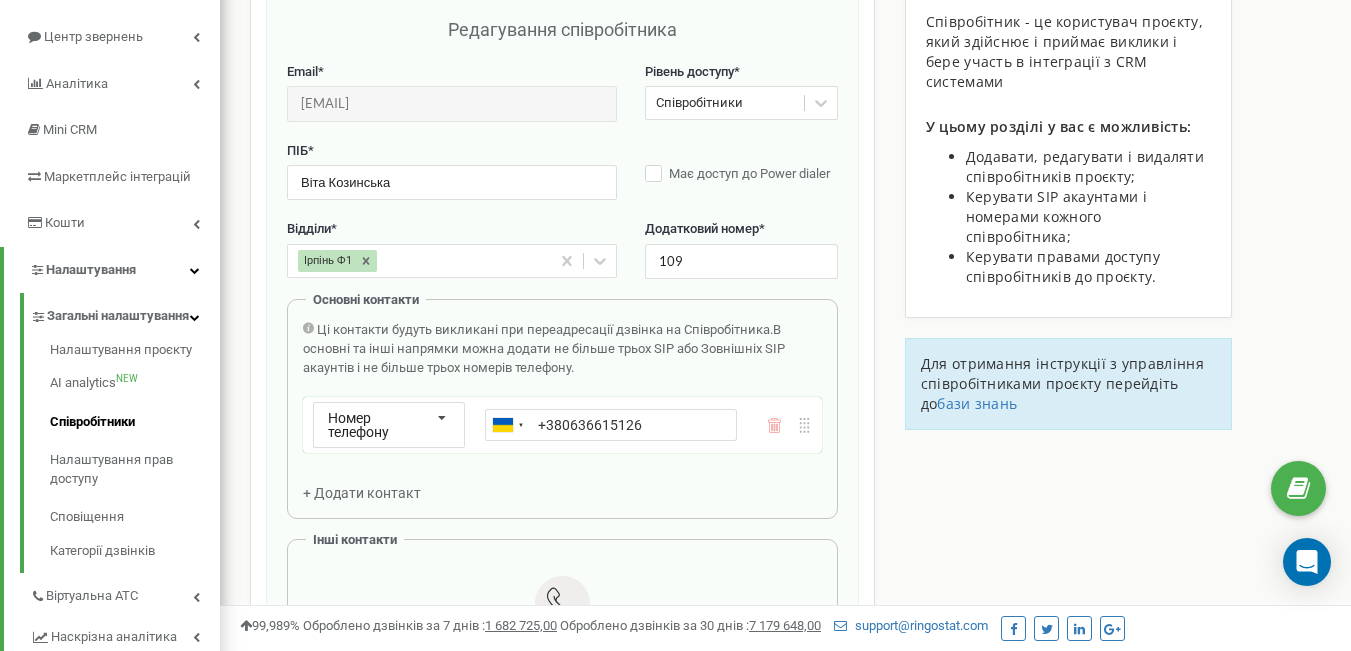 drag, startPoint x: 646, startPoint y: 424, endPoint x: 562, endPoint y: 421, distance: 84.05355 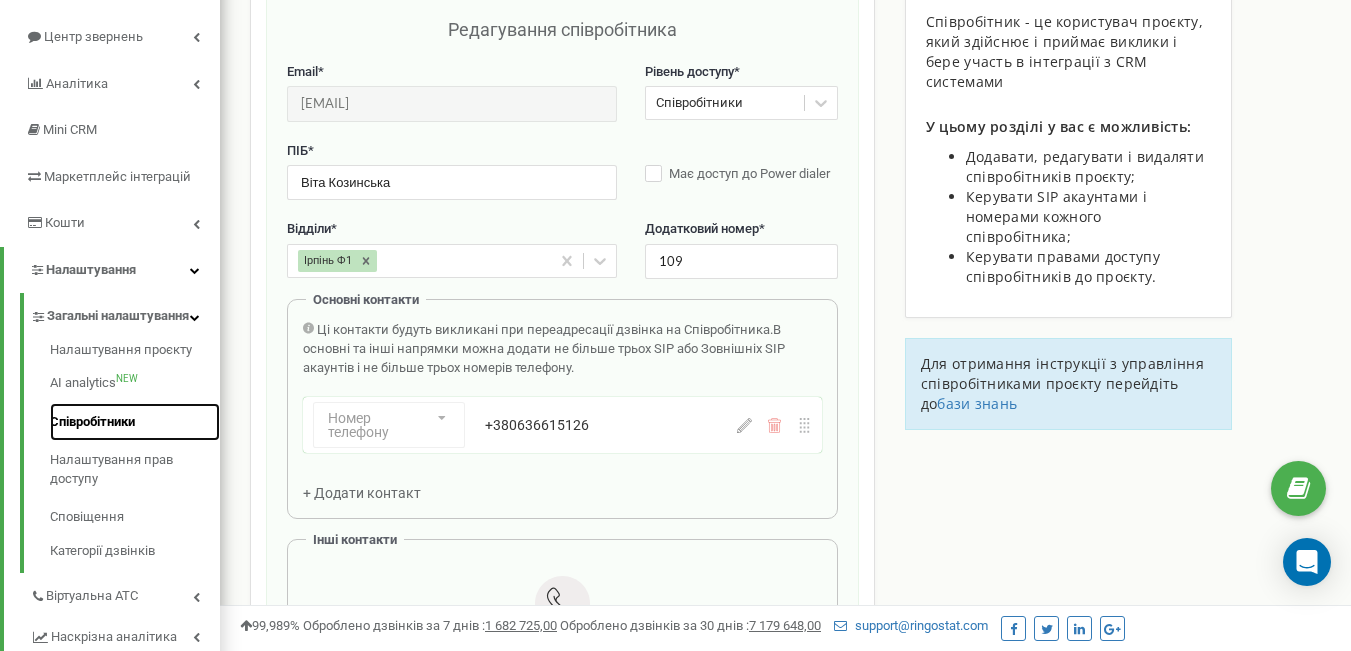 click on "Співробітники" at bounding box center (135, 422) 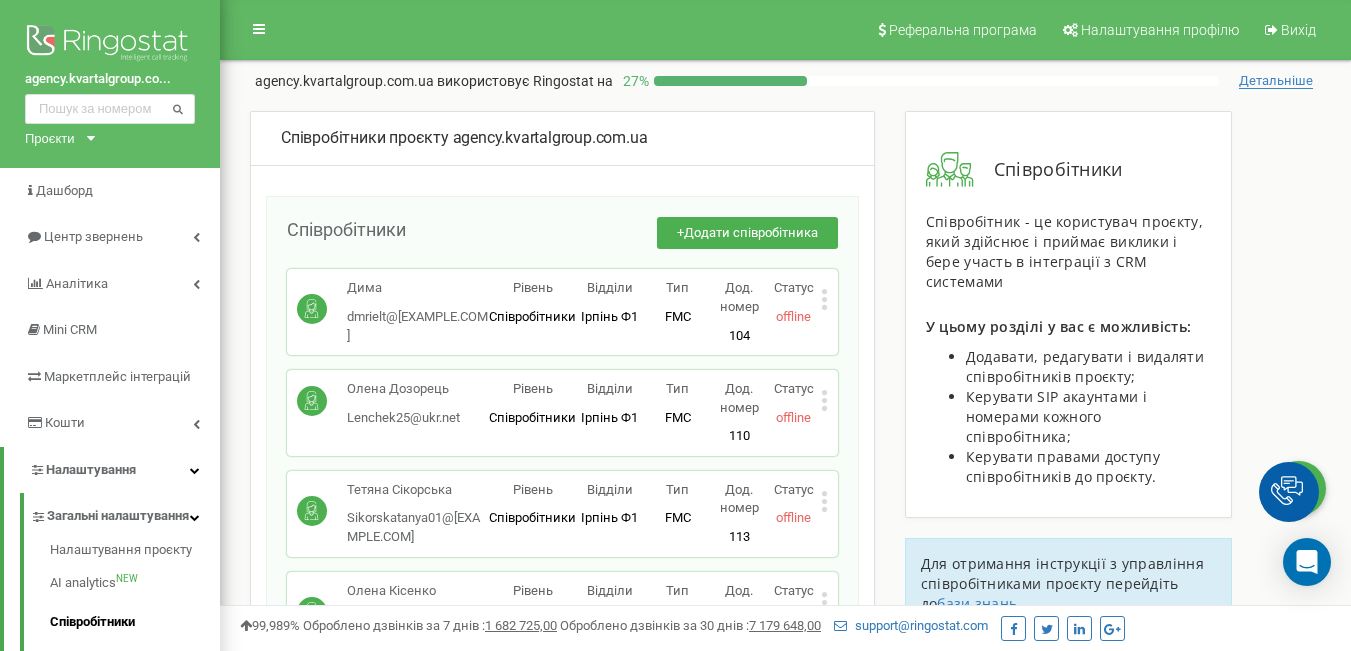 scroll, scrollTop: 400, scrollLeft: 0, axis: vertical 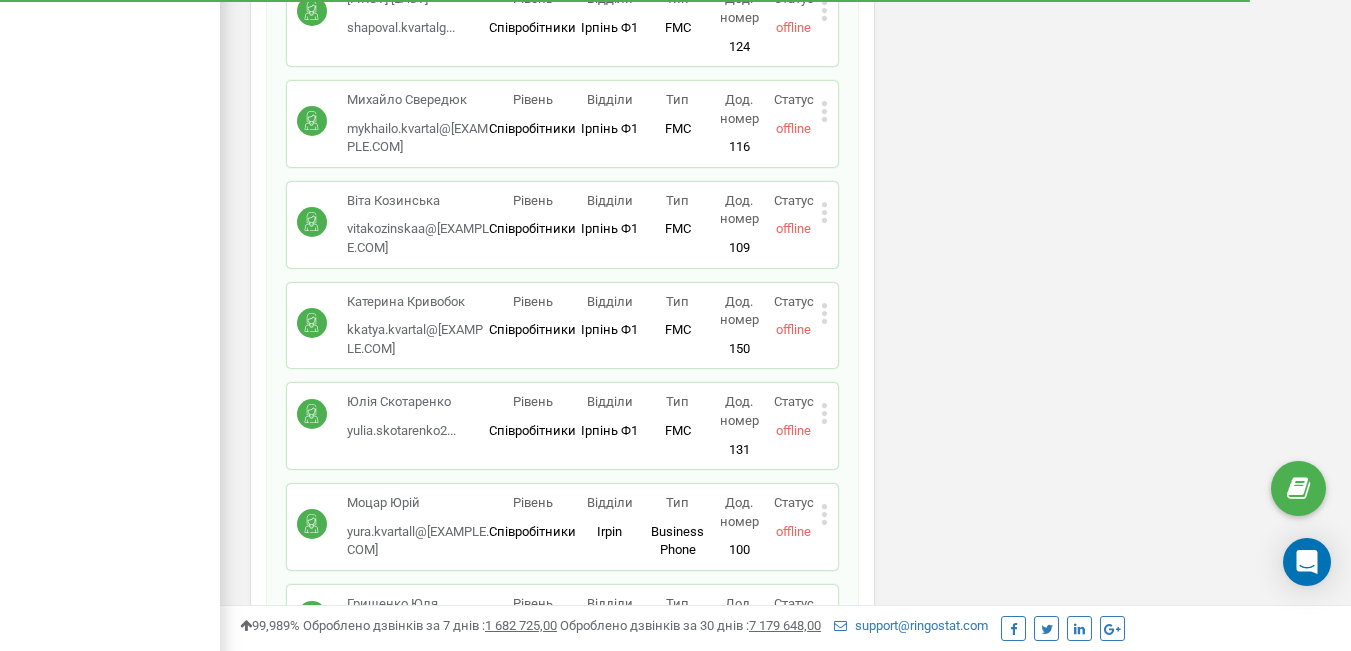 click 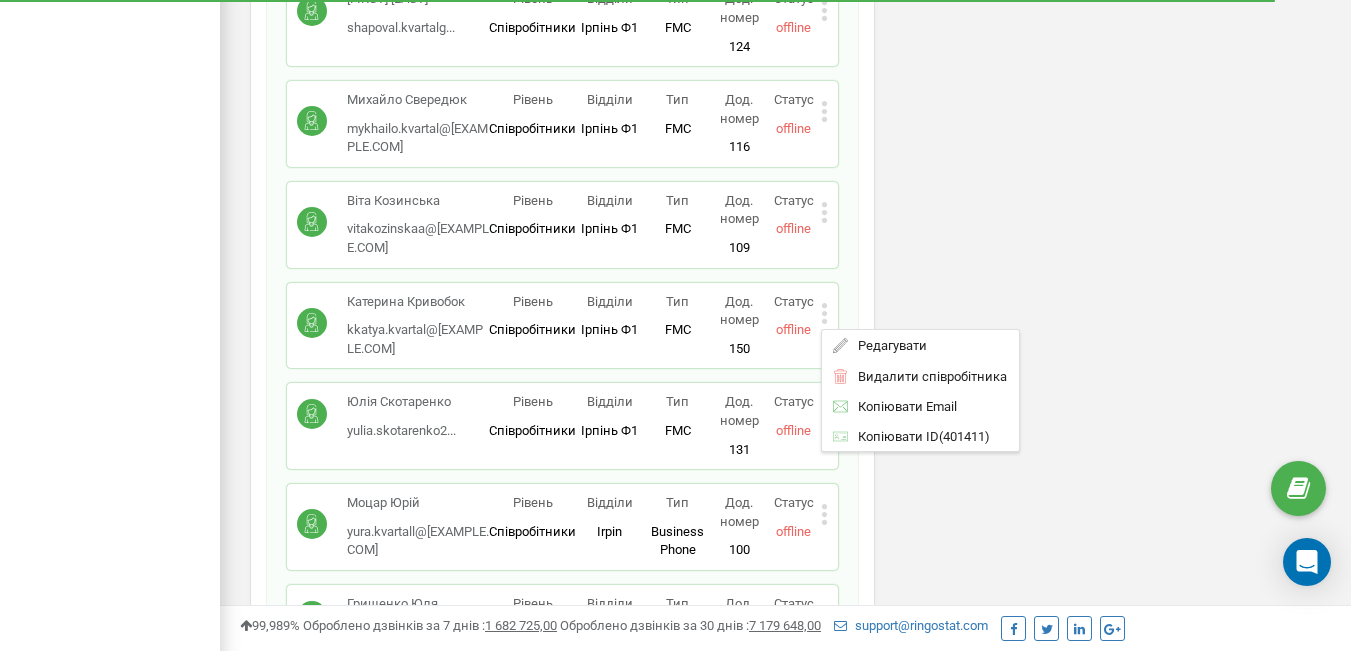 click 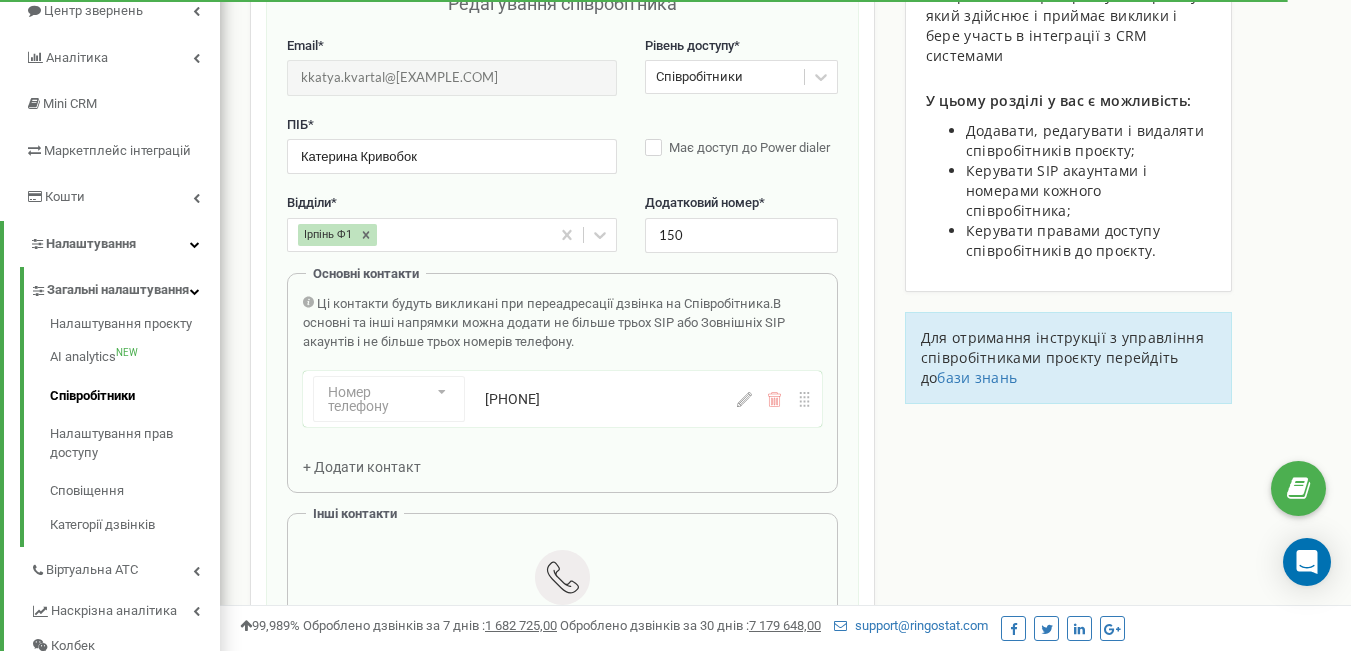 scroll, scrollTop: 200, scrollLeft: 0, axis: vertical 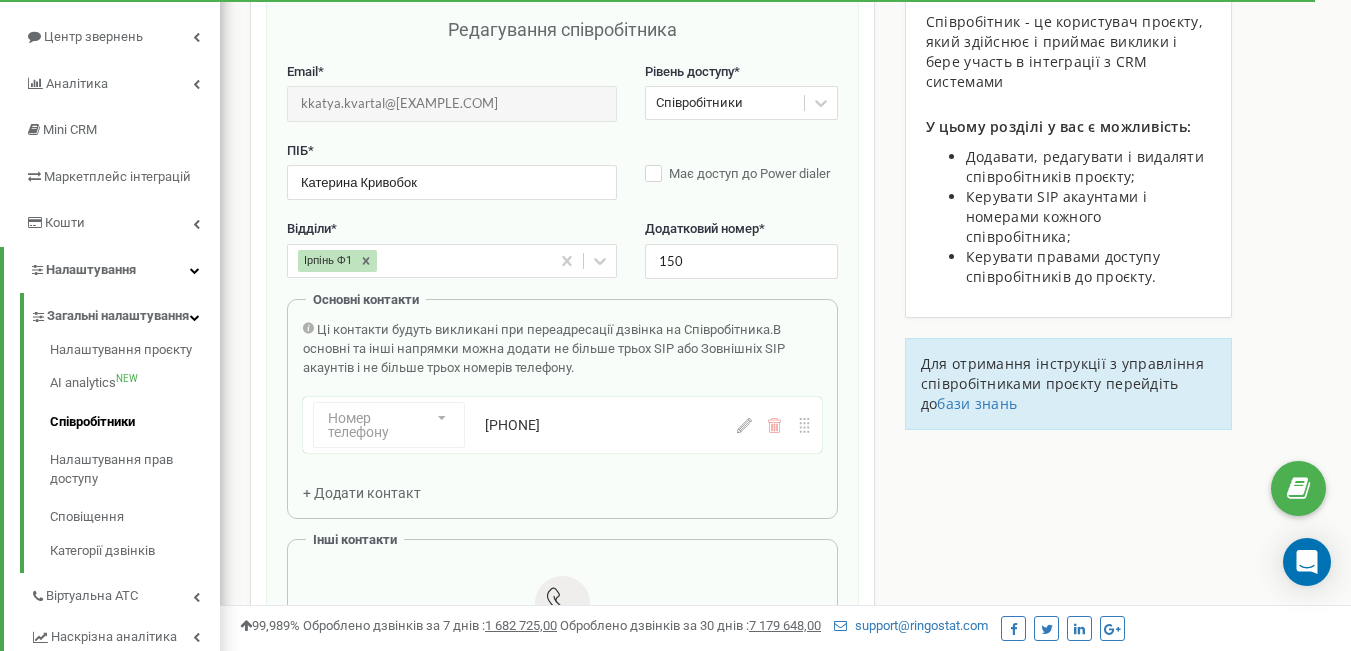 click on "[PHONE]" at bounding box center (611, 425) 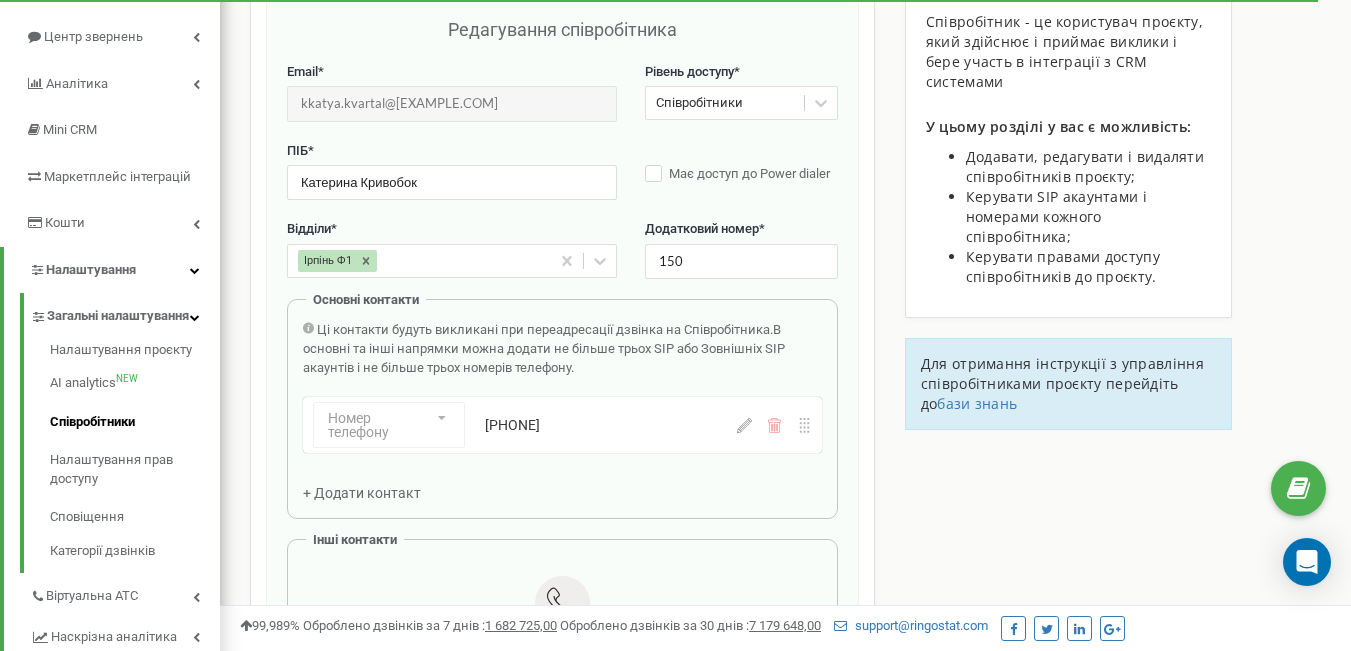 click on "[PHONE]" at bounding box center (611, 425) 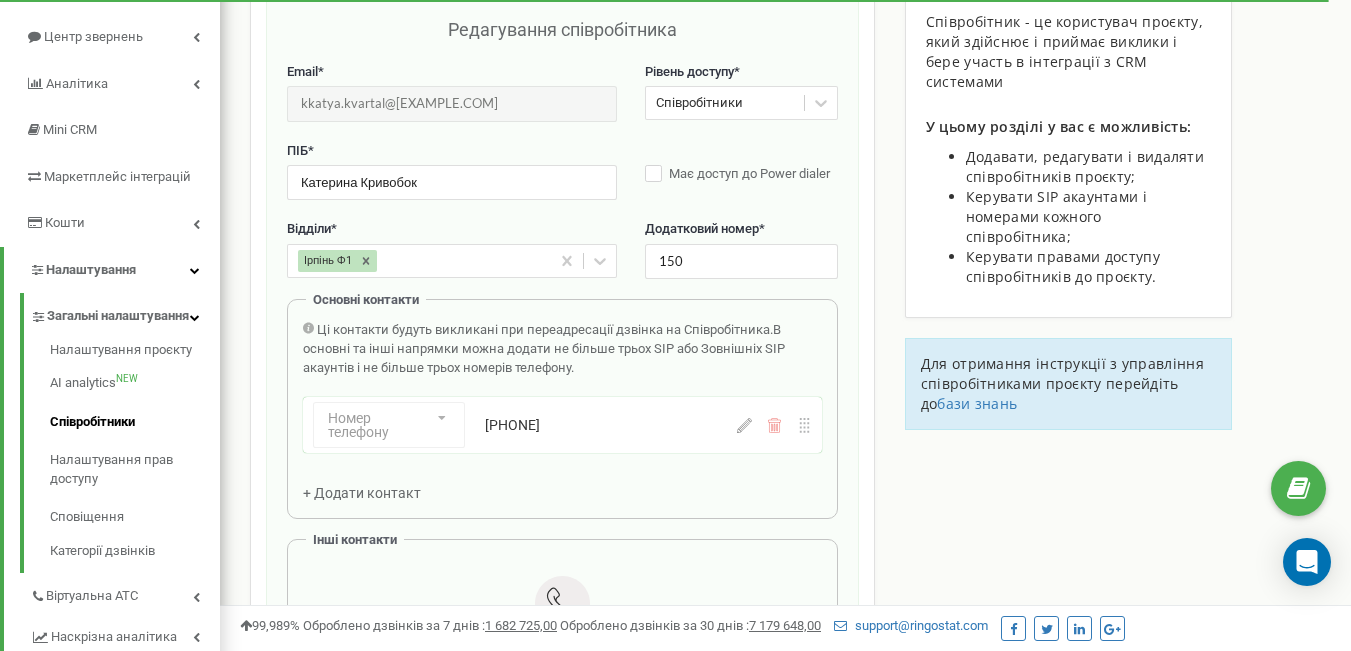 click 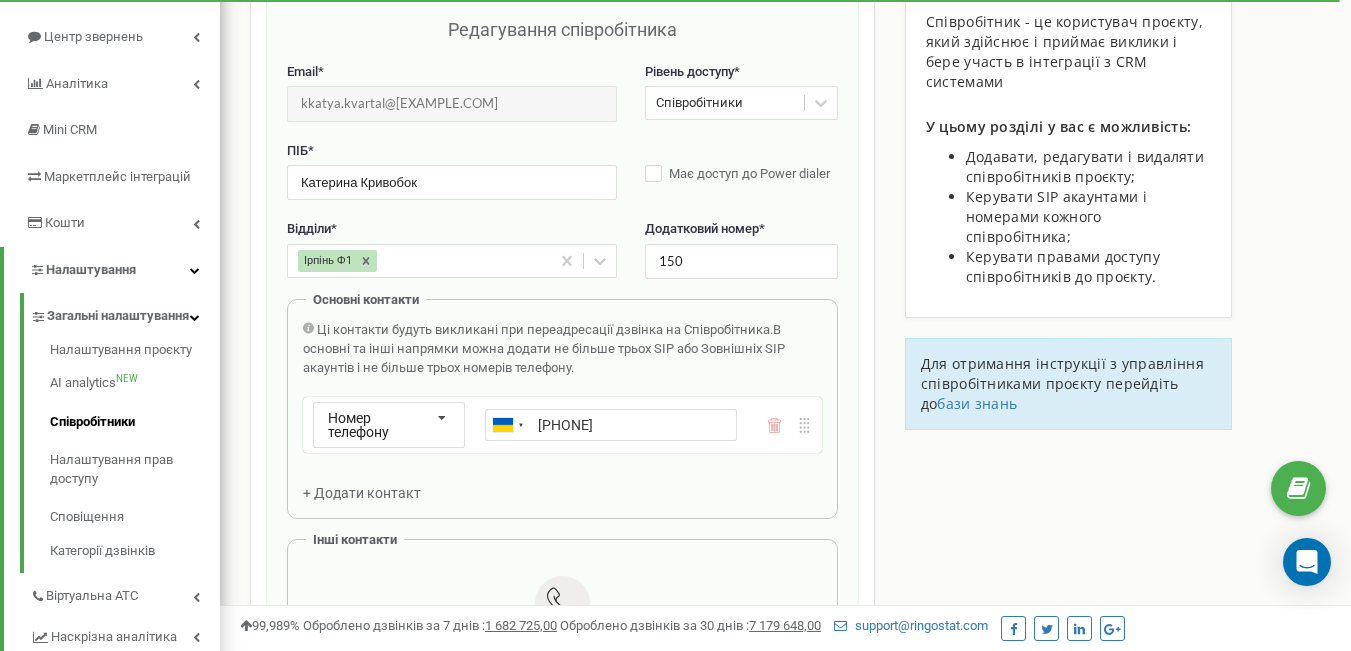 drag, startPoint x: 661, startPoint y: 422, endPoint x: 566, endPoint y: 420, distance: 95.02105 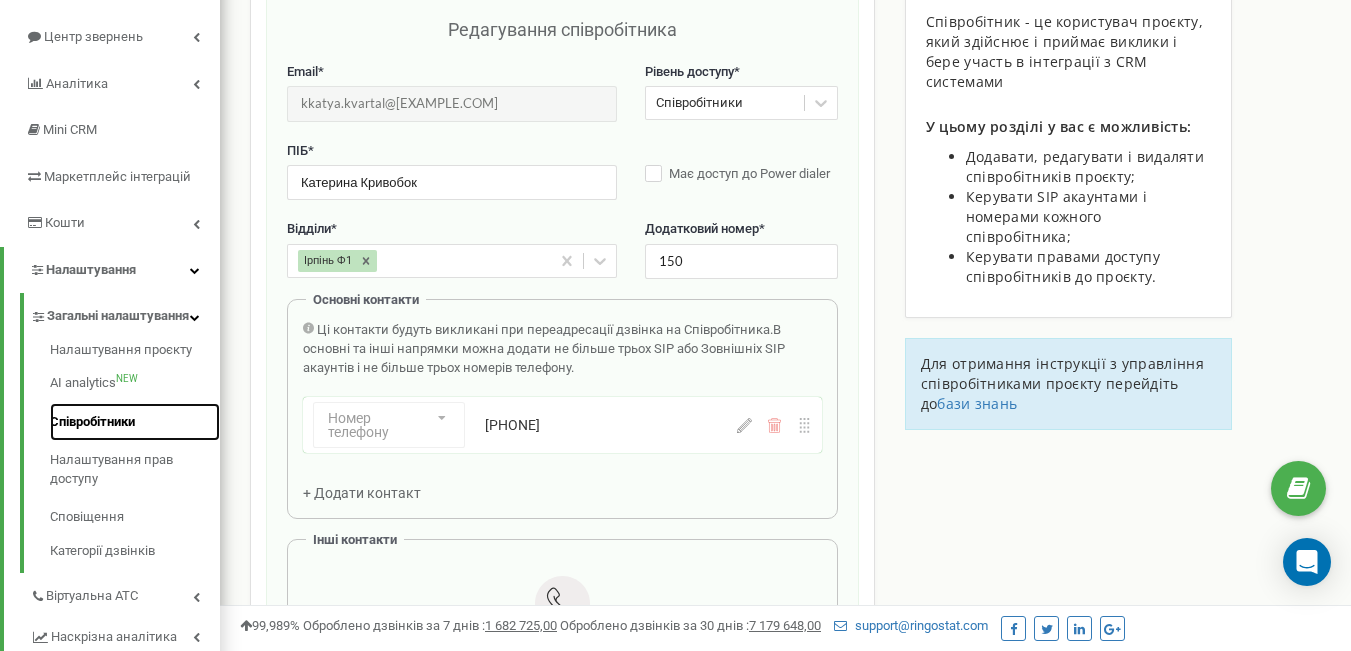 click on "Співробітники" at bounding box center [135, 422] 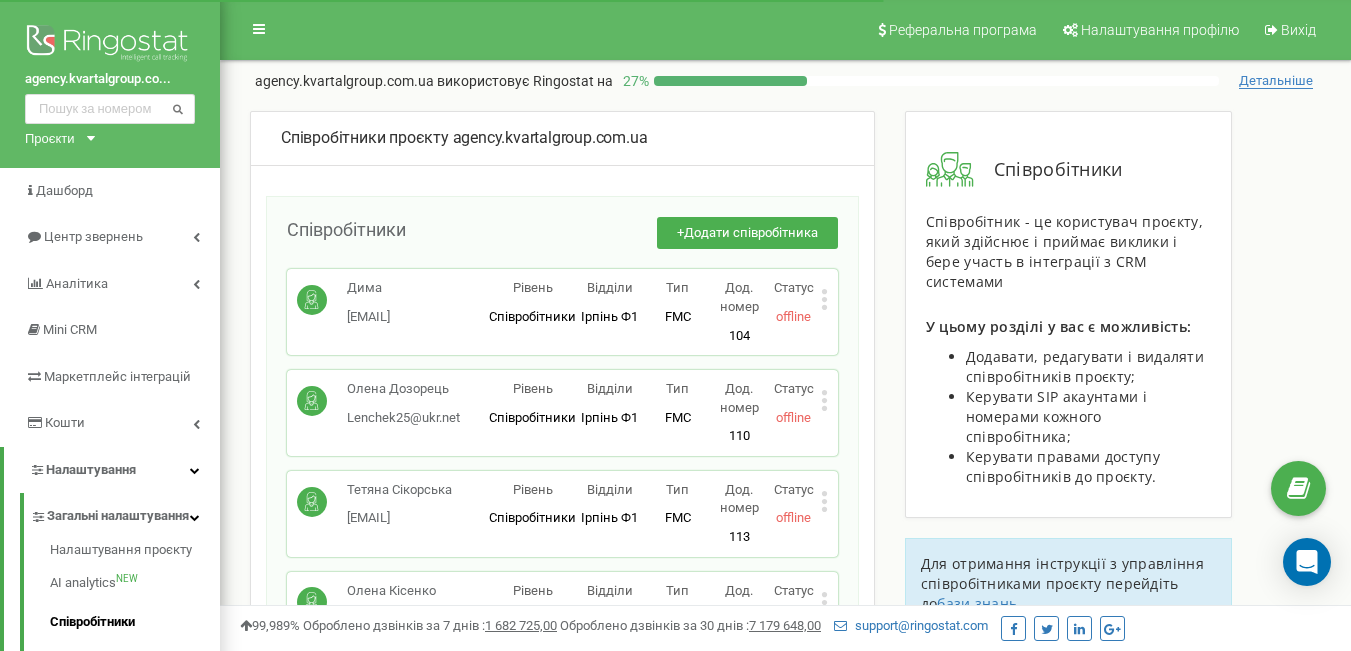 scroll, scrollTop: 0, scrollLeft: 0, axis: both 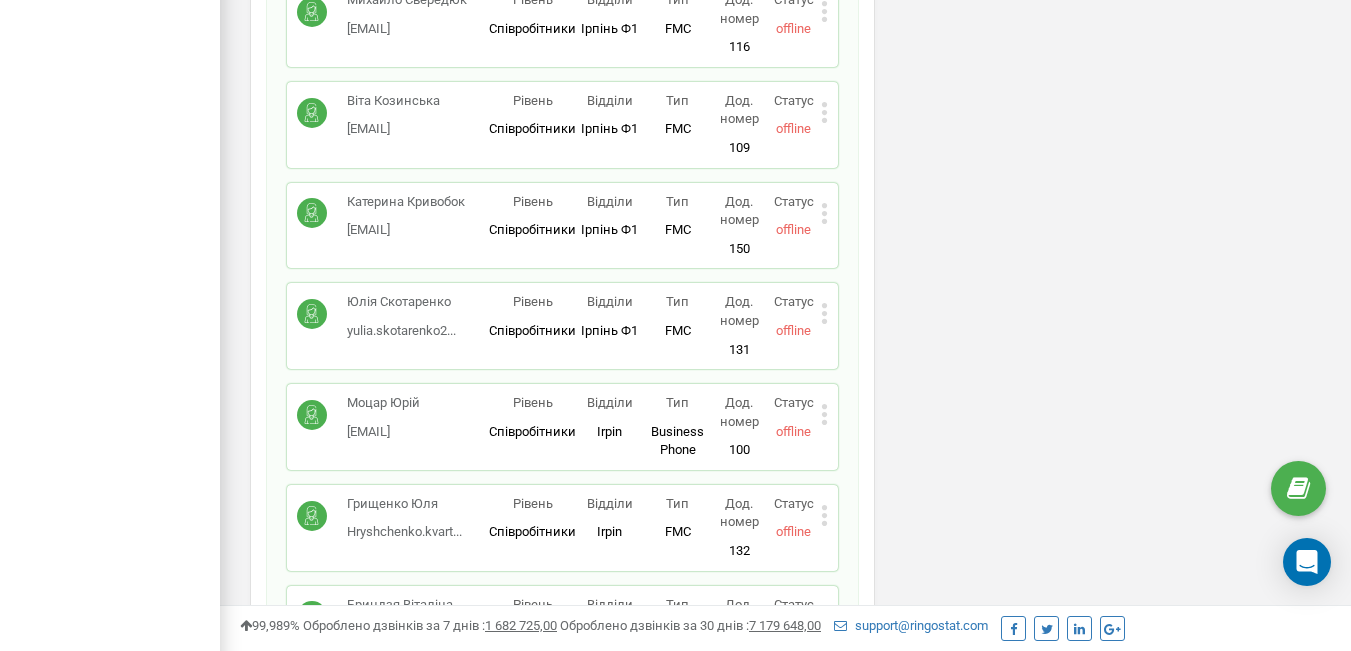click on "[FIRST] [LAST] [EMAIL] Рівень Співробітники Відділи [CITY] Ф1 [CITY] Ф1 Тип FMC Робоче місце дозволяє використовувати співробітнику лише номер FMC. При додаванні SIP-облікового запису або прив'язці зовнішнього номера телефону, це робоче місце буде змінено на стандартний Business phone з усіма можливостями. Дод. номер 131 Статус offline Редагувати   Видалити співробітника Копіювати Email Копіювати ID ( 402706 )" at bounding box center (562, 326) 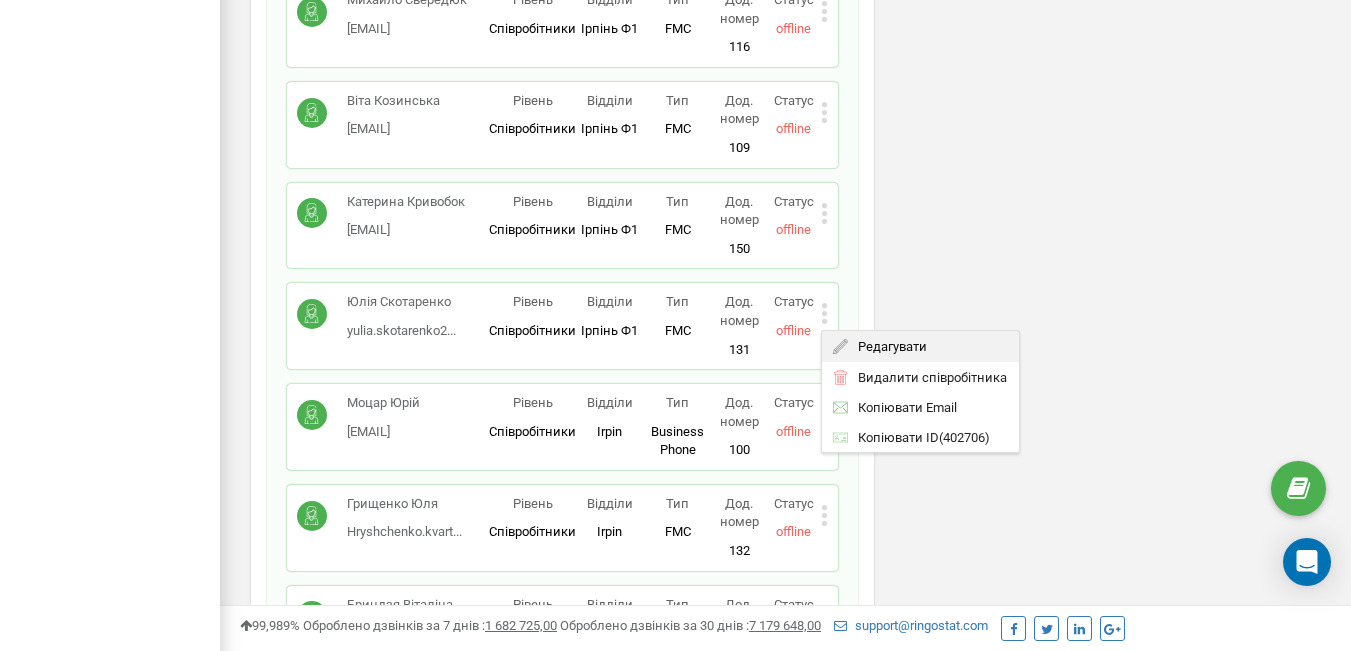click 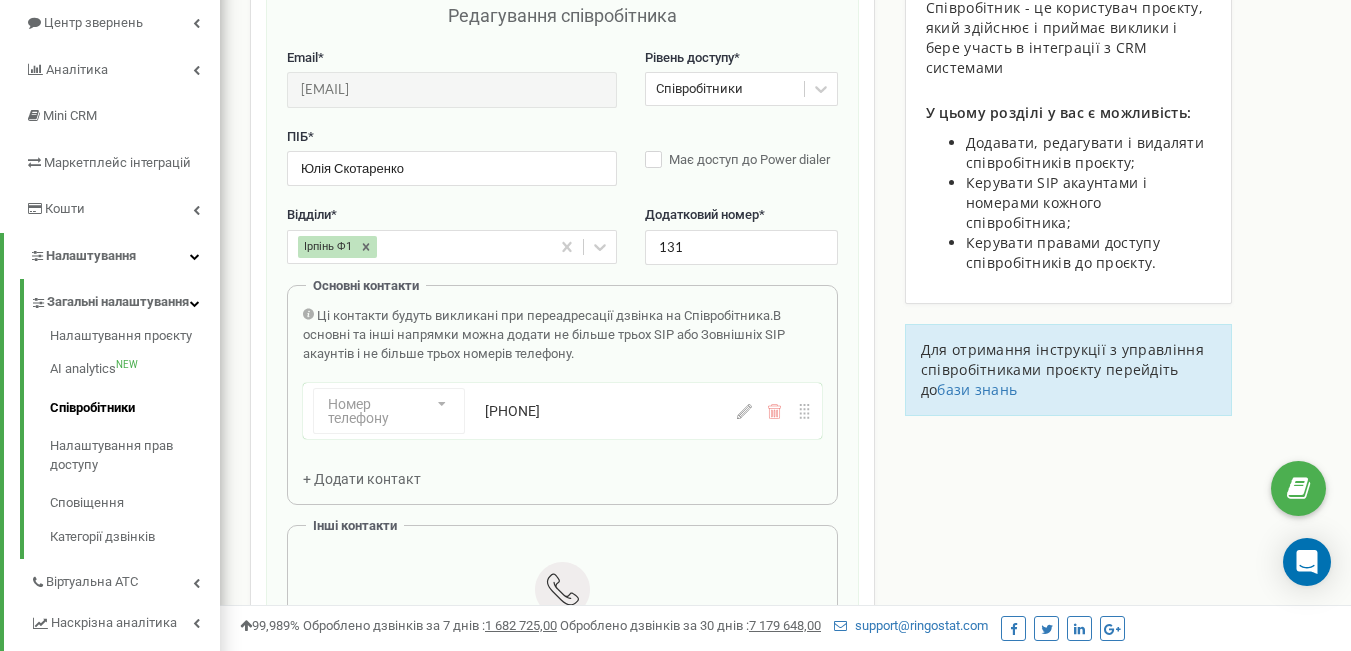 scroll, scrollTop: 200, scrollLeft: 0, axis: vertical 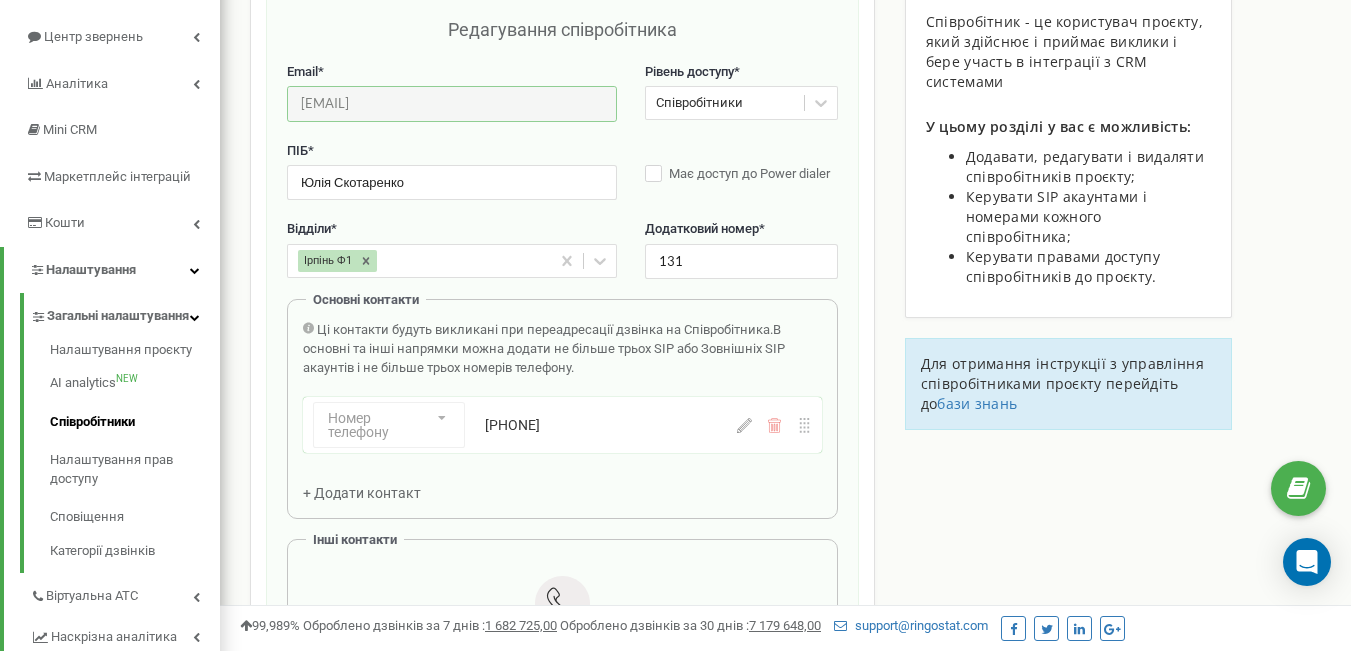 drag, startPoint x: 489, startPoint y: 101, endPoint x: 272, endPoint y: 105, distance: 217.03687 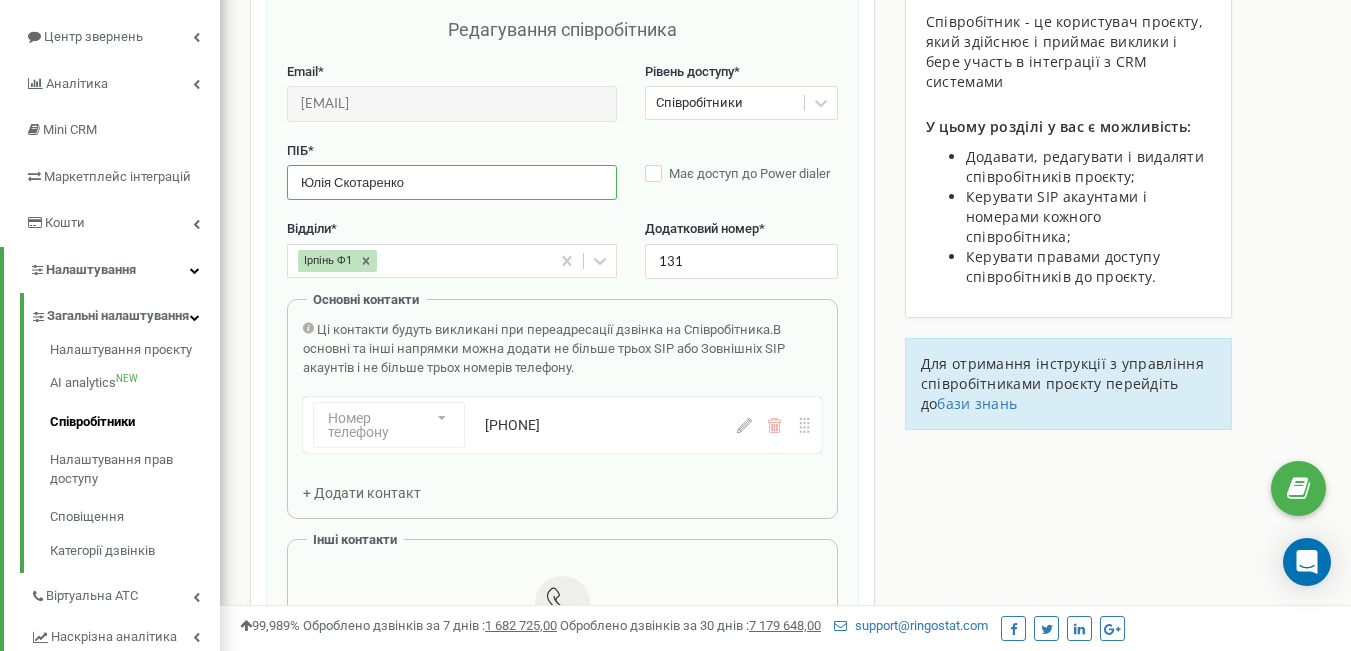 drag, startPoint x: 412, startPoint y: 180, endPoint x: 260, endPoint y: 175, distance: 152.08221 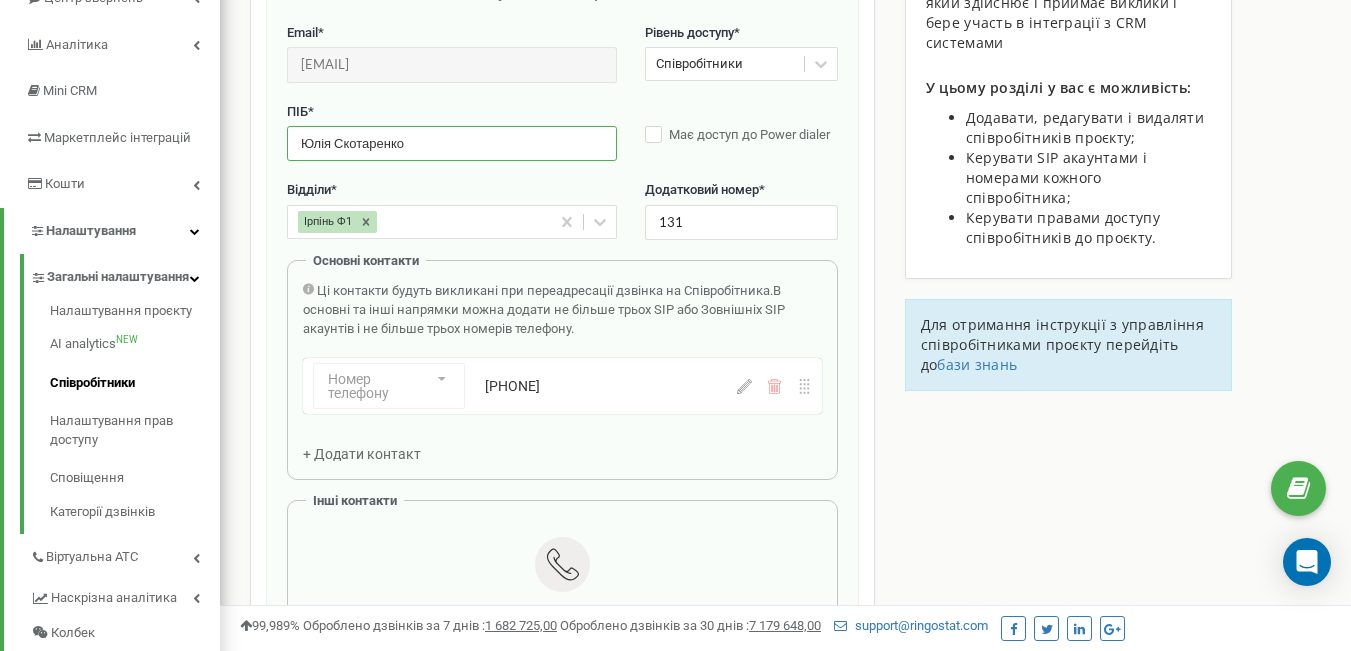 scroll, scrollTop: 300, scrollLeft: 0, axis: vertical 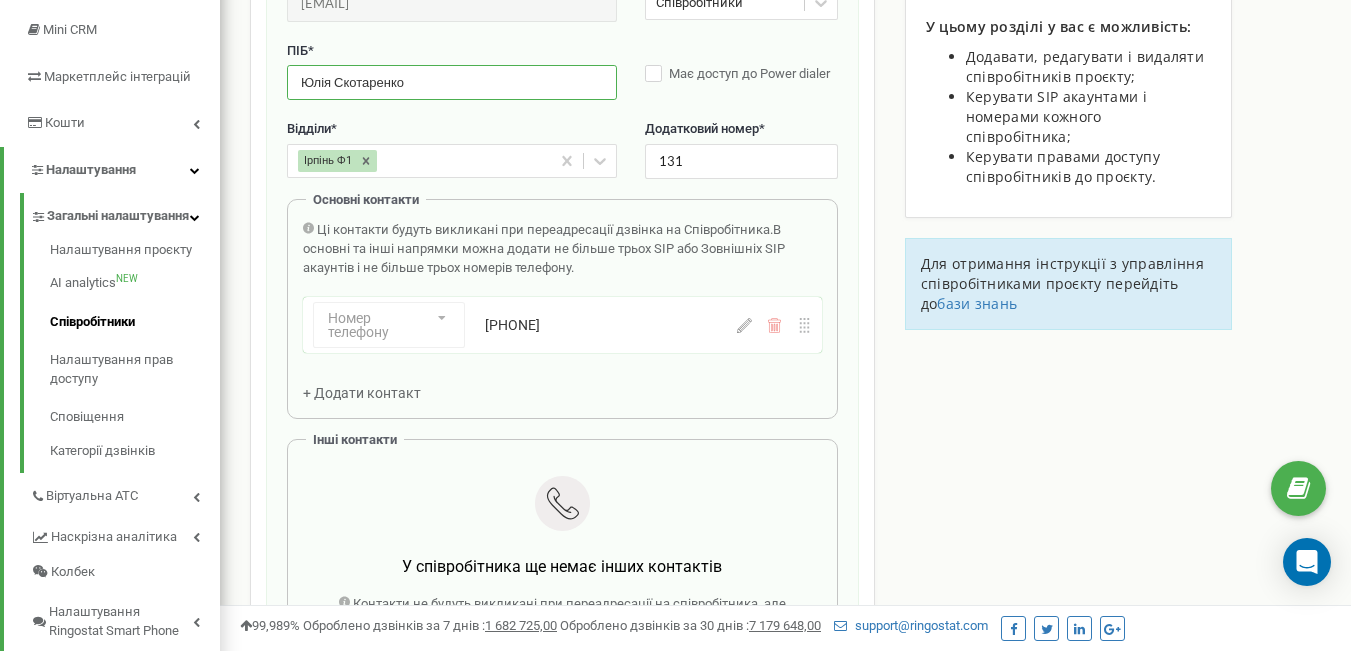 click on "Номер телефону Номер телефону SIP Зовнішній SIP [PHONE]" at bounding box center [562, 325] 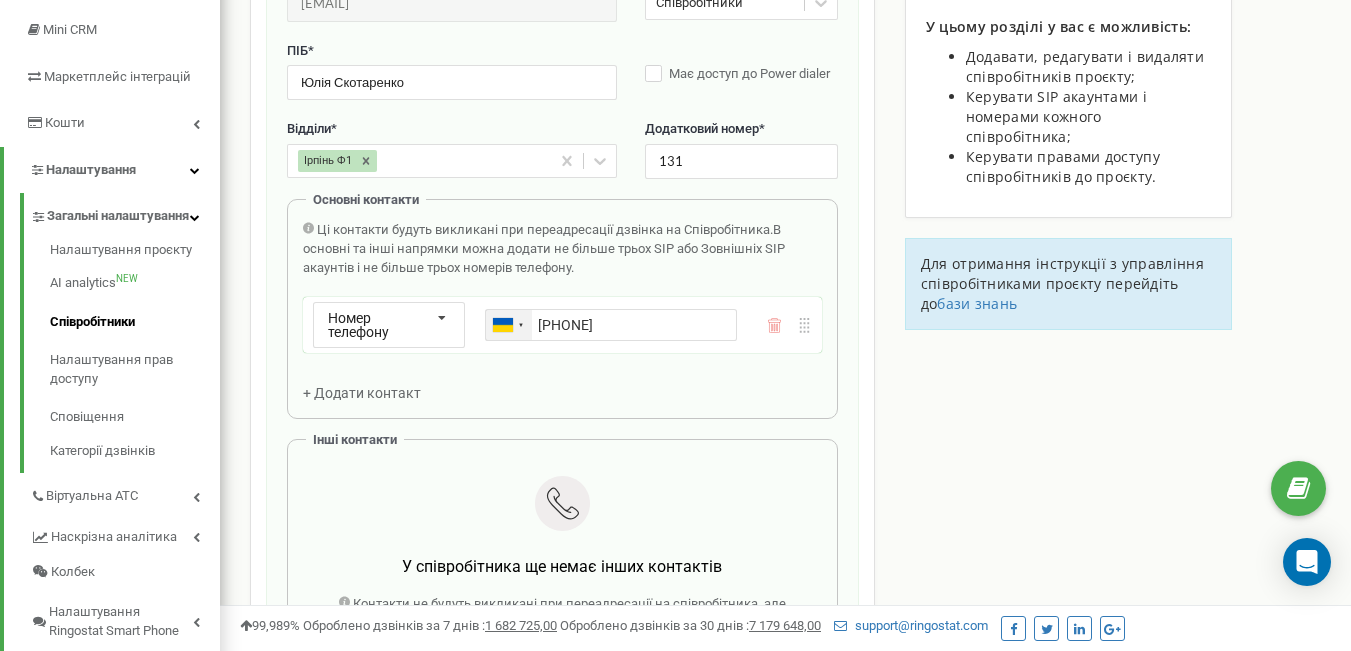 drag, startPoint x: 665, startPoint y: 330, endPoint x: 530, endPoint y: 320, distance: 135.36986 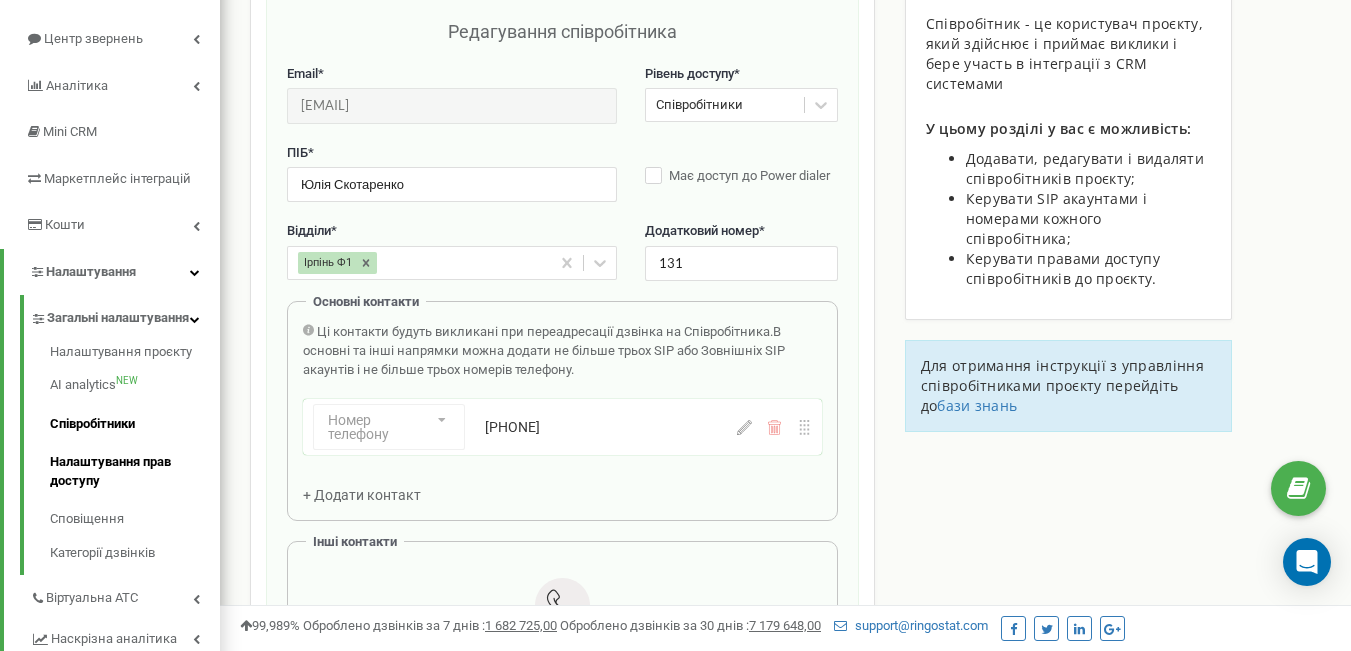 scroll, scrollTop: 200, scrollLeft: 0, axis: vertical 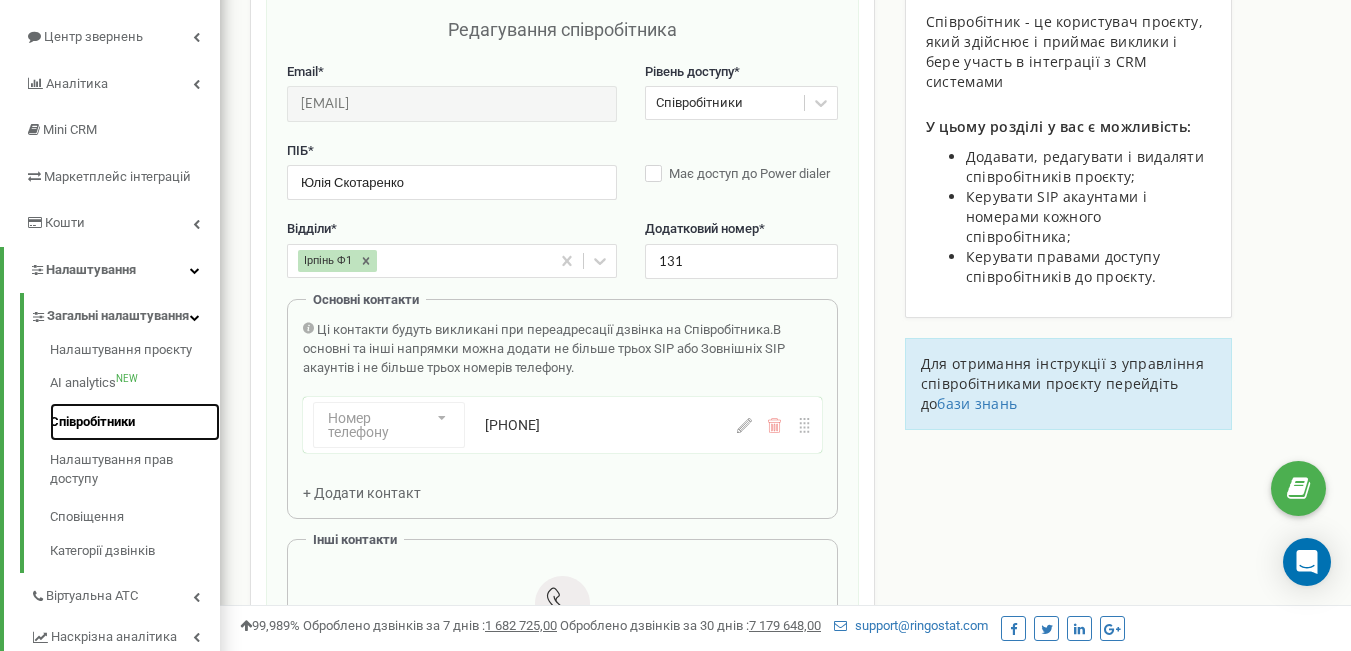 click on "Співробітники" at bounding box center [135, 422] 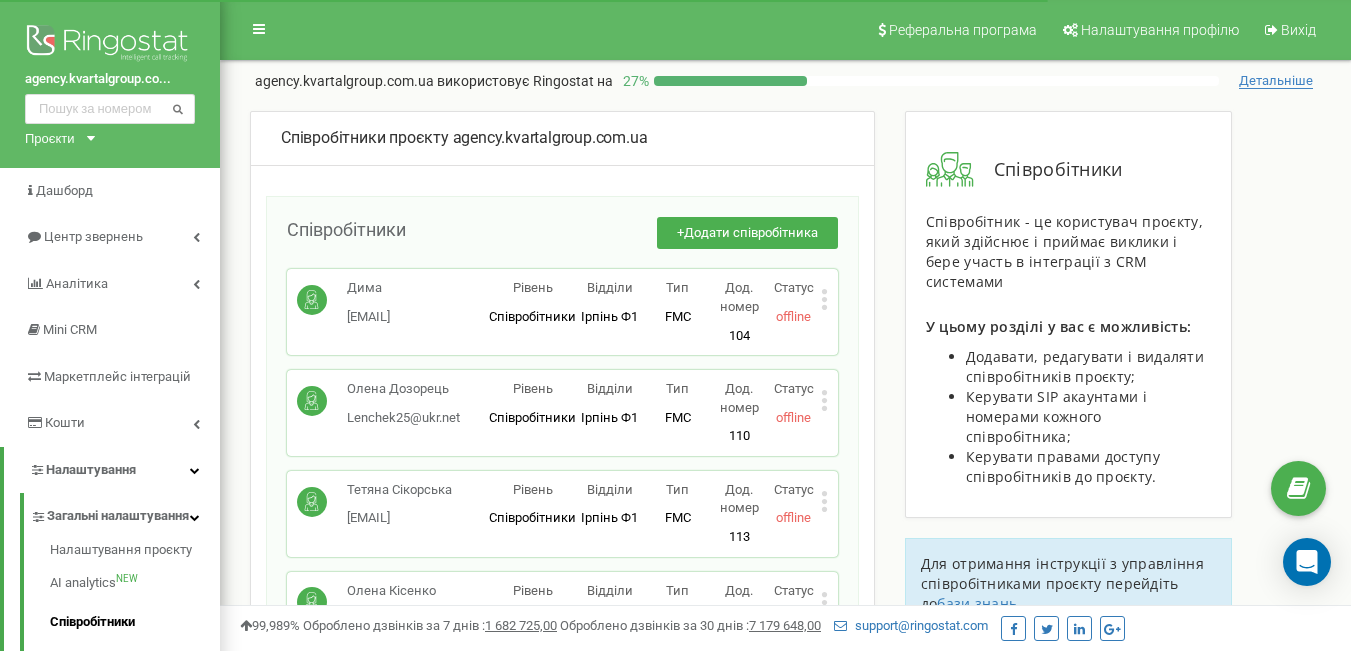 scroll, scrollTop: 0, scrollLeft: 0, axis: both 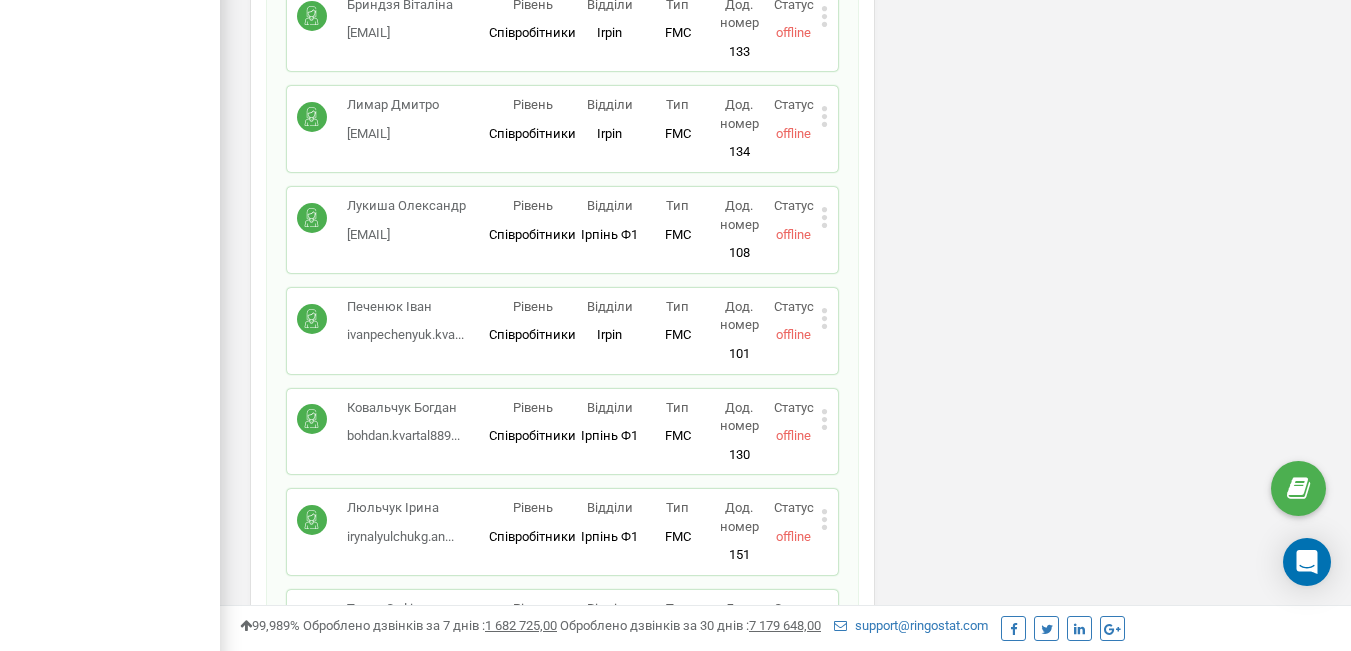click 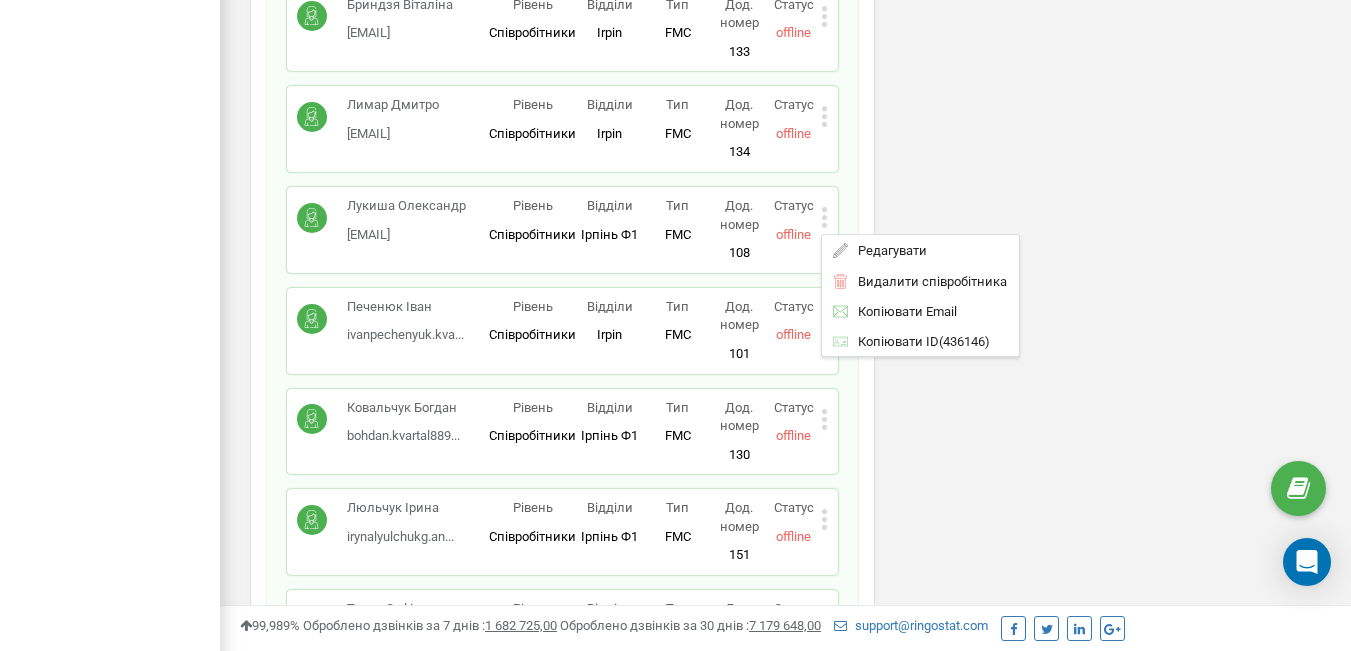 click on "Редагувати" at bounding box center [887, 249] 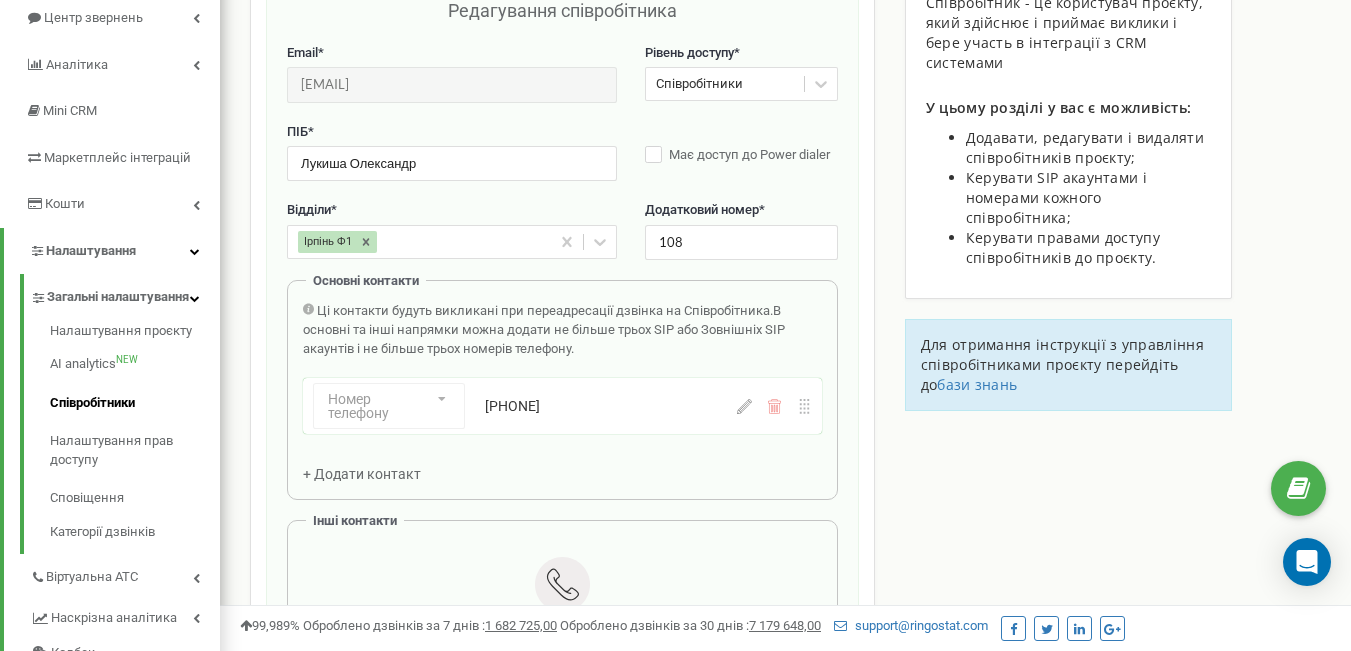scroll, scrollTop: 200, scrollLeft: 0, axis: vertical 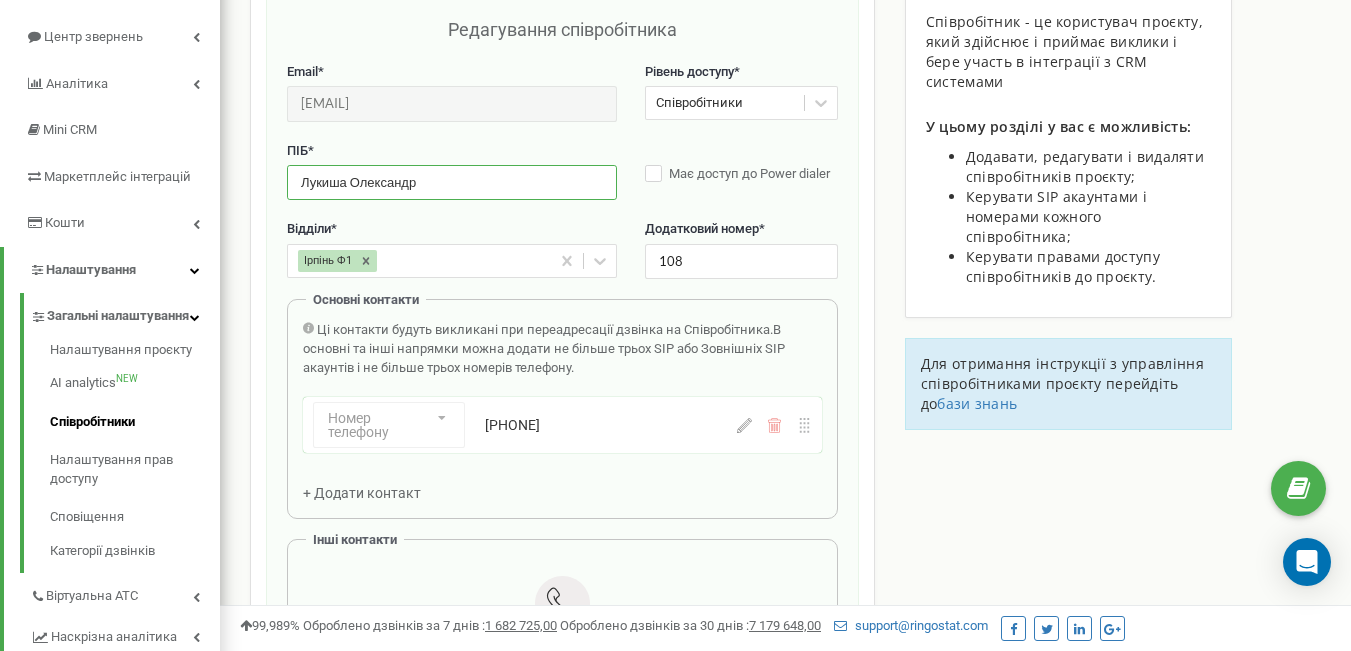 drag, startPoint x: 418, startPoint y: 186, endPoint x: 269, endPoint y: 183, distance: 149.0302 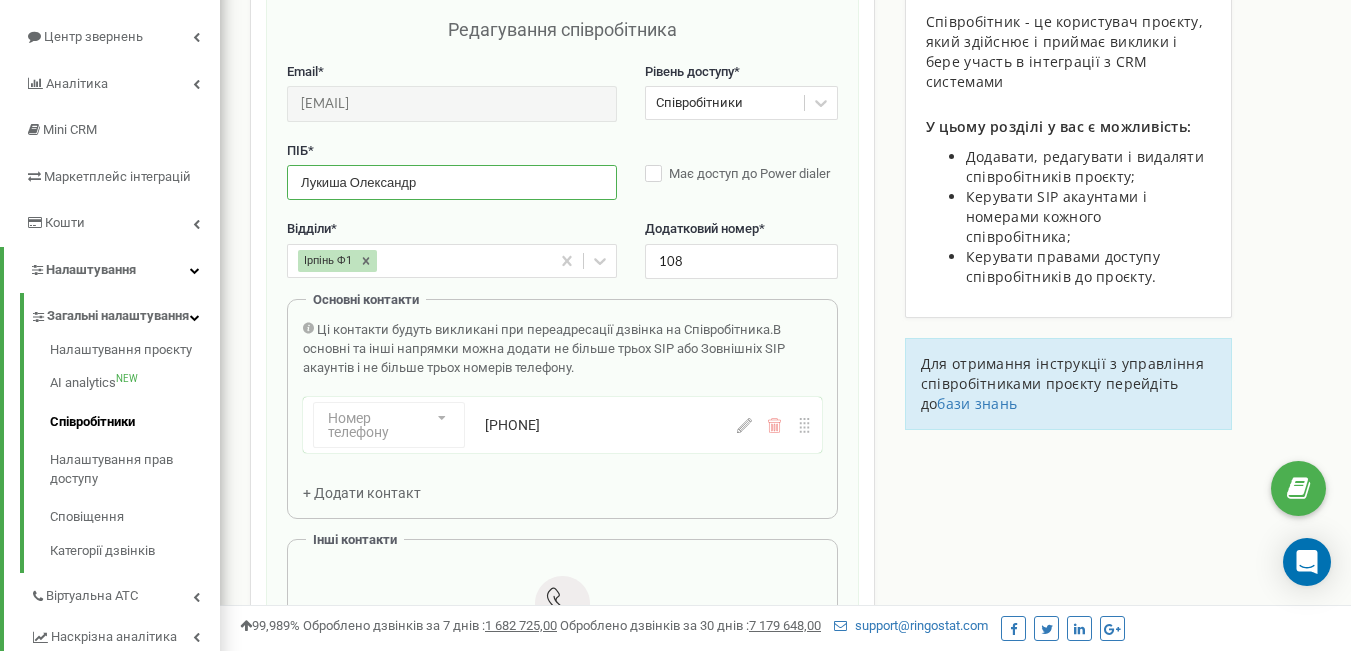 click 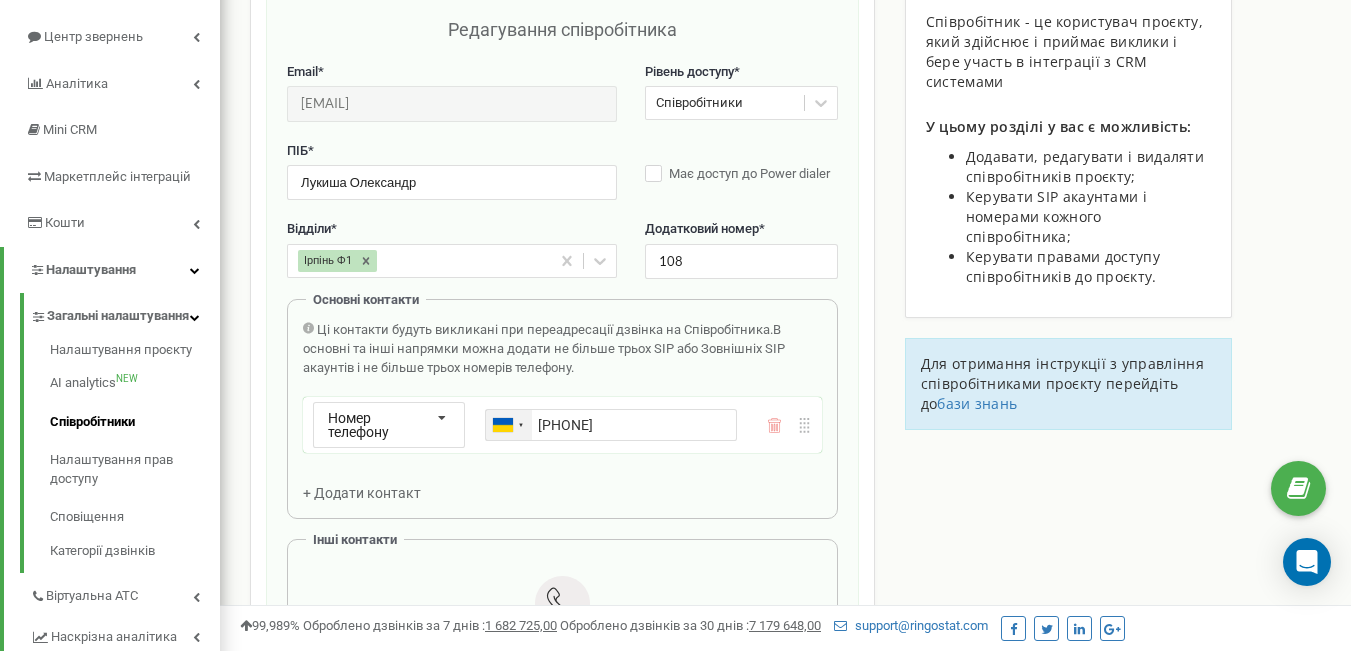 drag, startPoint x: 697, startPoint y: 425, endPoint x: 530, endPoint y: 419, distance: 167.10774 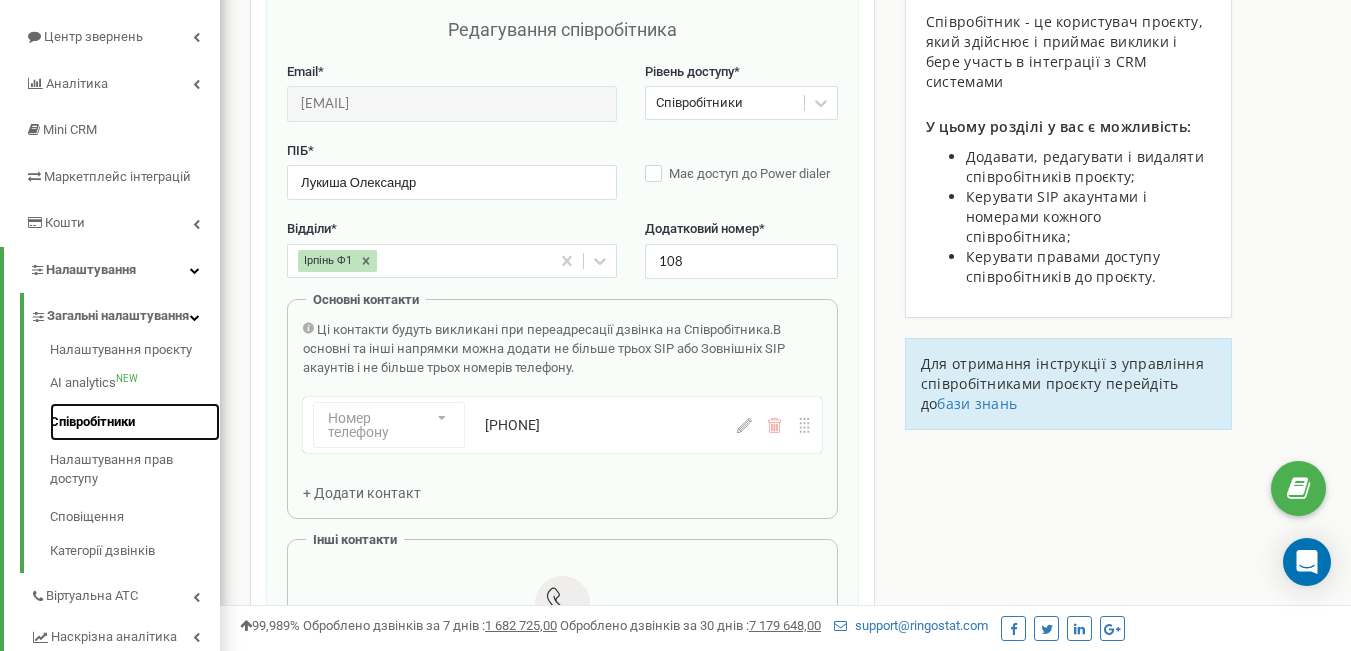click on "Співробітники" at bounding box center [135, 422] 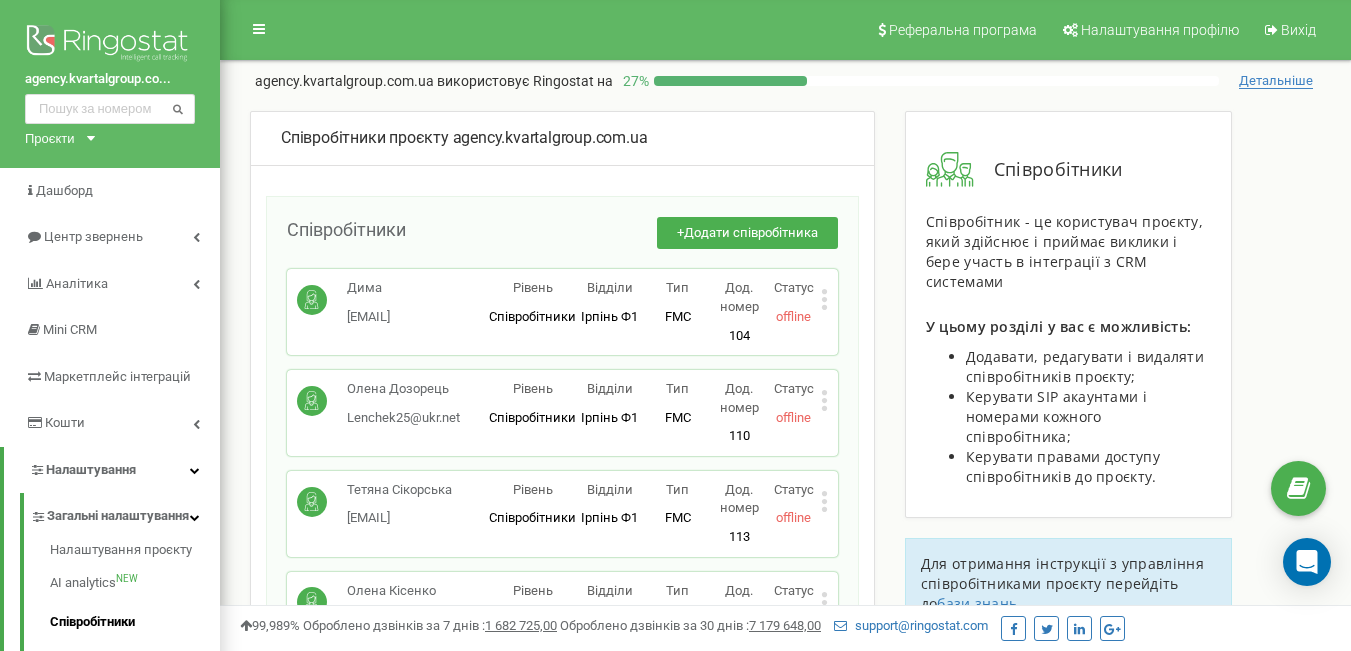 scroll, scrollTop: 200, scrollLeft: 0, axis: vertical 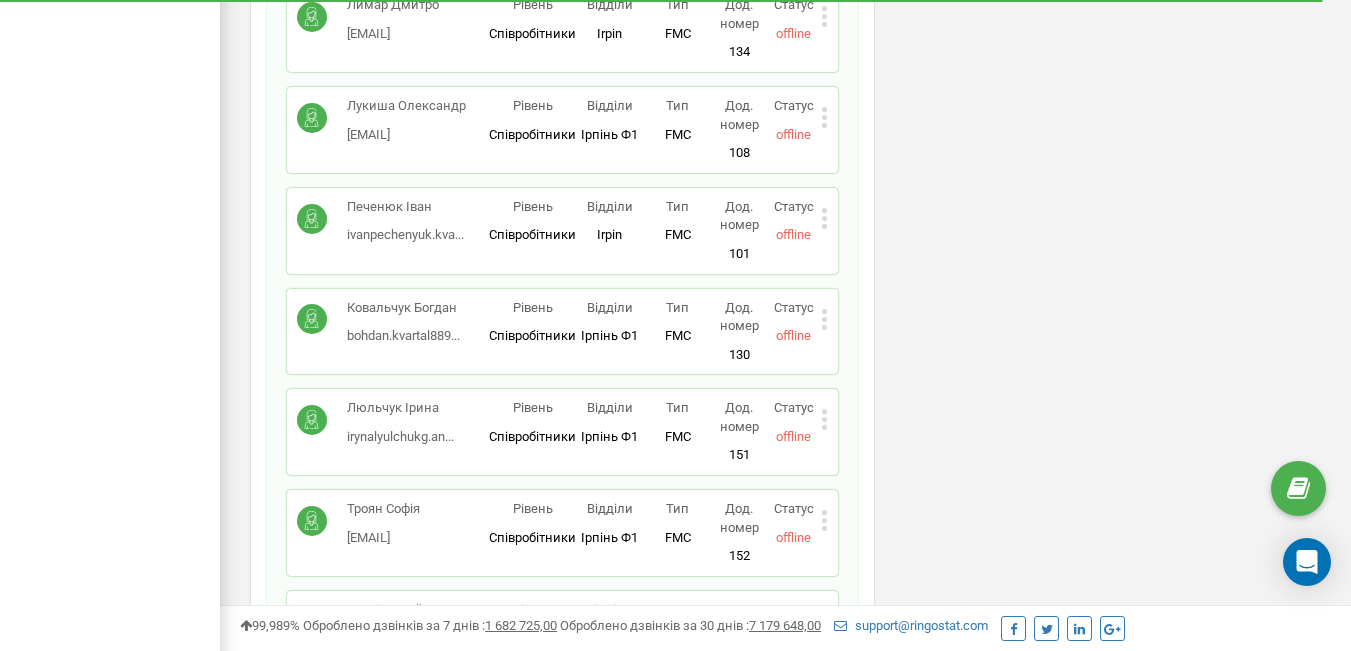 click 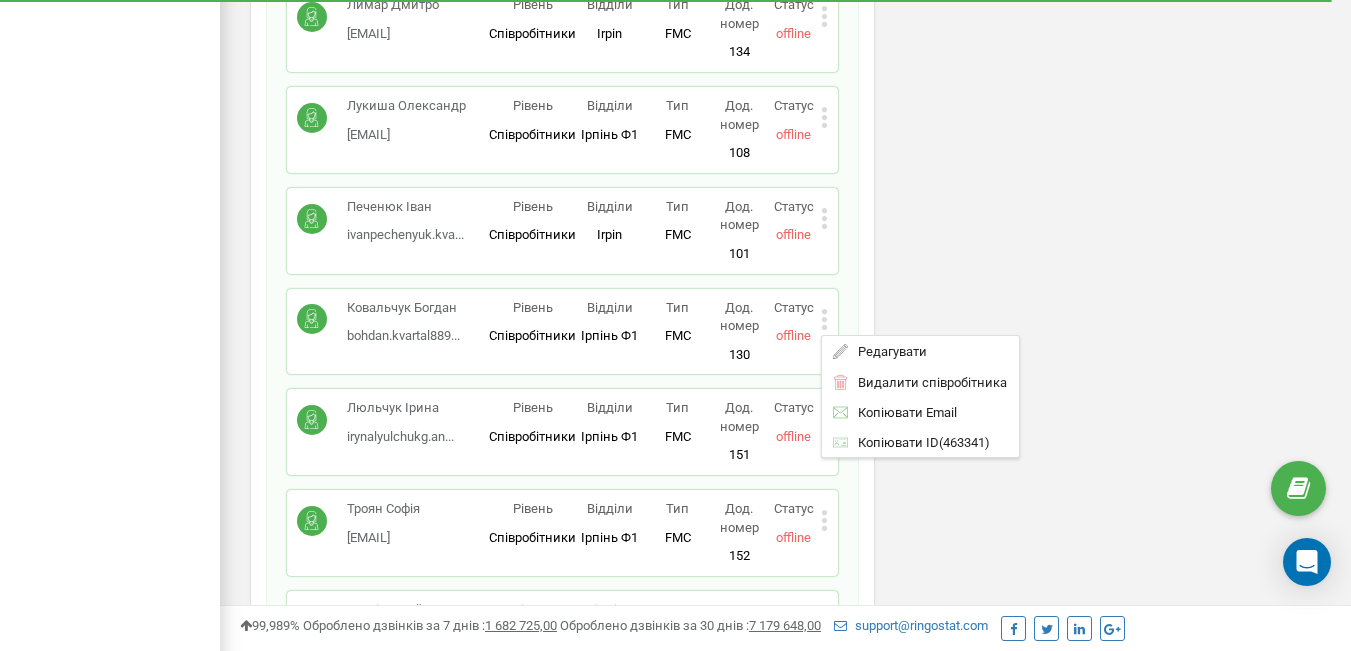 drag, startPoint x: 861, startPoint y: 354, endPoint x: 850, endPoint y: 351, distance: 11.401754 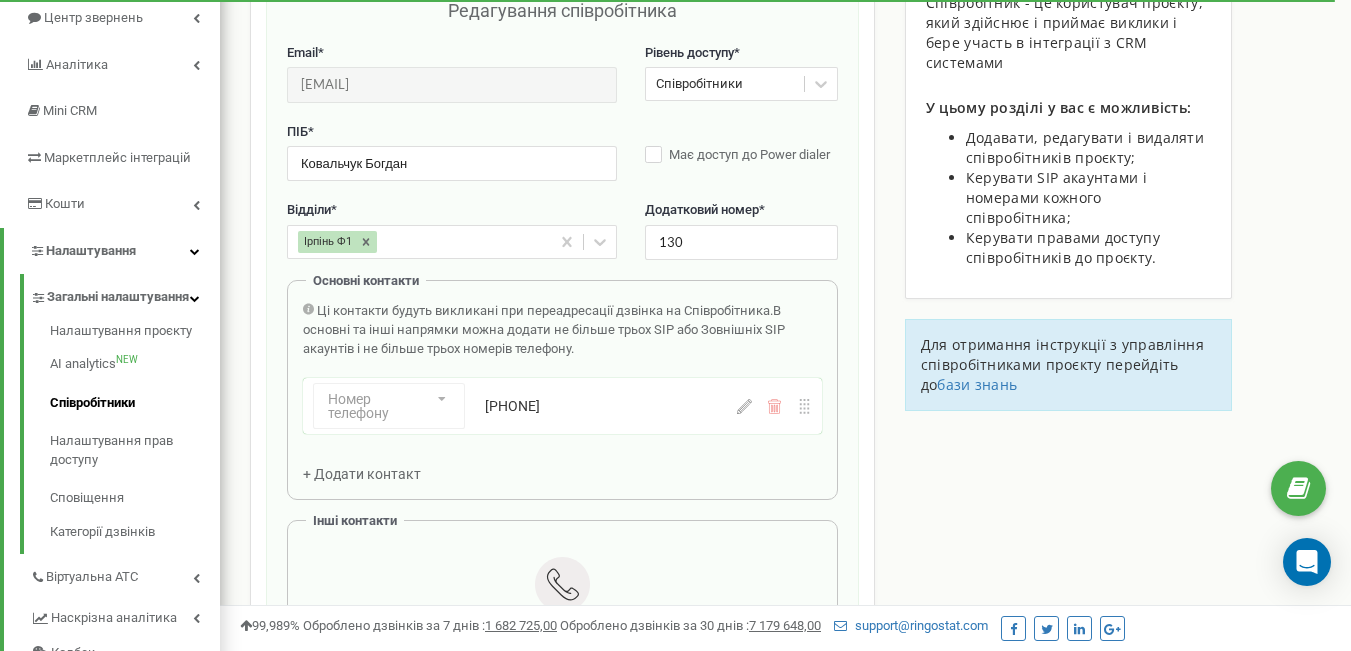 scroll, scrollTop: 200, scrollLeft: 0, axis: vertical 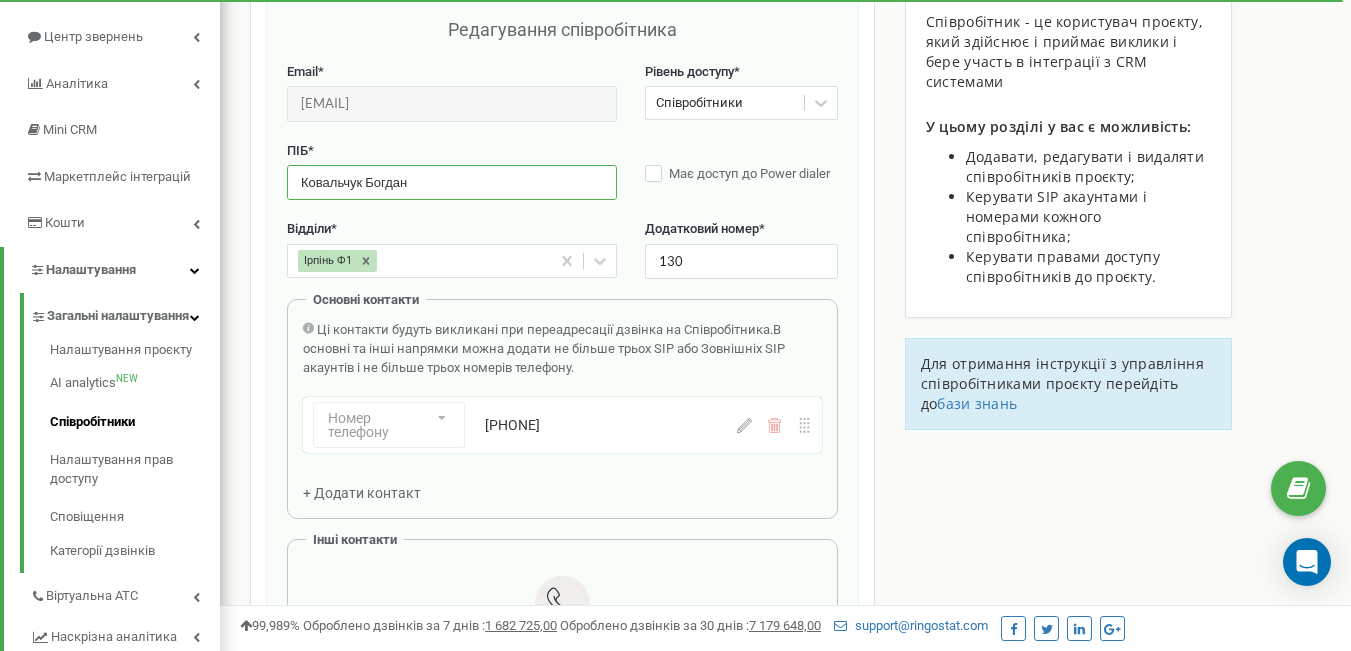 drag, startPoint x: 425, startPoint y: 181, endPoint x: 267, endPoint y: 188, distance: 158.15498 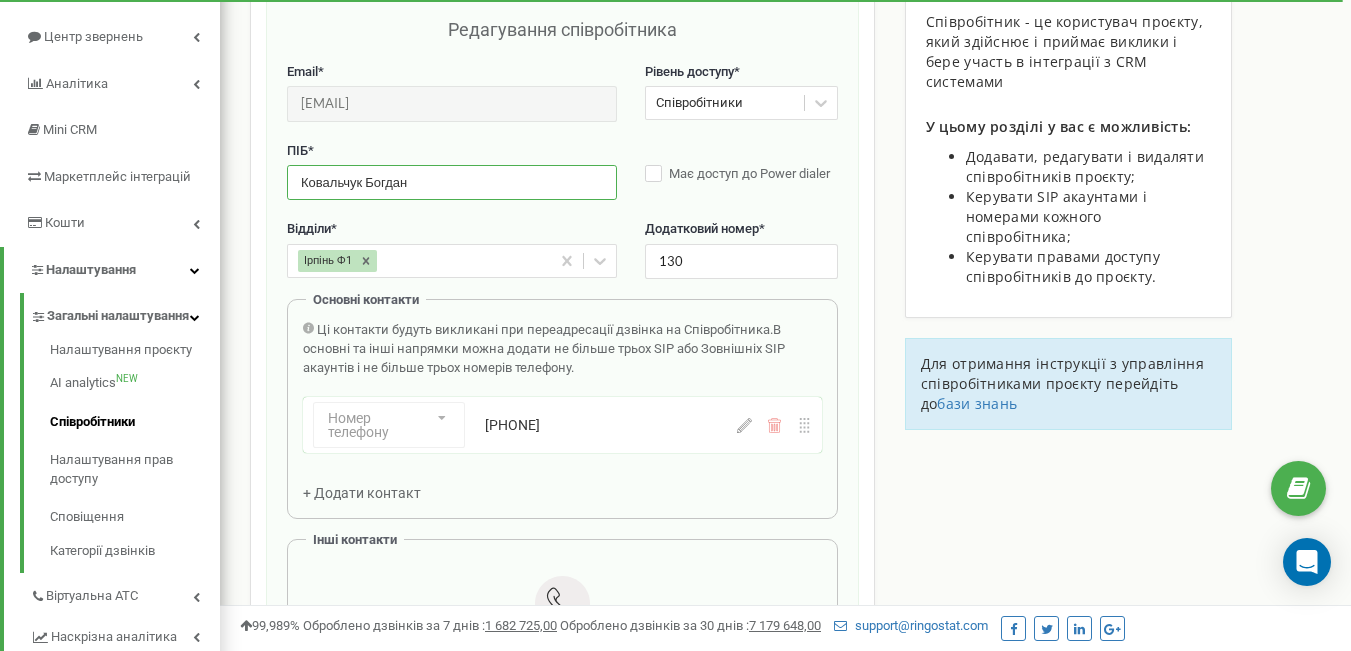click on "Редагування співробітника Email * bohdan.kvartal8899@gmail.com Email недоступний для редагування. Ви можете створити нового співробітника і переприв'язати до нього SIP акаунти в розділі "SIP акаунти". Рівень доступу * Співробітники ПІБ * Ковальчук Богдан   Має доступ до Power dialer Відділи * Ірпінь Ф1 Додатковий номер * 130 Основні контакти Ці контакти будуть викликані при переадресації дзвінка на Співробітника.  В основні та інші напрямки можна додати не більше трьох SIP або Зовнішніх SIP акаунтів і не більше трьох номерів телефону. Номер телефону Номер телефону SIP Зовнішній SIP +380633089633" at bounding box center [562, 454] 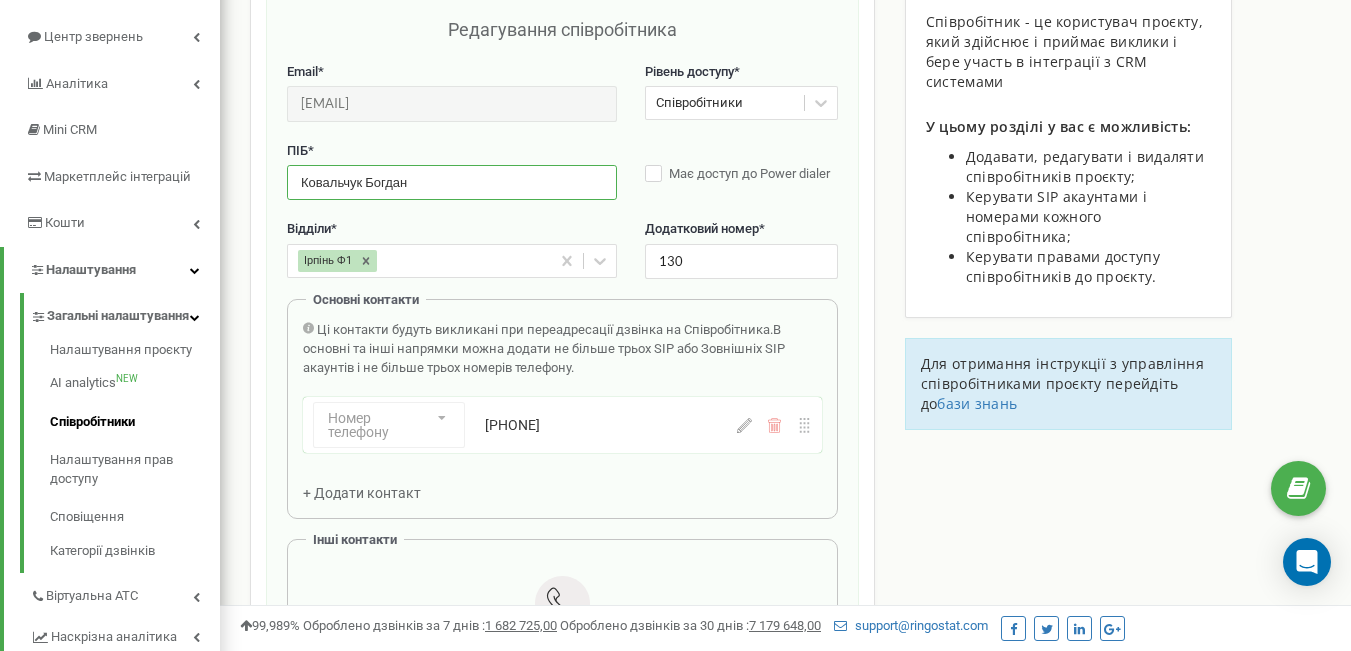 click 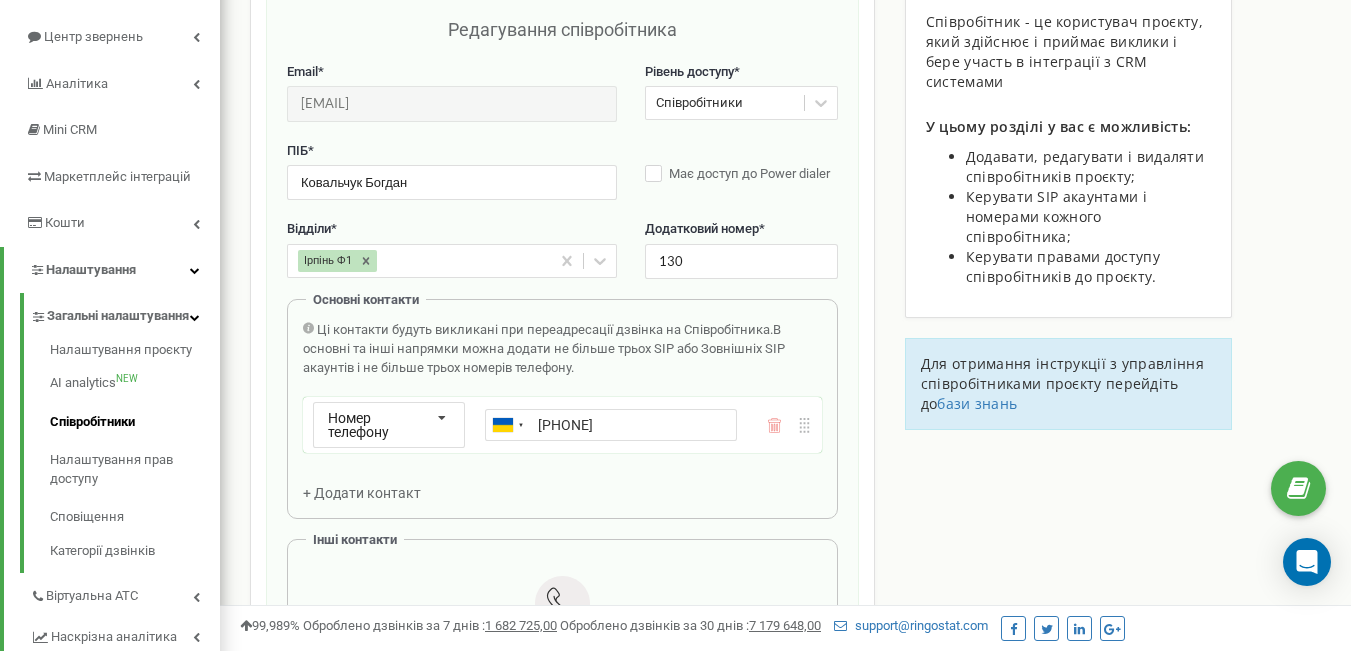 drag, startPoint x: 656, startPoint y: 420, endPoint x: 536, endPoint y: 417, distance: 120.03749 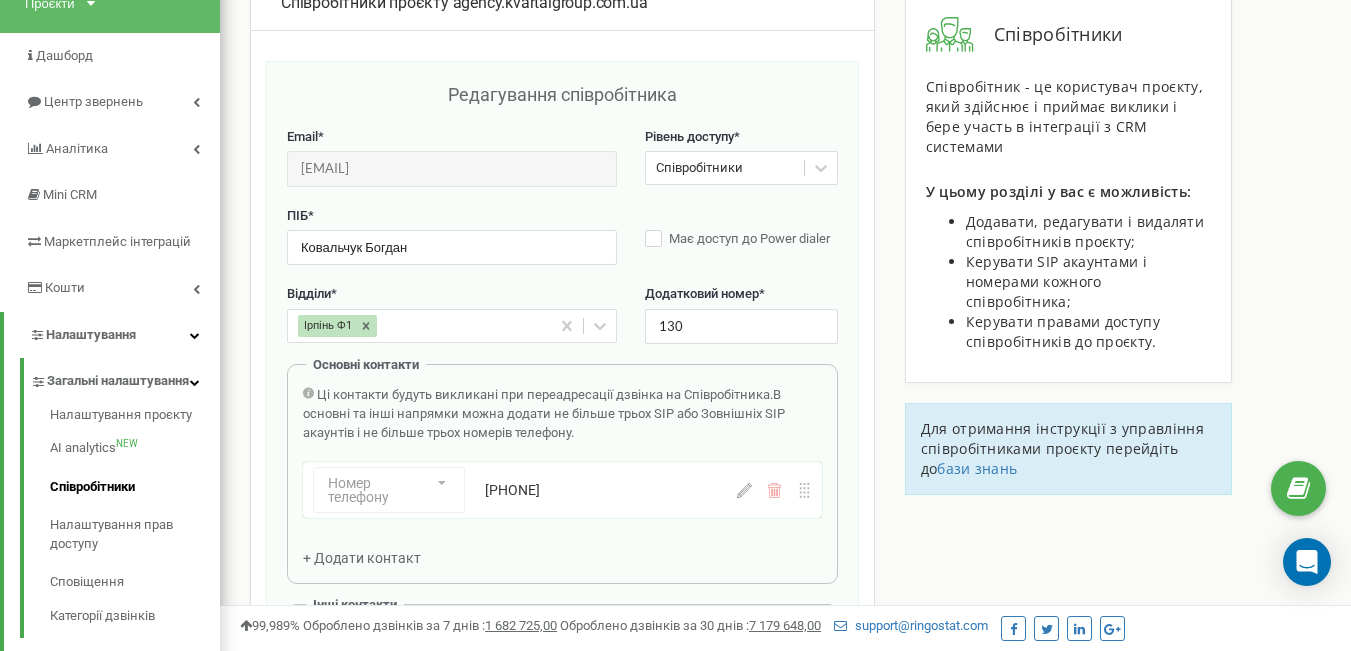 scroll, scrollTop: 100, scrollLeft: 0, axis: vertical 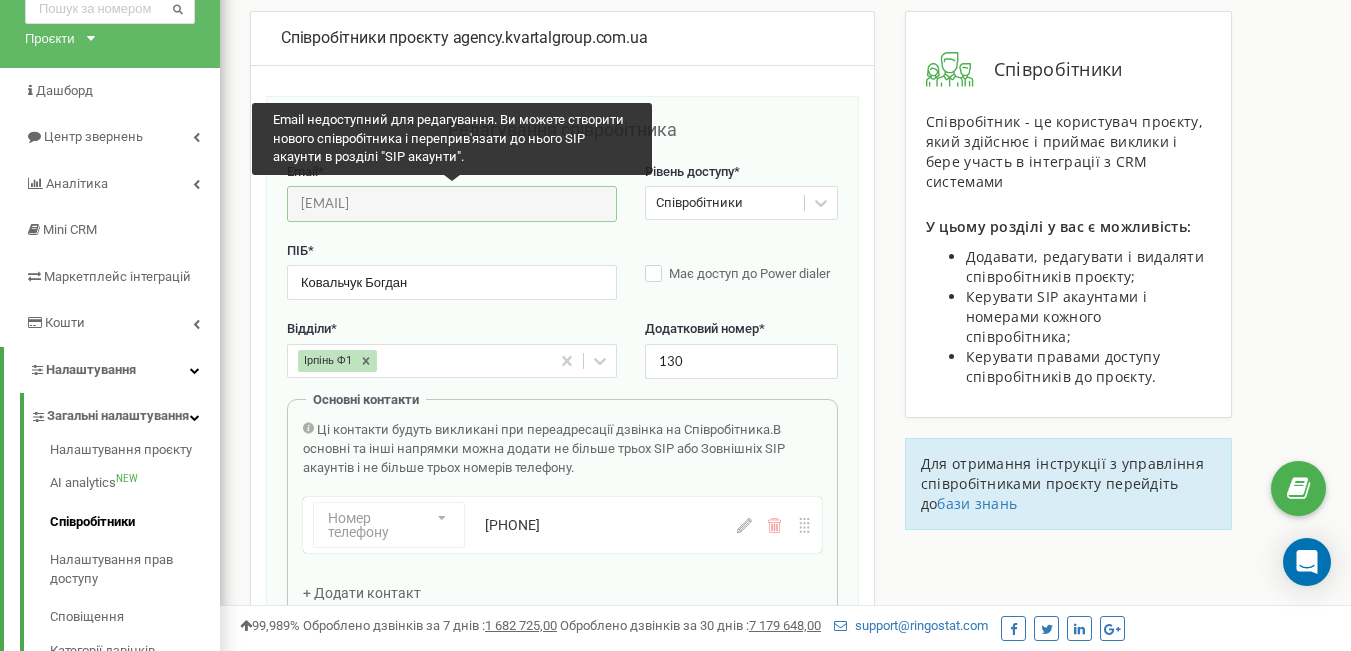 drag, startPoint x: 499, startPoint y: 206, endPoint x: 283, endPoint y: 202, distance: 216.03703 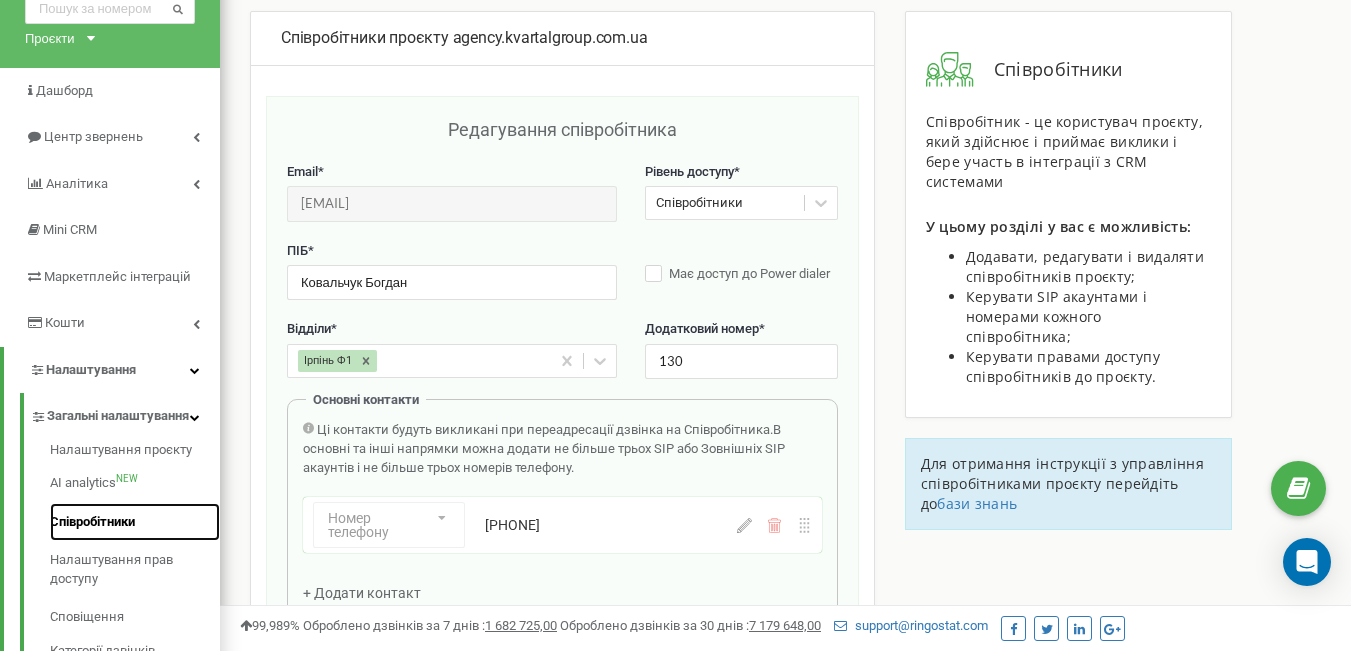 click on "Співробітники" at bounding box center (135, 522) 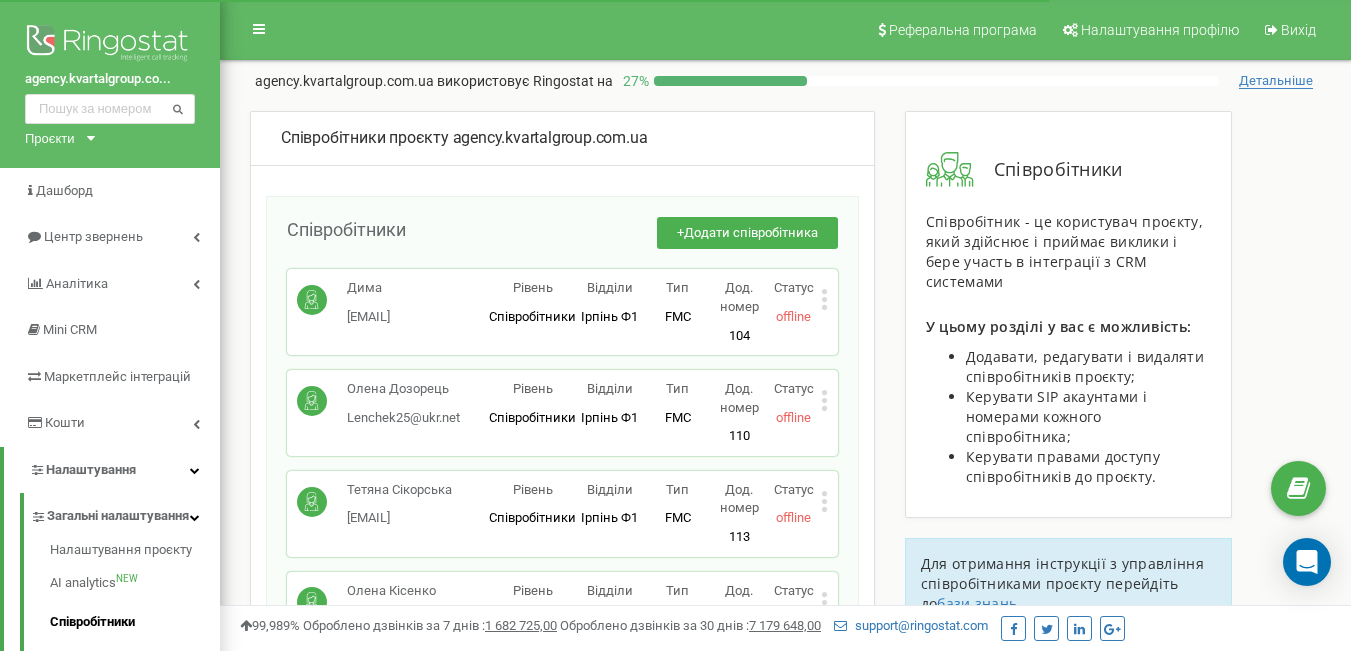 scroll, scrollTop: 0, scrollLeft: 0, axis: both 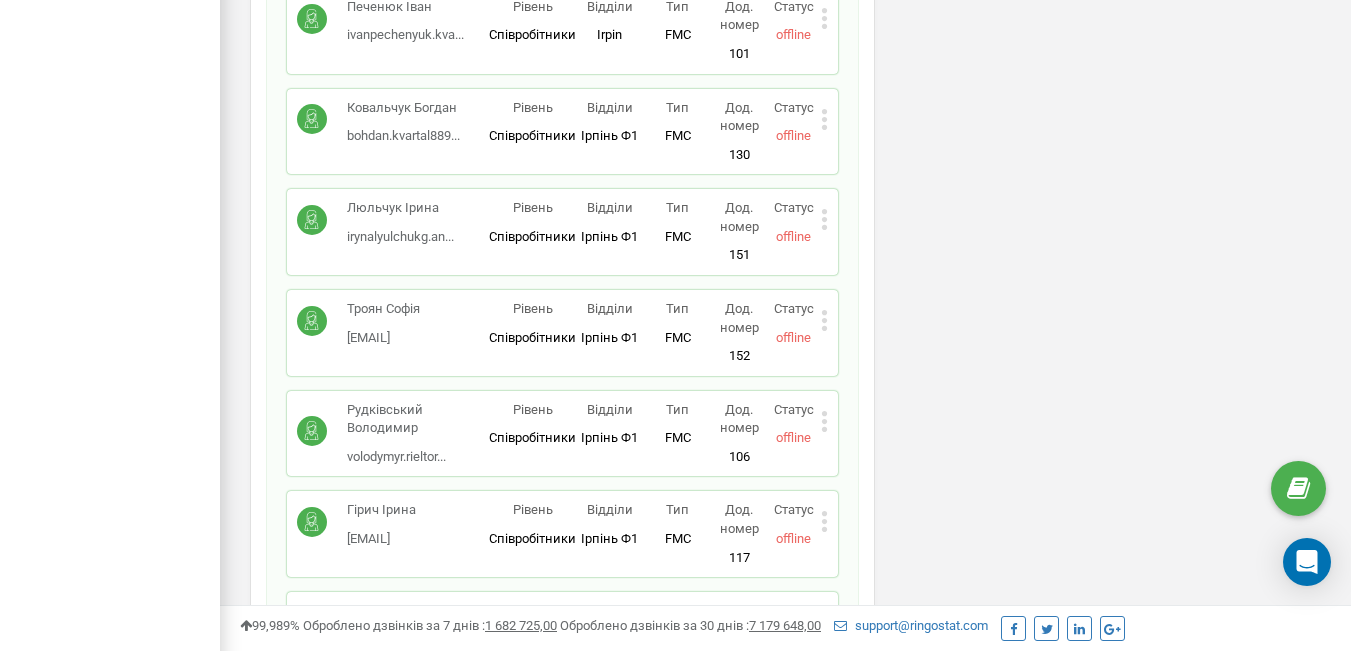 click 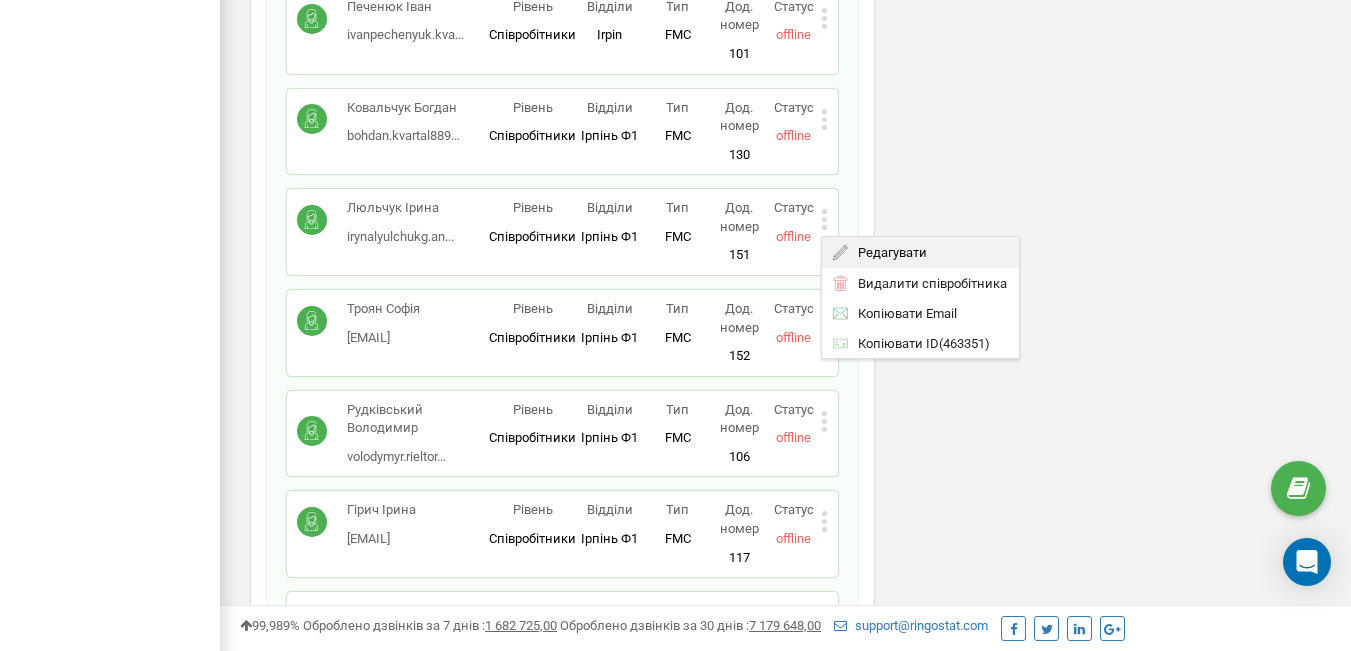 click on "Редагувати" at bounding box center (887, 252) 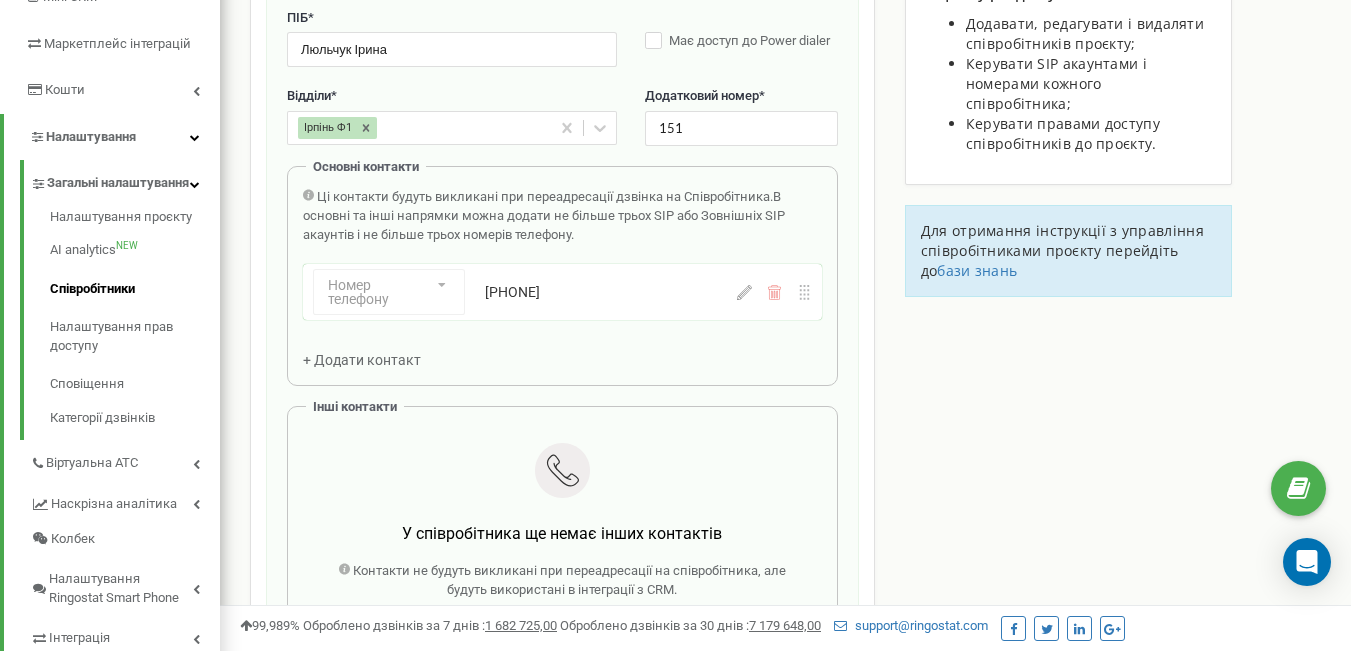 scroll, scrollTop: 200, scrollLeft: 0, axis: vertical 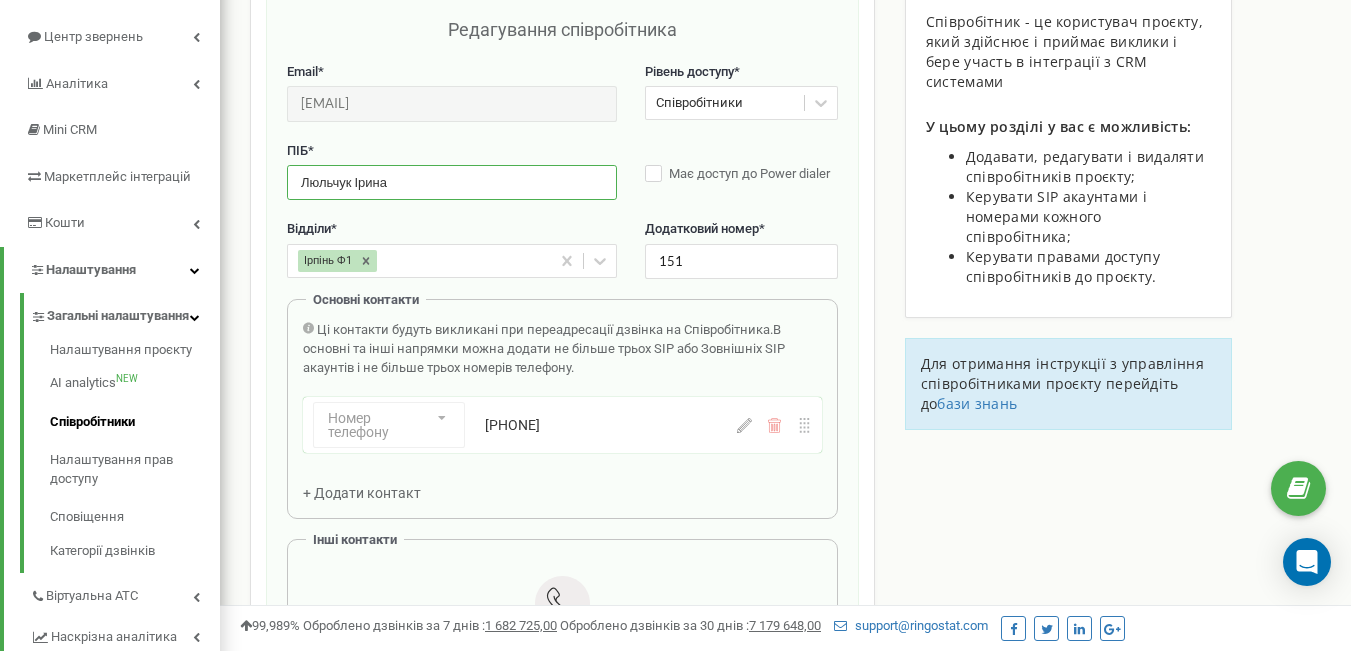 drag, startPoint x: 421, startPoint y: 180, endPoint x: 270, endPoint y: 183, distance: 151.0298 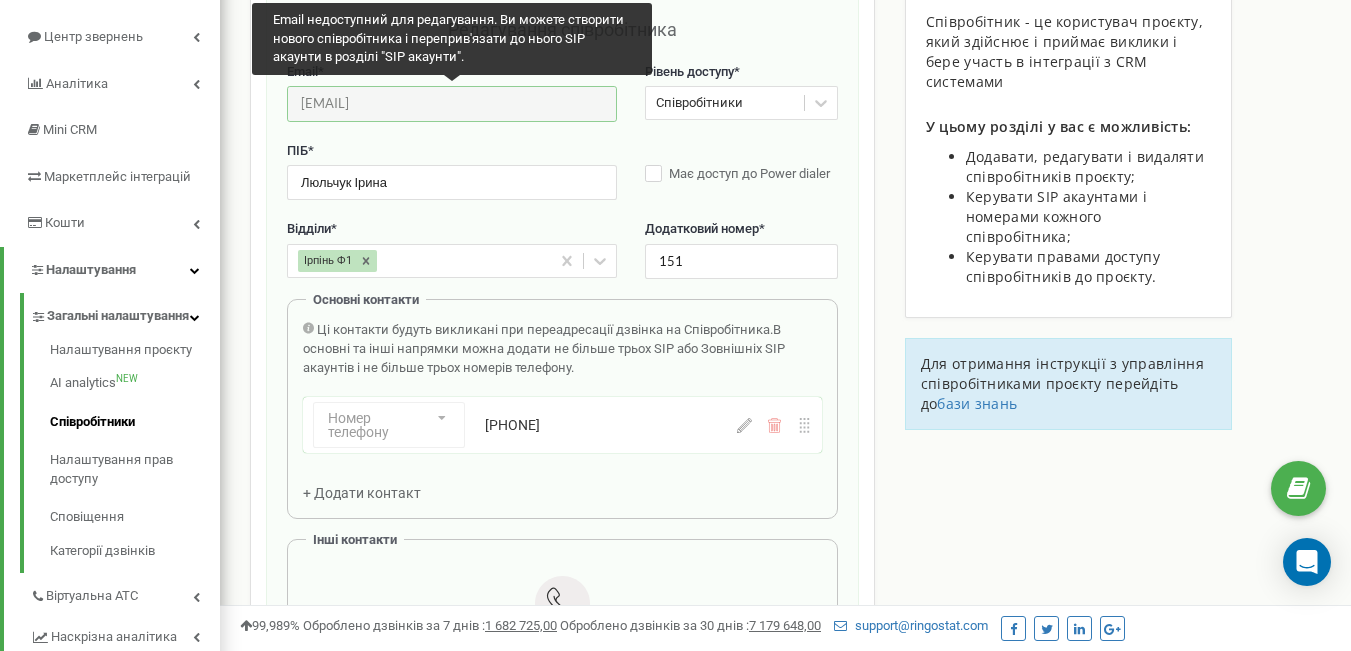 drag, startPoint x: 528, startPoint y: 100, endPoint x: 288, endPoint y: 99, distance: 240.00209 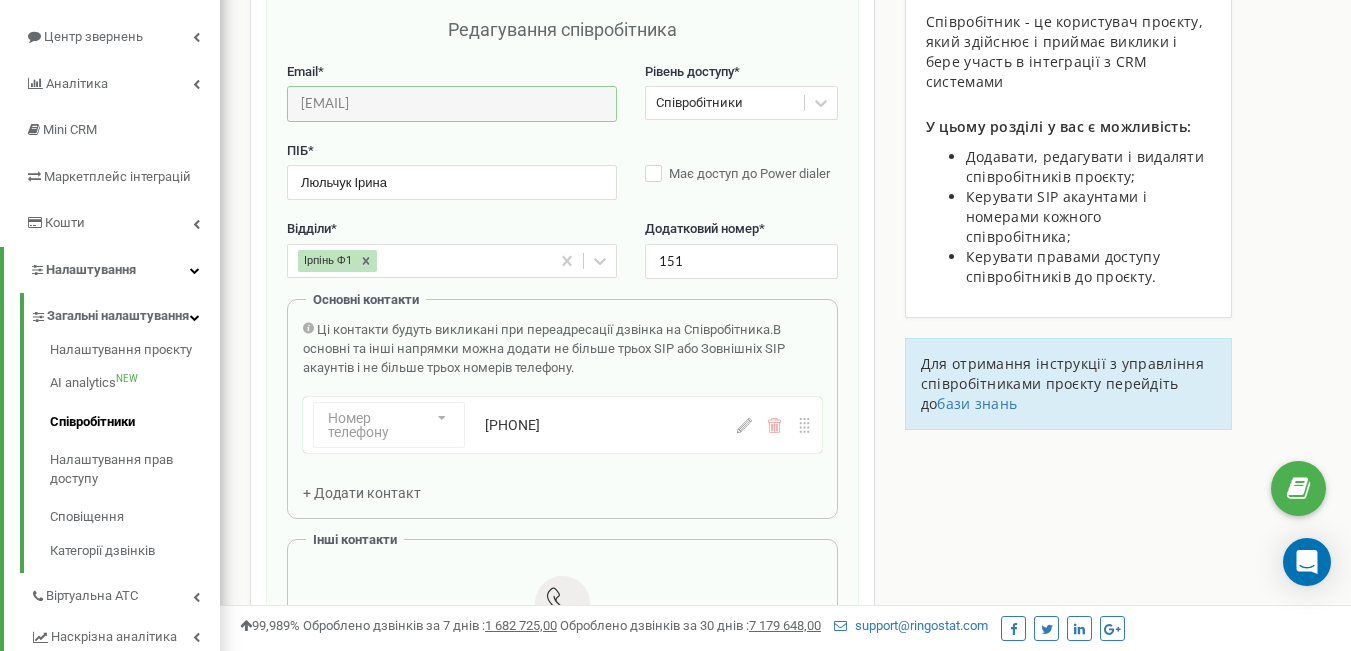 click 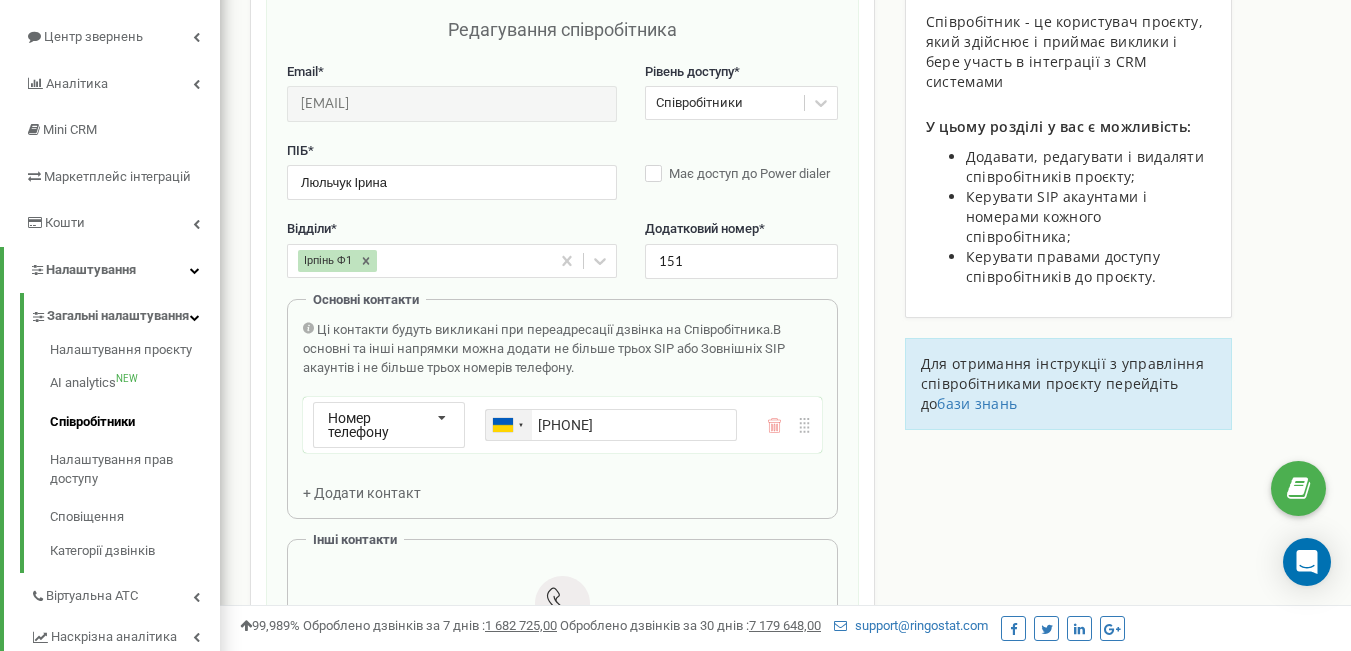 drag, startPoint x: 685, startPoint y: 426, endPoint x: 516, endPoint y: 423, distance: 169.02663 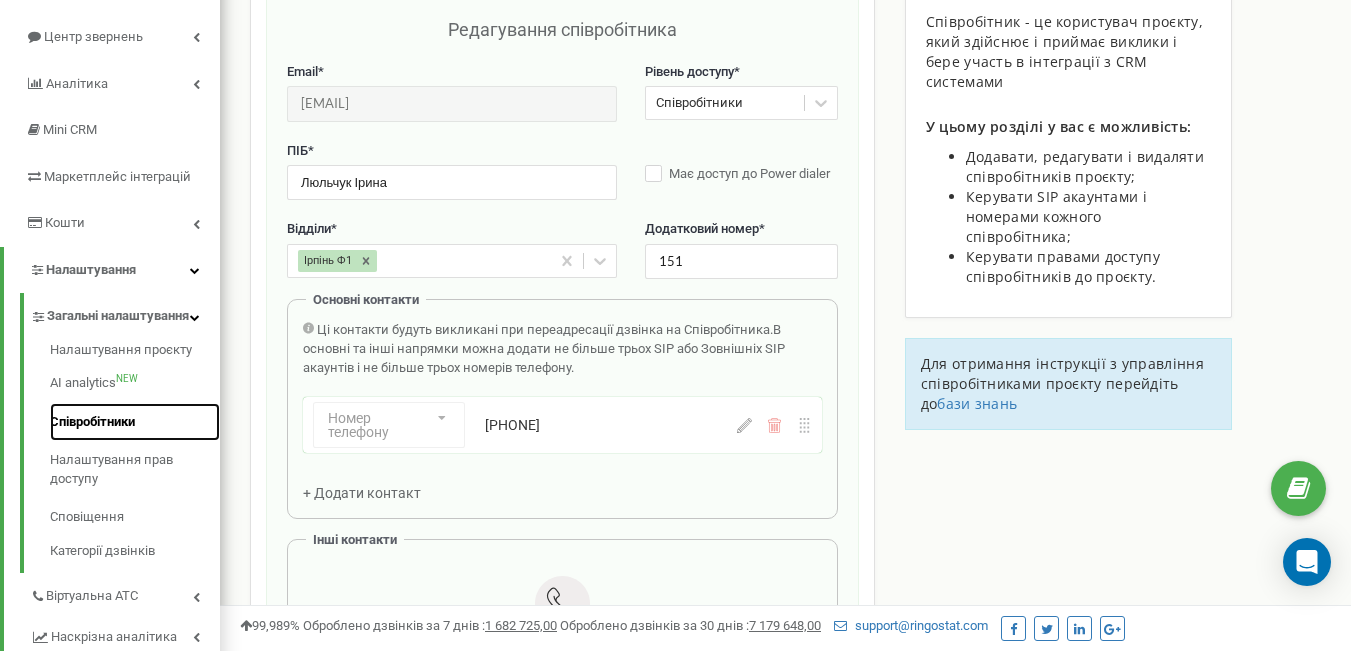 click on "Співробітники" at bounding box center (135, 422) 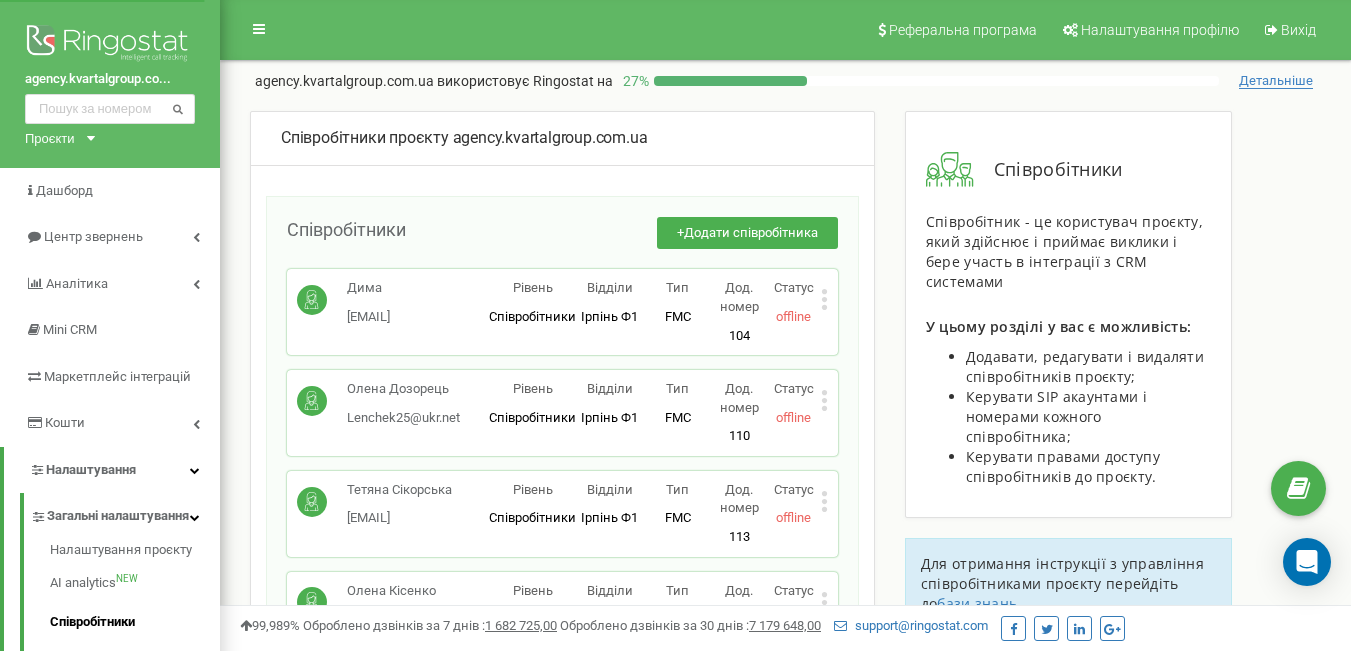 scroll, scrollTop: 0, scrollLeft: 0, axis: both 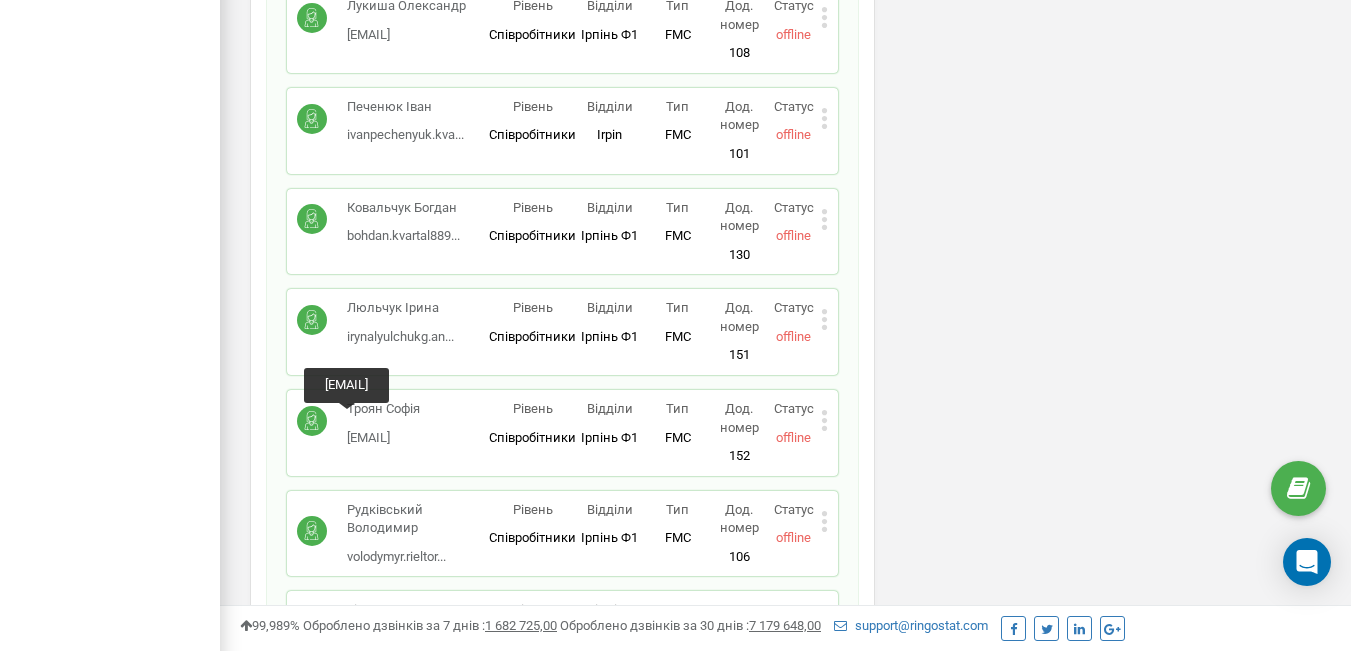 click 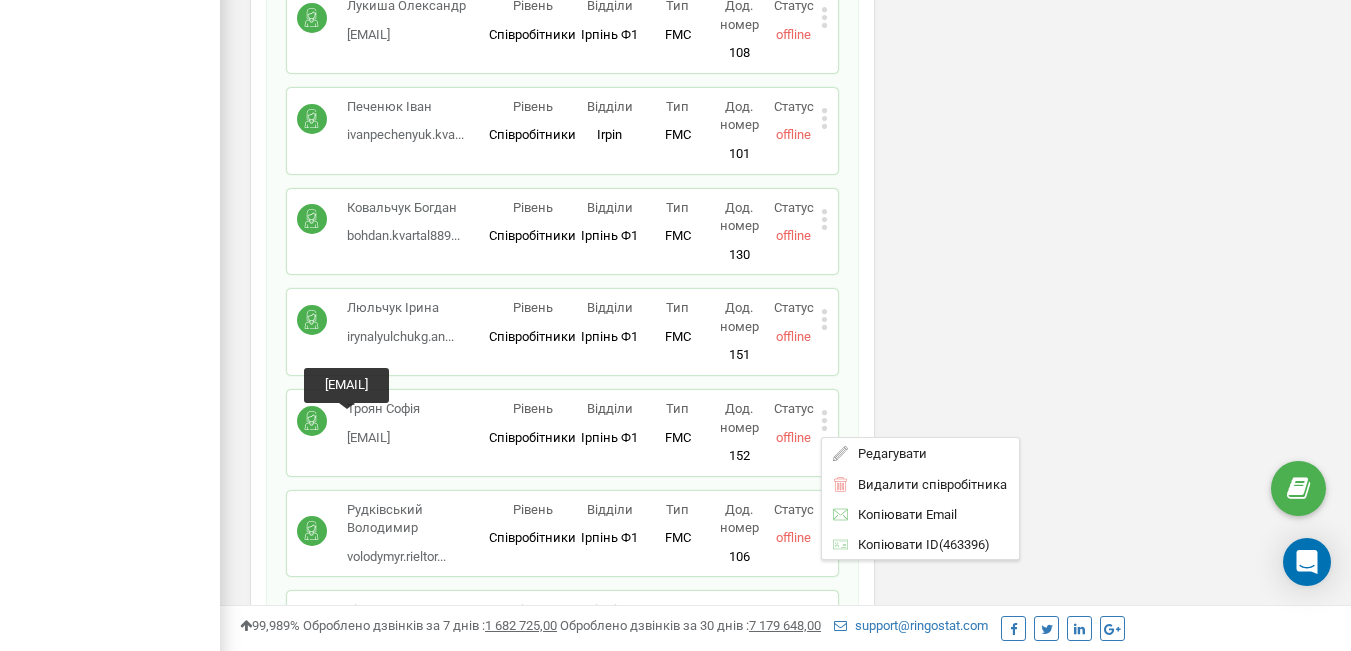 click on "Редагувати" at bounding box center (920, 453) 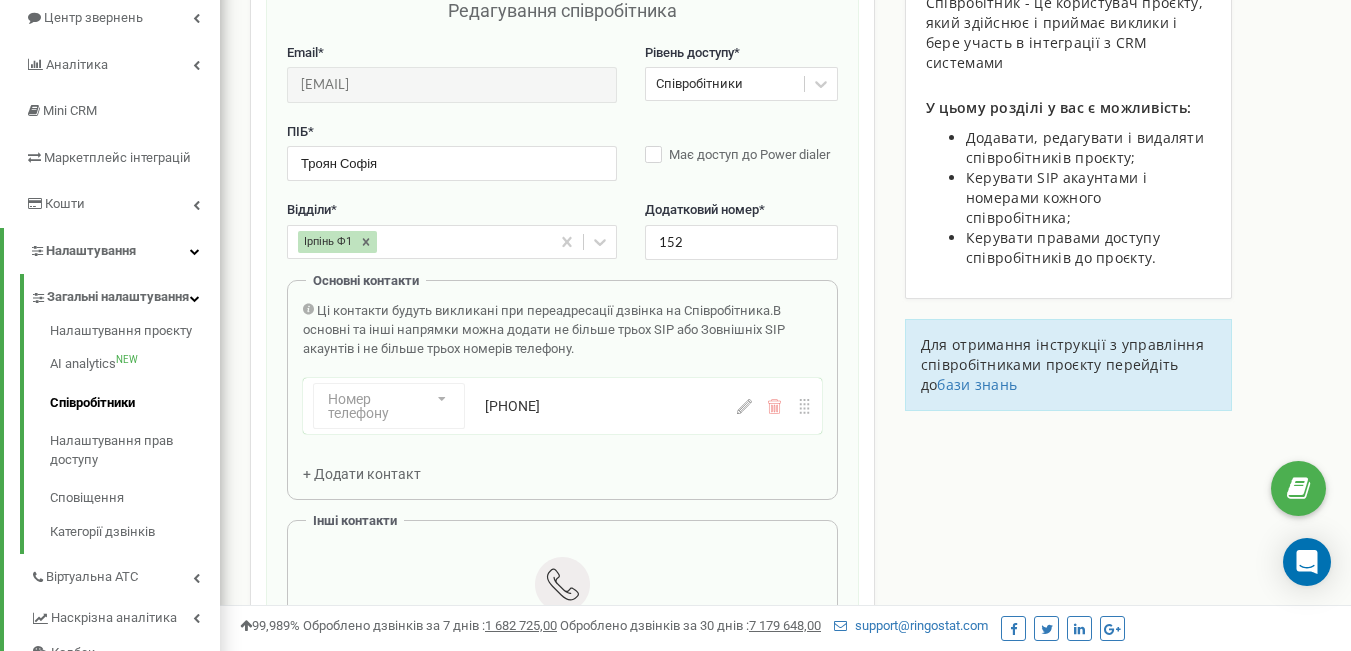 scroll, scrollTop: 200, scrollLeft: 0, axis: vertical 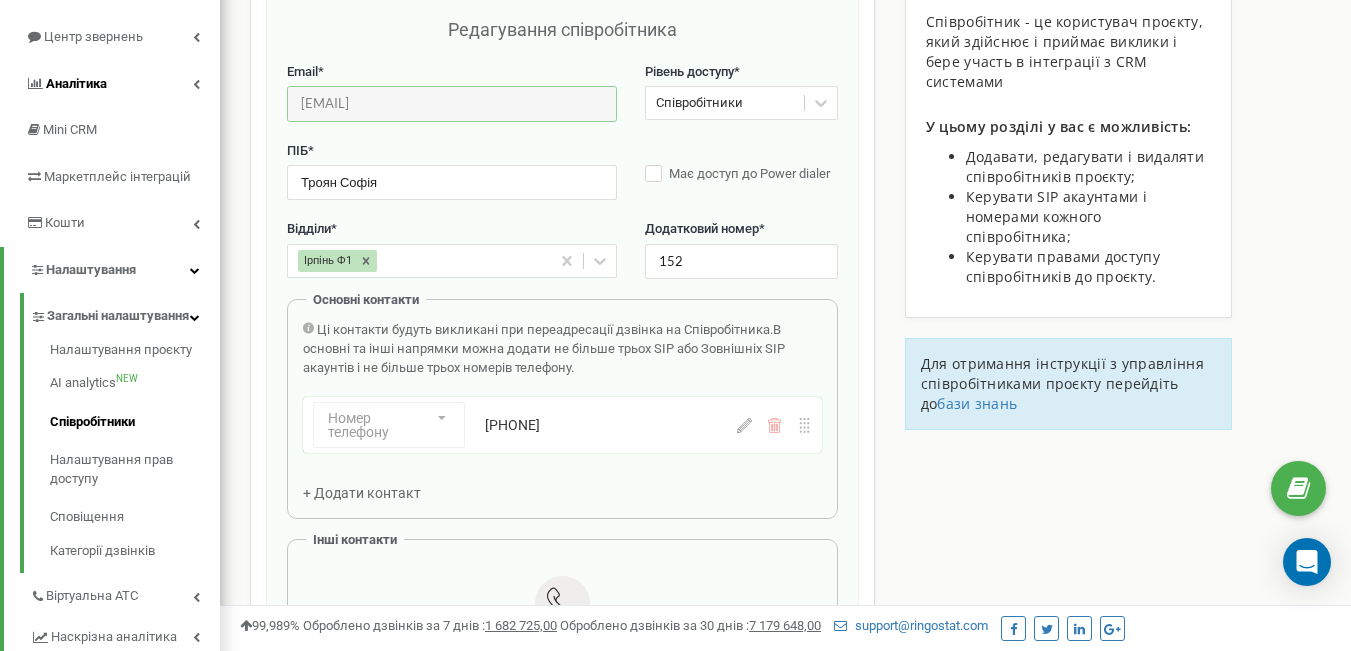 drag, startPoint x: 460, startPoint y: 101, endPoint x: 212, endPoint y: 97, distance: 248.03226 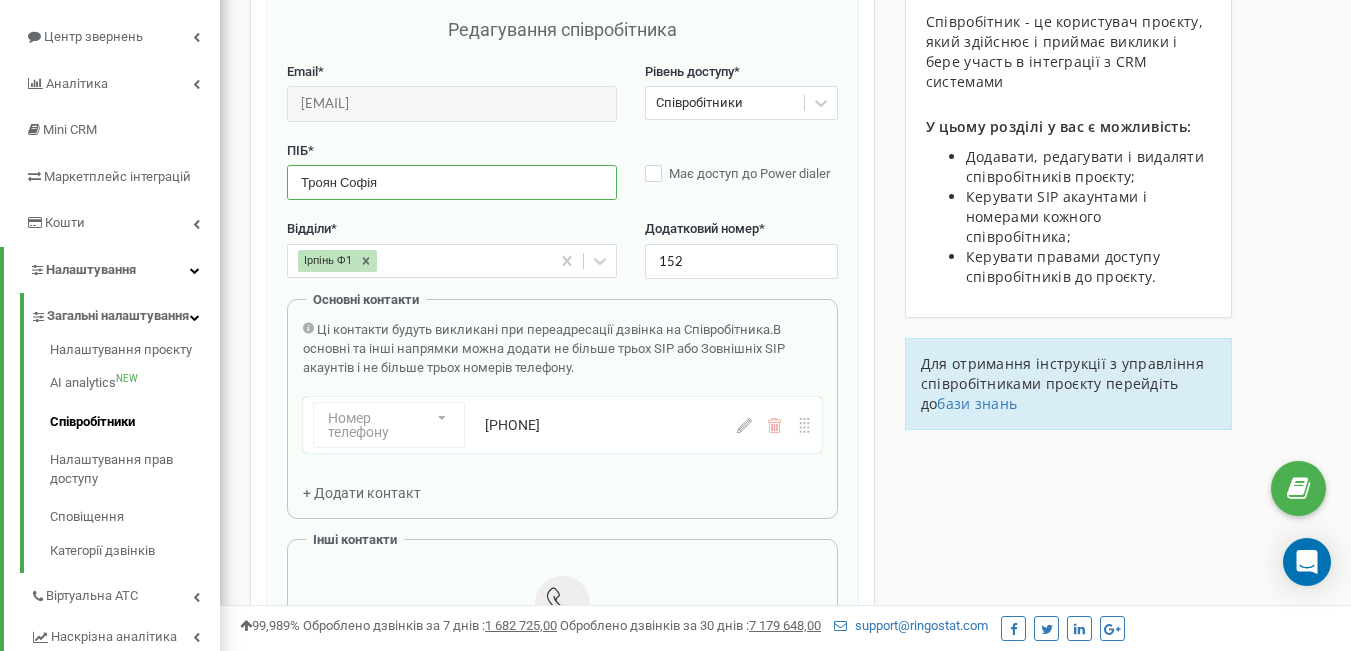 drag, startPoint x: 386, startPoint y: 187, endPoint x: 274, endPoint y: 179, distance: 112.28535 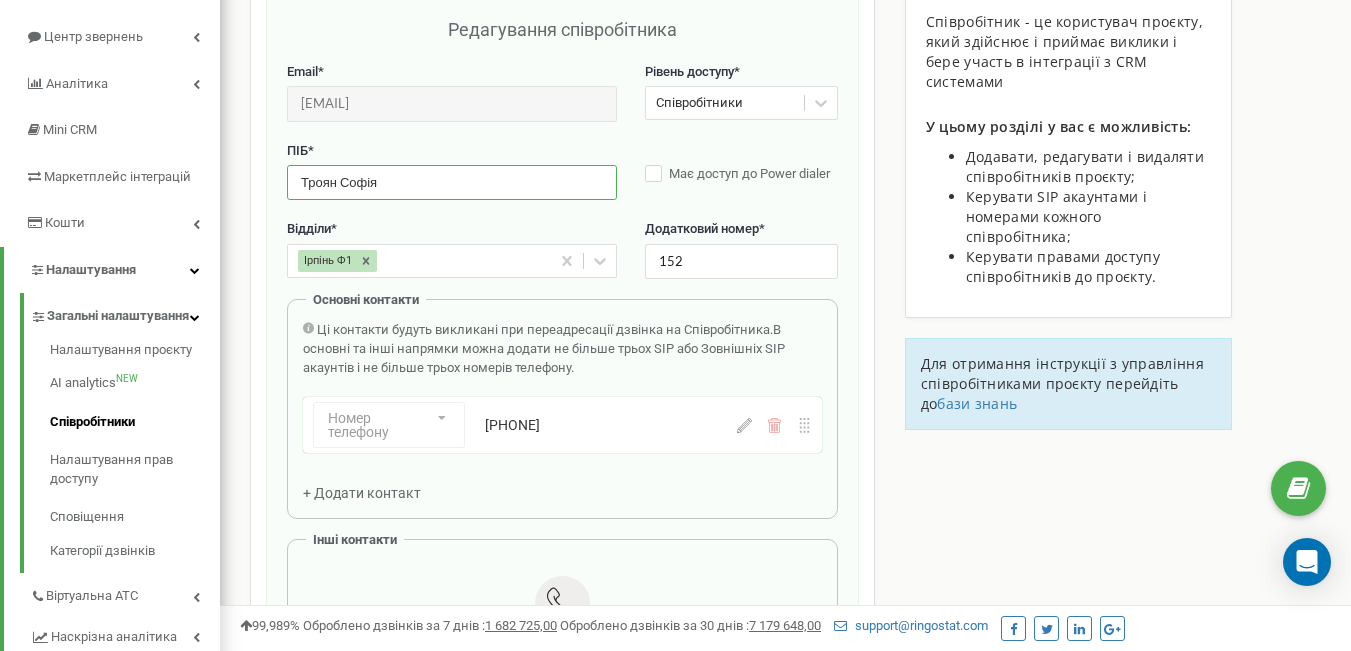 click 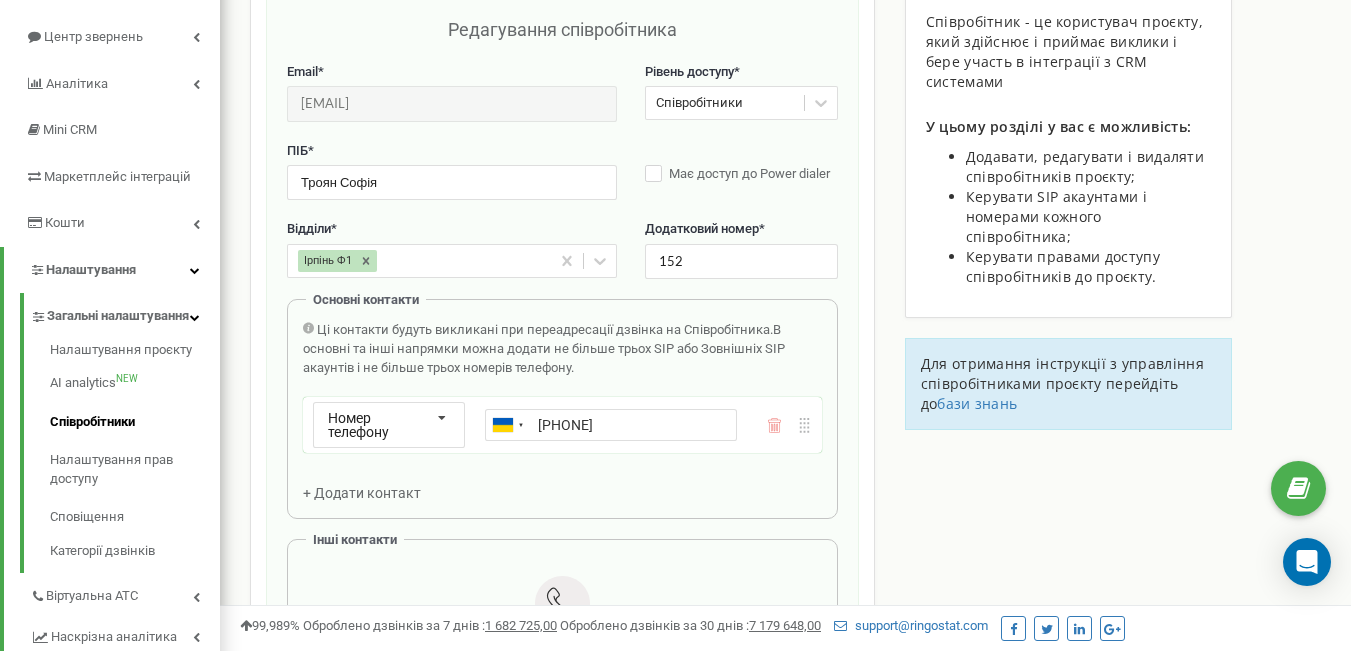 drag, startPoint x: 673, startPoint y: 420, endPoint x: 484, endPoint y: 432, distance: 189.38057 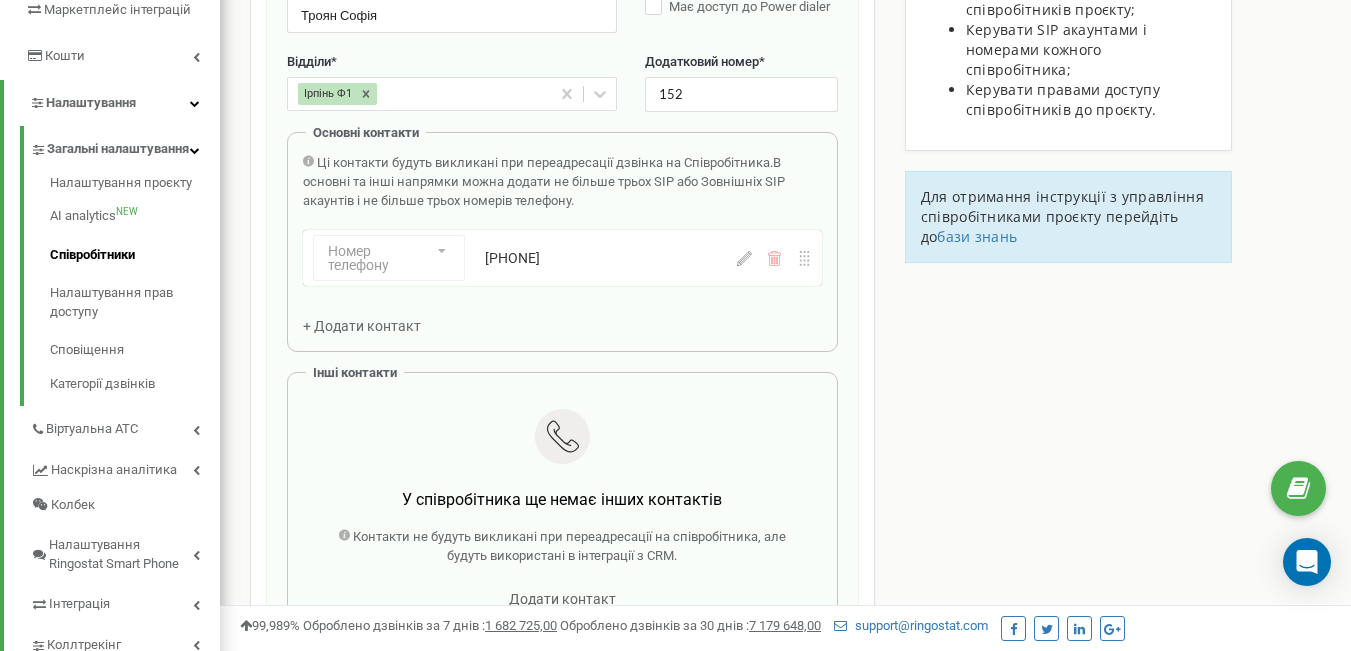 scroll, scrollTop: 400, scrollLeft: 0, axis: vertical 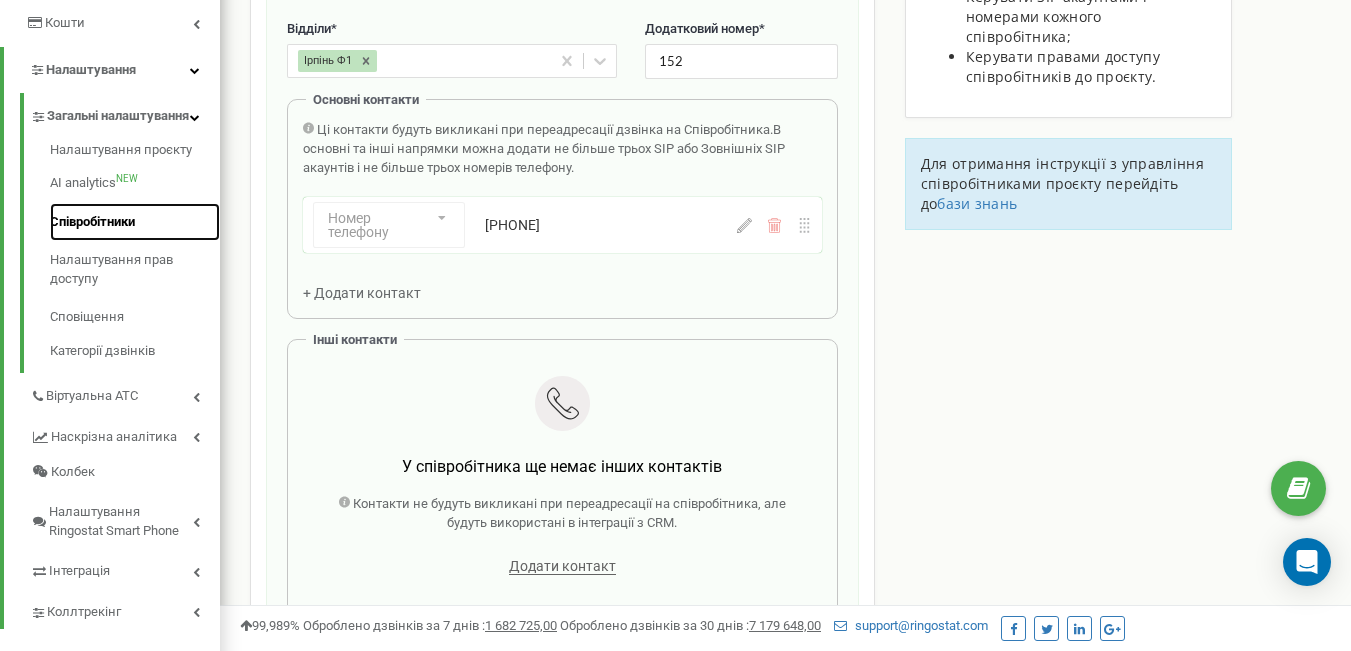 click on "Співробітники" at bounding box center (135, 222) 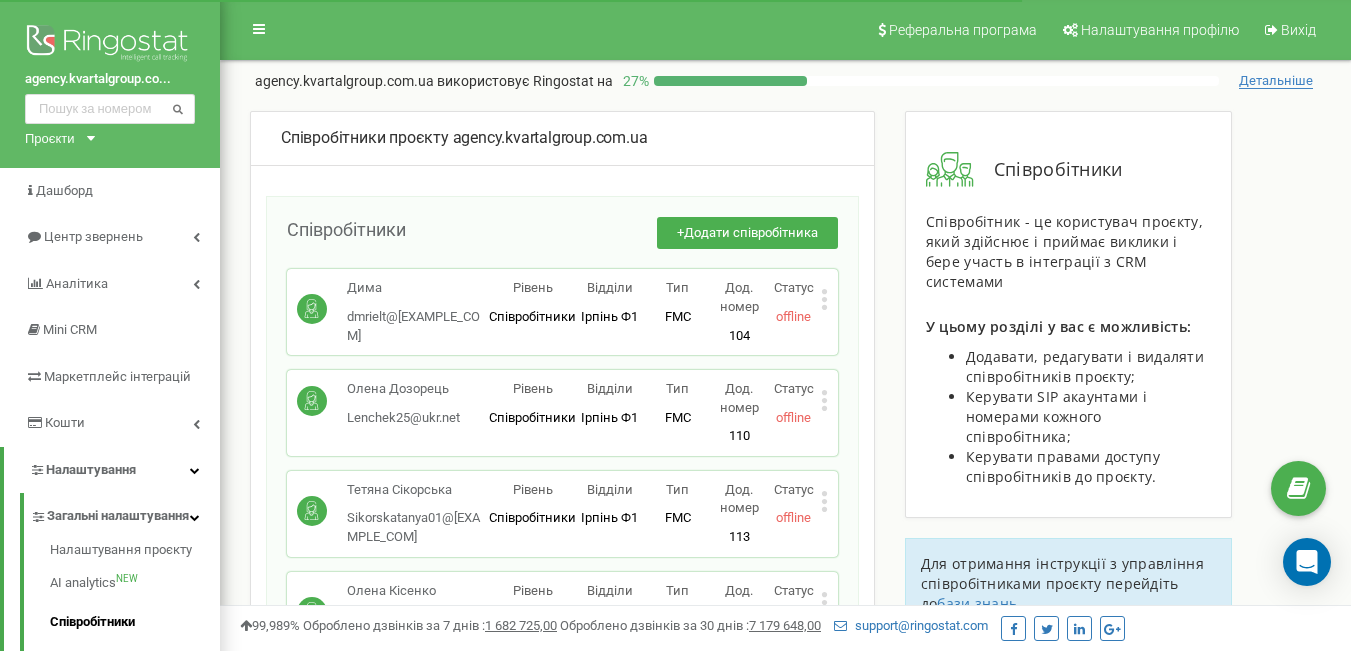 scroll, scrollTop: 0, scrollLeft: 0, axis: both 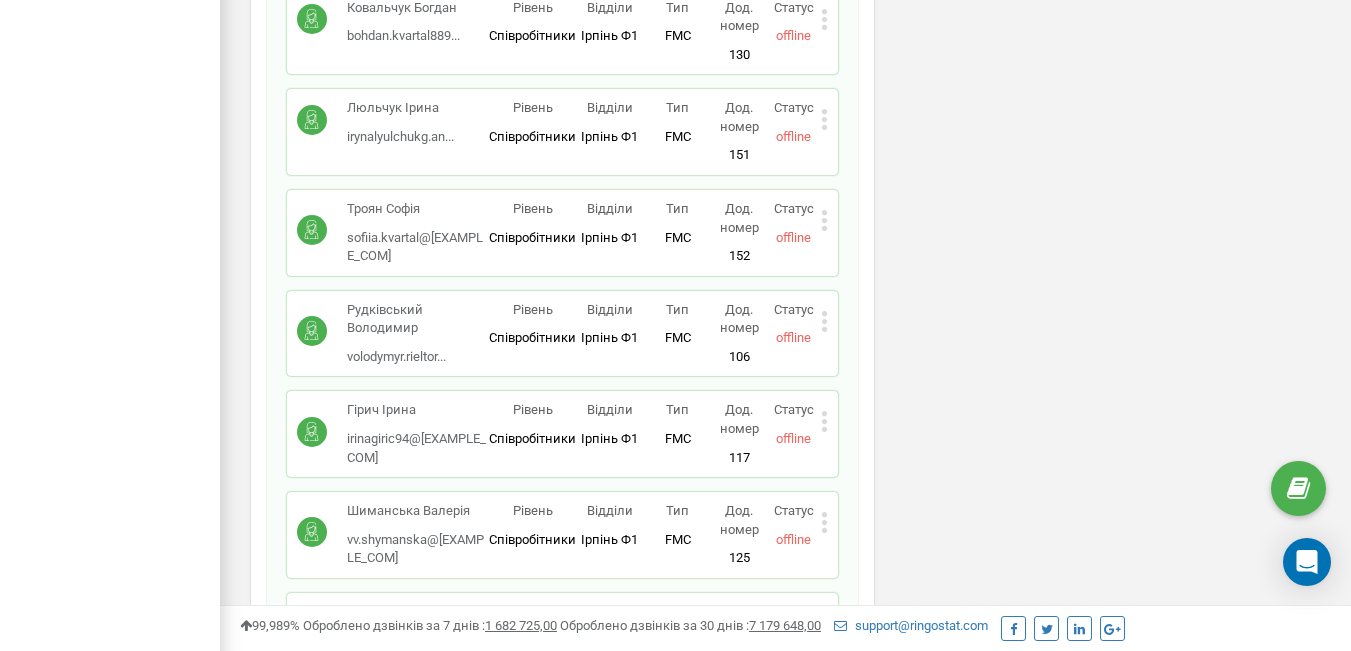 click 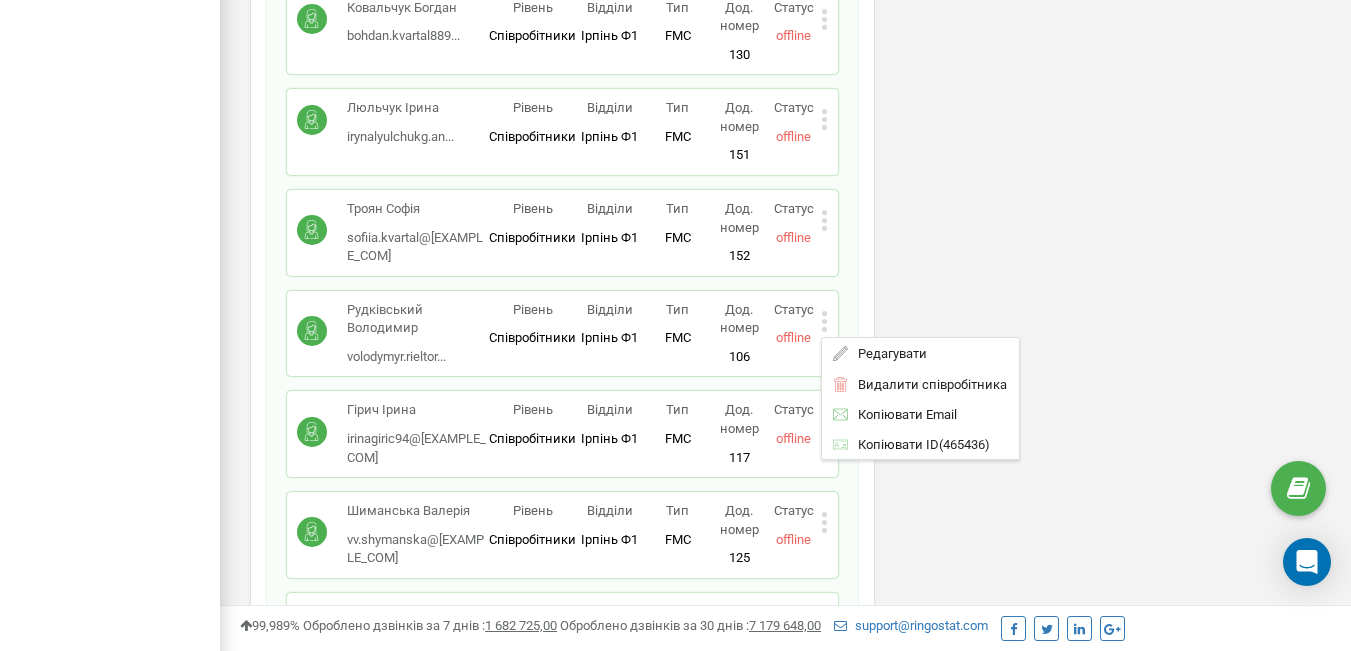 click on "Редагувати" at bounding box center (887, 353) 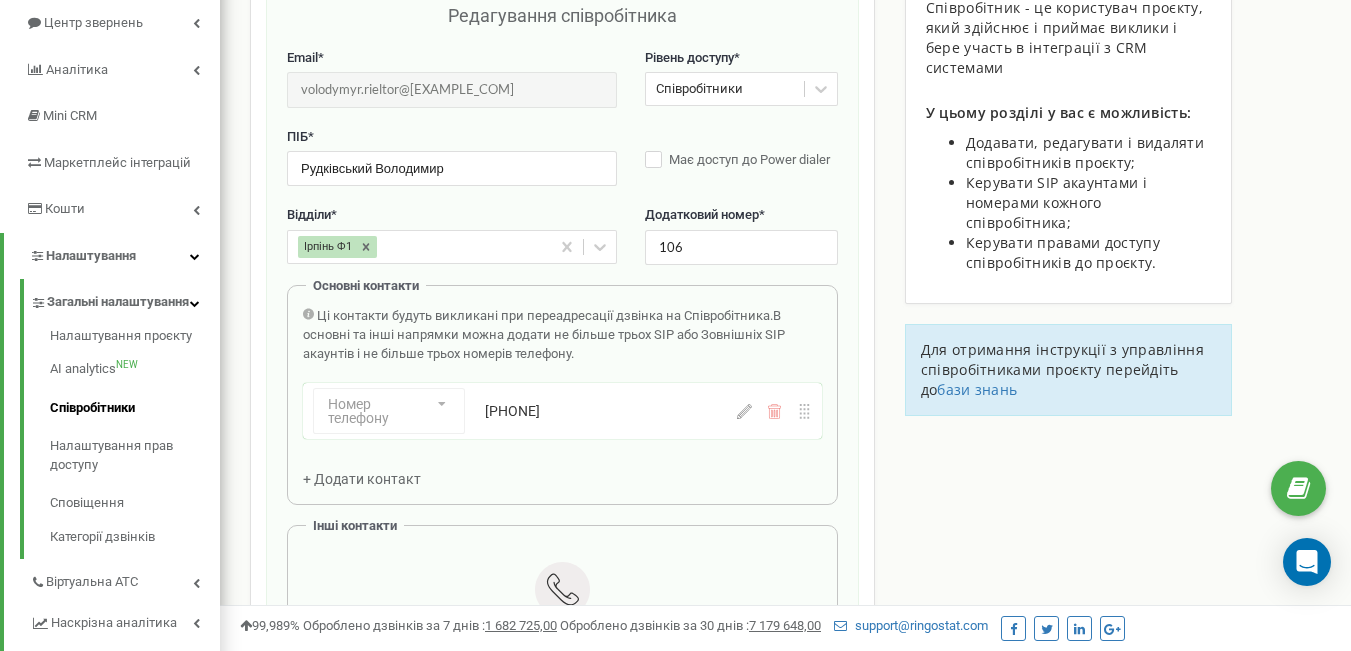 scroll, scrollTop: 200, scrollLeft: 0, axis: vertical 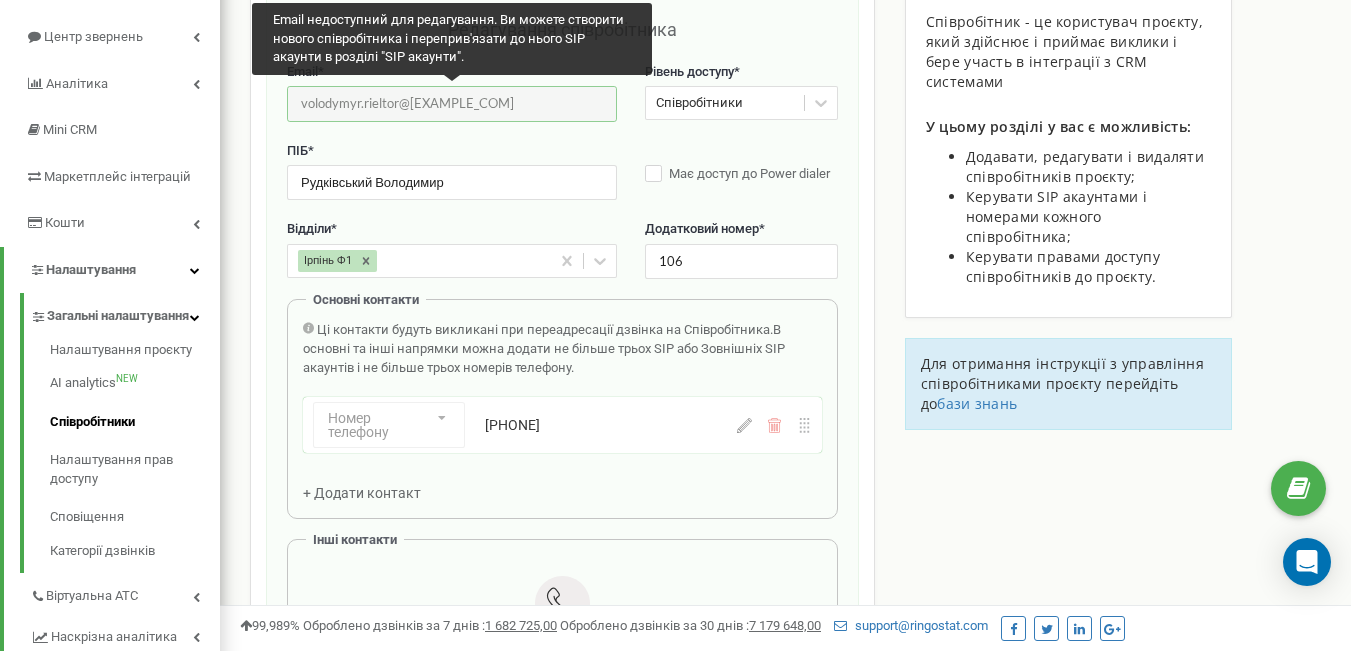 drag, startPoint x: 467, startPoint y: 101, endPoint x: 283, endPoint y: 110, distance: 184.21997 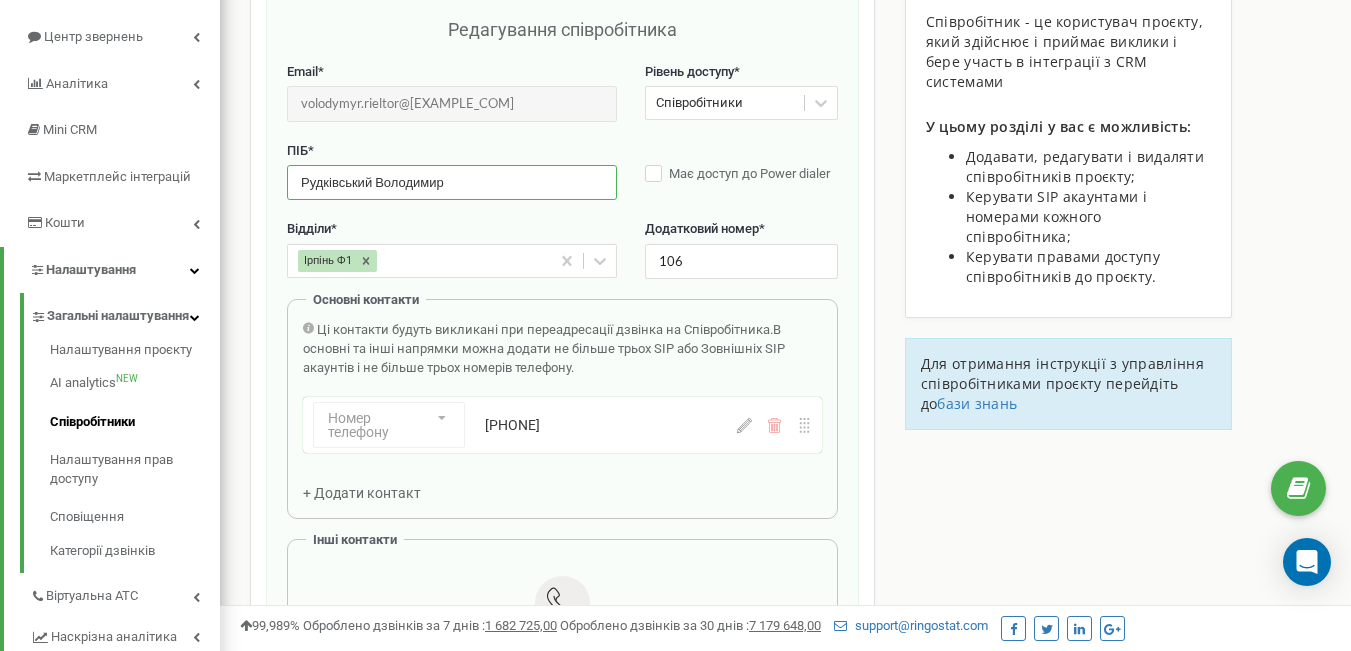 drag, startPoint x: 457, startPoint y: 180, endPoint x: 230, endPoint y: 181, distance: 227.0022 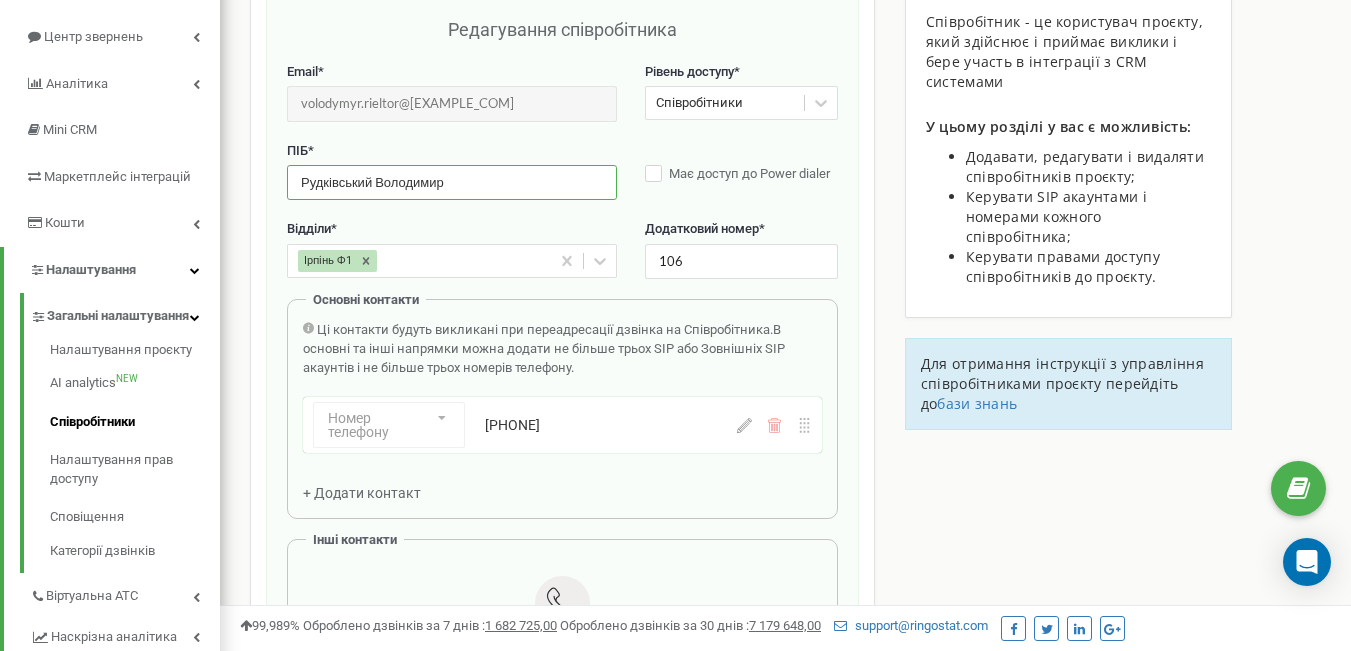 click on "Реферальна програма
Налаштування профілю
Вихід
agency.kvartalgroup.com.ua   використовує Ringostat на  27 % Детальніше
Співробітники проєкту    agency.kvartalgroup.com.ua Редагування співробітника Email * volodymyr.rieltor@gmail.com Email недоступний для редагування. Ви можете створити нового співробітника і переприв'язати до нього SIP акаунти в розділі "SIP акаунти". Рівень доступу * Співробітники ПІБ *" at bounding box center [785, 400] 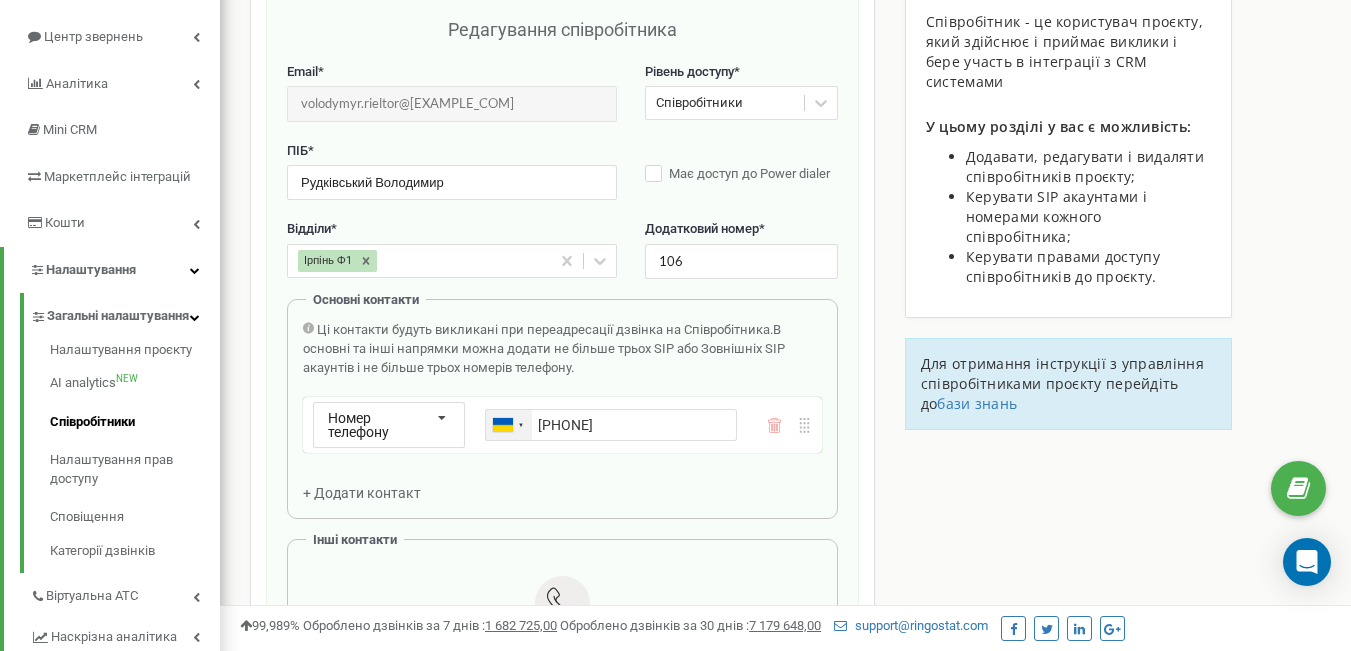 drag, startPoint x: 660, startPoint y: 427, endPoint x: 531, endPoint y: 426, distance: 129.00388 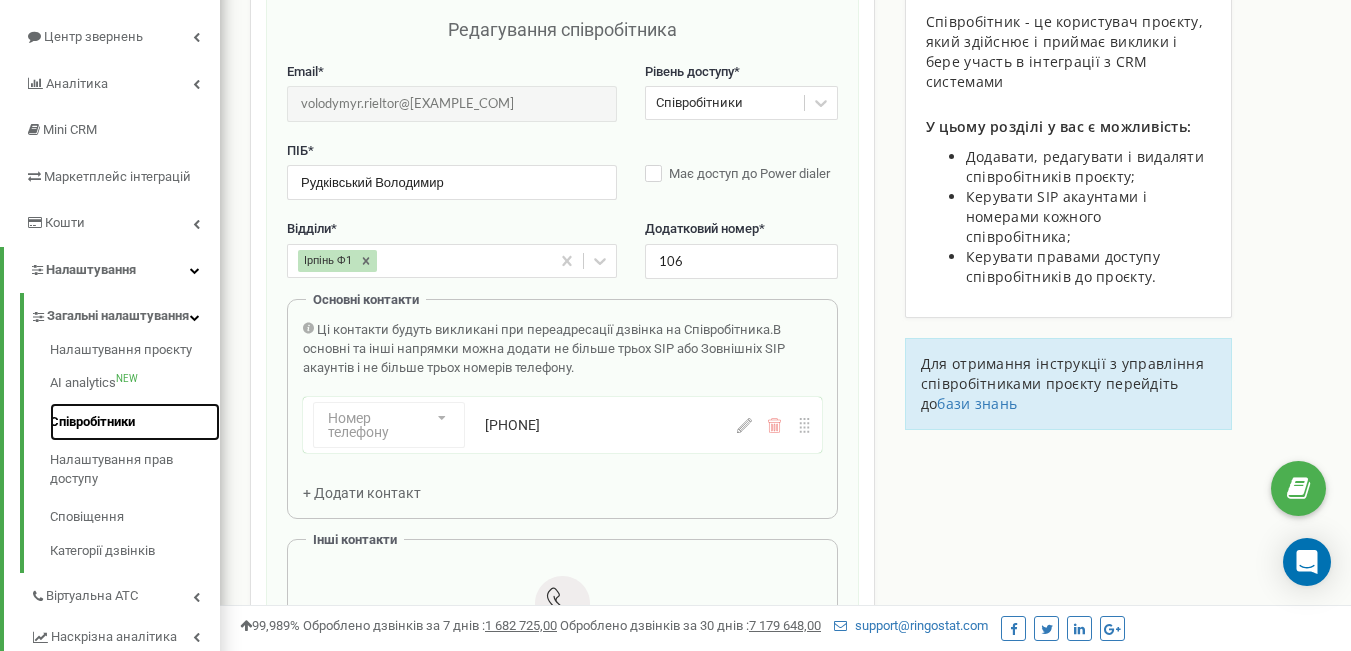 click on "Співробітники" at bounding box center [135, 422] 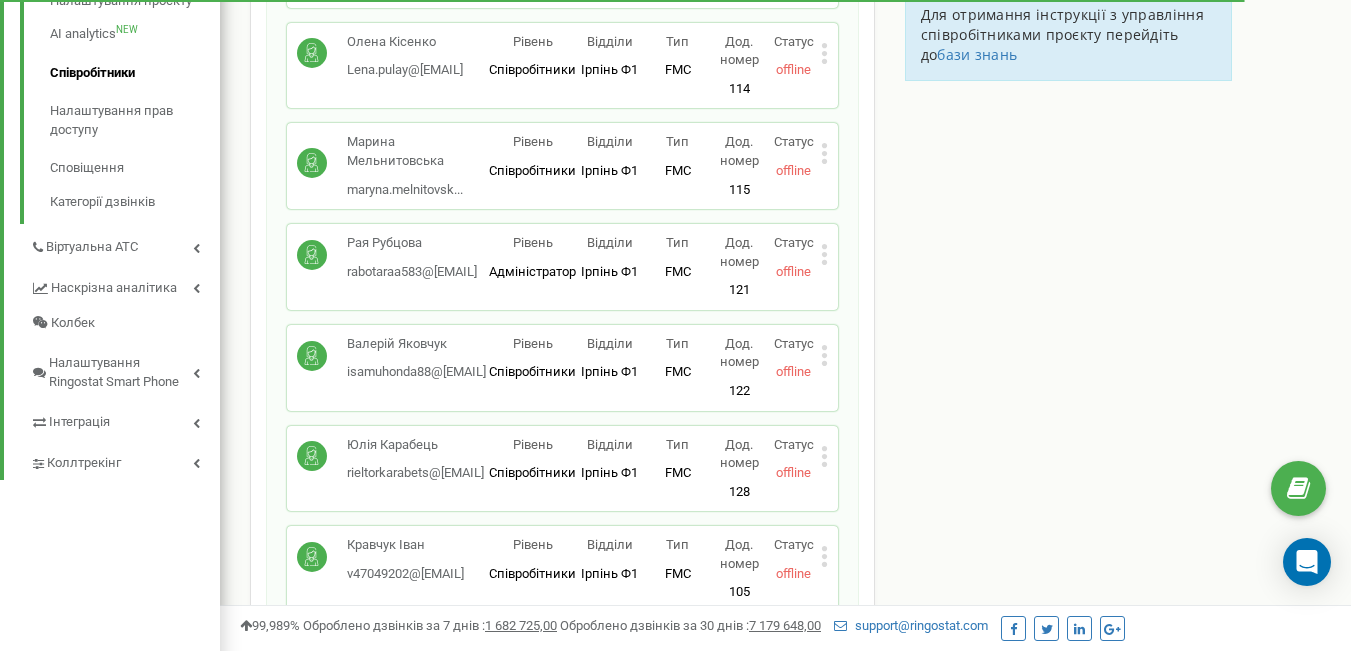 scroll, scrollTop: 0, scrollLeft: 0, axis: both 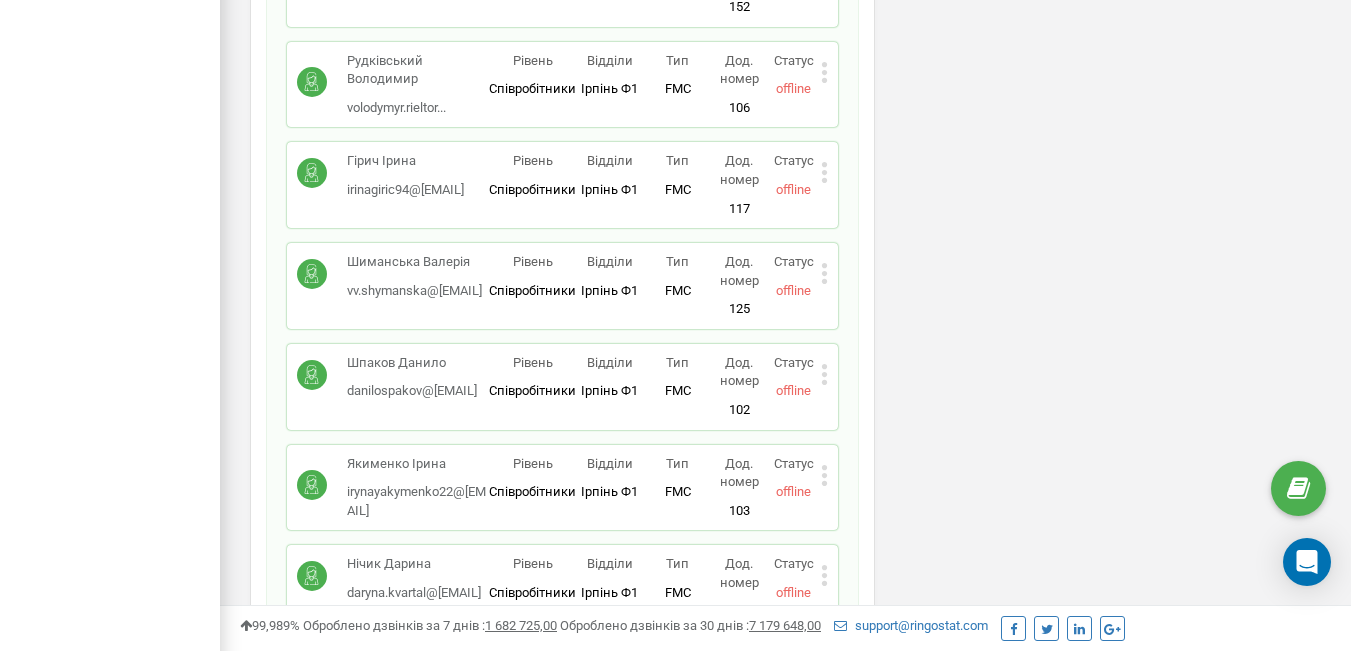 click 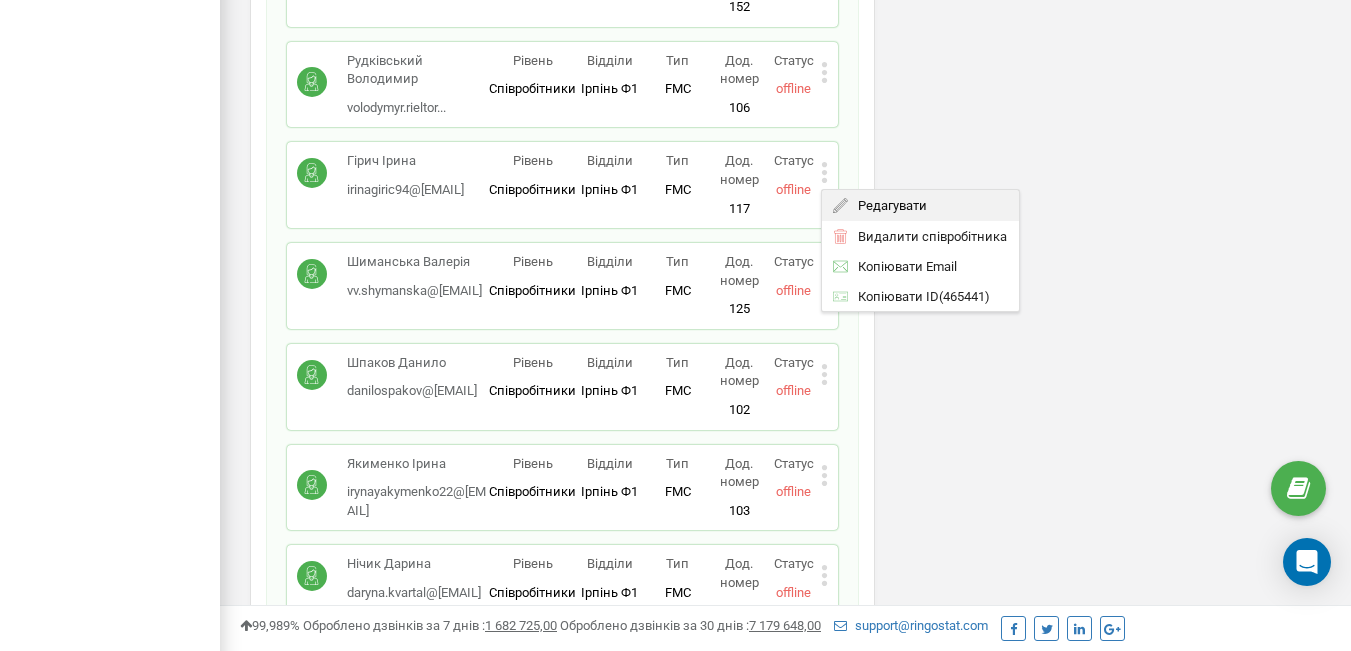 click 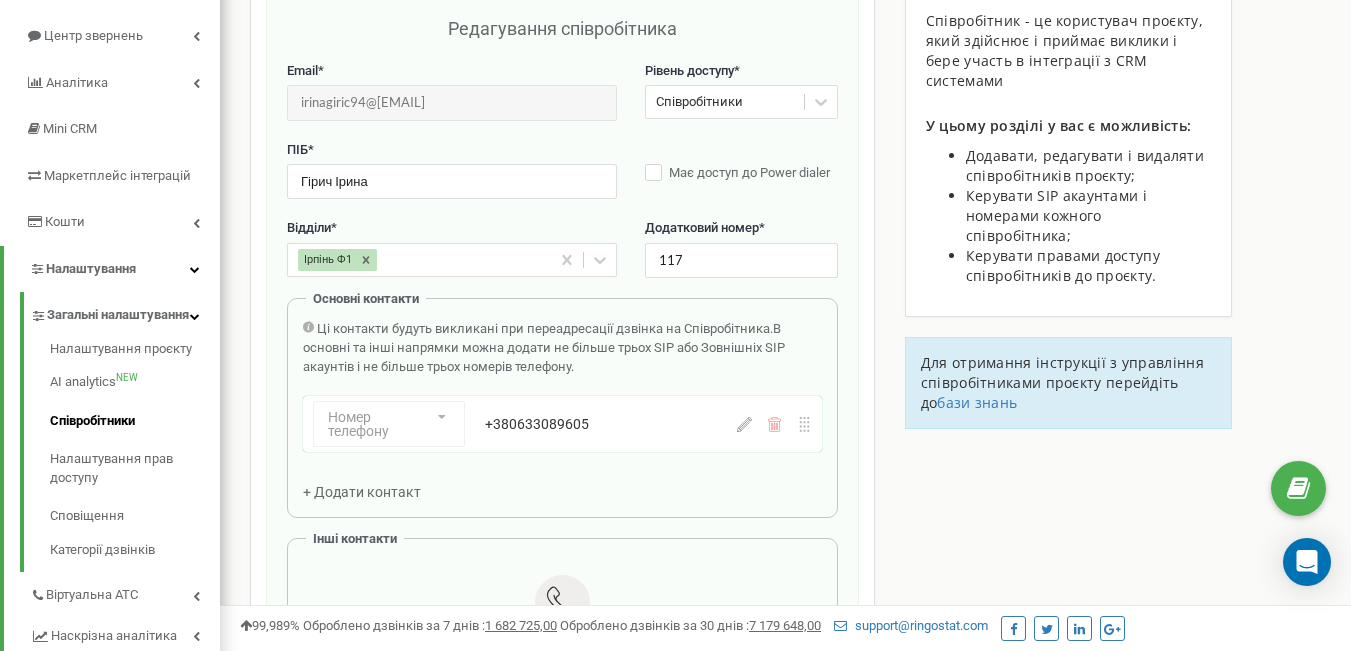 scroll, scrollTop: 200, scrollLeft: 0, axis: vertical 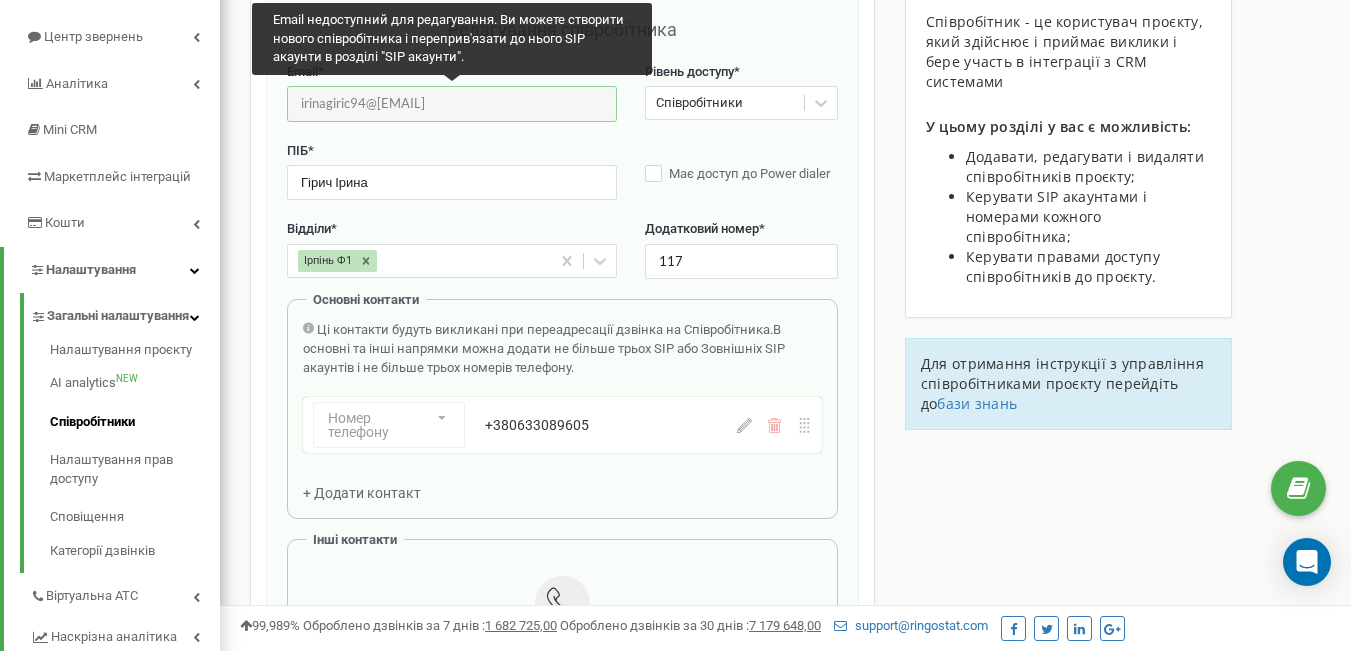 drag, startPoint x: 444, startPoint y: 109, endPoint x: 284, endPoint y: 109, distance: 160 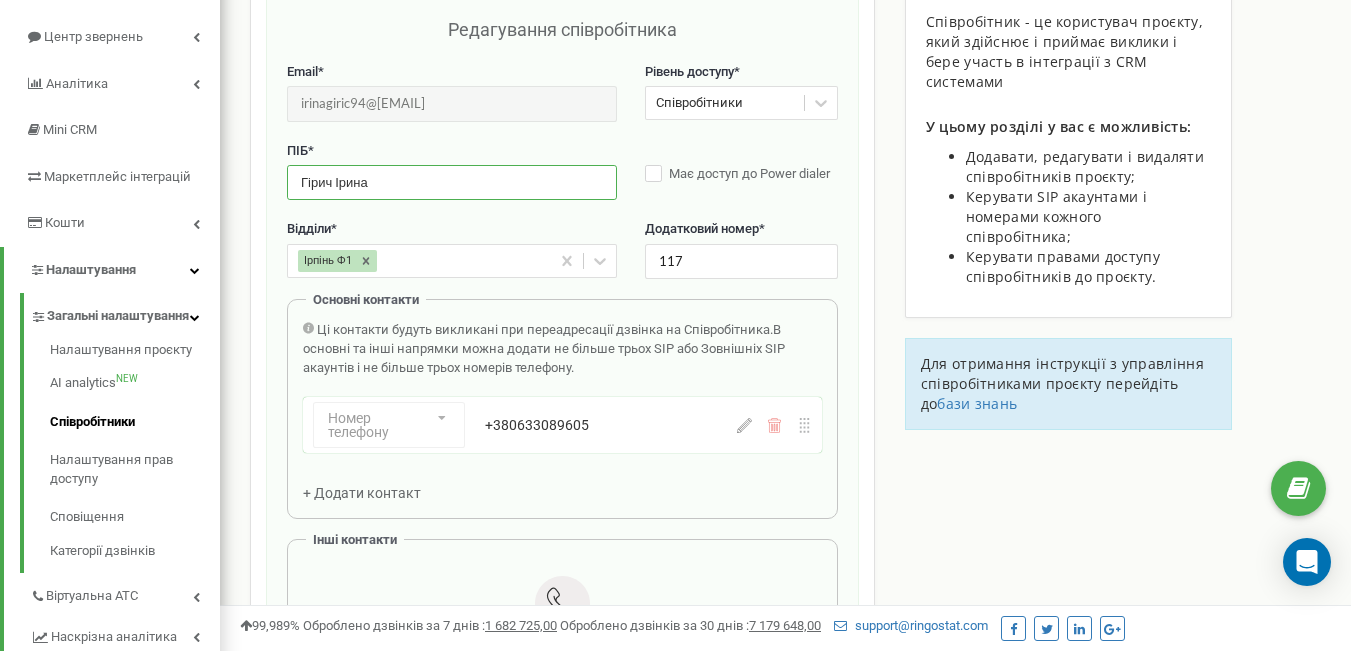 drag, startPoint x: 417, startPoint y: 179, endPoint x: 222, endPoint y: 183, distance: 195.04102 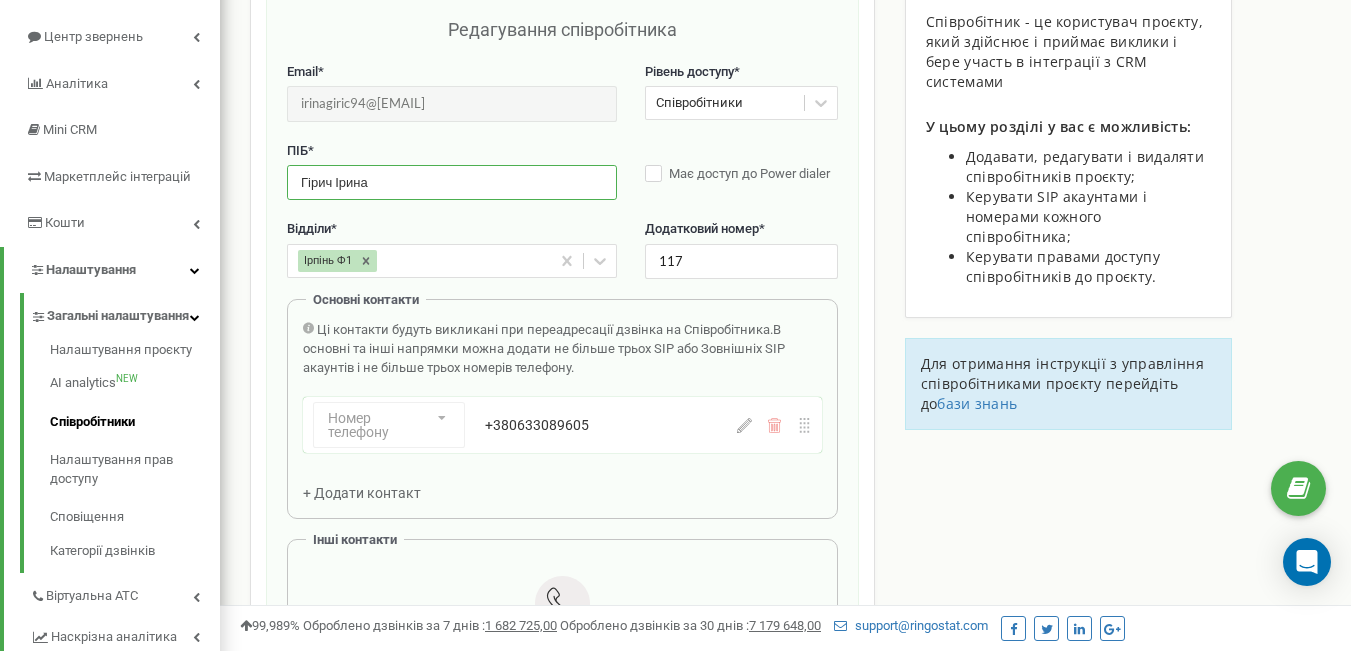 click 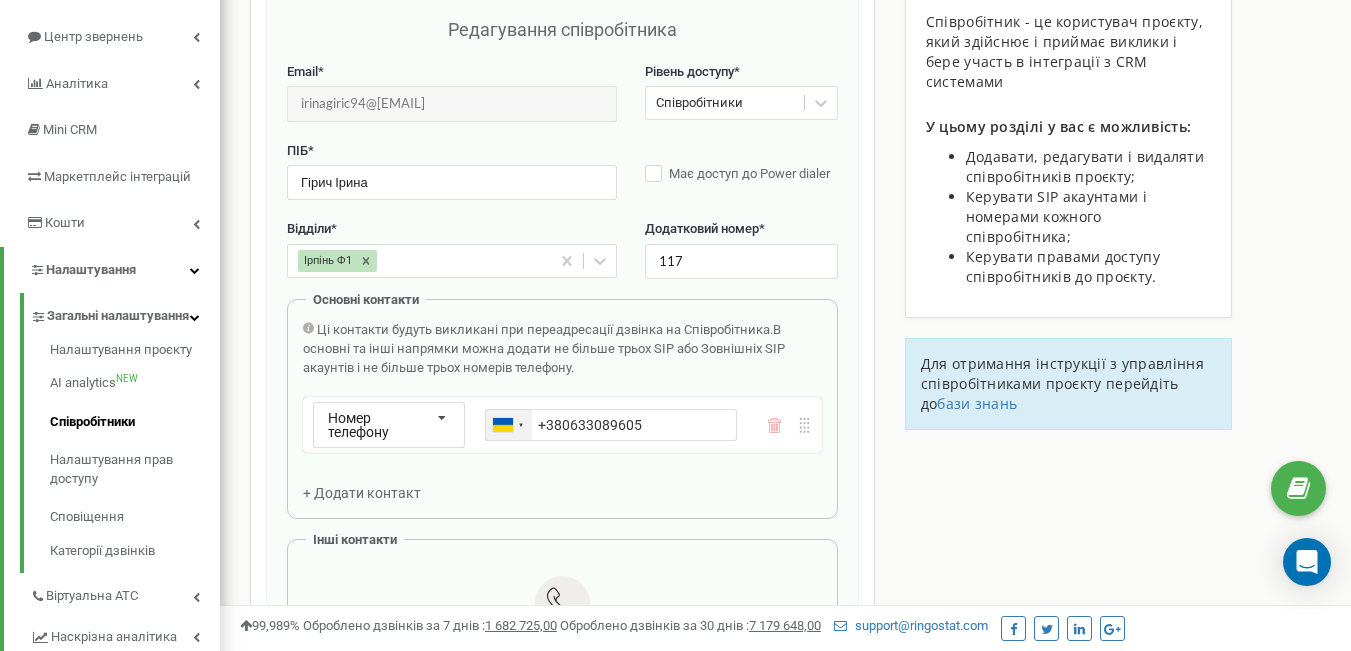 drag, startPoint x: 666, startPoint y: 418, endPoint x: 521, endPoint y: 418, distance: 145 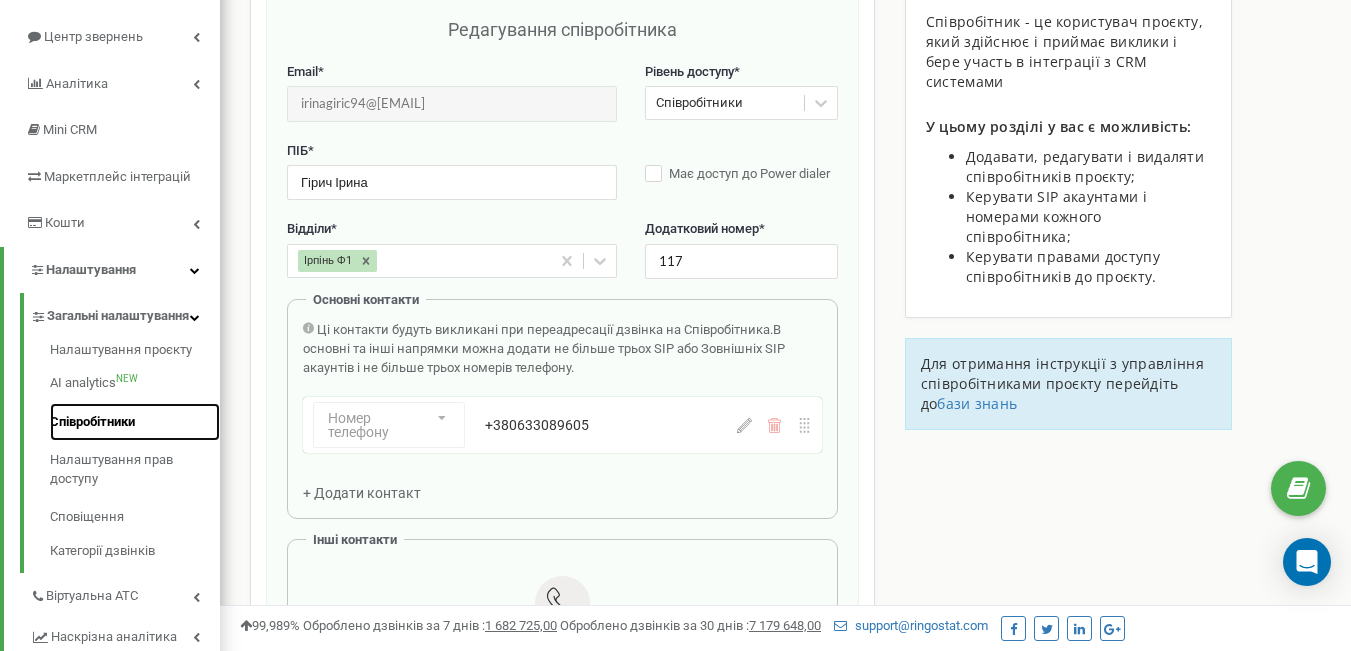 click on "Співробітники" at bounding box center (135, 422) 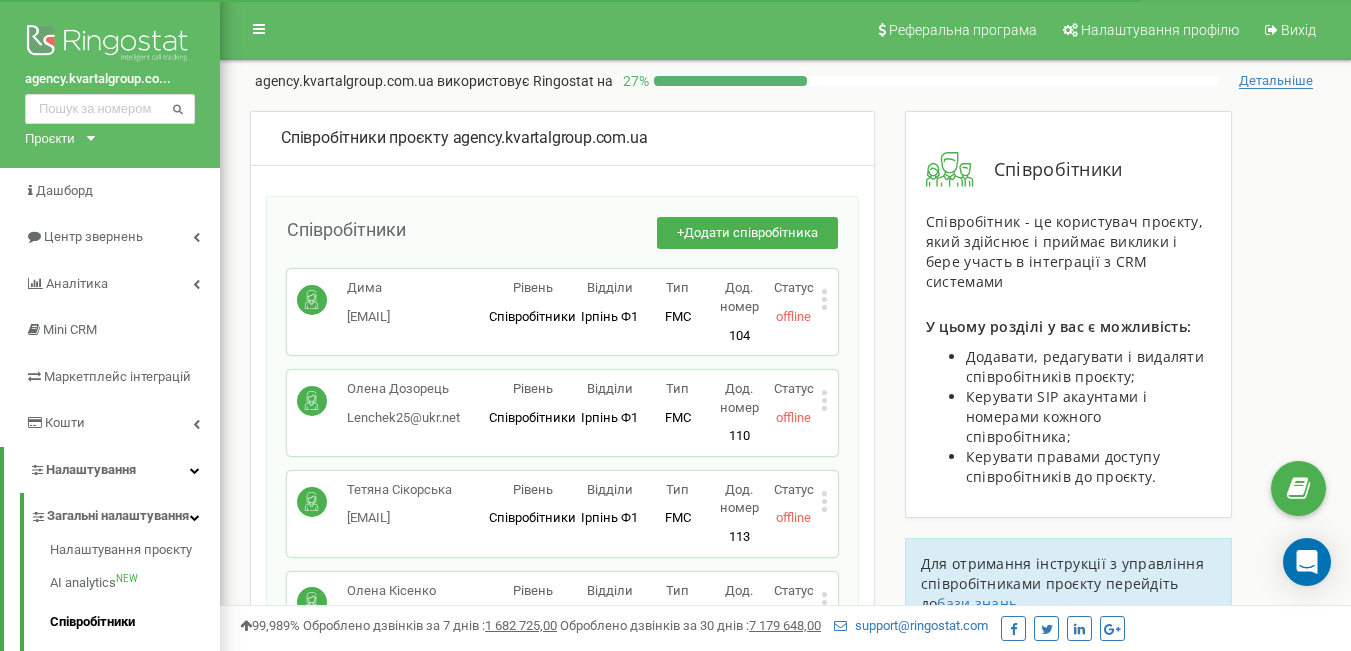 scroll, scrollTop: 100, scrollLeft: 0, axis: vertical 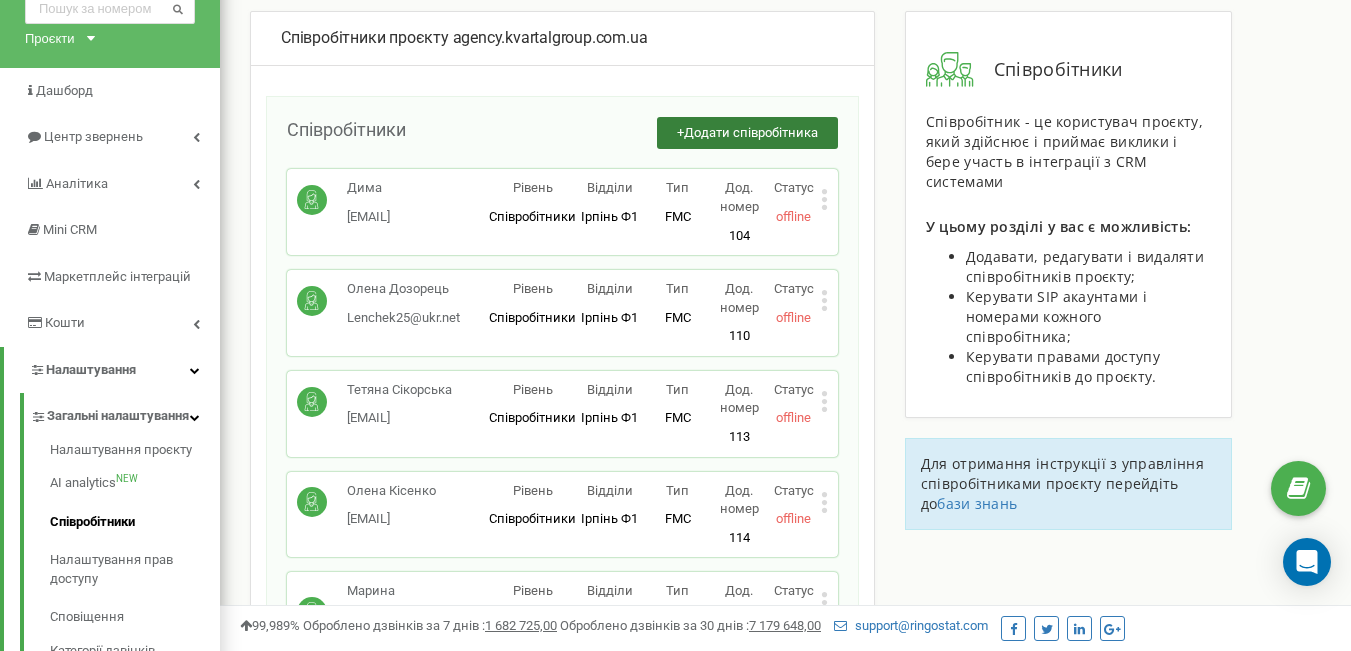 click on "Додати співробітника" at bounding box center (751, 132) 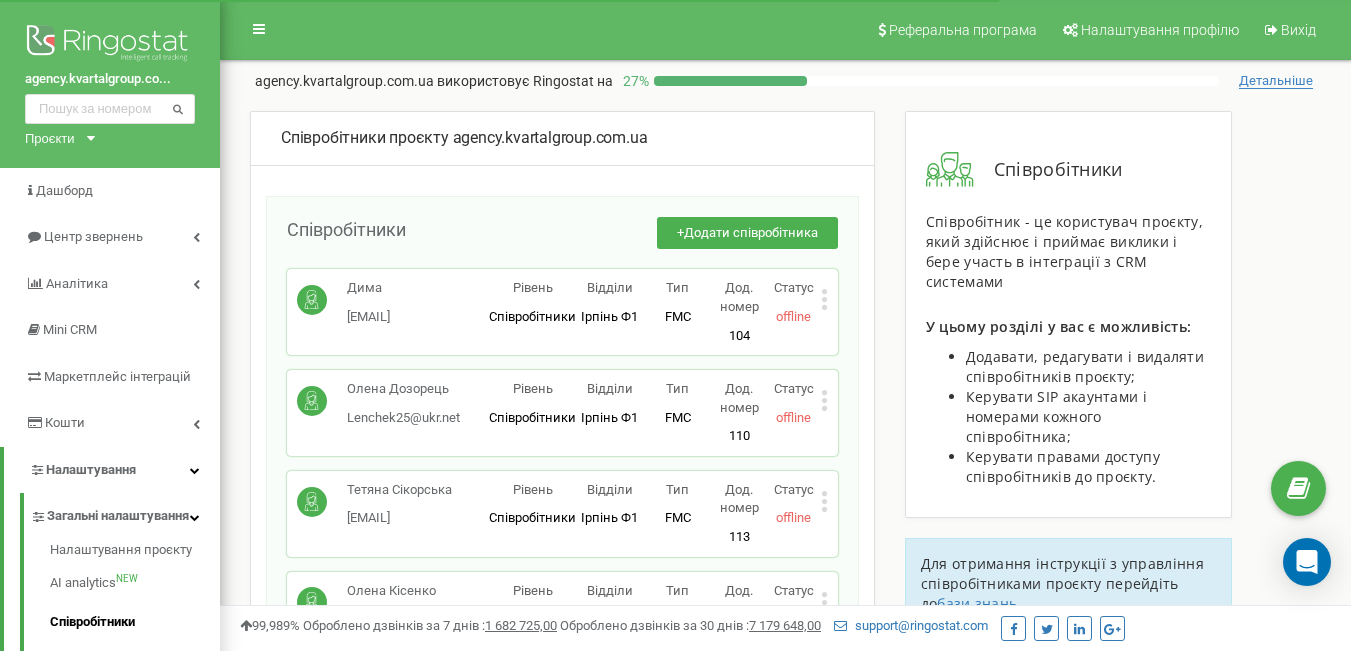 scroll, scrollTop: 0, scrollLeft: 0, axis: both 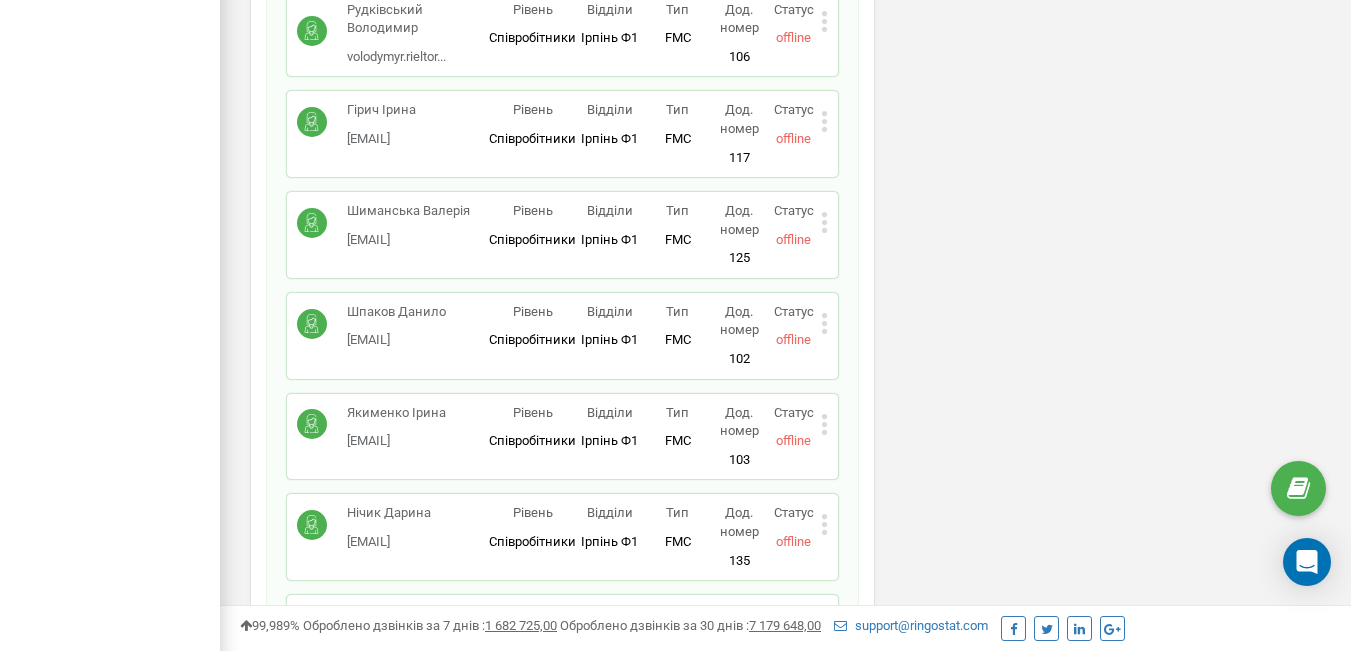 click 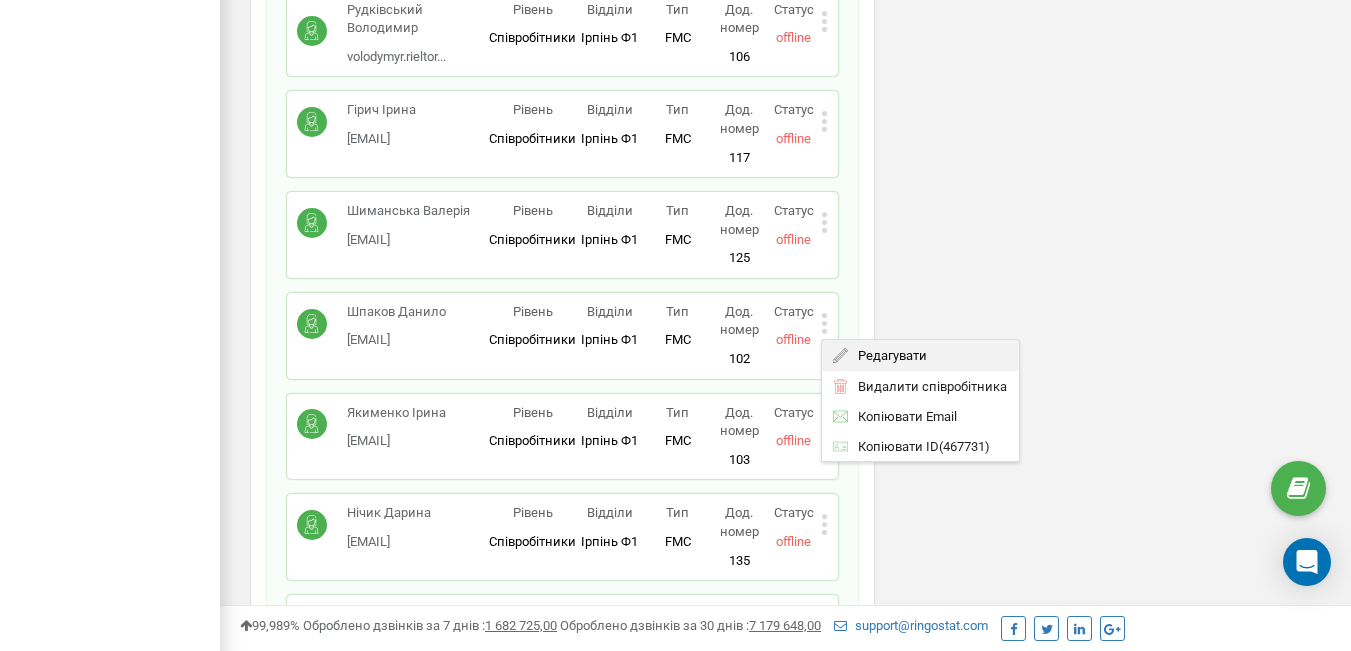 click on "Редагувати" at bounding box center (887, 355) 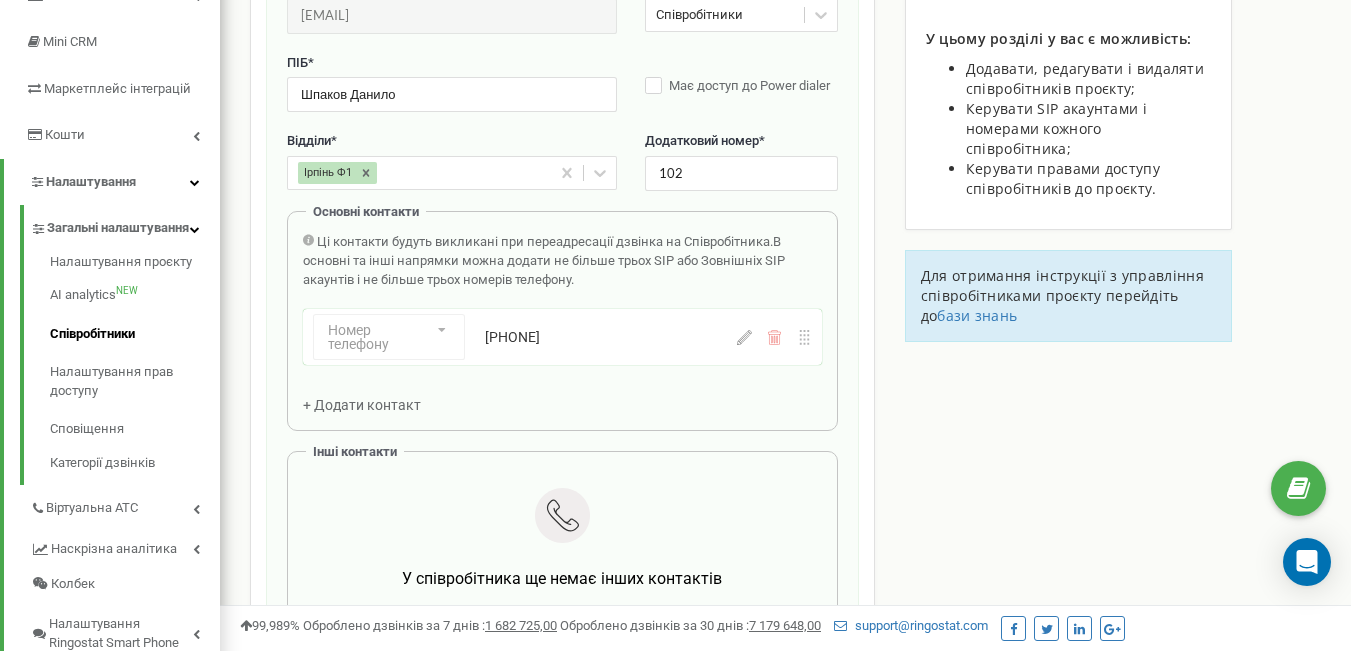 scroll, scrollTop: 200, scrollLeft: 0, axis: vertical 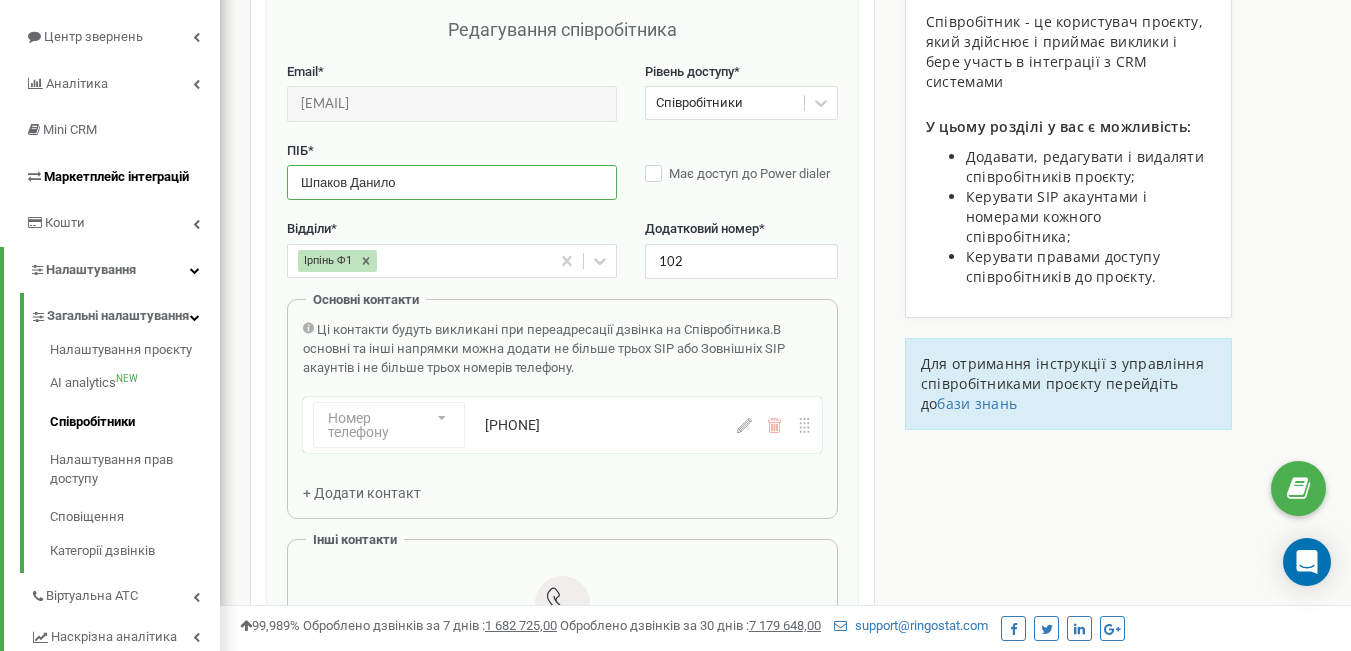 drag, startPoint x: 410, startPoint y: 187, endPoint x: 214, endPoint y: 193, distance: 196.09181 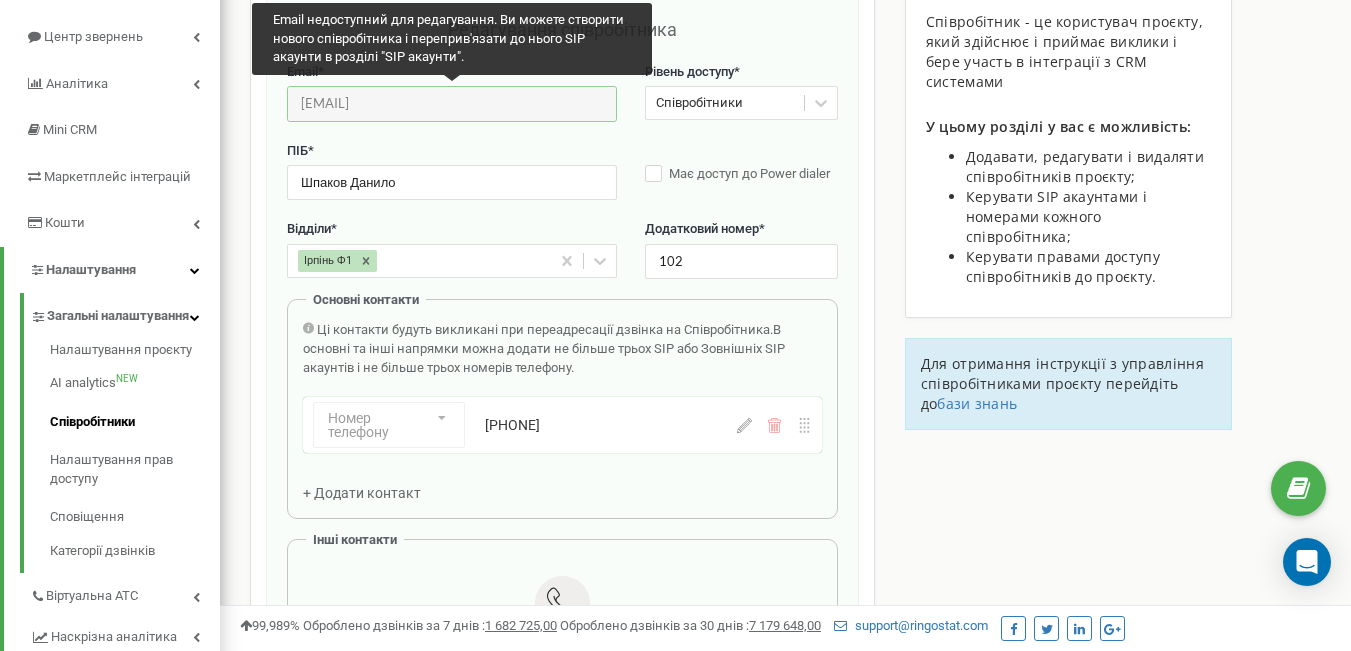 drag, startPoint x: 446, startPoint y: 104, endPoint x: 262, endPoint y: 98, distance: 184.0978 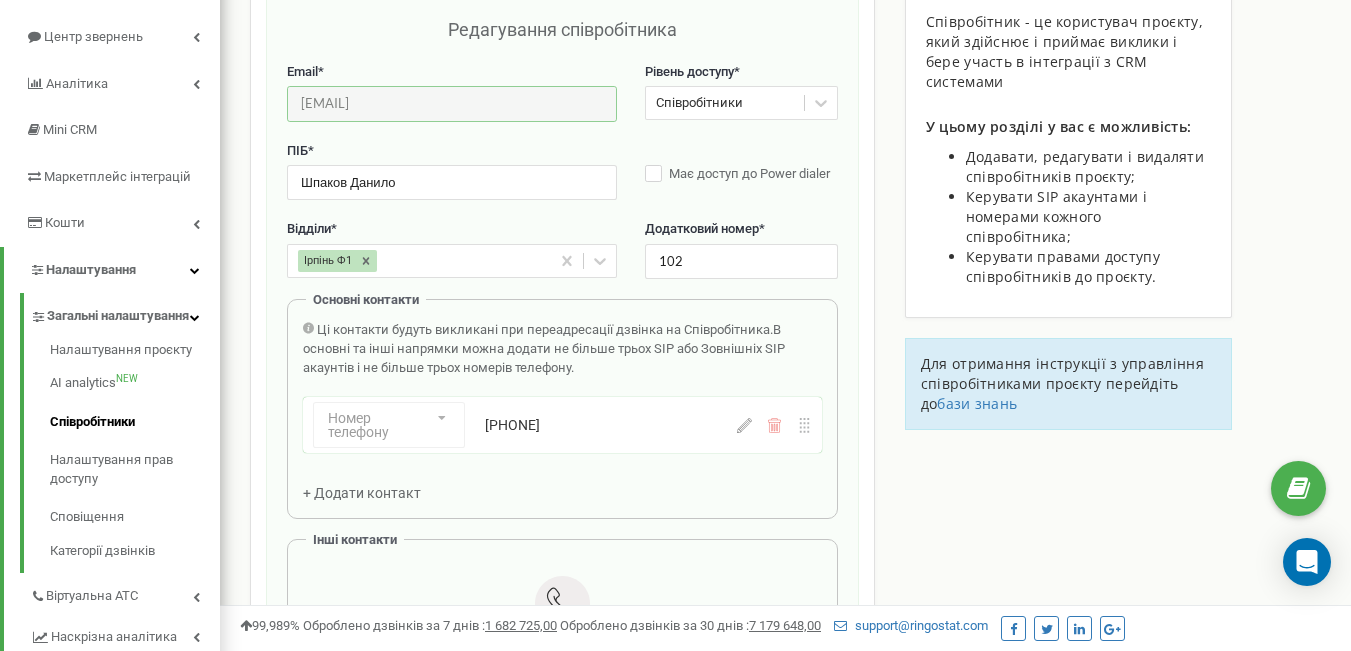 click 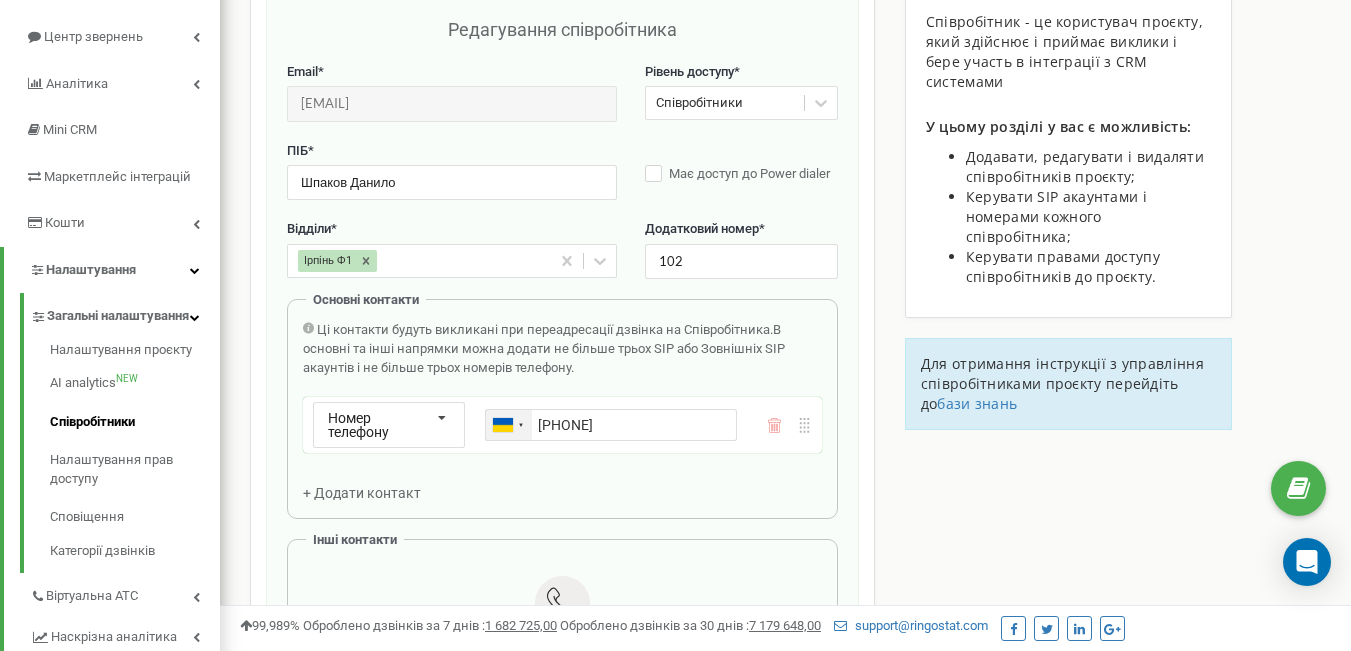 drag, startPoint x: 654, startPoint y: 427, endPoint x: 524, endPoint y: 423, distance: 130.06152 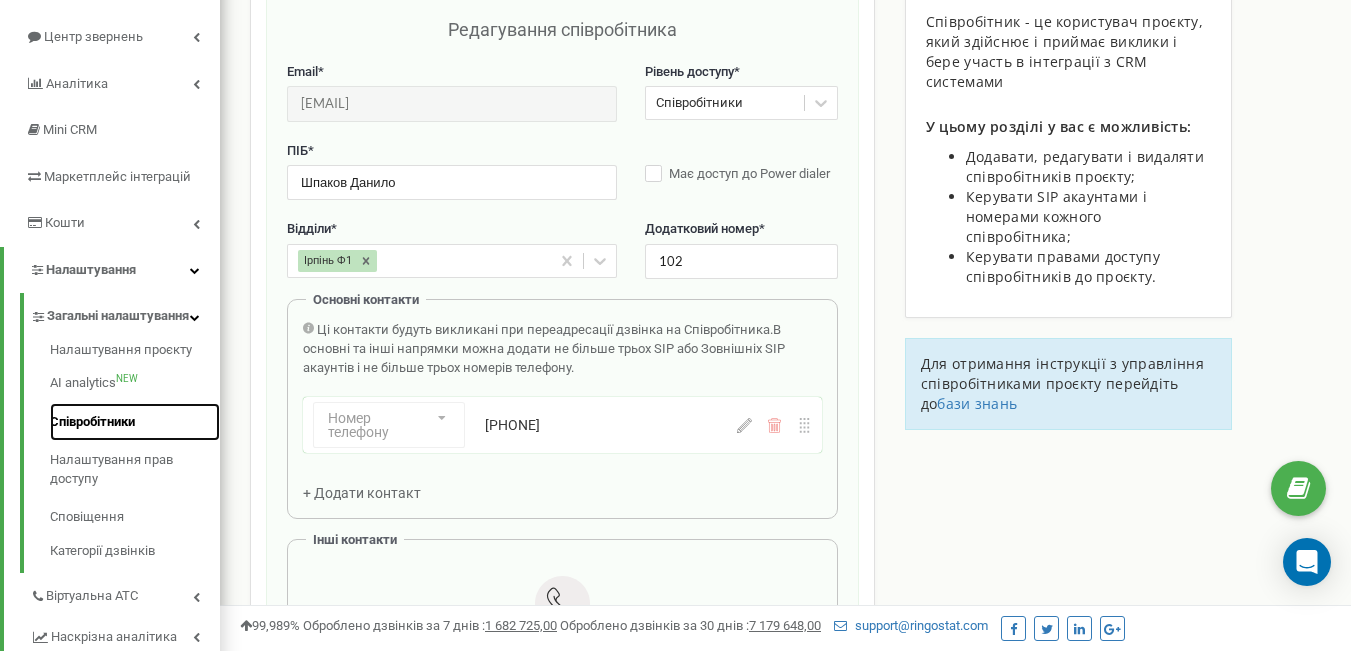 click on "Співробітники" at bounding box center (135, 422) 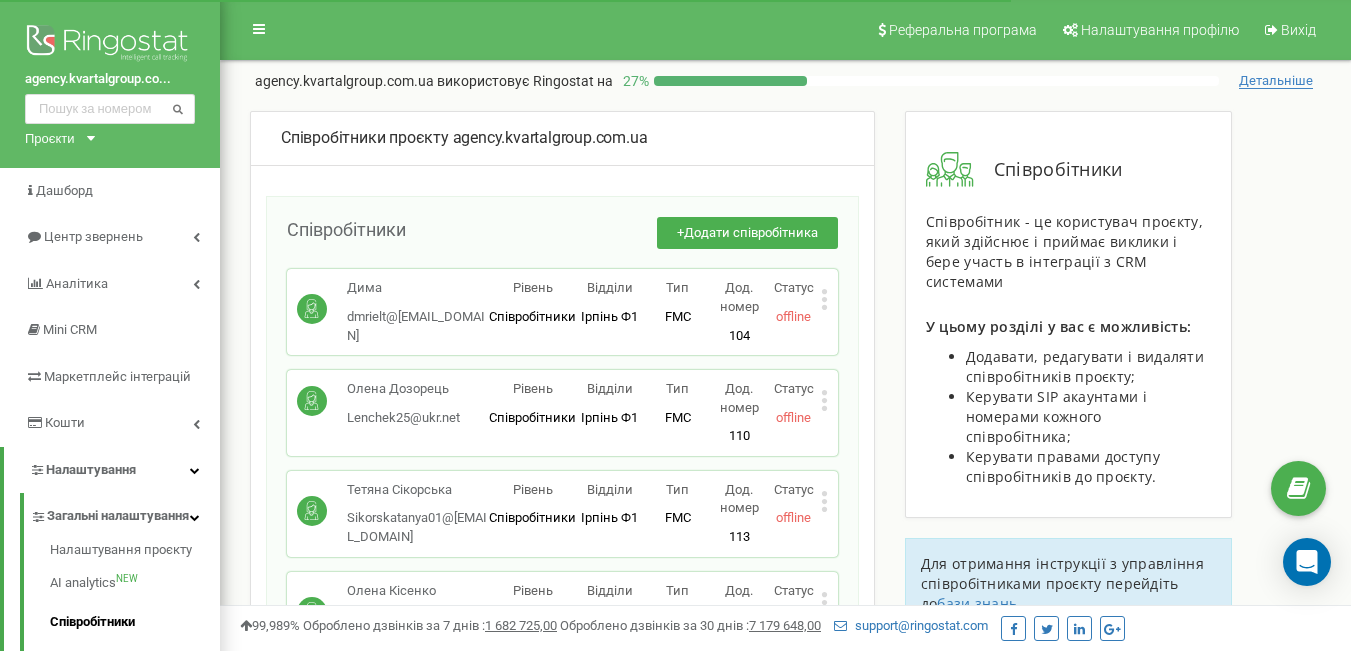 scroll, scrollTop: 0, scrollLeft: 0, axis: both 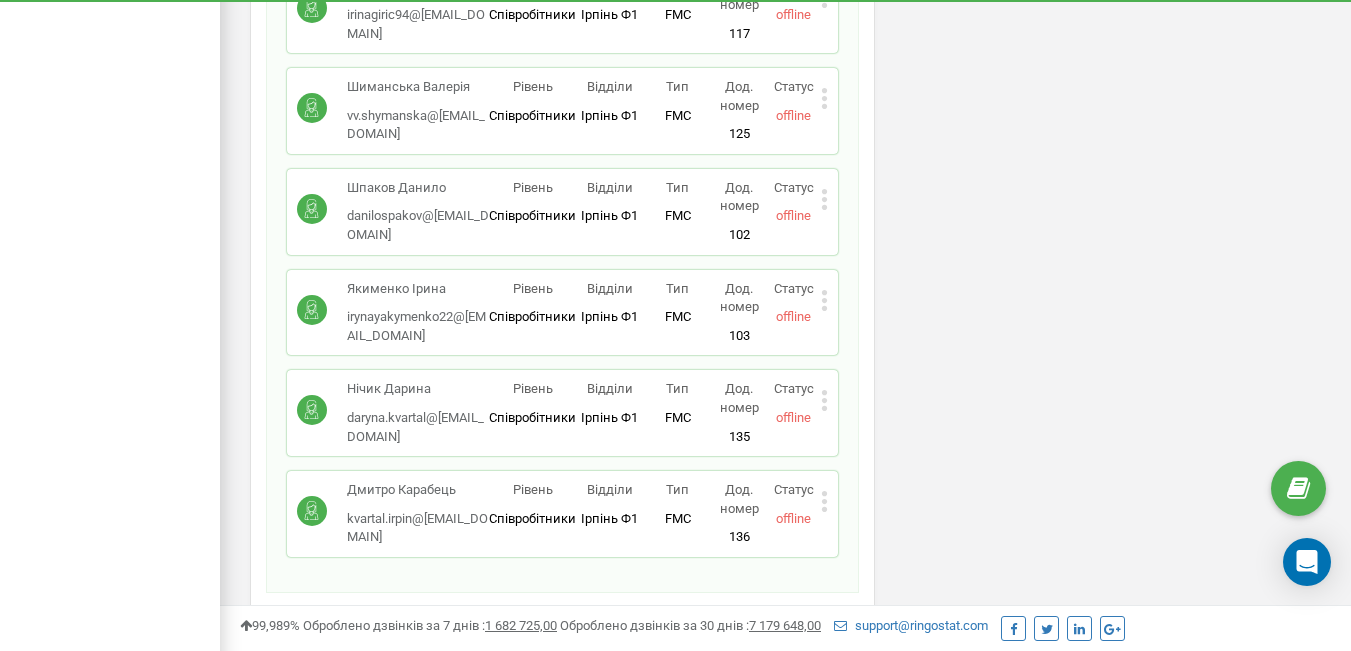 click 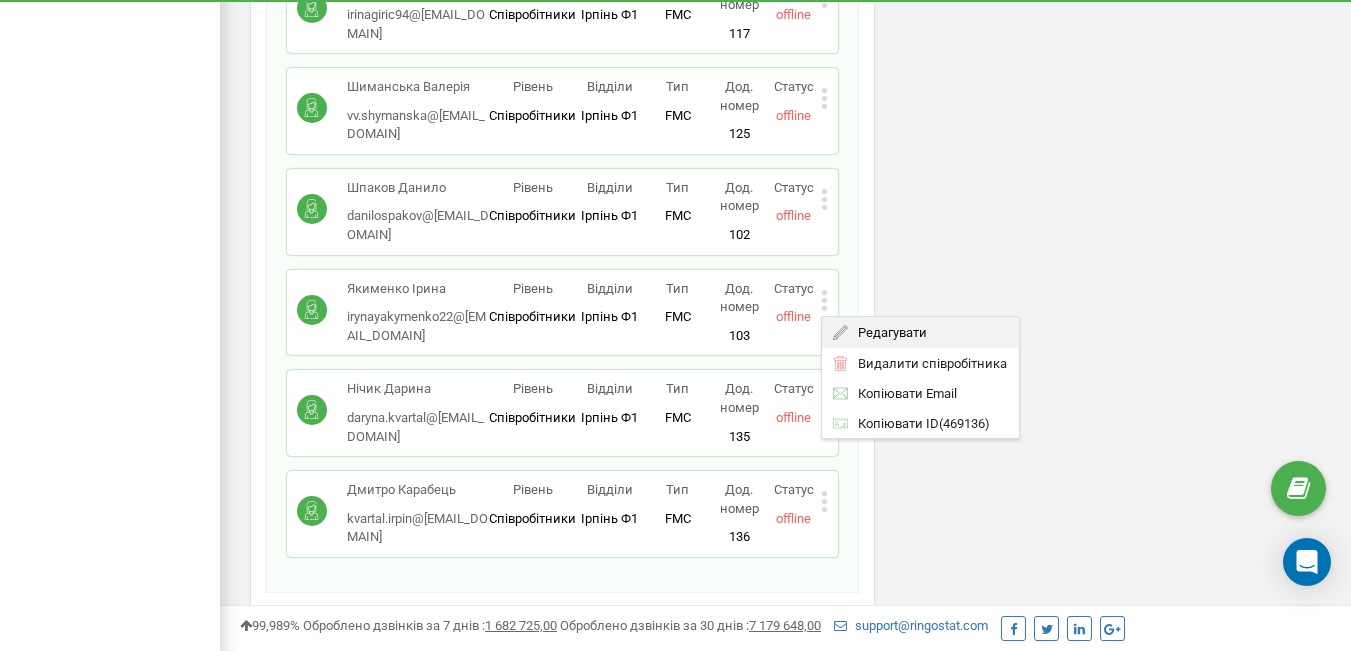 click on "Редагувати" at bounding box center (887, 332) 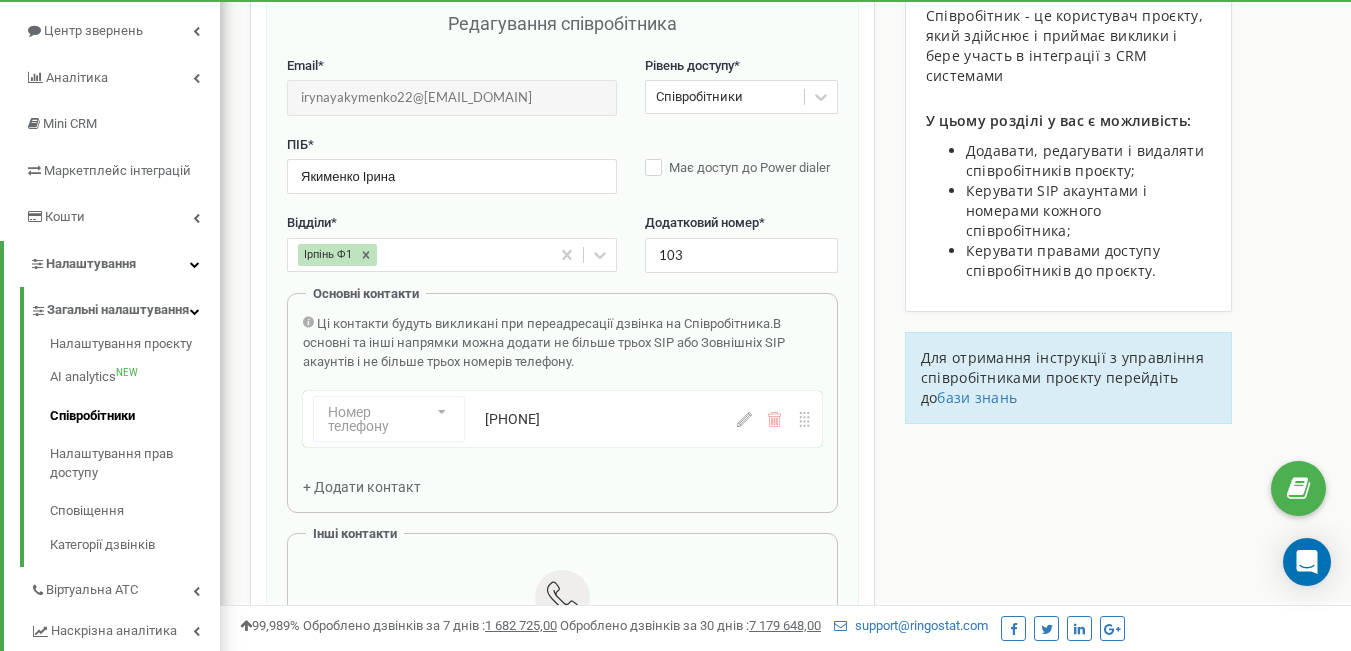 scroll, scrollTop: 200, scrollLeft: 0, axis: vertical 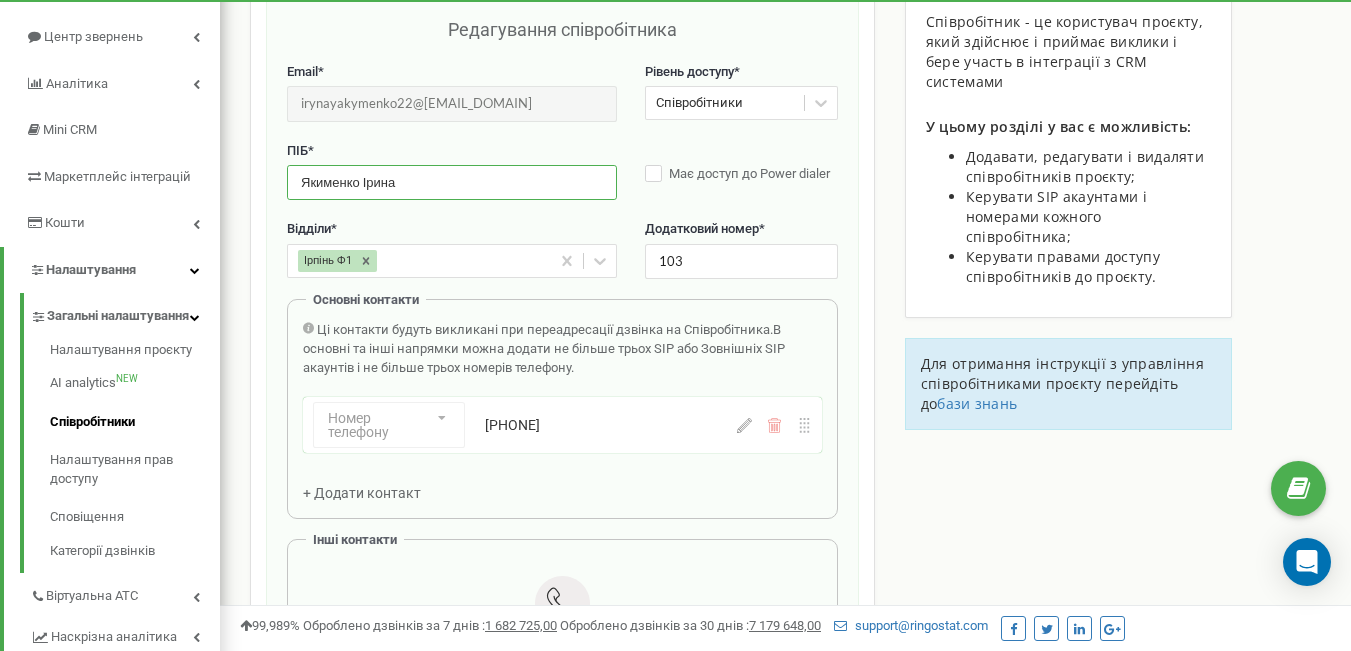drag, startPoint x: 418, startPoint y: 182, endPoint x: 275, endPoint y: 183, distance: 143.0035 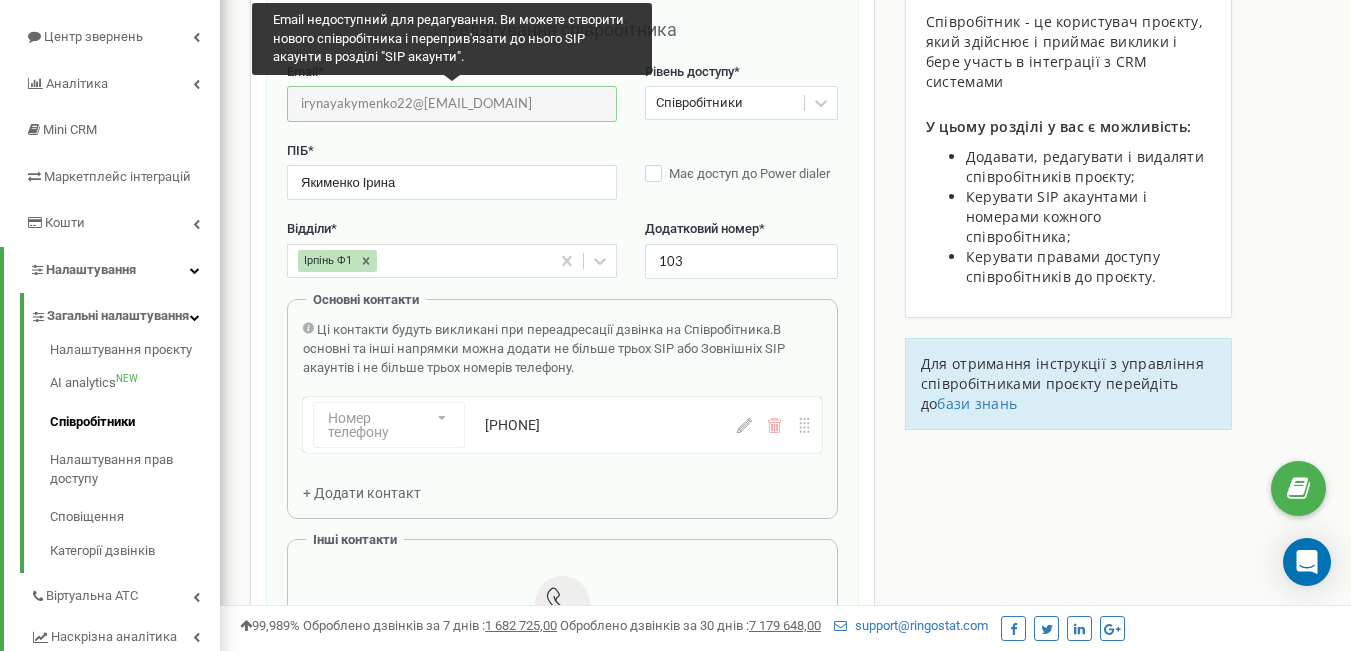 drag, startPoint x: 501, startPoint y: 99, endPoint x: 291, endPoint y: 98, distance: 210.00238 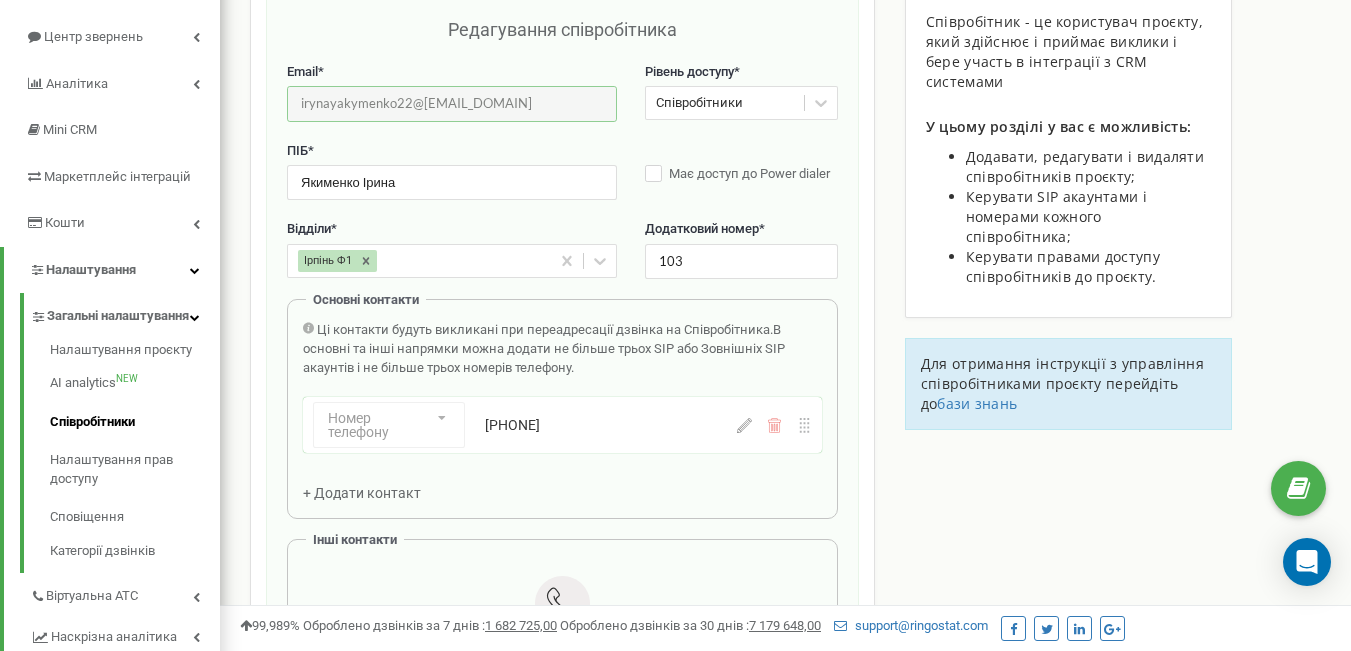 click 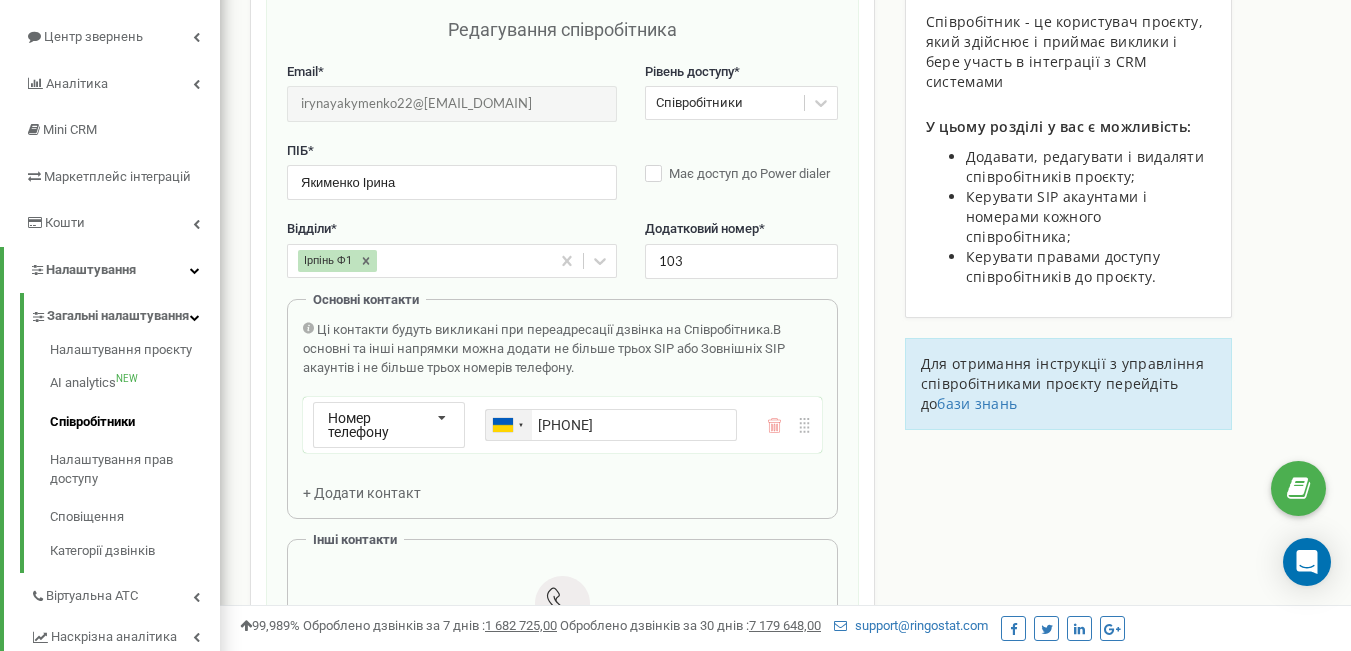 drag, startPoint x: 685, startPoint y: 426, endPoint x: 532, endPoint y: 430, distance: 153.05228 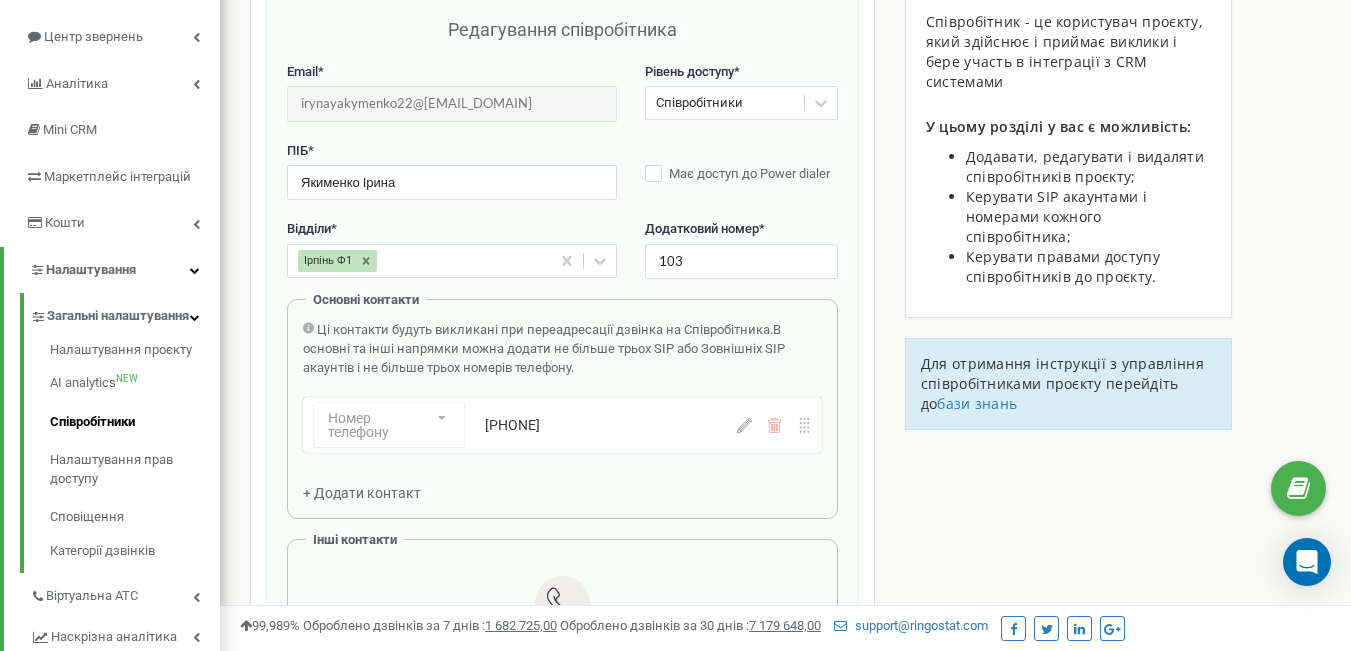 click 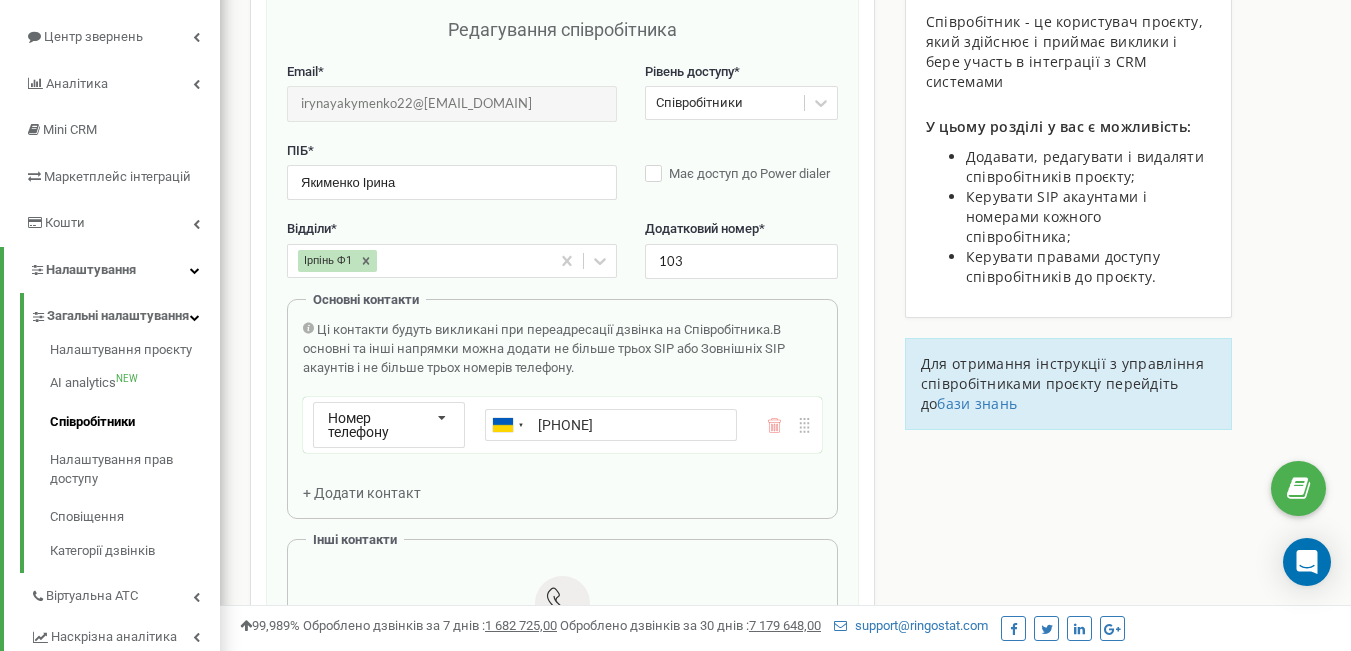 click on "+380735859610" at bounding box center (611, 425) 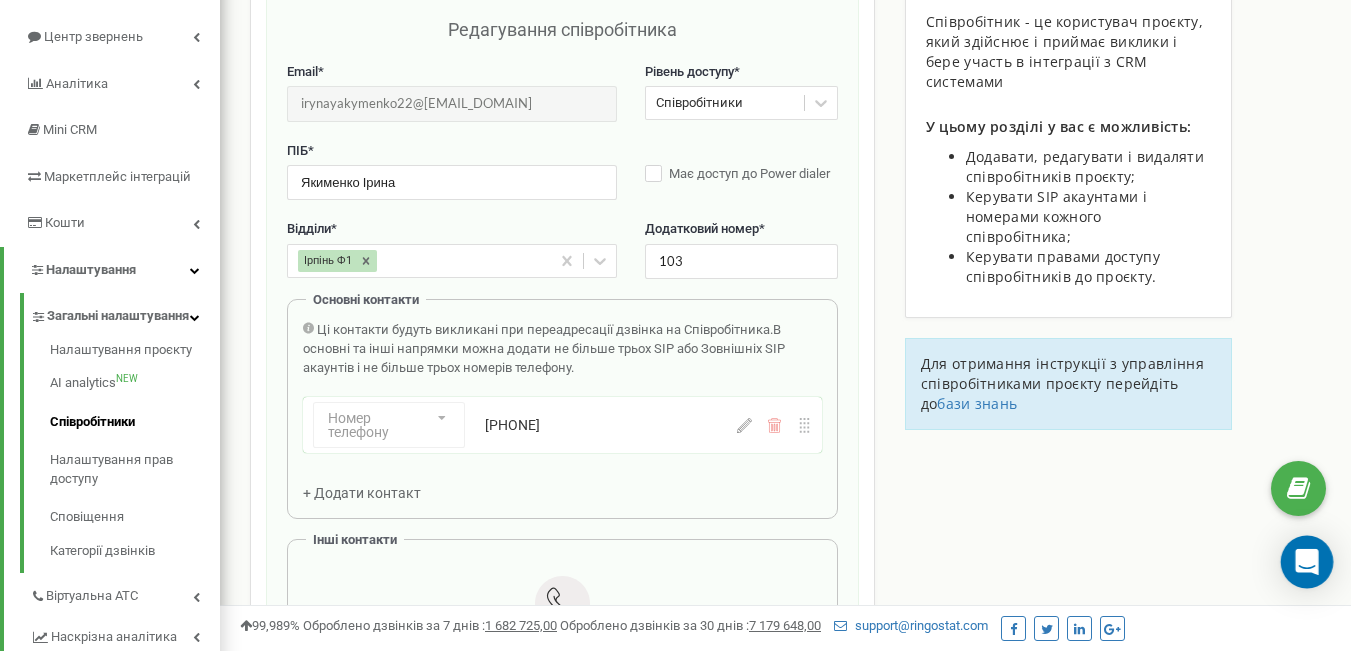 click at bounding box center (1307, 562) 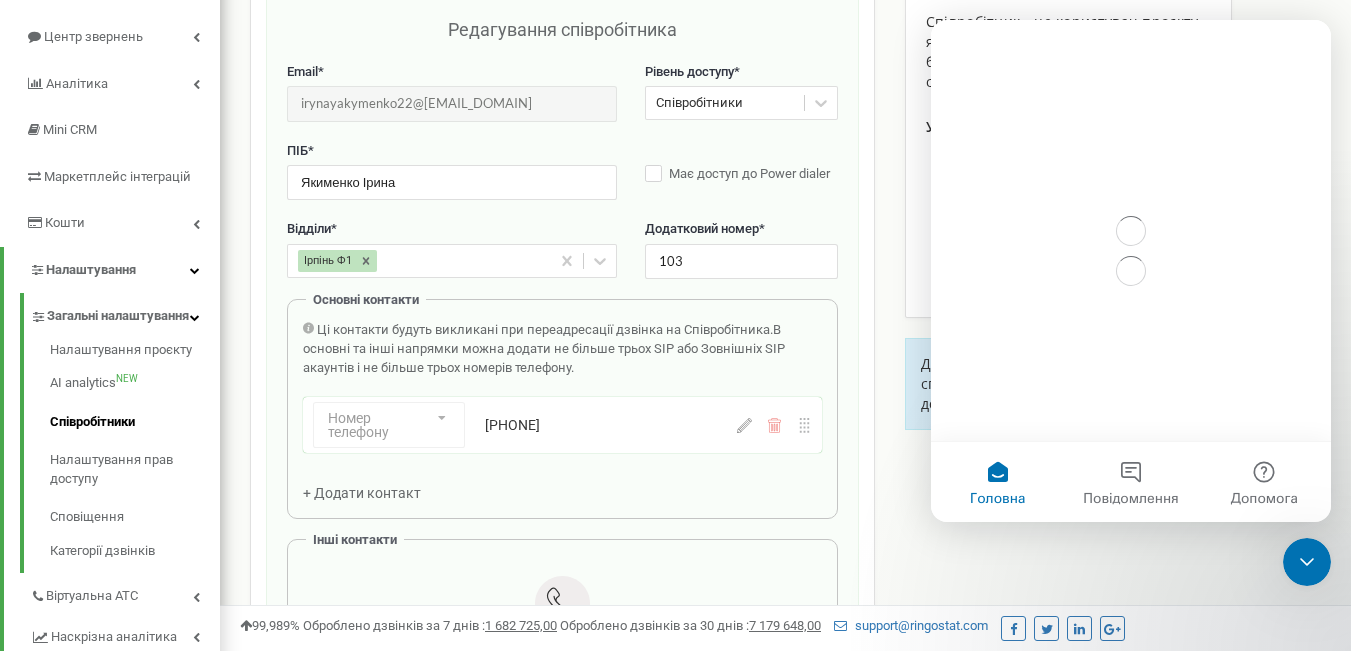 scroll, scrollTop: 0, scrollLeft: 0, axis: both 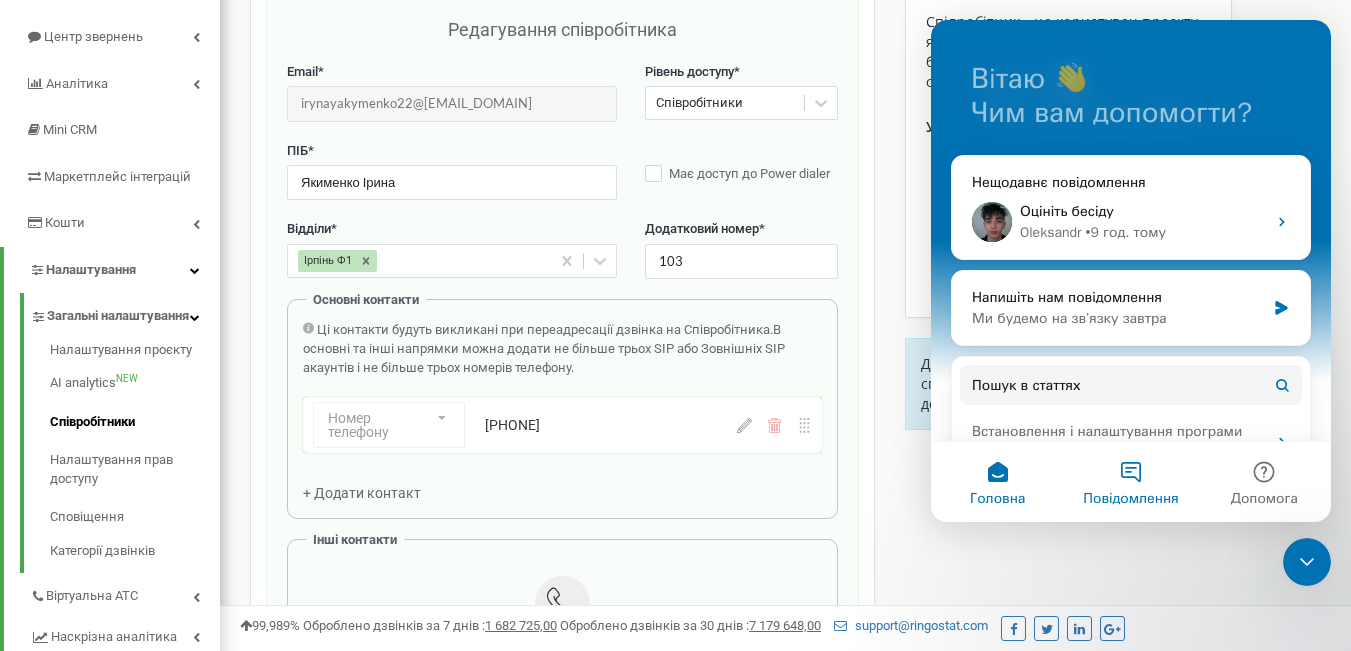 click on "Повідомлення" at bounding box center [1130, 482] 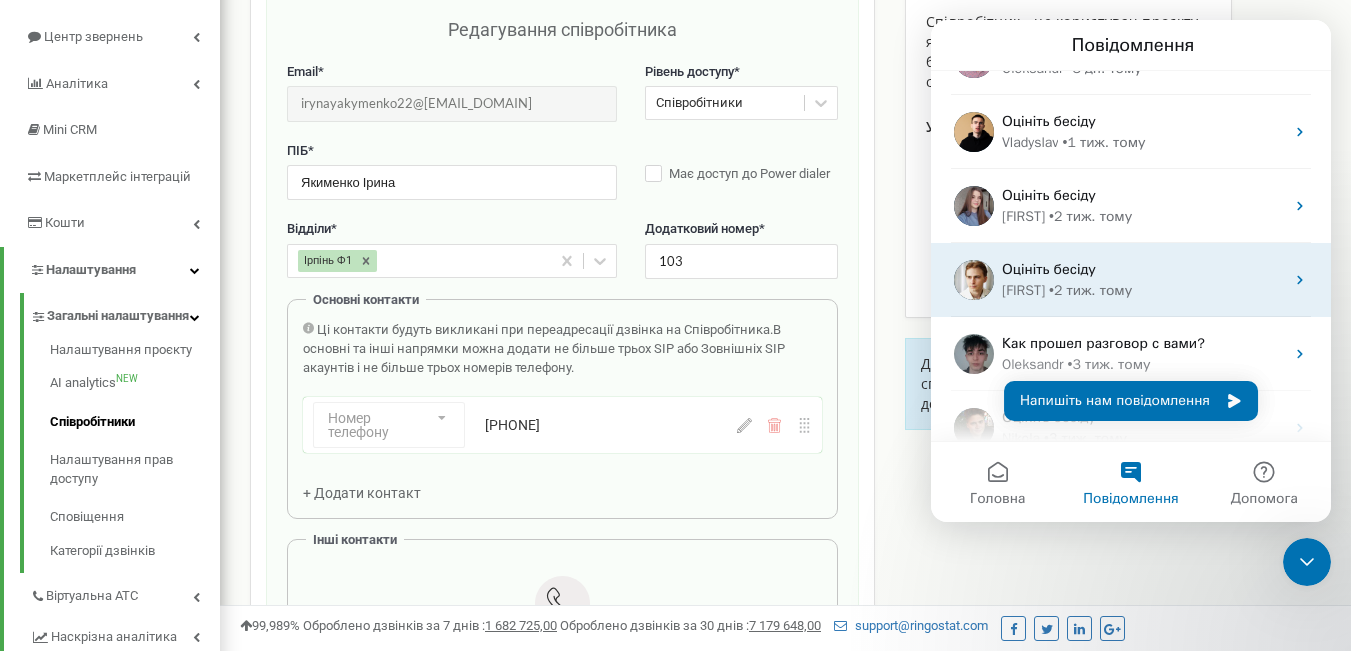scroll, scrollTop: 200, scrollLeft: 0, axis: vertical 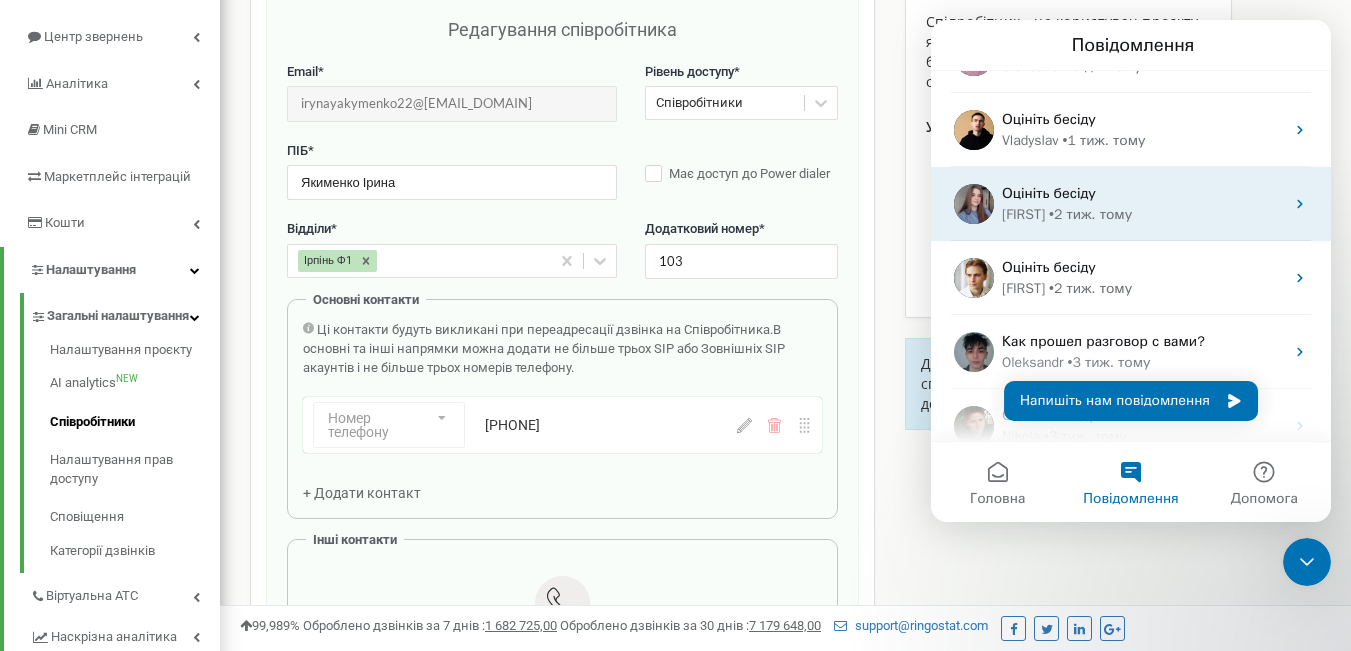 click on "Tetiana •  2 тиж. тому" at bounding box center [1143, 214] 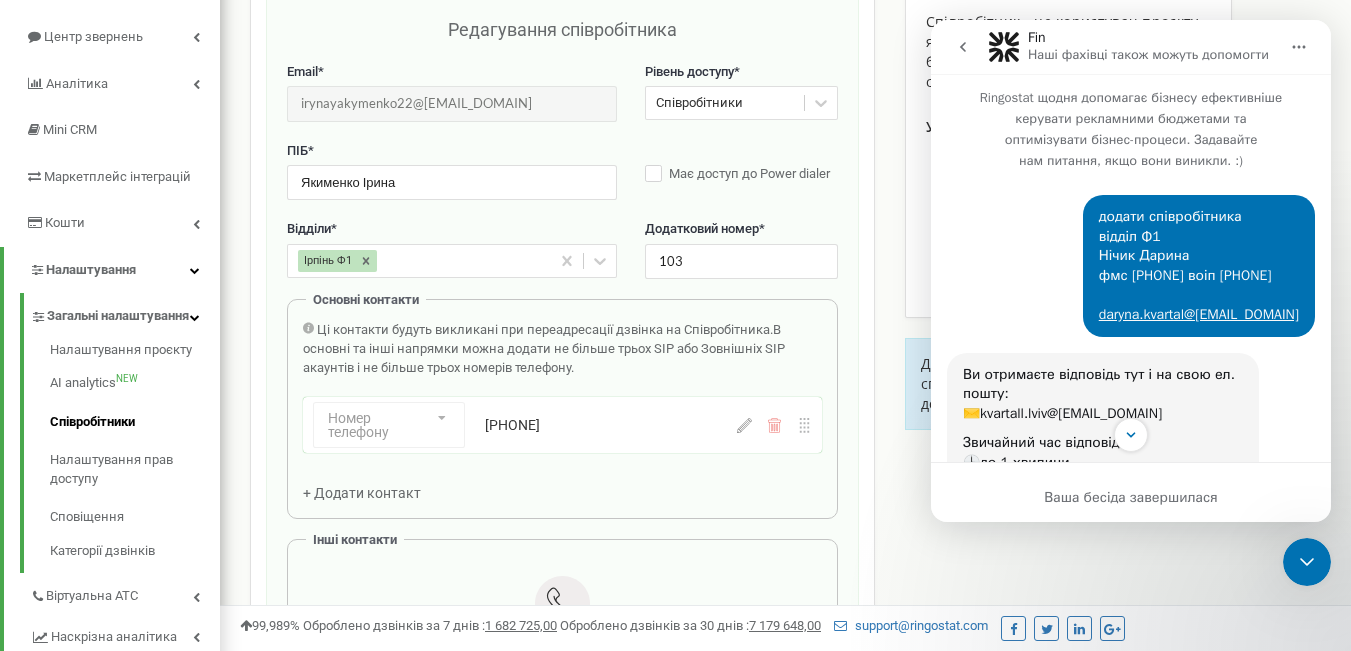 scroll, scrollTop: 0, scrollLeft: 0, axis: both 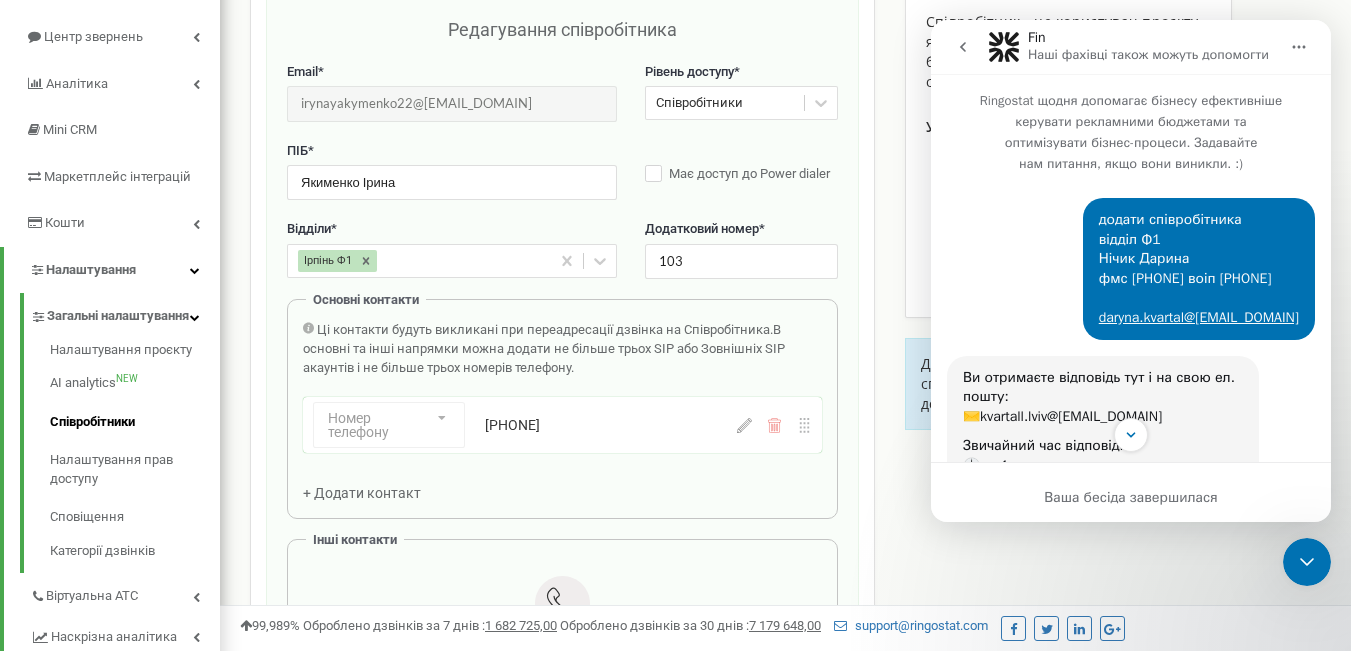 drag, startPoint x: 960, startPoint y: 41, endPoint x: 981, endPoint y: 92, distance: 55.154327 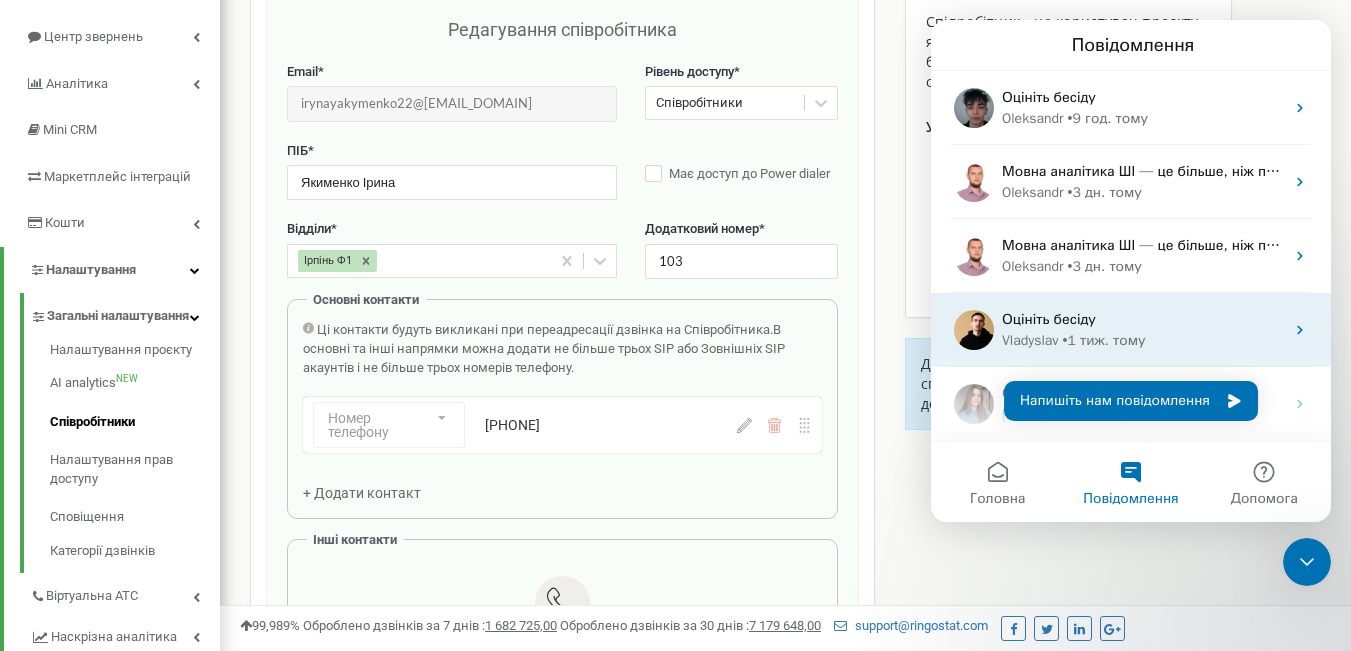 click on "Оцініть бесіду" at bounding box center (1143, 319) 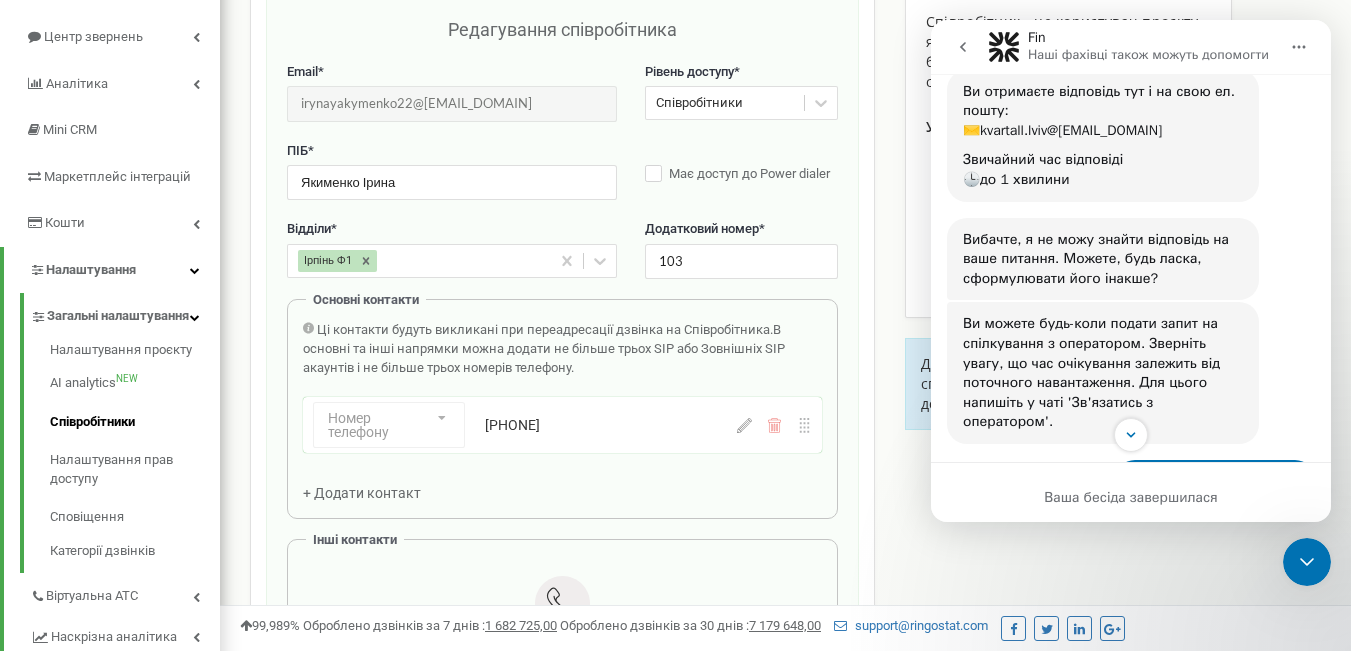 scroll, scrollTop: 0, scrollLeft: 0, axis: both 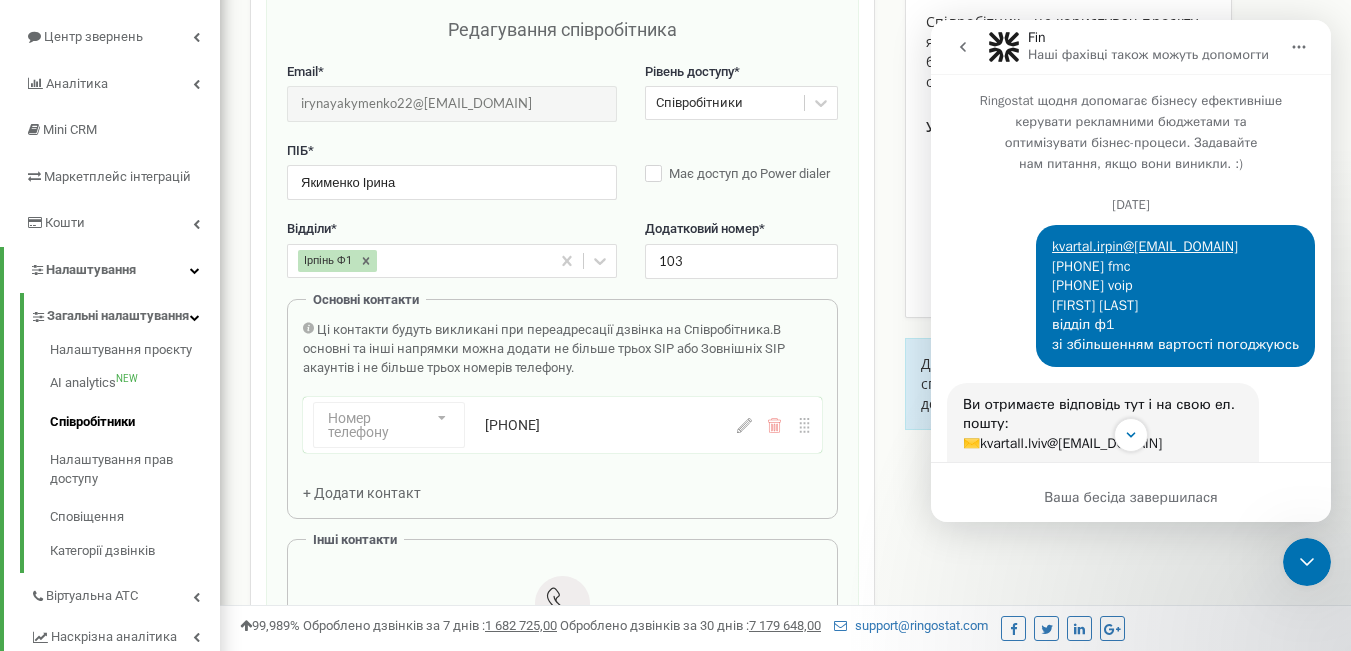 click 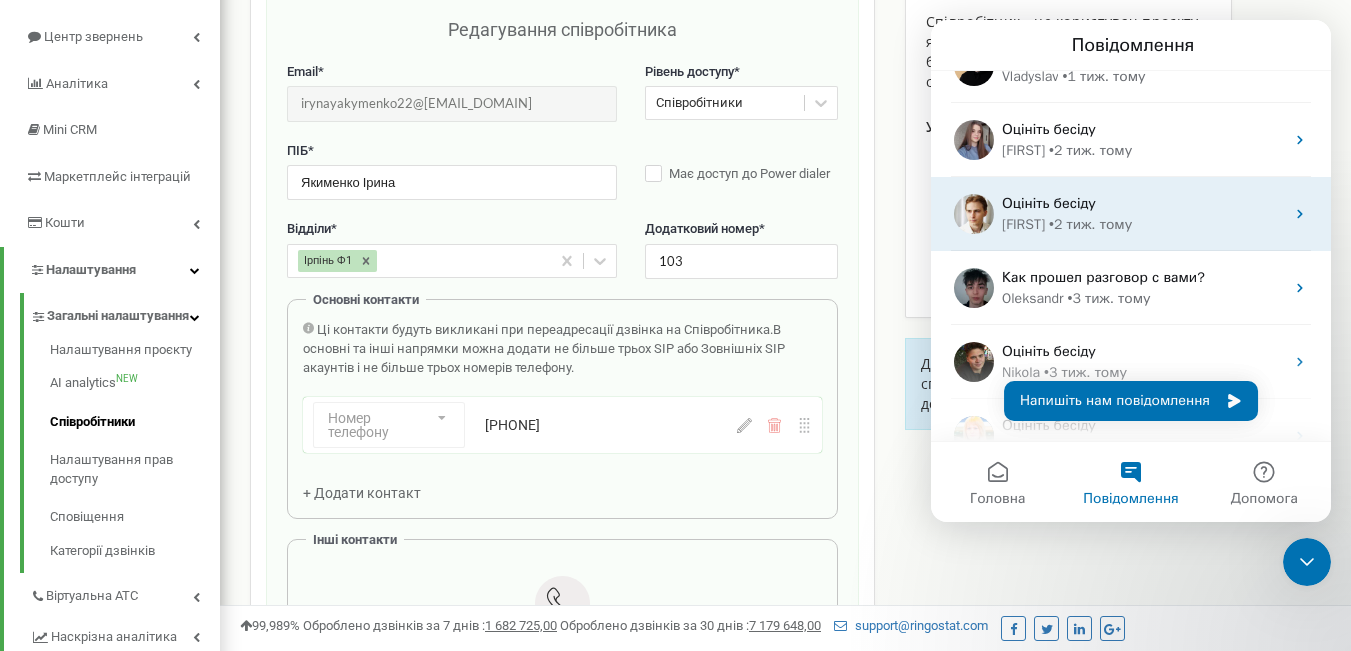 scroll, scrollTop: 300, scrollLeft: 0, axis: vertical 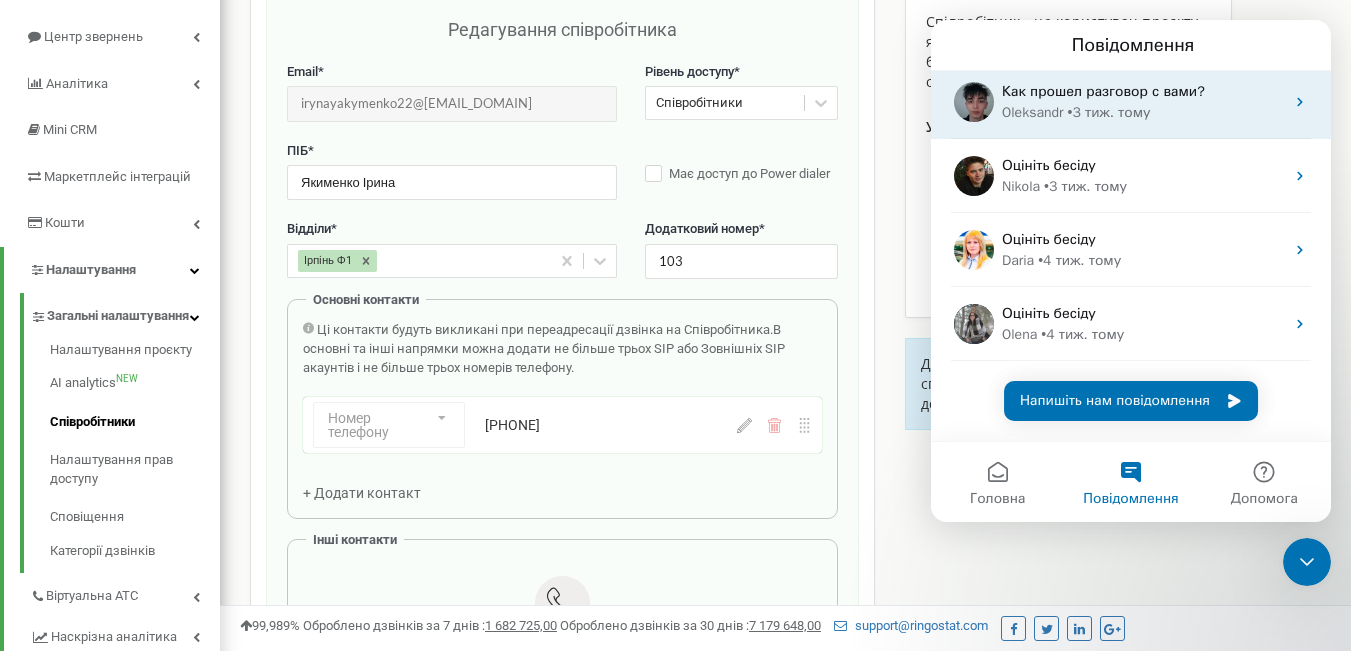 click on "•  3 тиж. тому" at bounding box center [1109, 112] 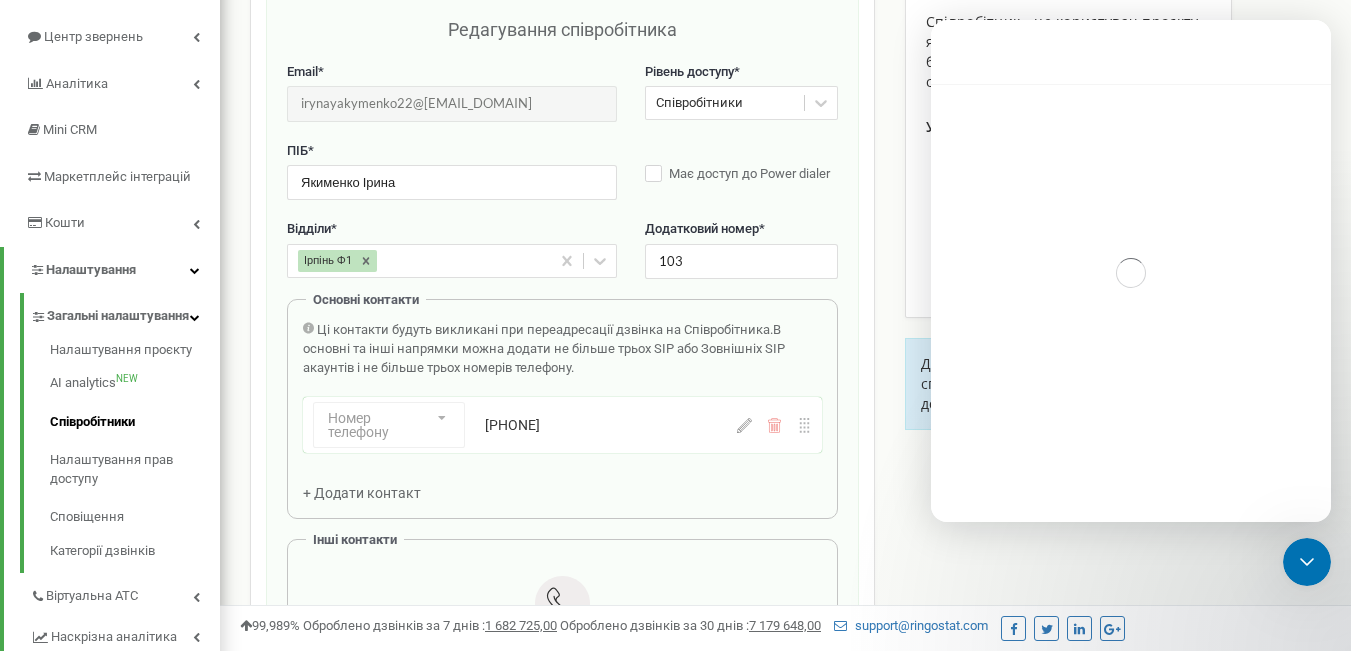 scroll, scrollTop: 369, scrollLeft: 0, axis: vertical 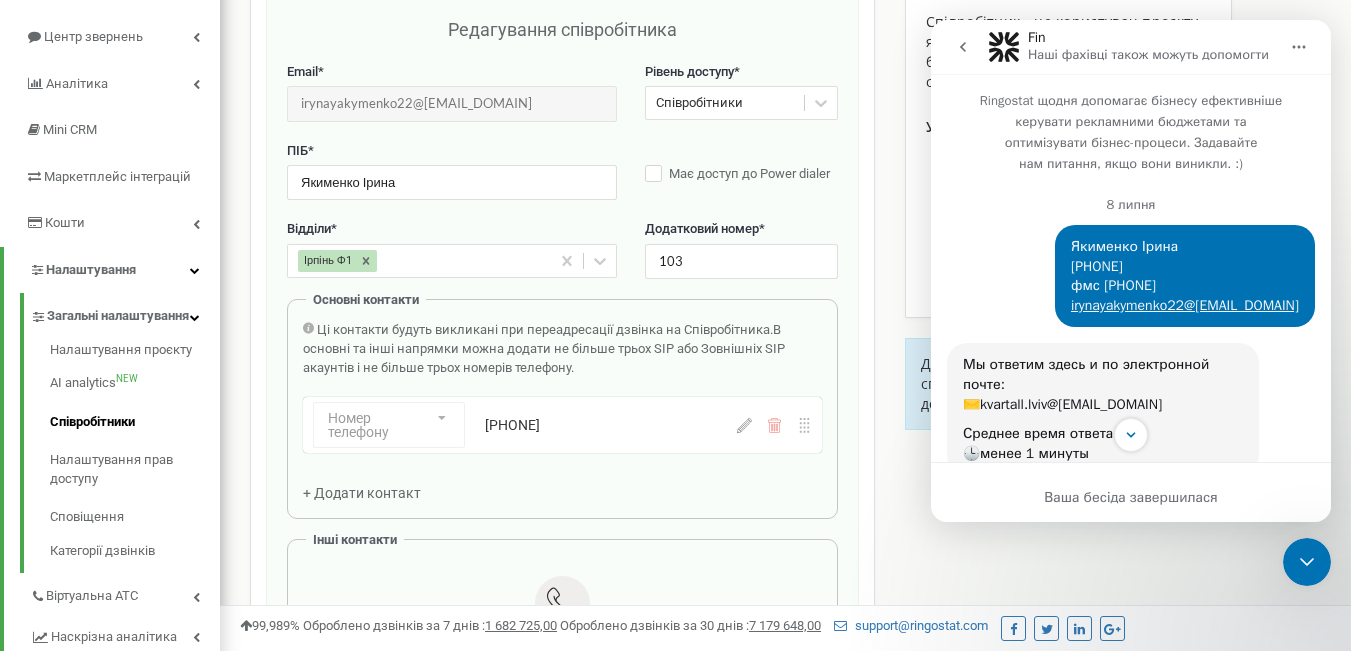 drag, startPoint x: 1240, startPoint y: 244, endPoint x: 1262, endPoint y: 245, distance: 22.022715 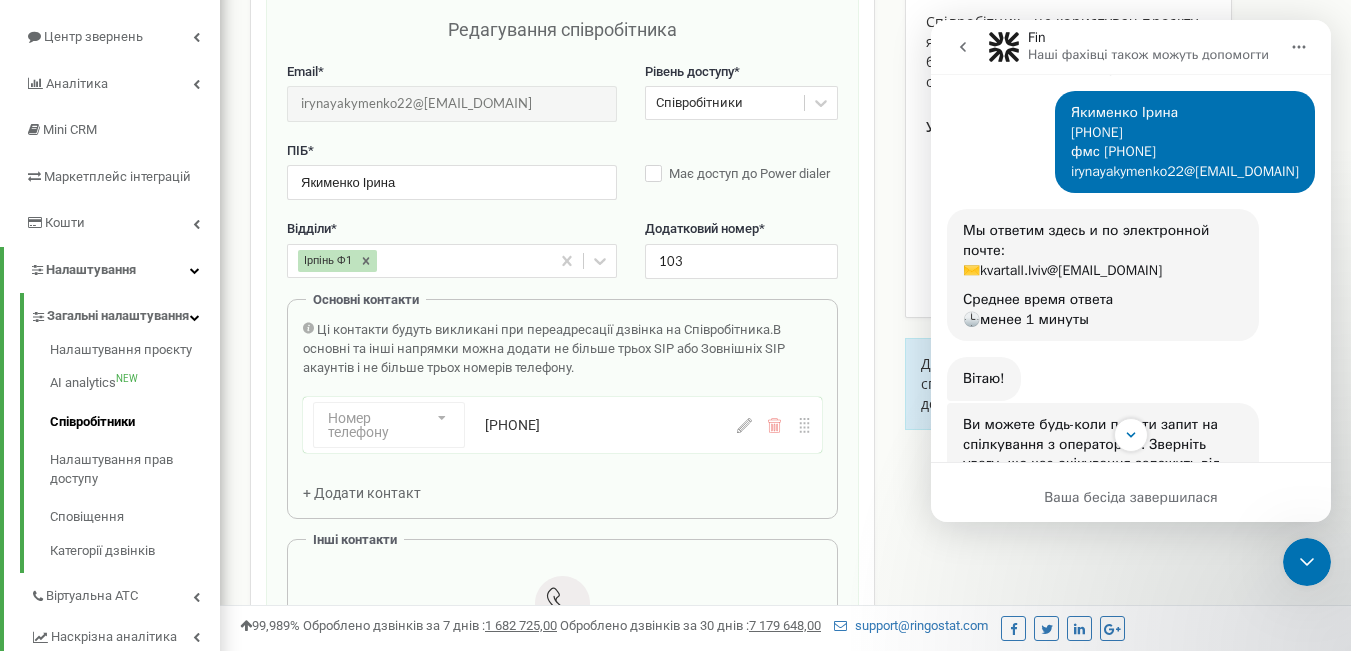 scroll, scrollTop: 100, scrollLeft: 0, axis: vertical 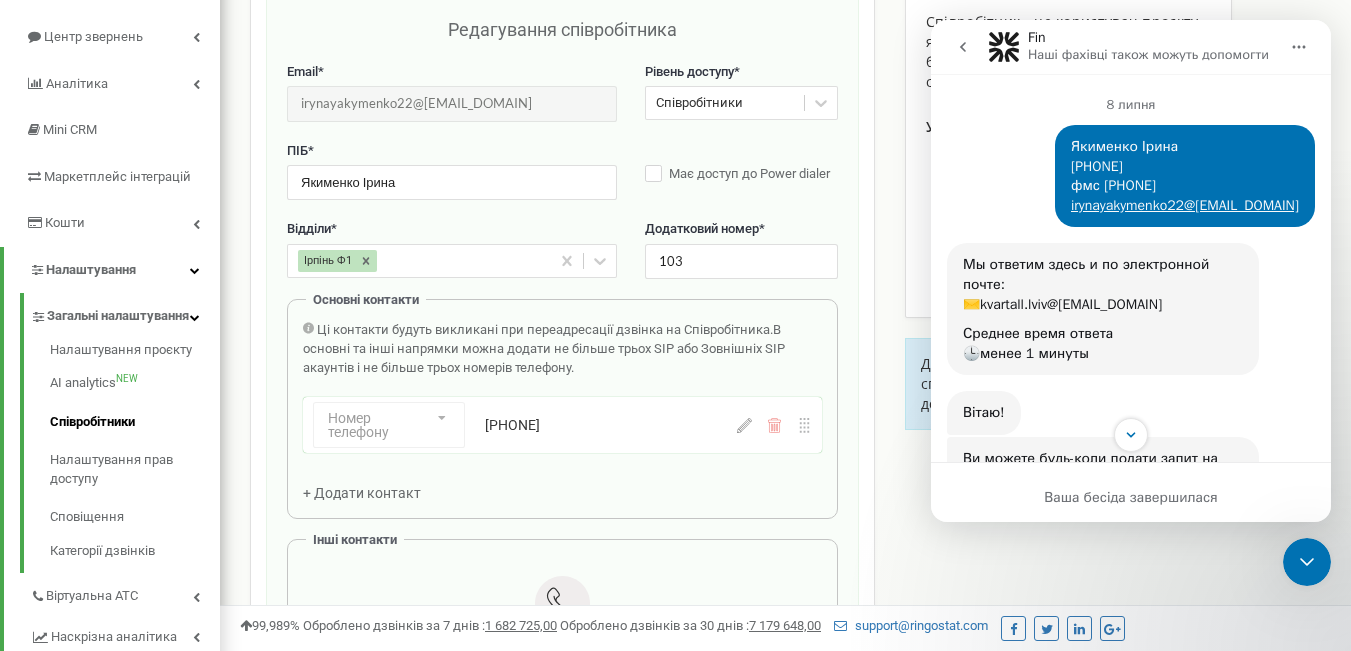 drag, startPoint x: 1210, startPoint y: 141, endPoint x: 1097, endPoint y: 139, distance: 113.0177 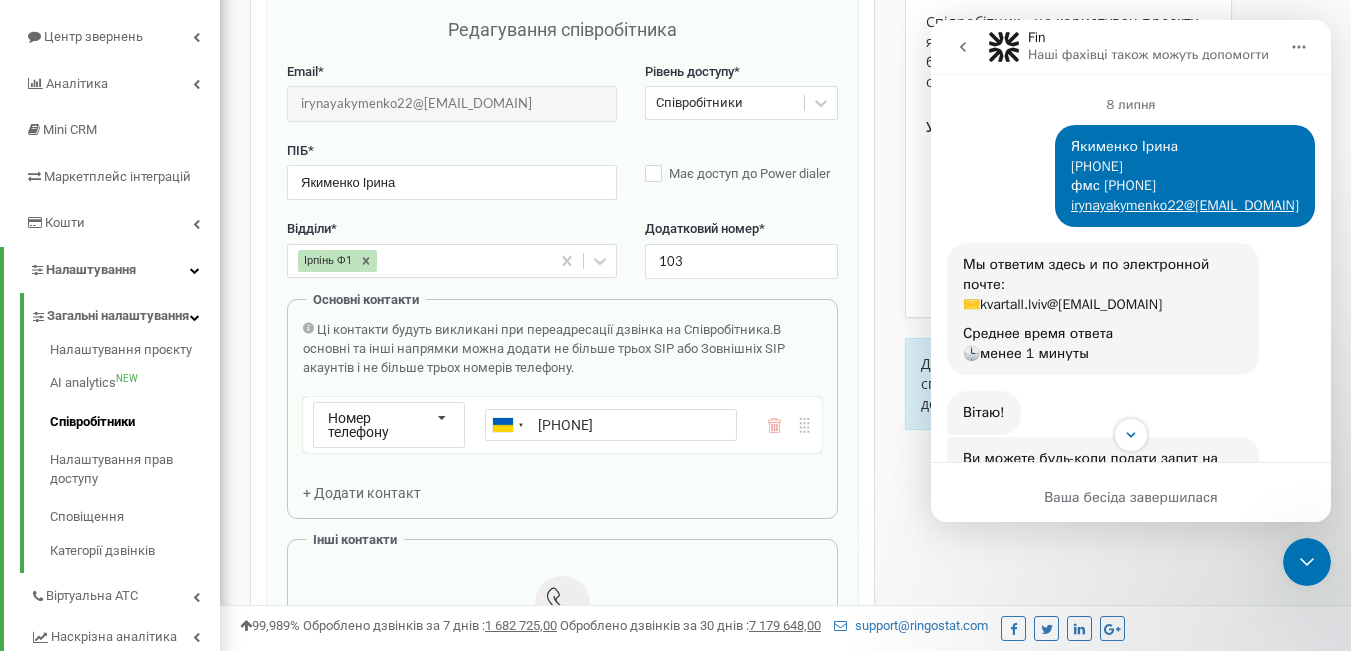 click on "[PHONE]" at bounding box center [611, 425] 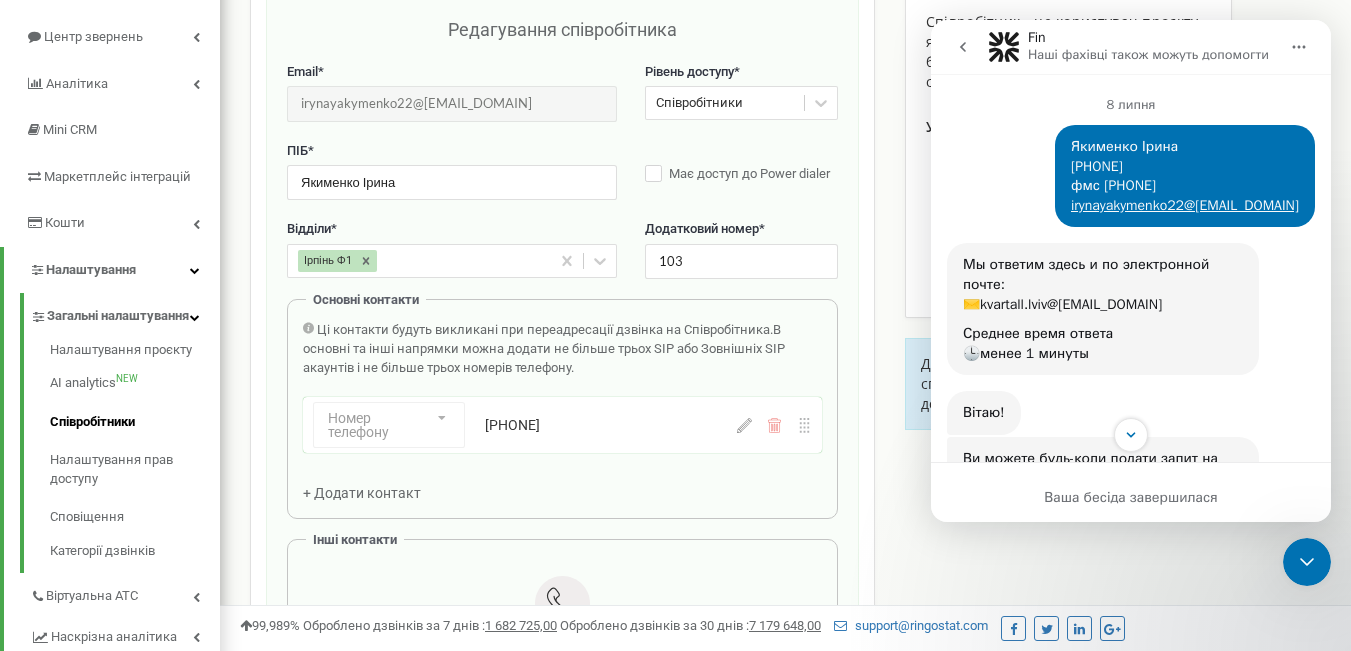 click 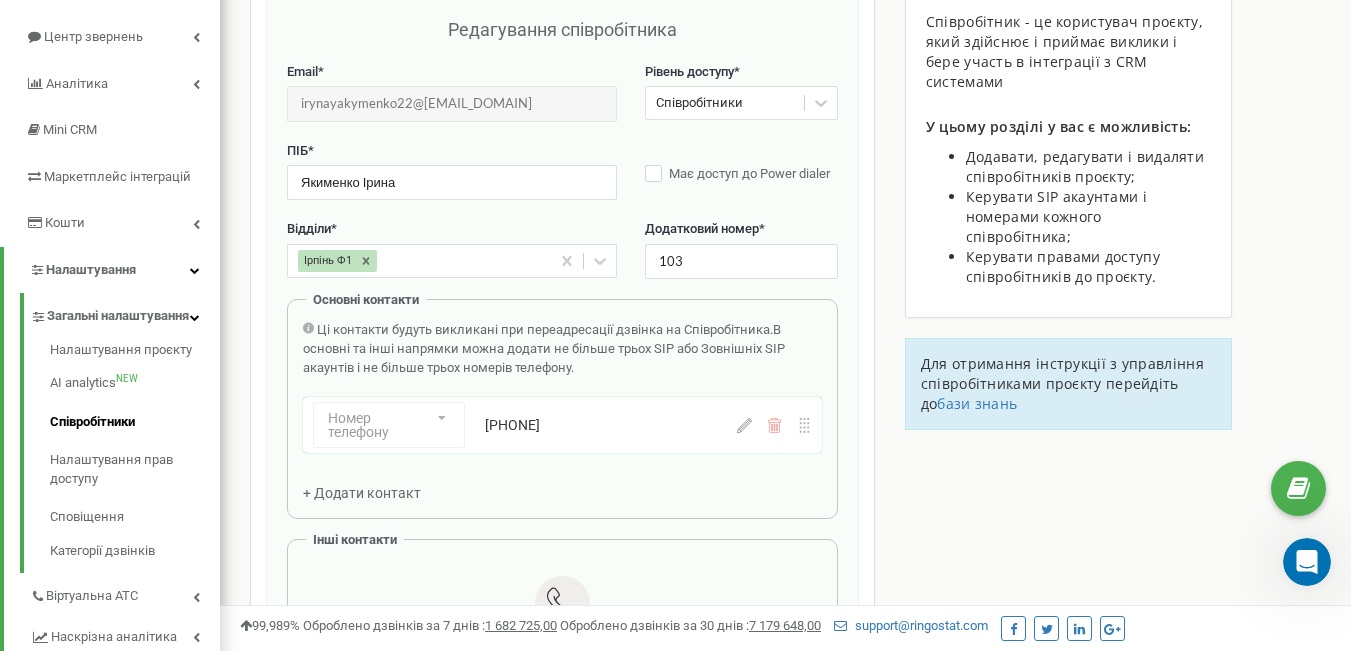 scroll, scrollTop: 0, scrollLeft: 0, axis: both 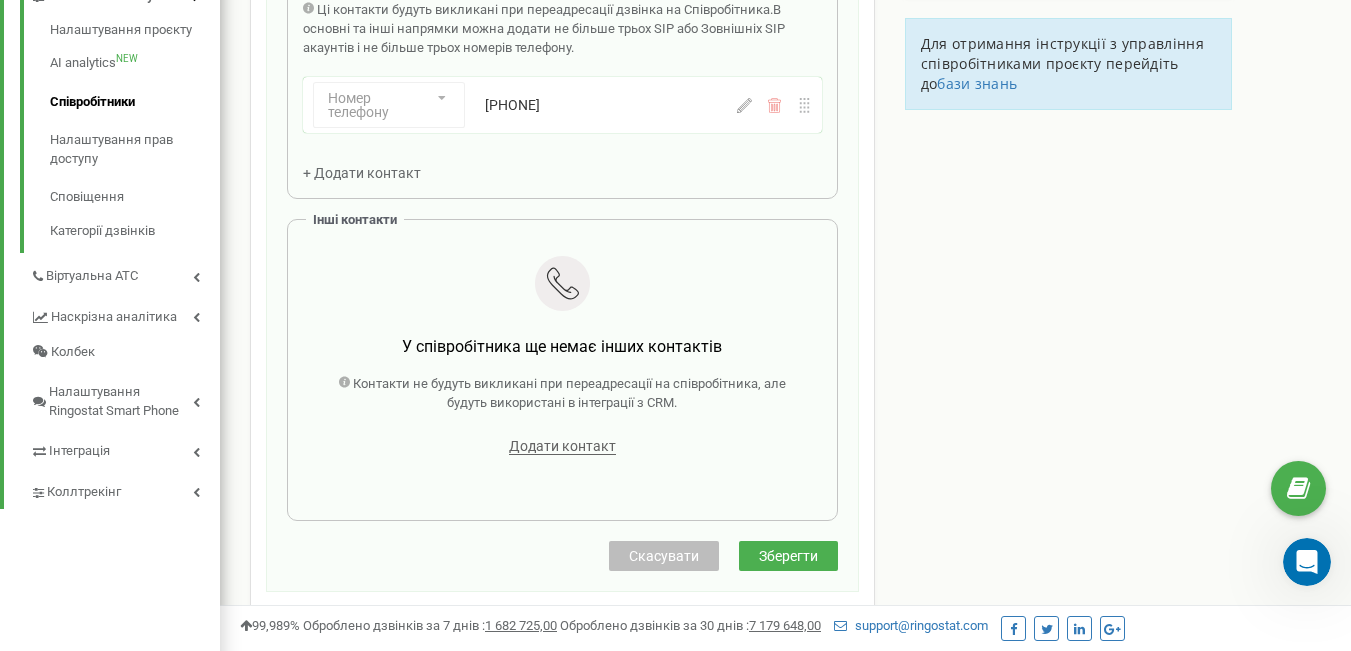click on "Зберегти" at bounding box center (788, 556) 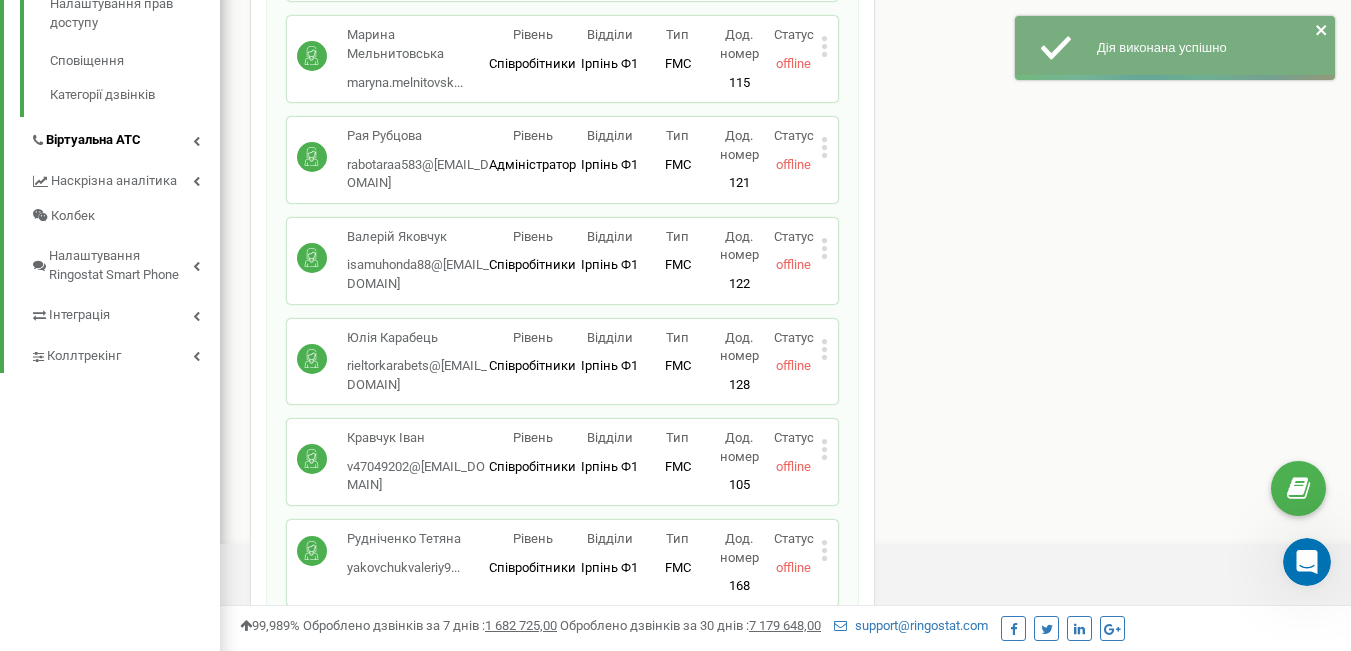 scroll, scrollTop: 620, scrollLeft: 0, axis: vertical 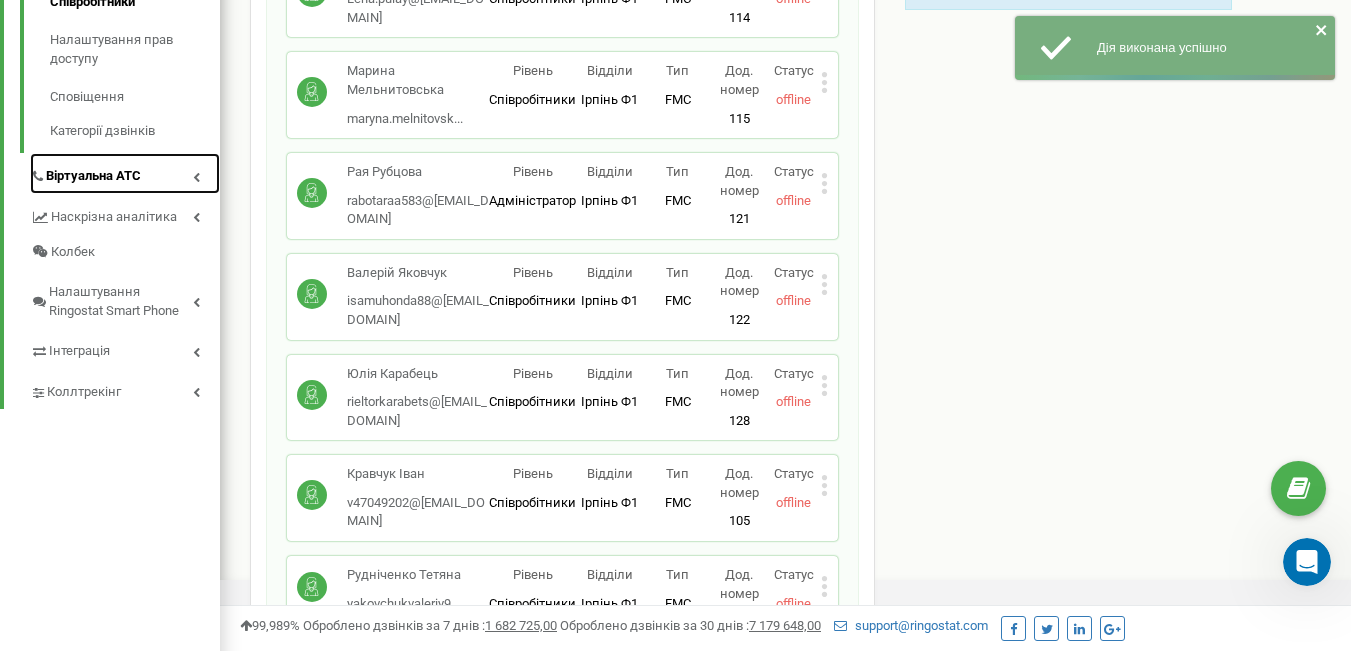 click on "Віртуальна АТС" at bounding box center [93, 176] 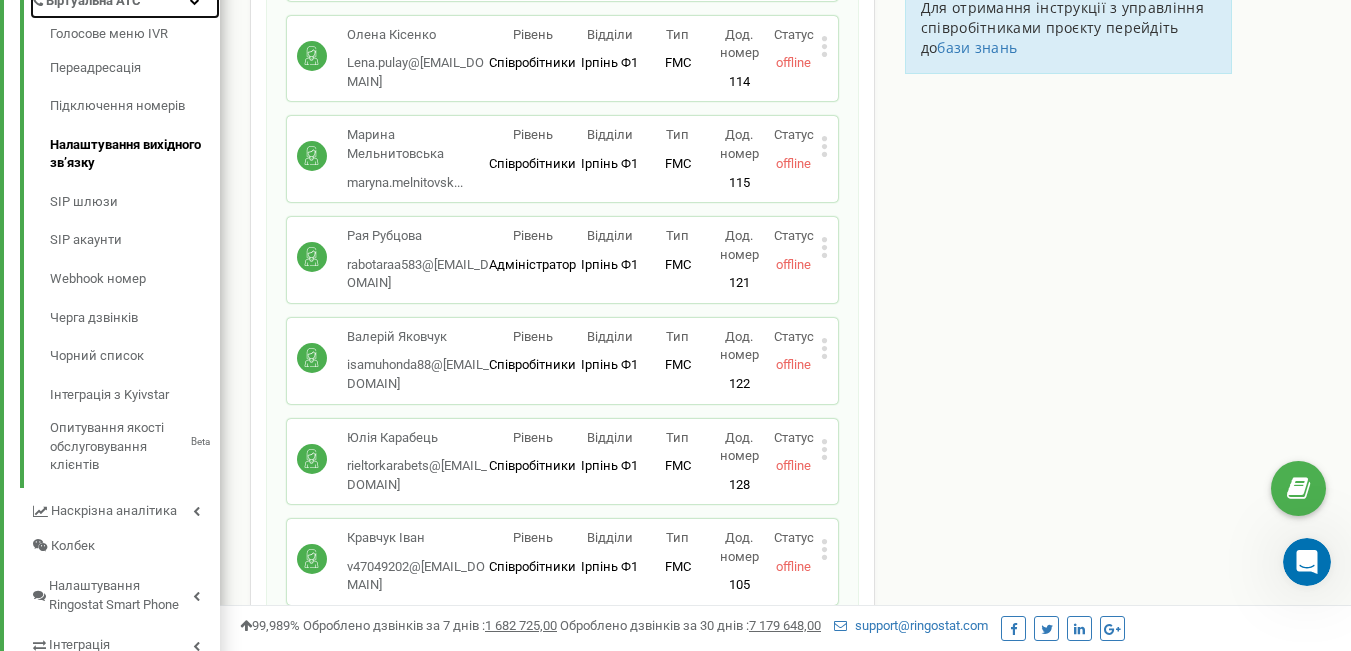 scroll, scrollTop: 520, scrollLeft: 0, axis: vertical 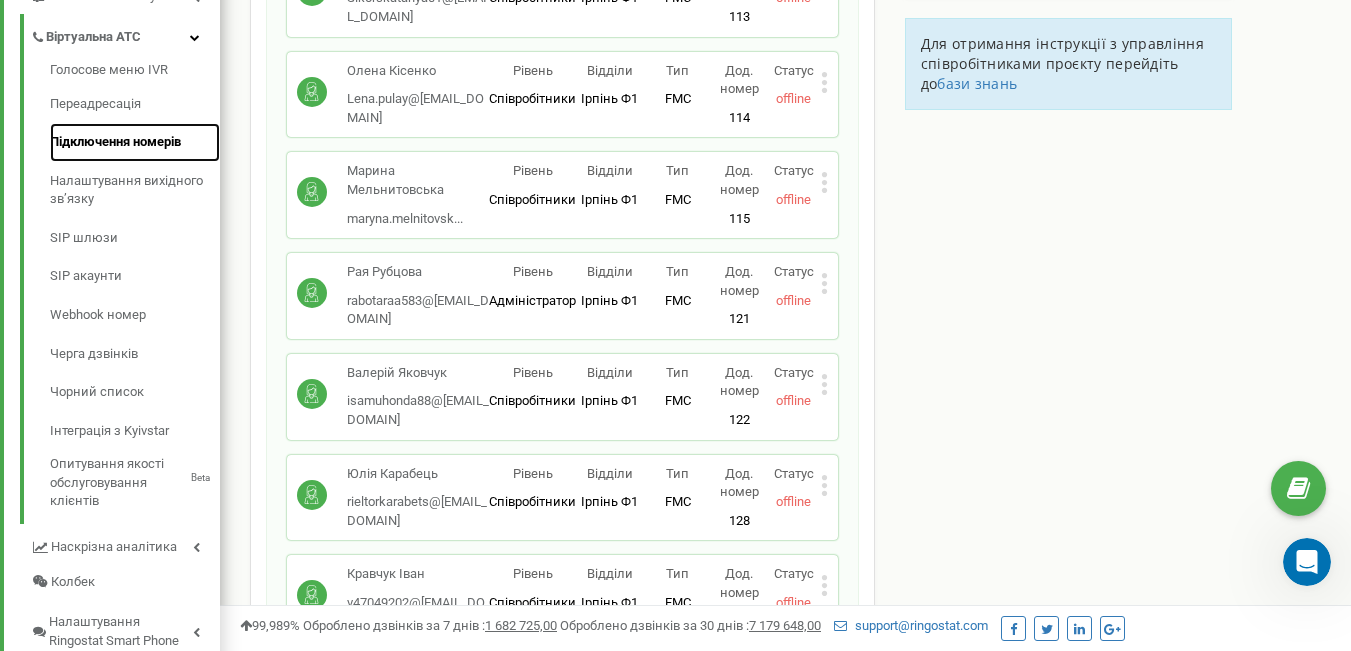 click on "Підключення номерів" at bounding box center [135, 142] 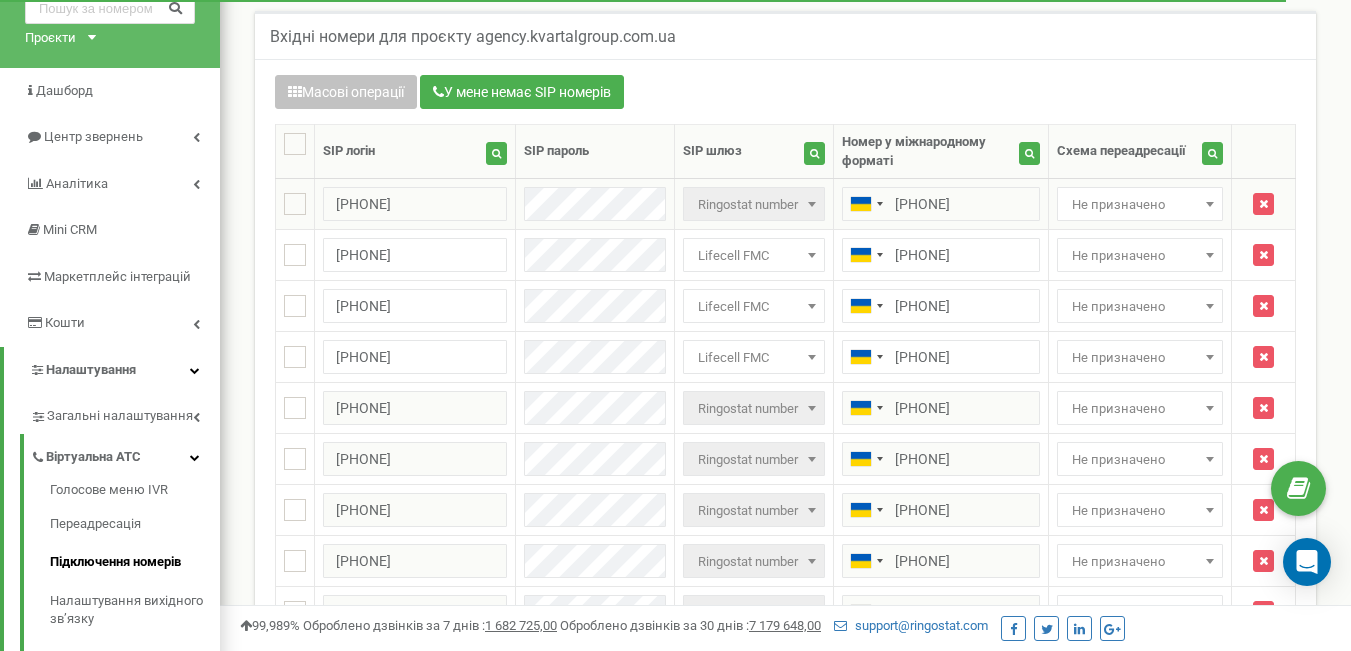 scroll, scrollTop: 100, scrollLeft: 0, axis: vertical 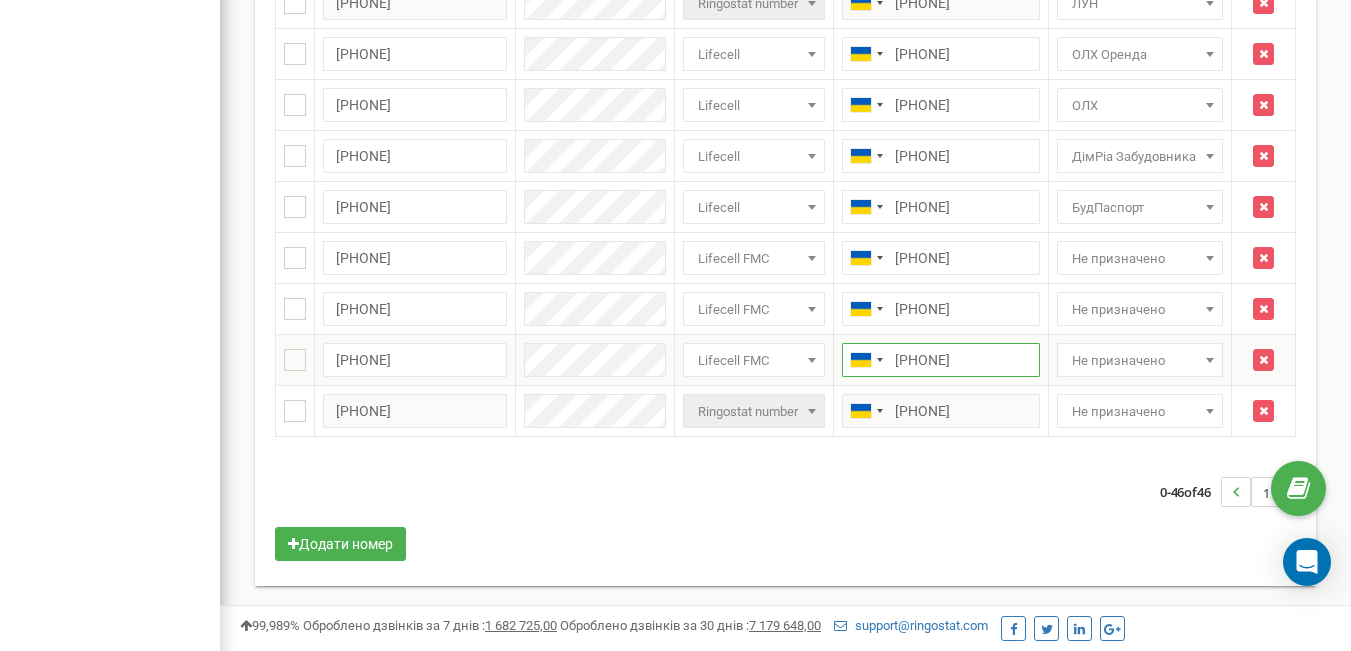 click on "[PHONE]" at bounding box center (941, 360) 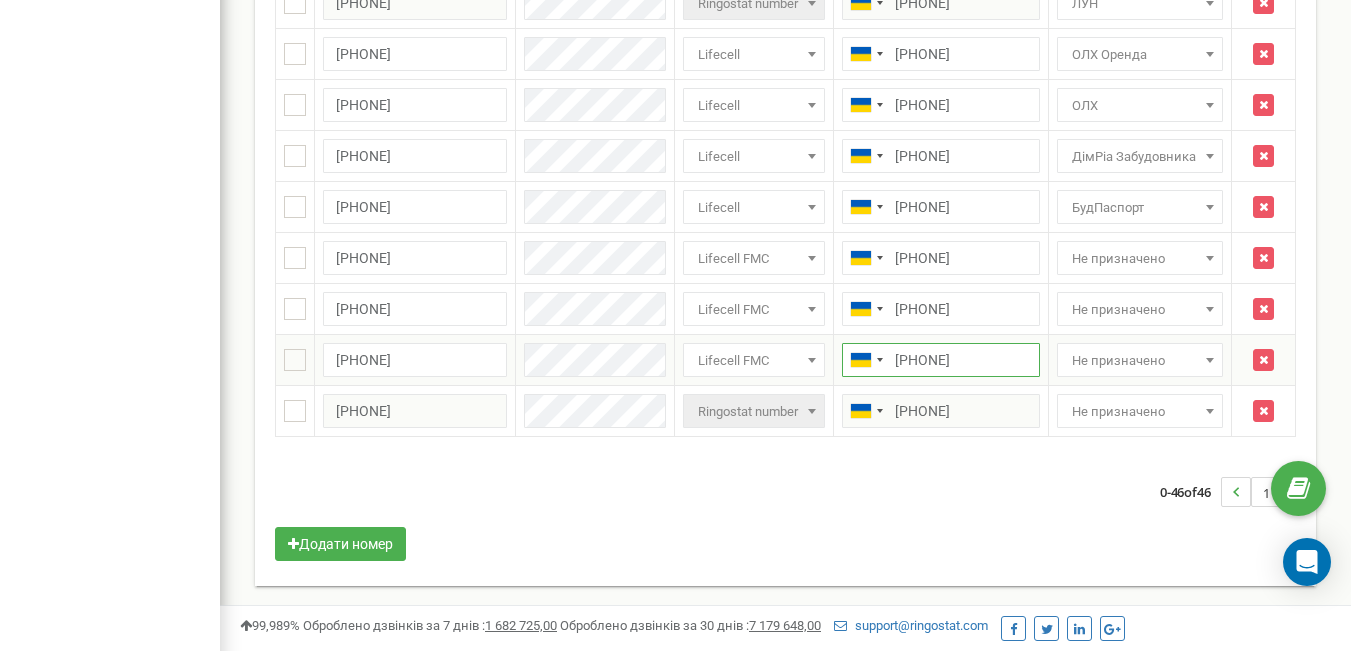 click on "[PHONE]" at bounding box center (941, 360) 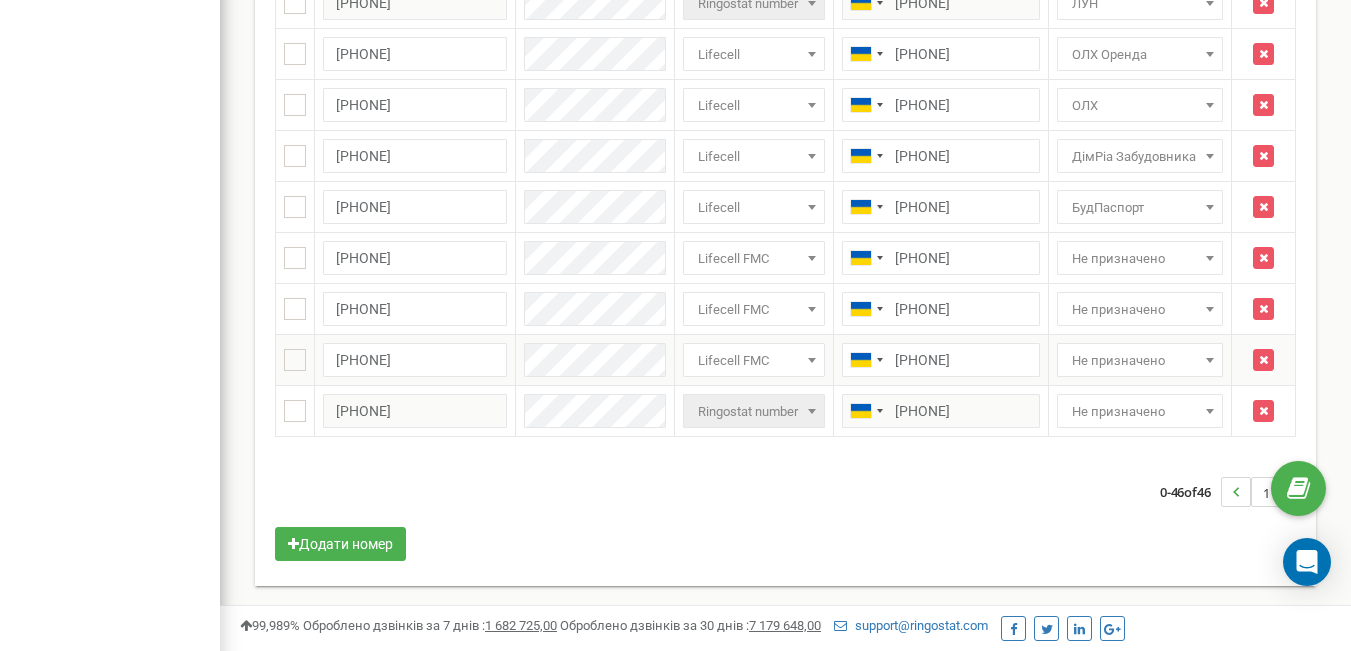 click at bounding box center [675, -689] 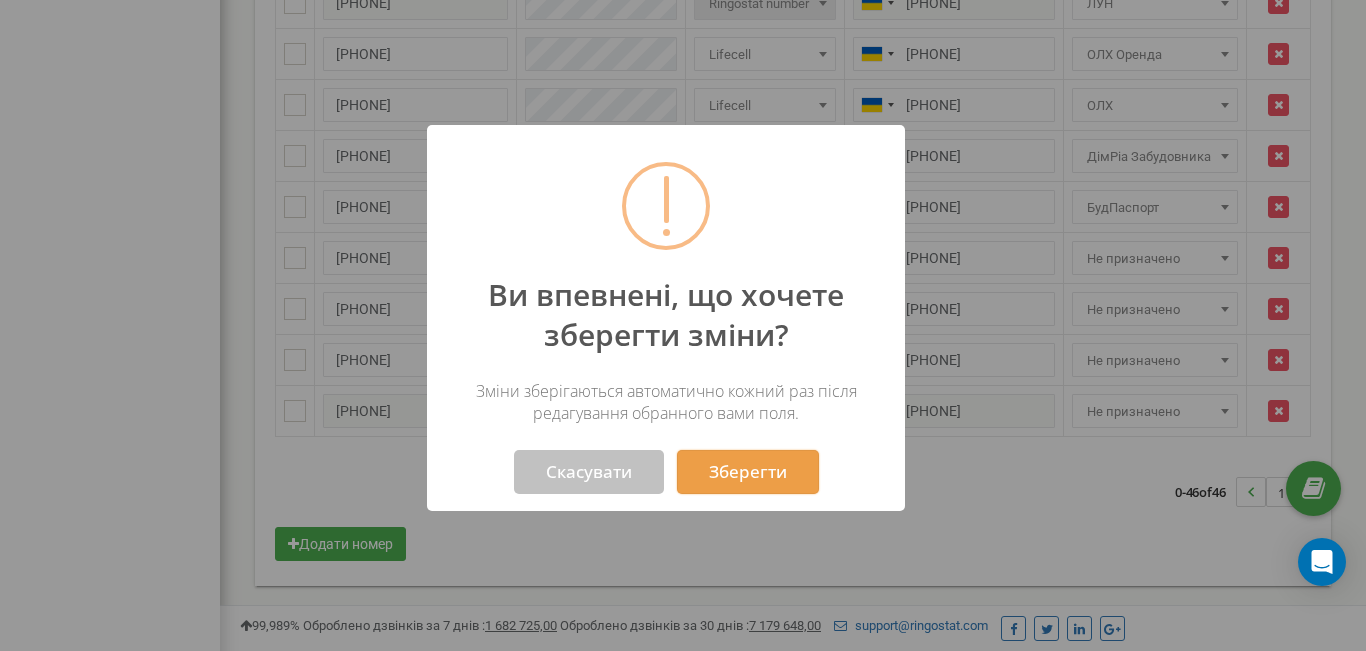 click on "Зберегти" at bounding box center (748, 472) 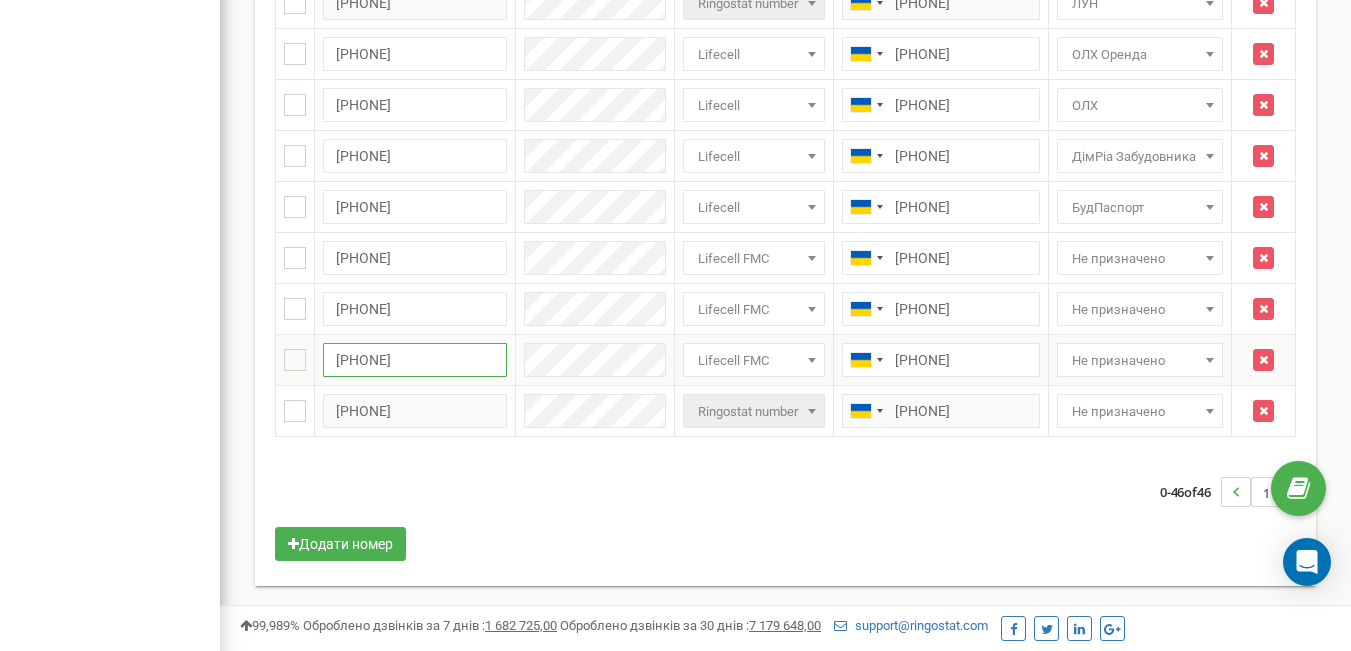 click on "[PHONE]" at bounding box center [415, 360] 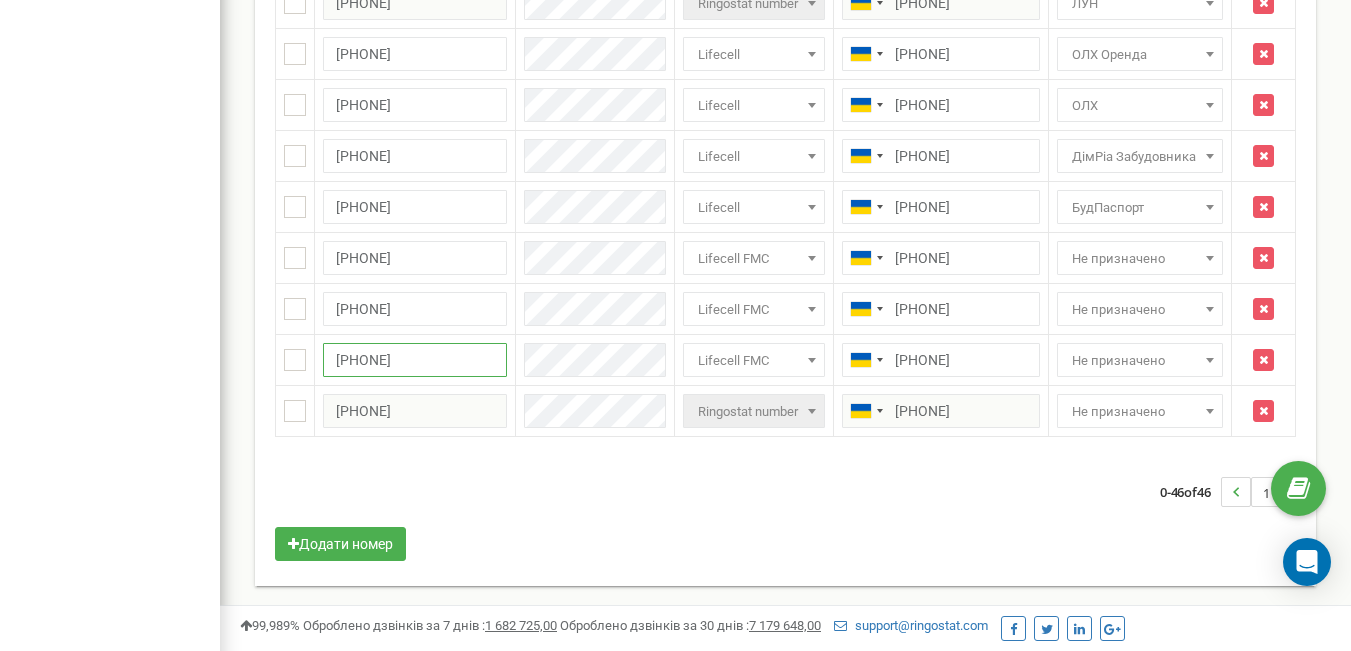 type on "[PHONE]" 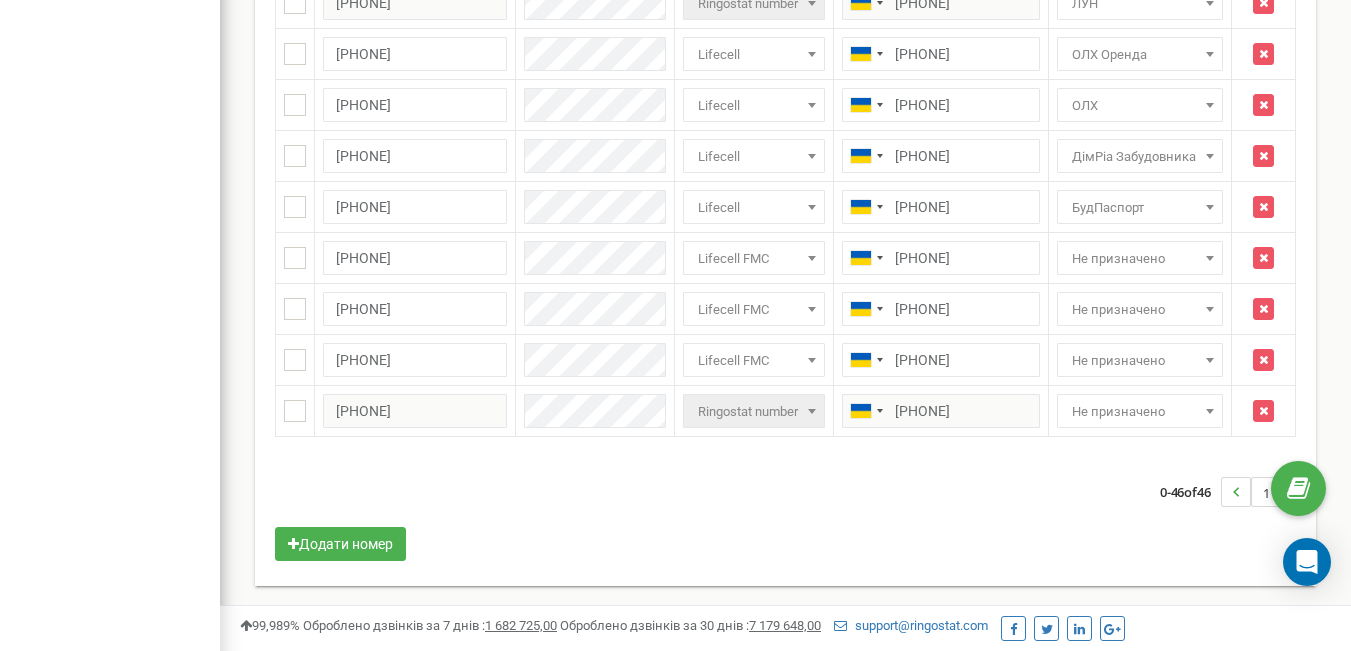 click on "0-46  of  46
1" at bounding box center (785, 492) 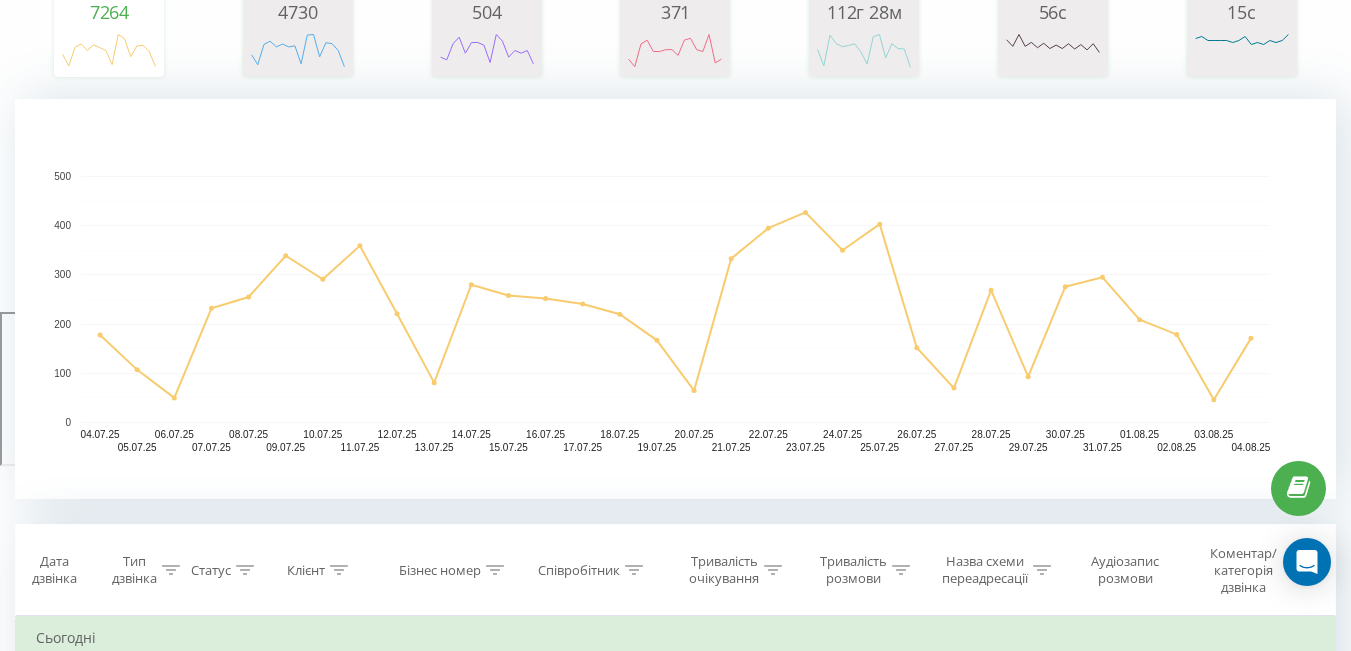 scroll, scrollTop: 500, scrollLeft: 0, axis: vertical 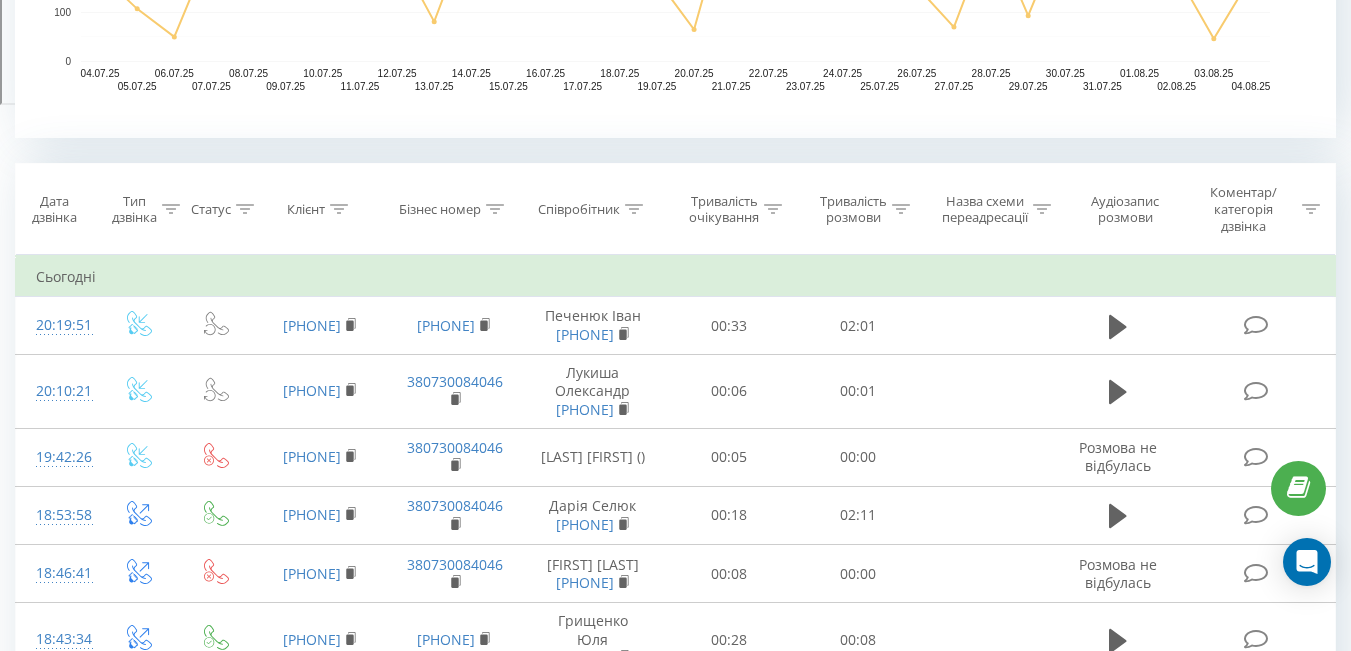 click on "Бізнес номер" at bounding box center [440, 209] 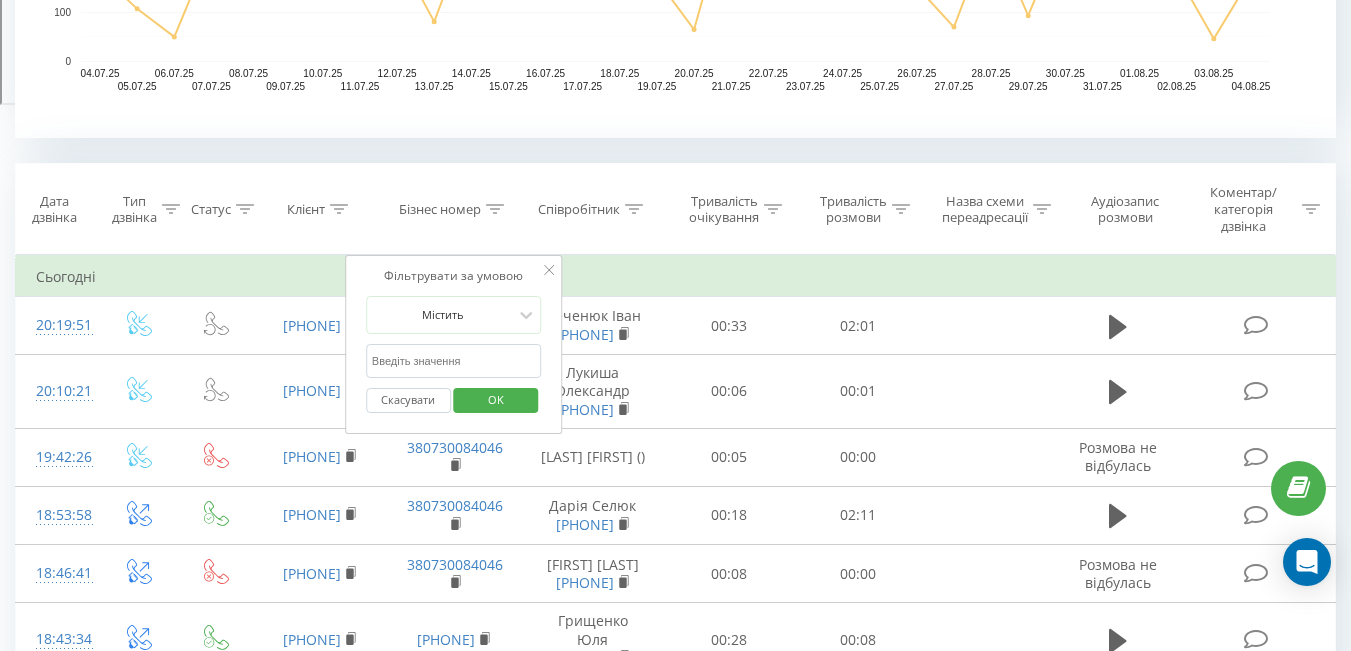 click at bounding box center (454, 361) 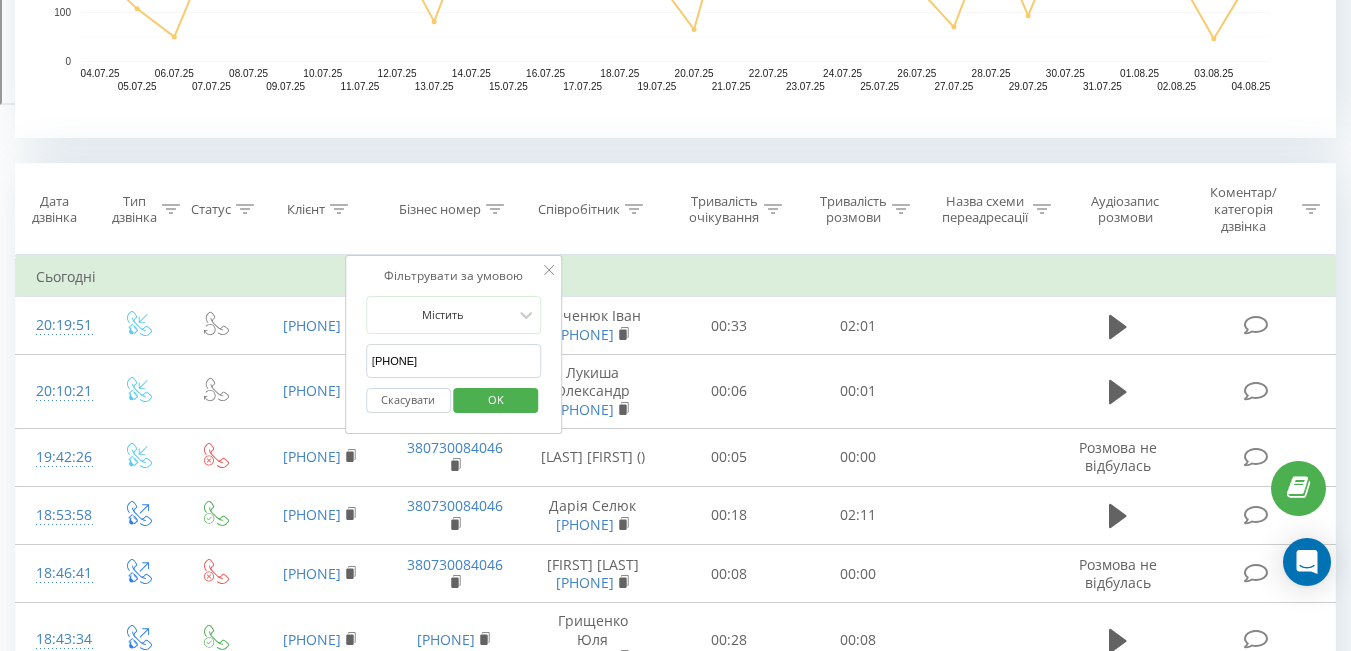 drag, startPoint x: 387, startPoint y: 357, endPoint x: 364, endPoint y: 356, distance: 23.021729 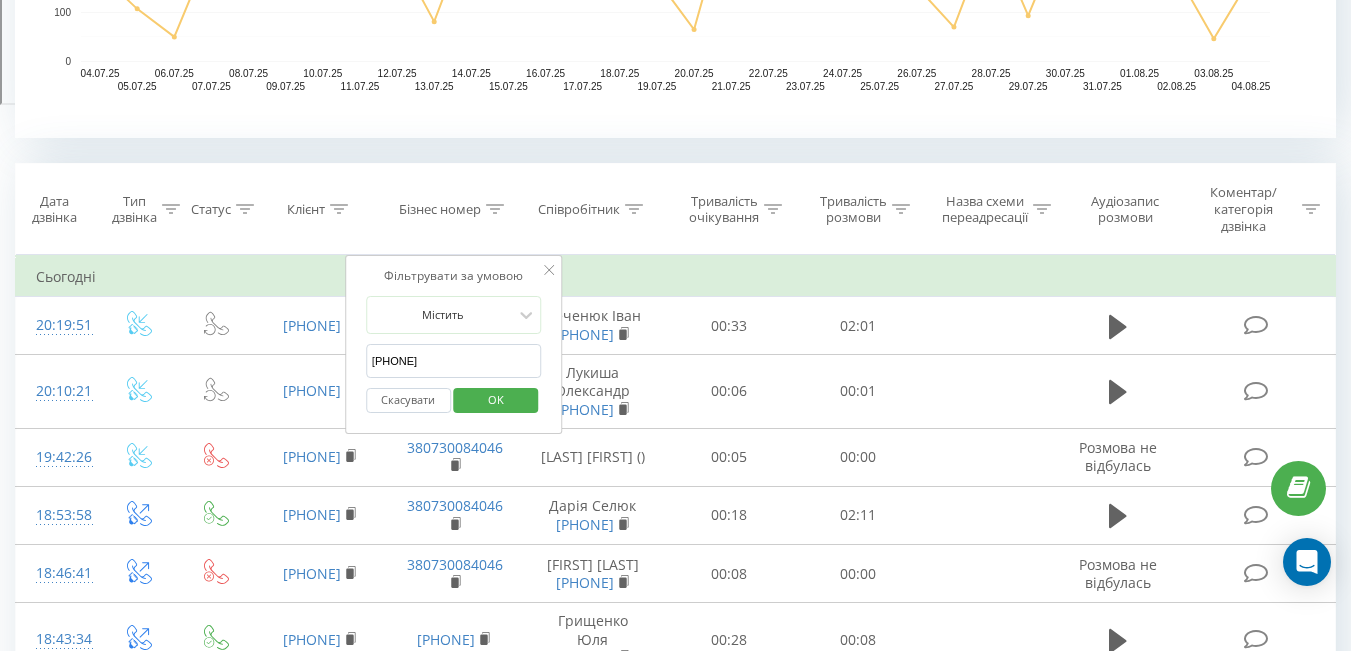 type on "[PHONE]" 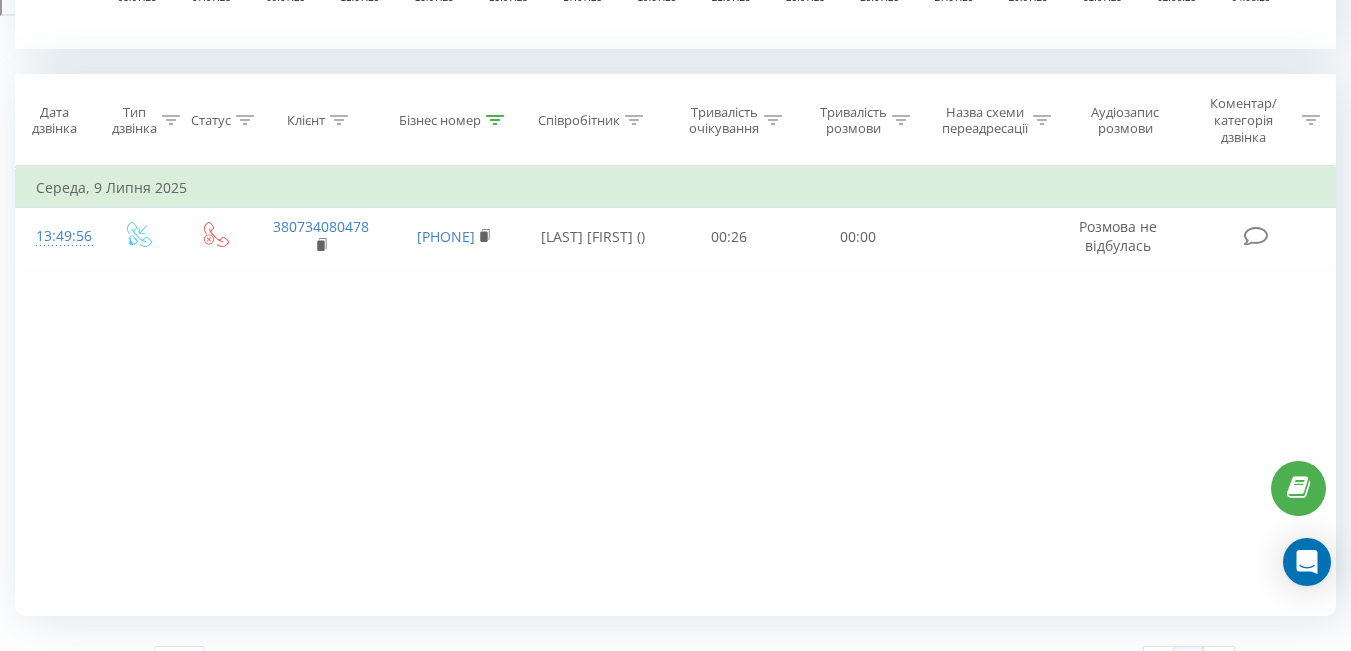 scroll, scrollTop: 729, scrollLeft: 0, axis: vertical 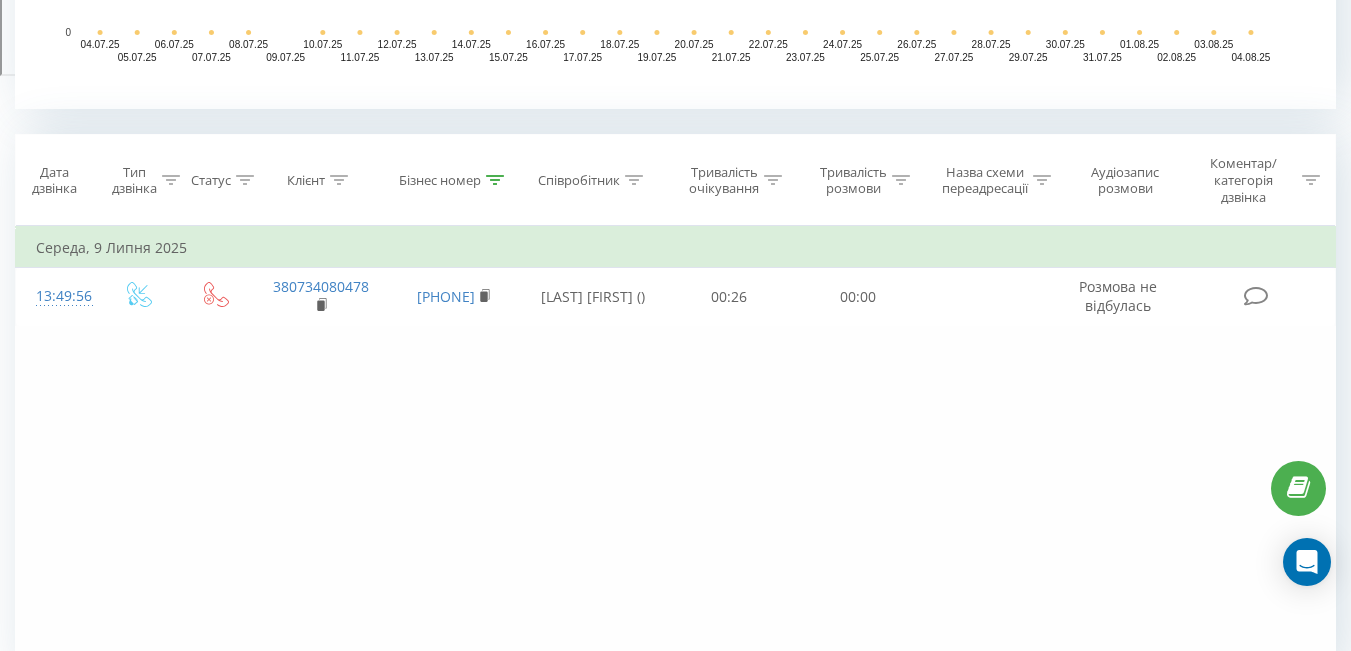 click on "Співробітник" at bounding box center [590, 180] 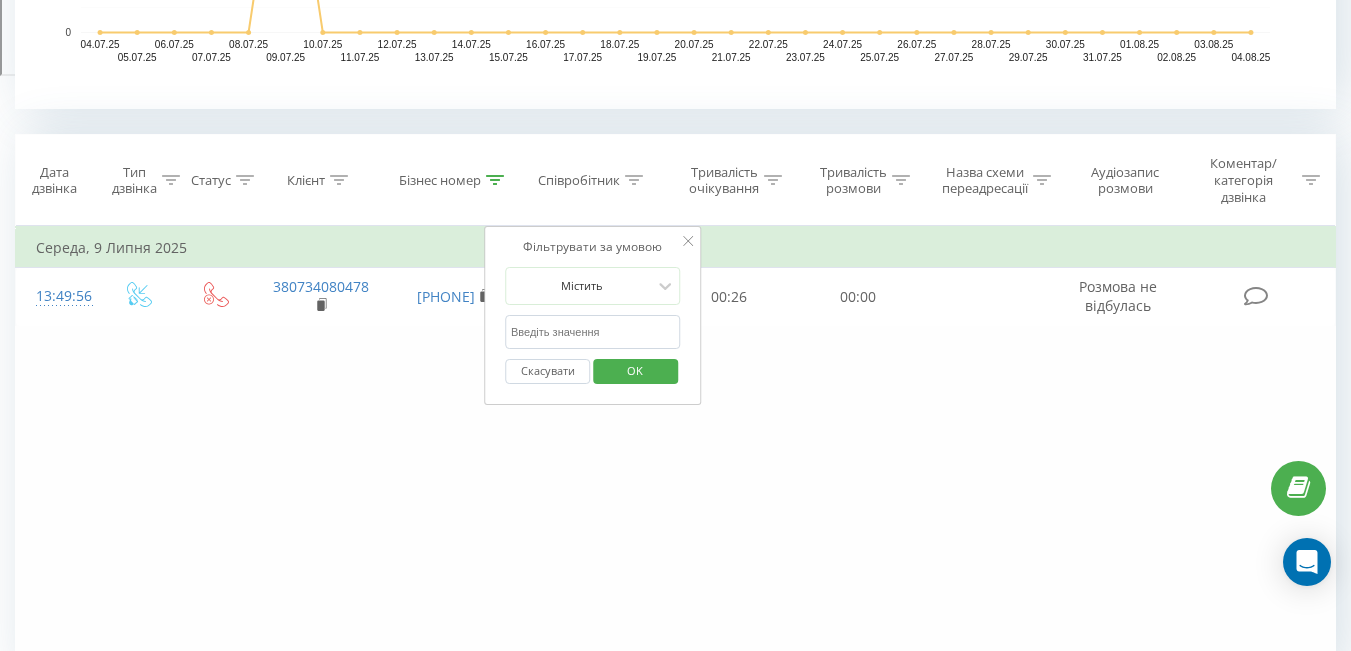 click at bounding box center [593, 332] 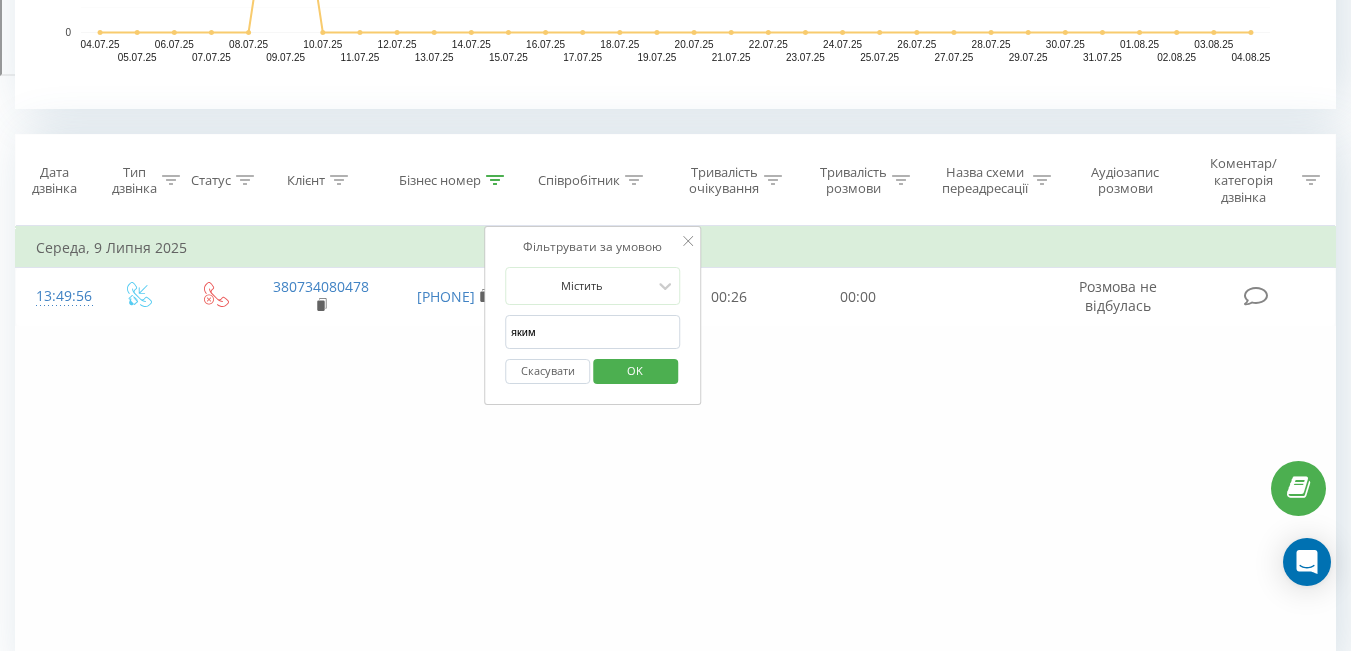 type on "яким" 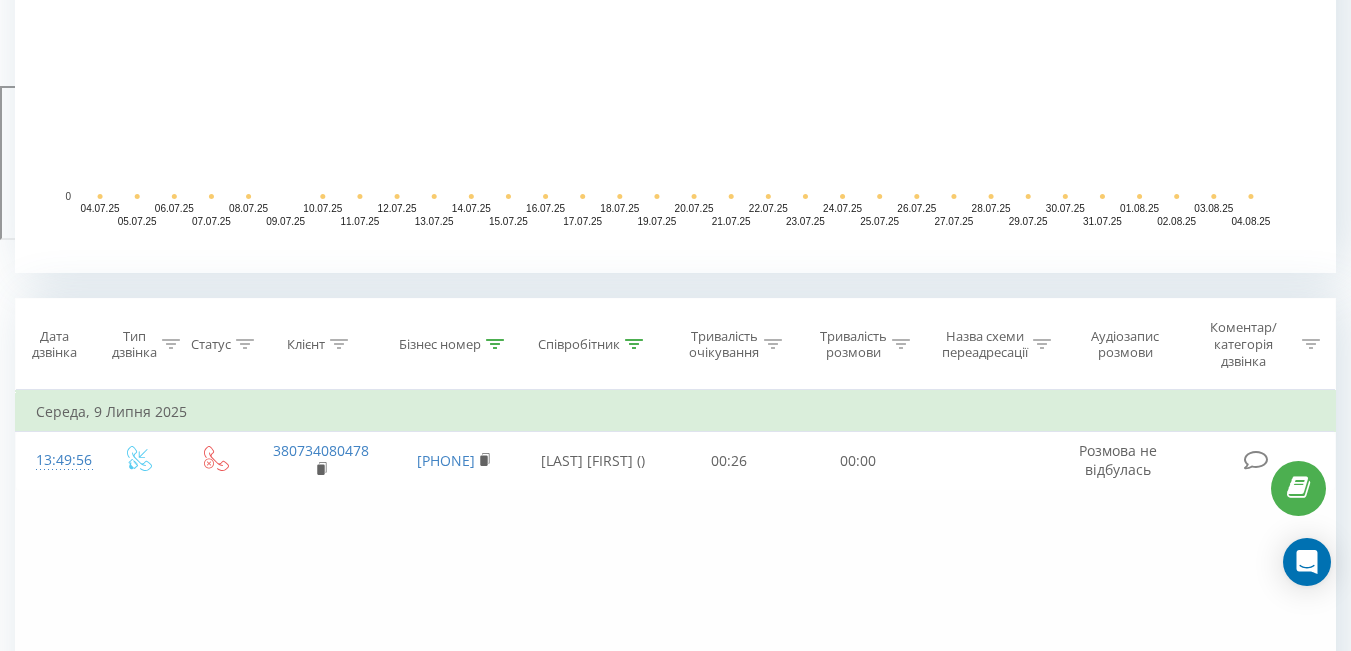 scroll, scrollTop: 600, scrollLeft: 0, axis: vertical 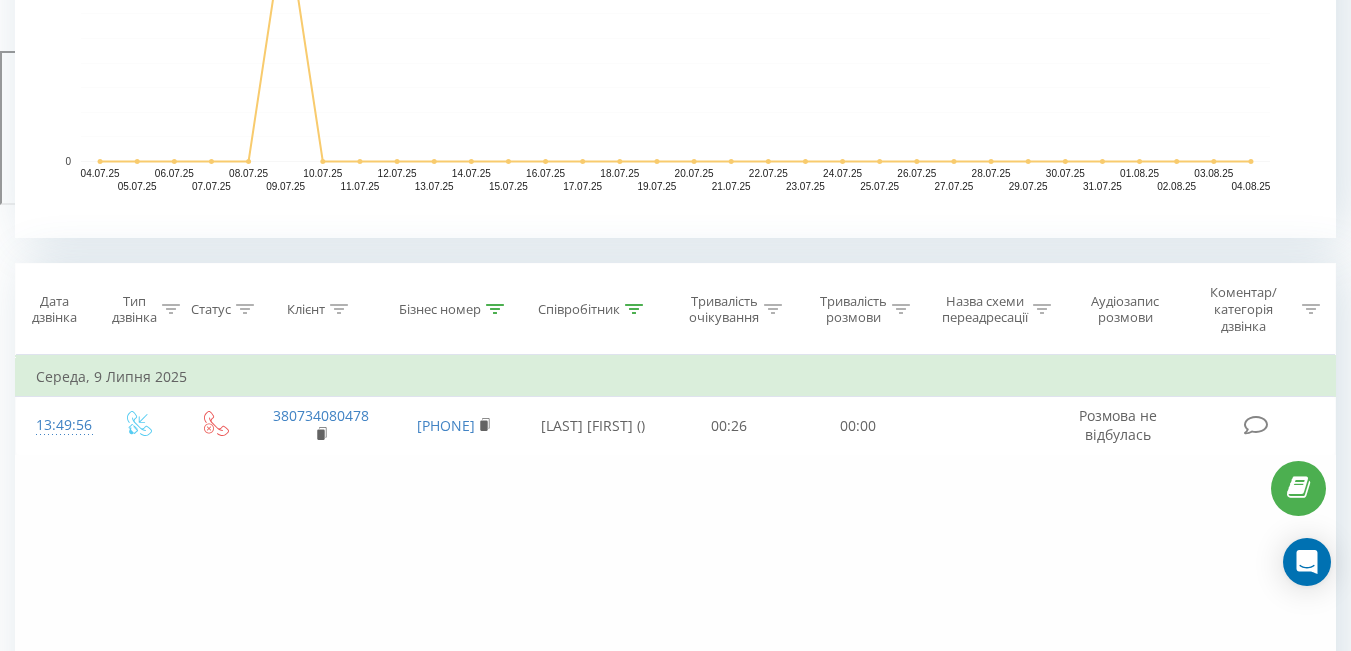 click 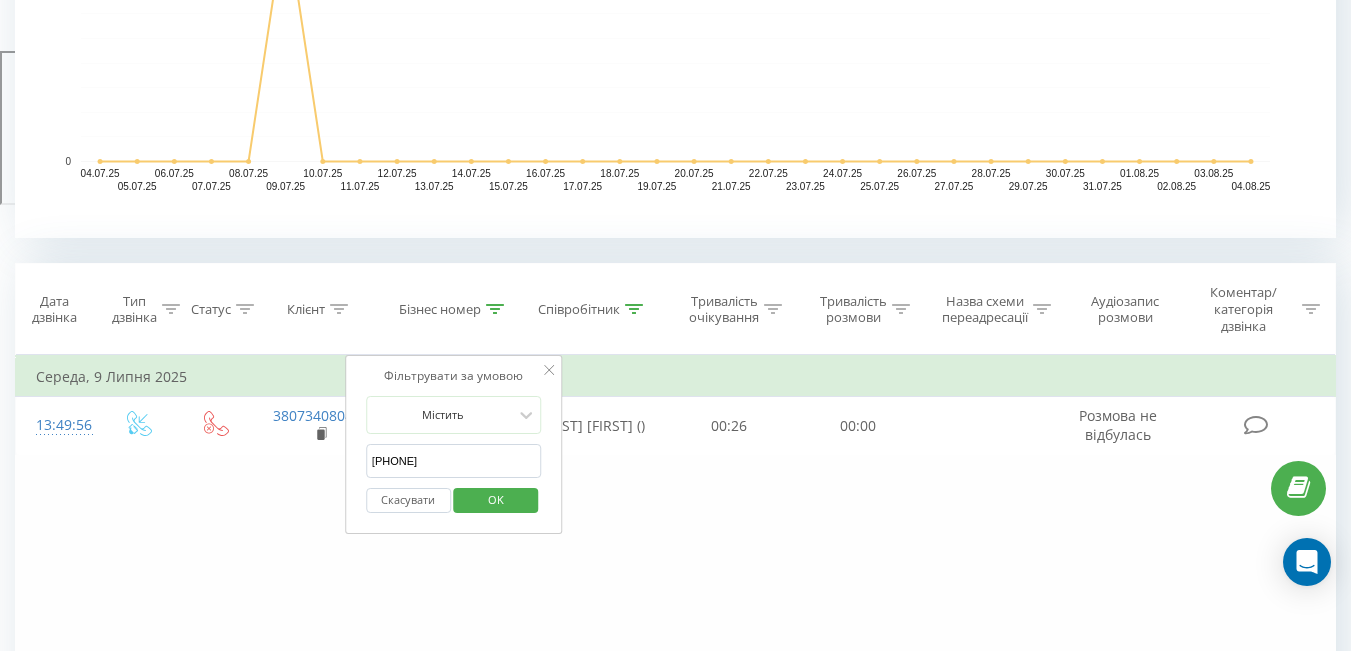 click on "[PHONE]" at bounding box center [454, 461] 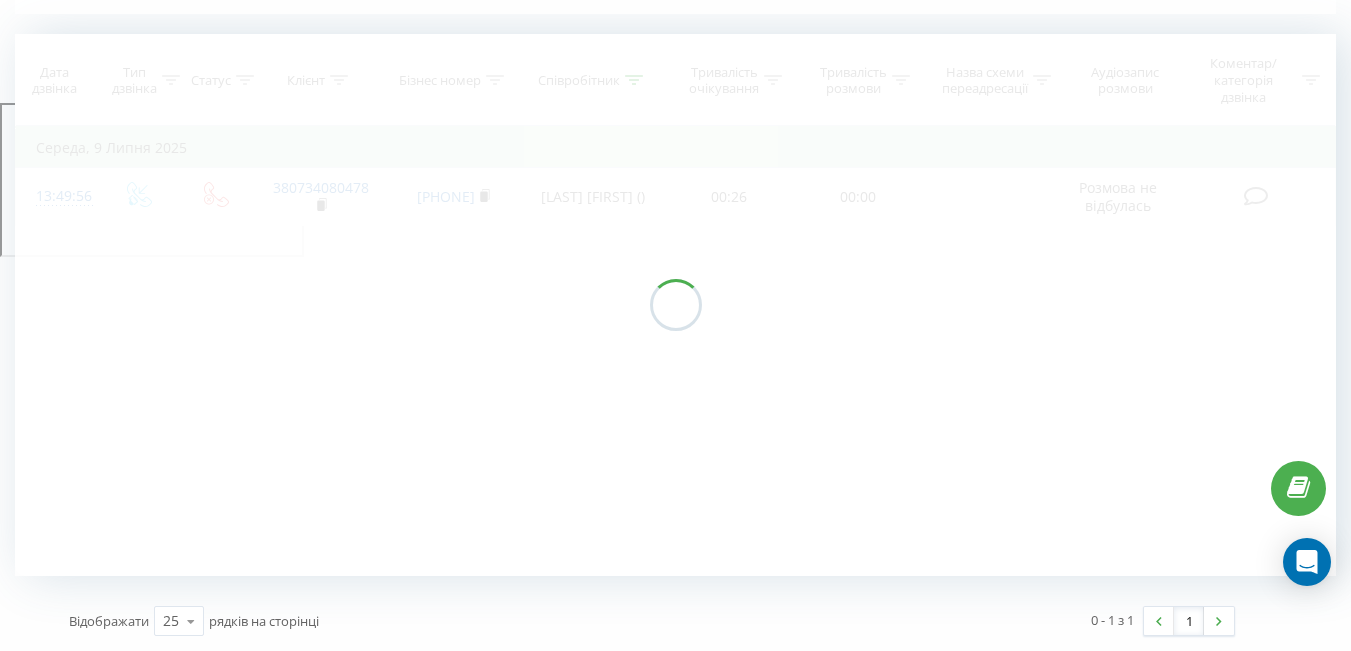 scroll, scrollTop: 548, scrollLeft: 0, axis: vertical 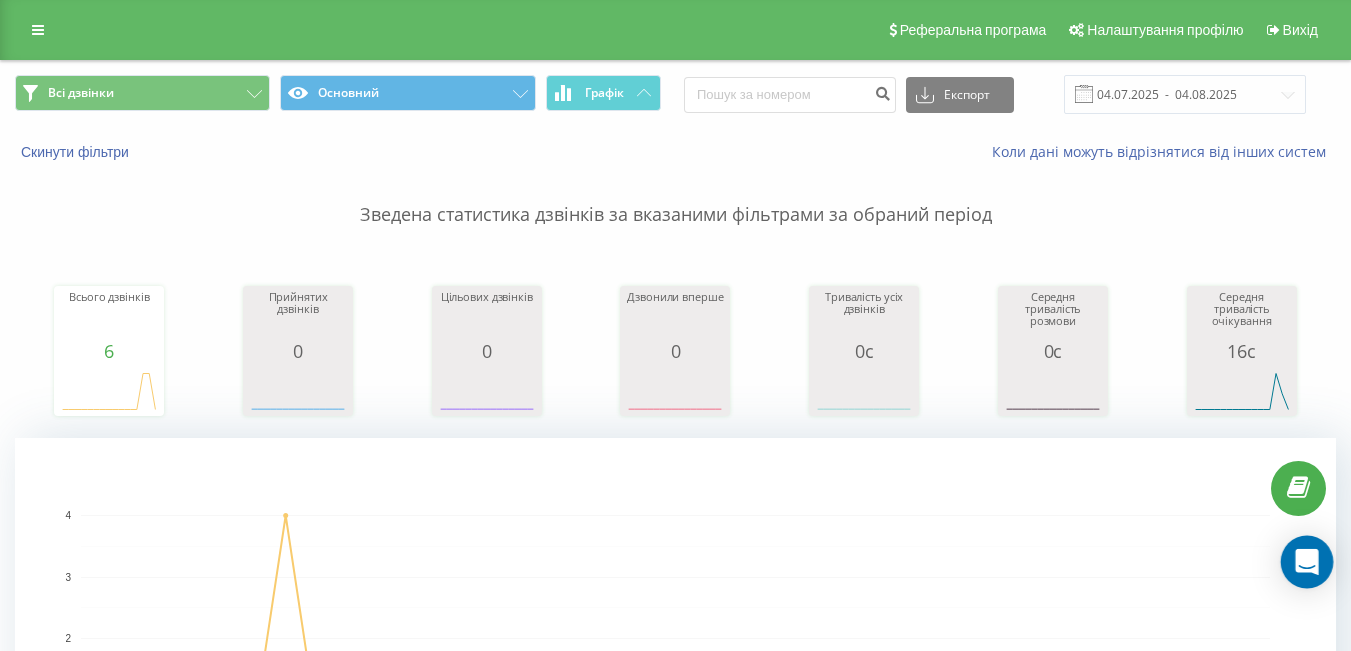 click 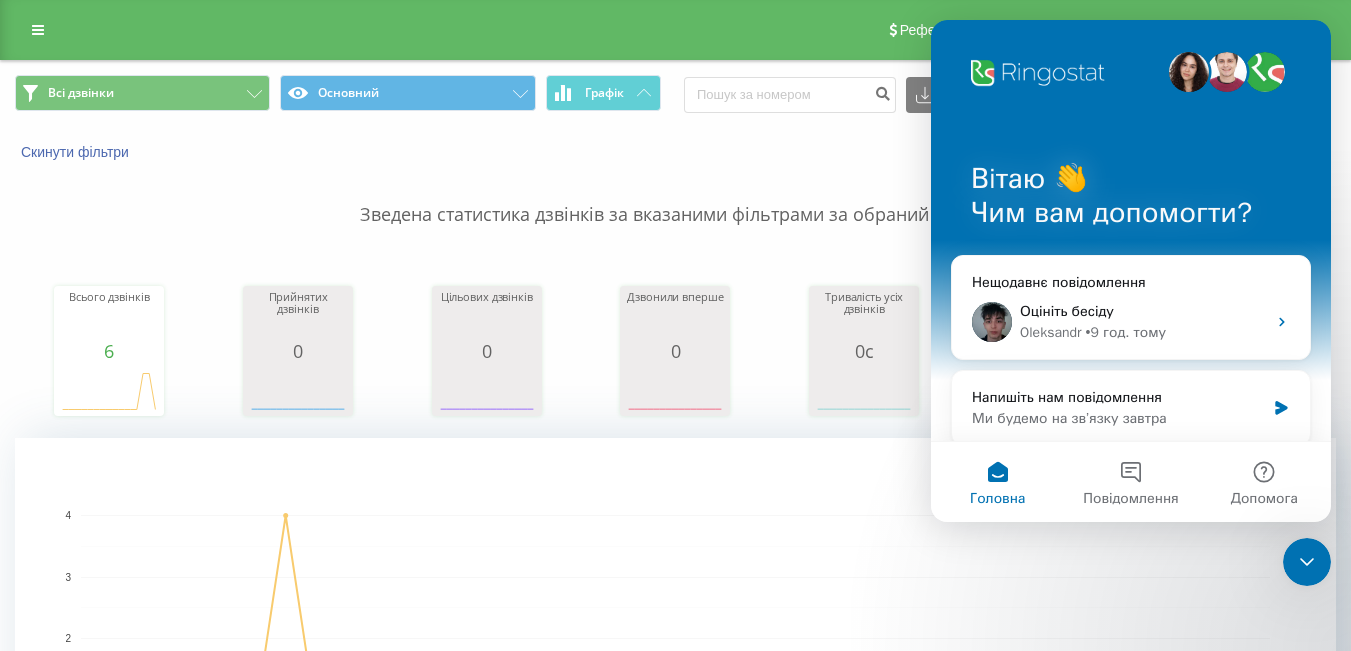 scroll, scrollTop: 0, scrollLeft: 0, axis: both 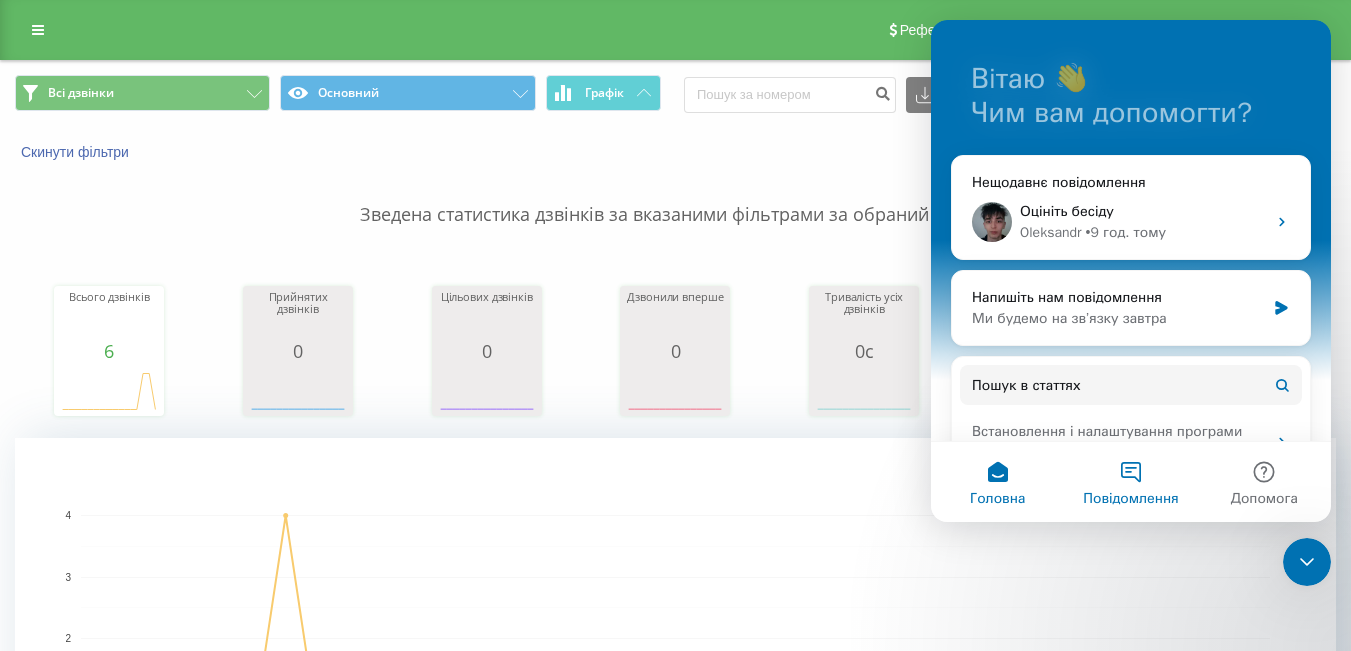 click on "Повідомлення" at bounding box center (1130, 482) 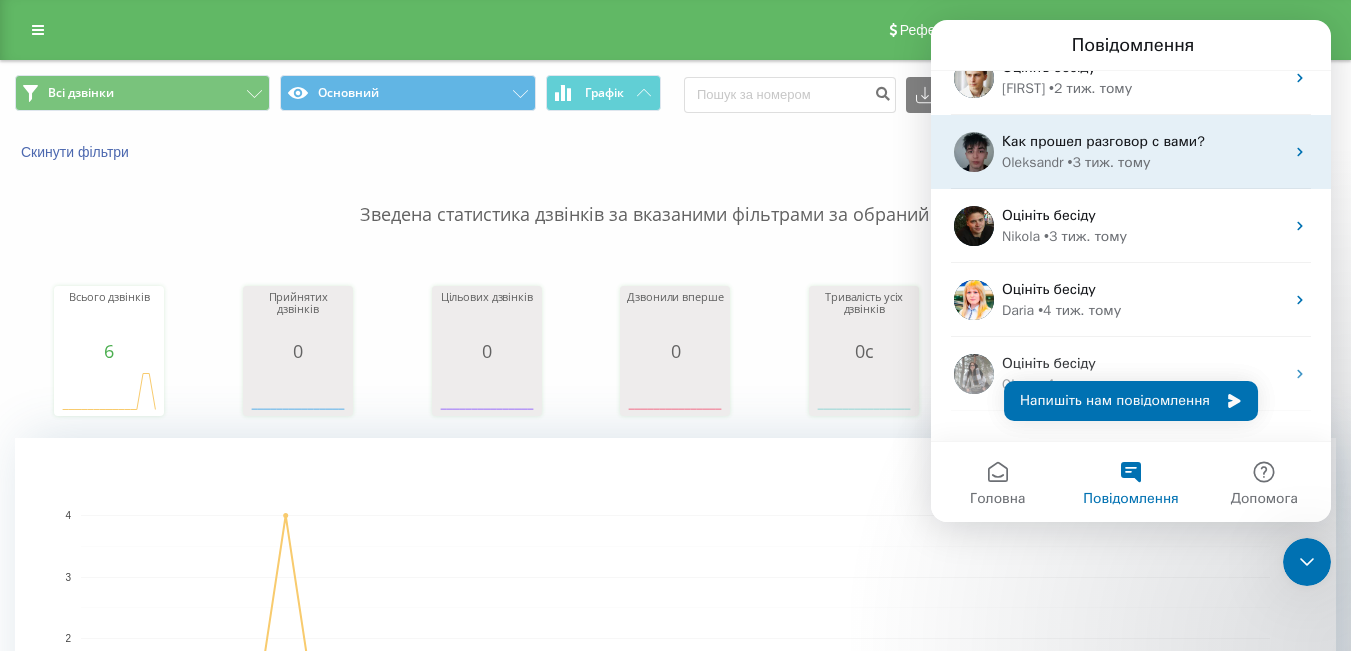 click on "•  3 тиж. тому" at bounding box center [1109, 162] 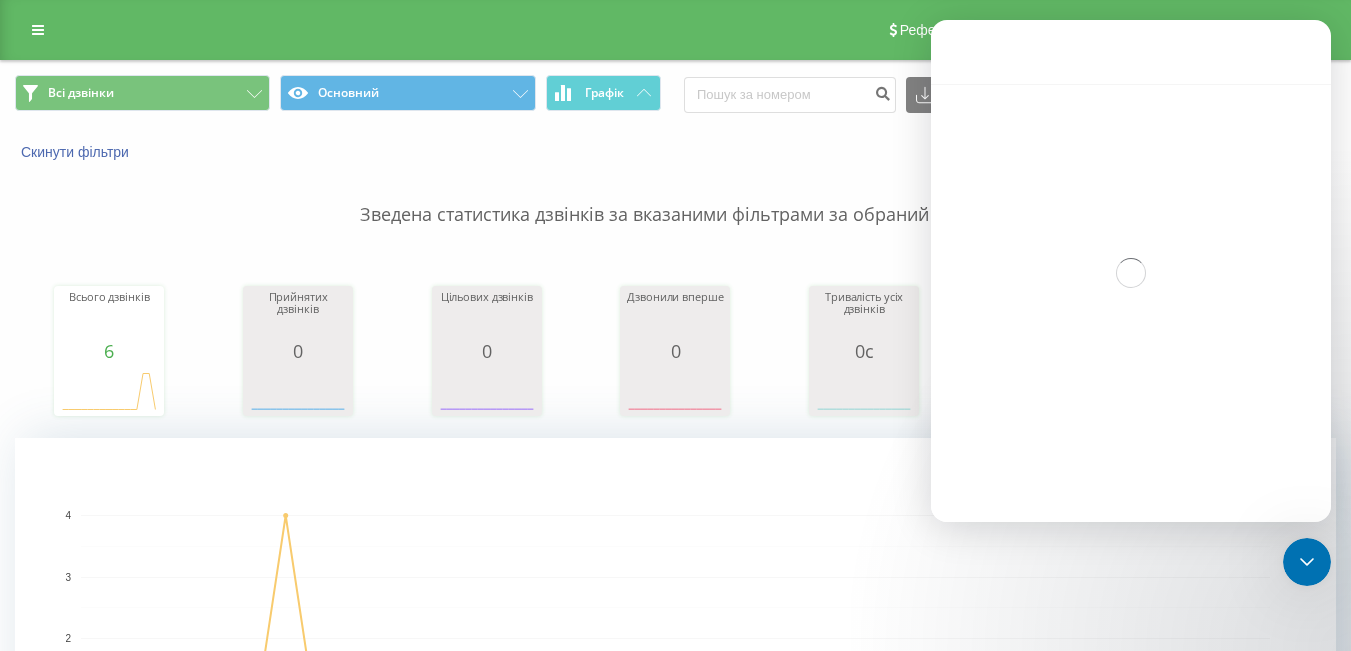 scroll, scrollTop: 369, scrollLeft: 0, axis: vertical 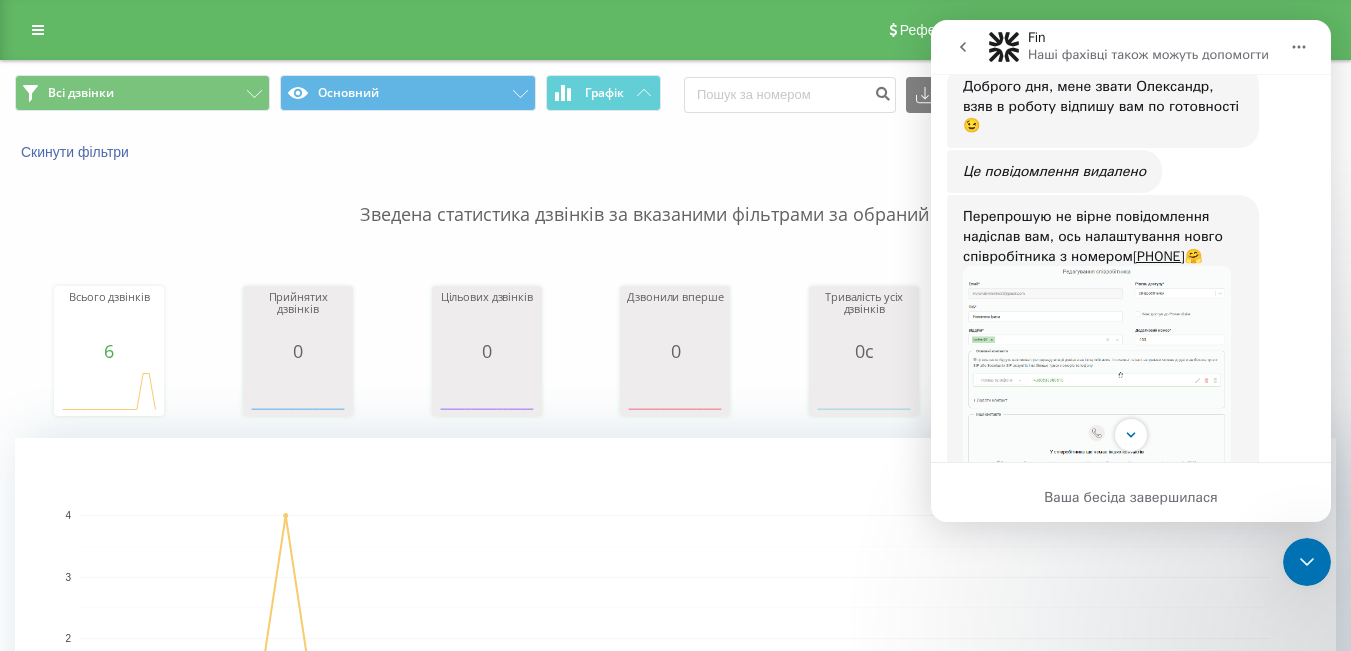 click at bounding box center [1097, 392] 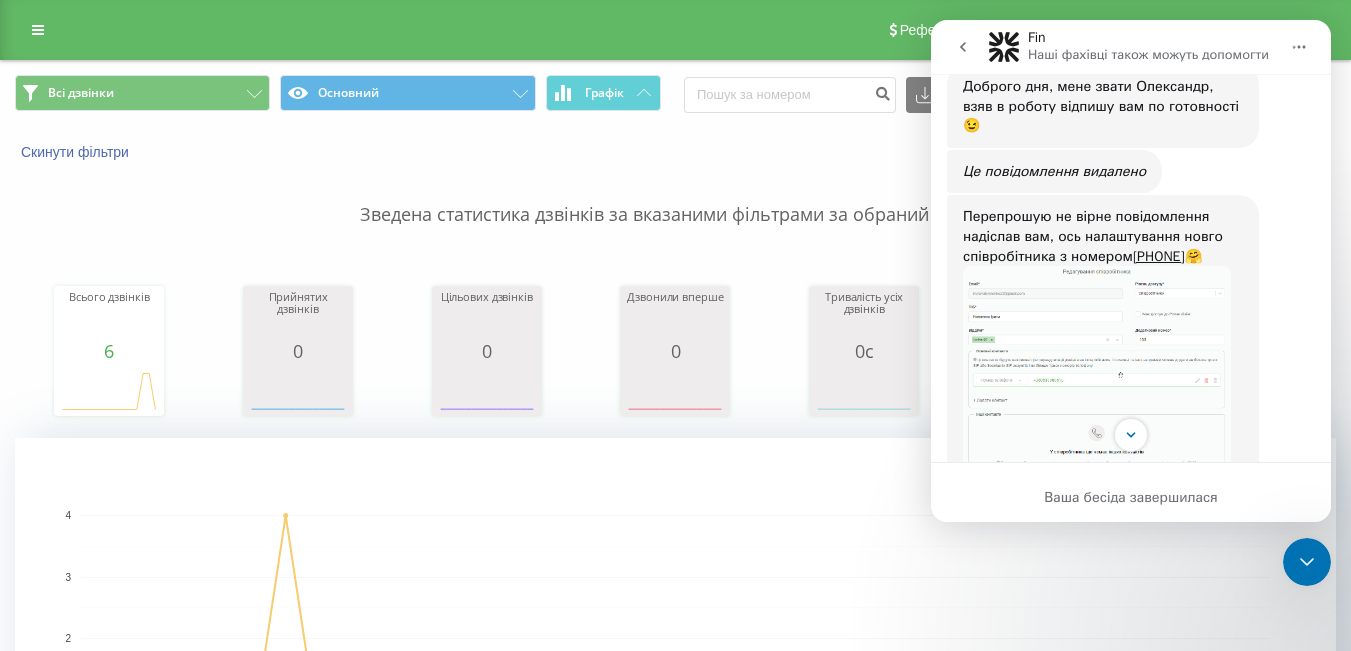 scroll, scrollTop: 0, scrollLeft: 0, axis: both 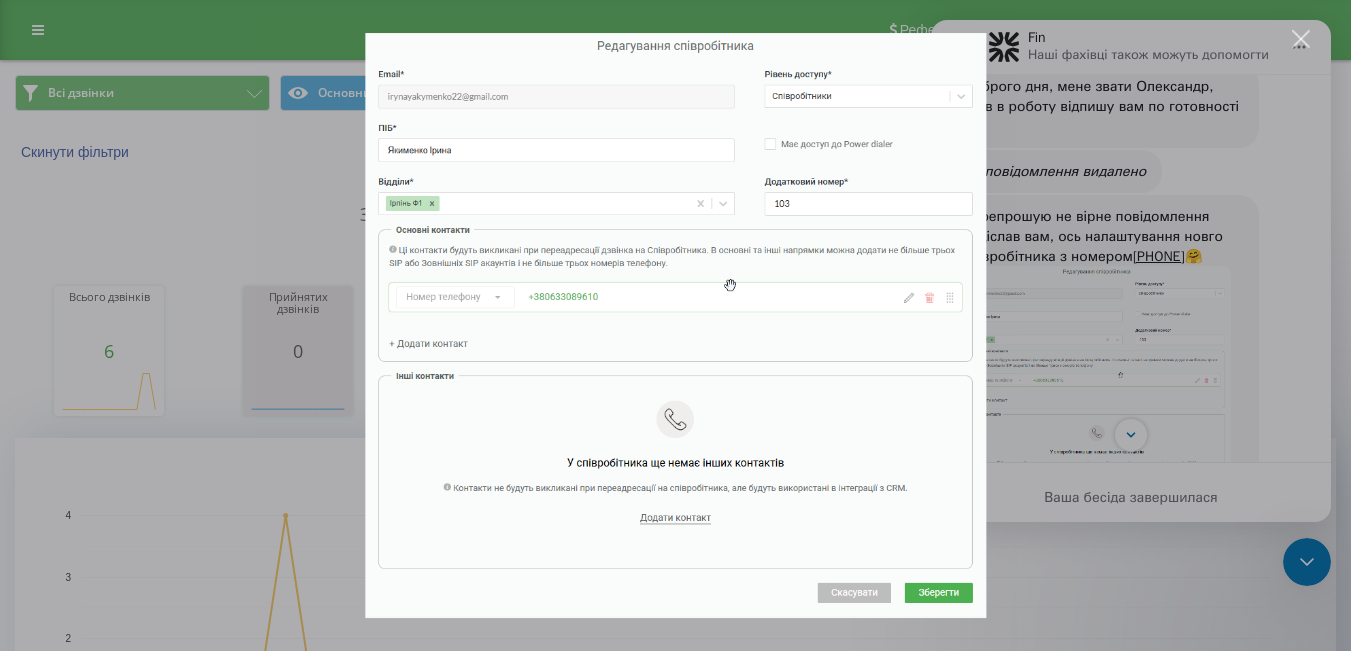 click at bounding box center (675, 325) 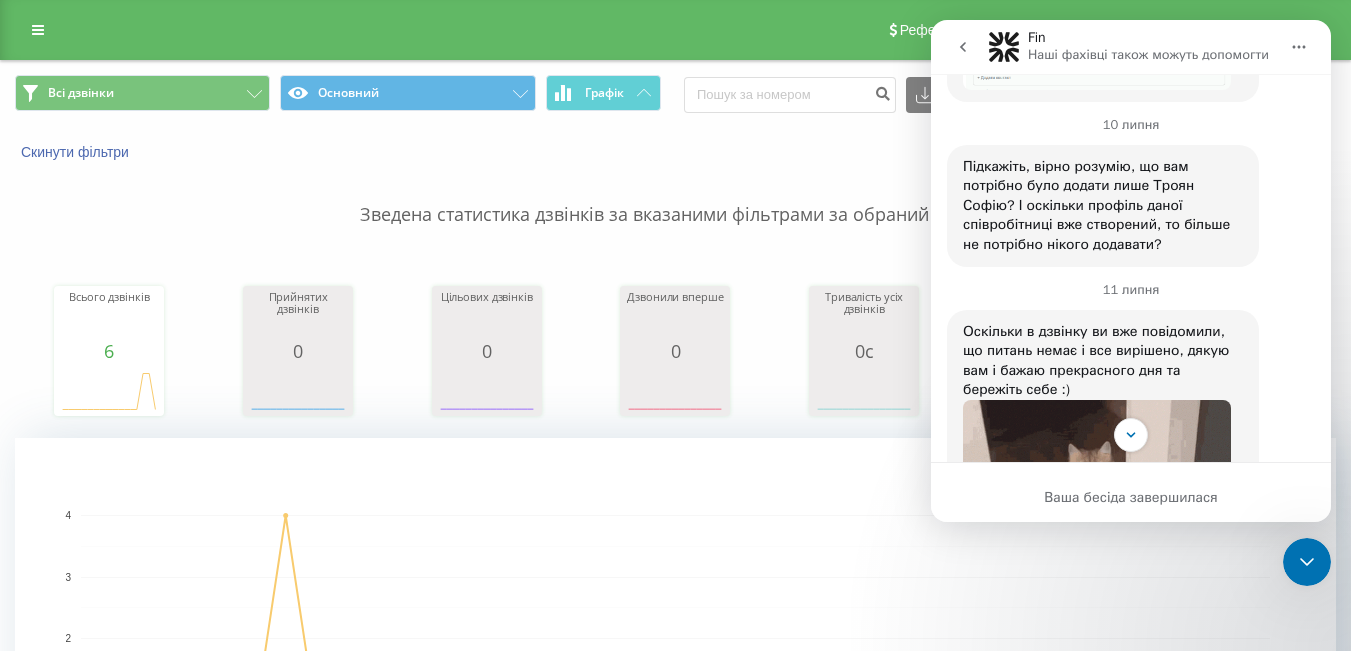 scroll, scrollTop: 2609, scrollLeft: 0, axis: vertical 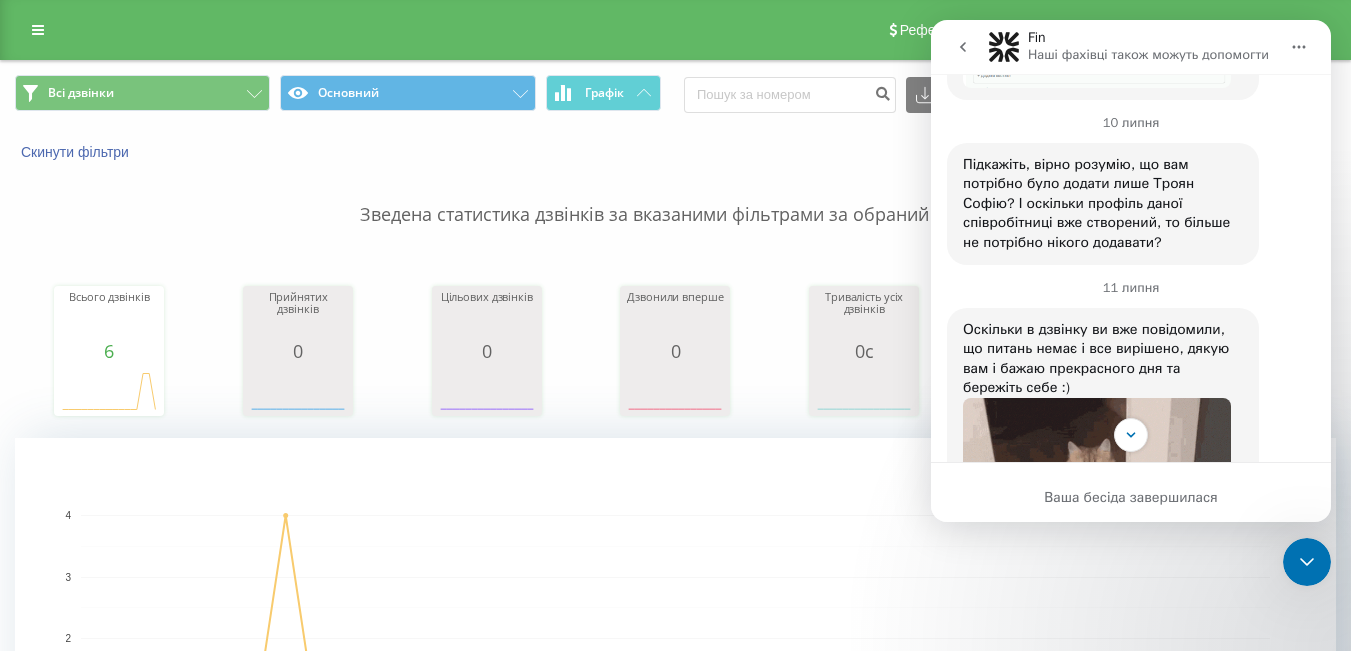 drag, startPoint x: 1308, startPoint y: 567, endPoint x: 2435, endPoint y: 948, distance: 1189.6597 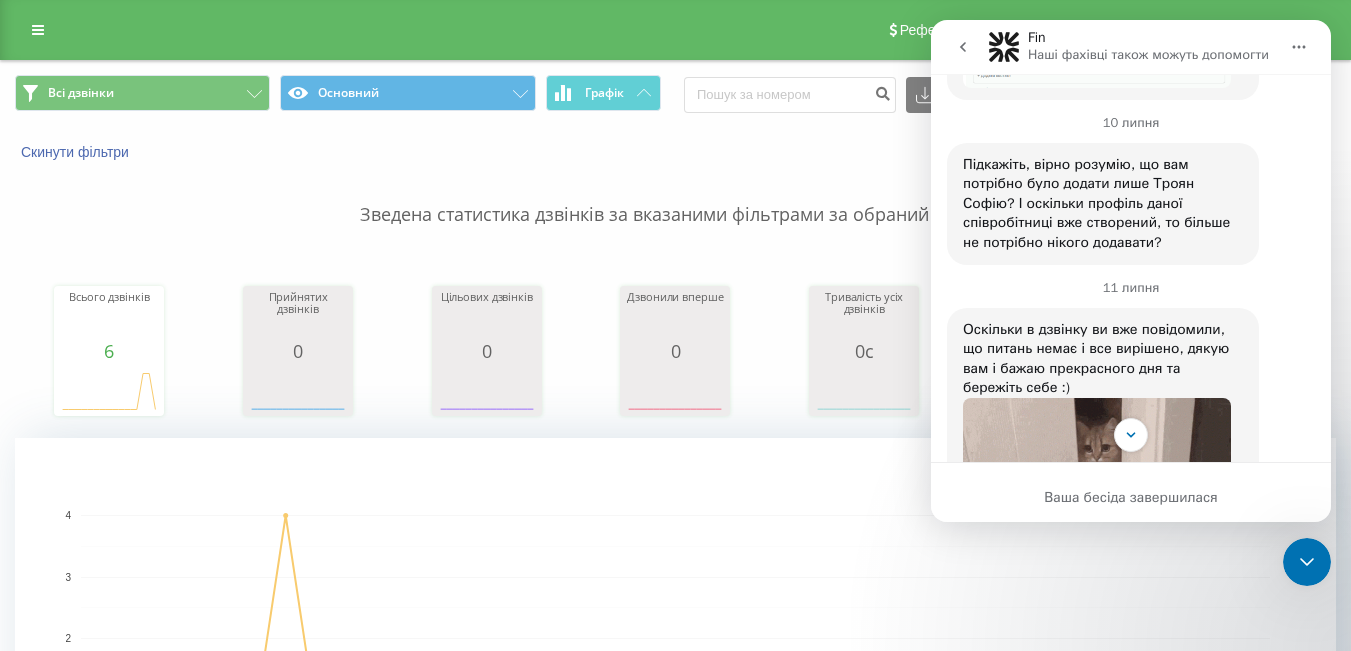 click 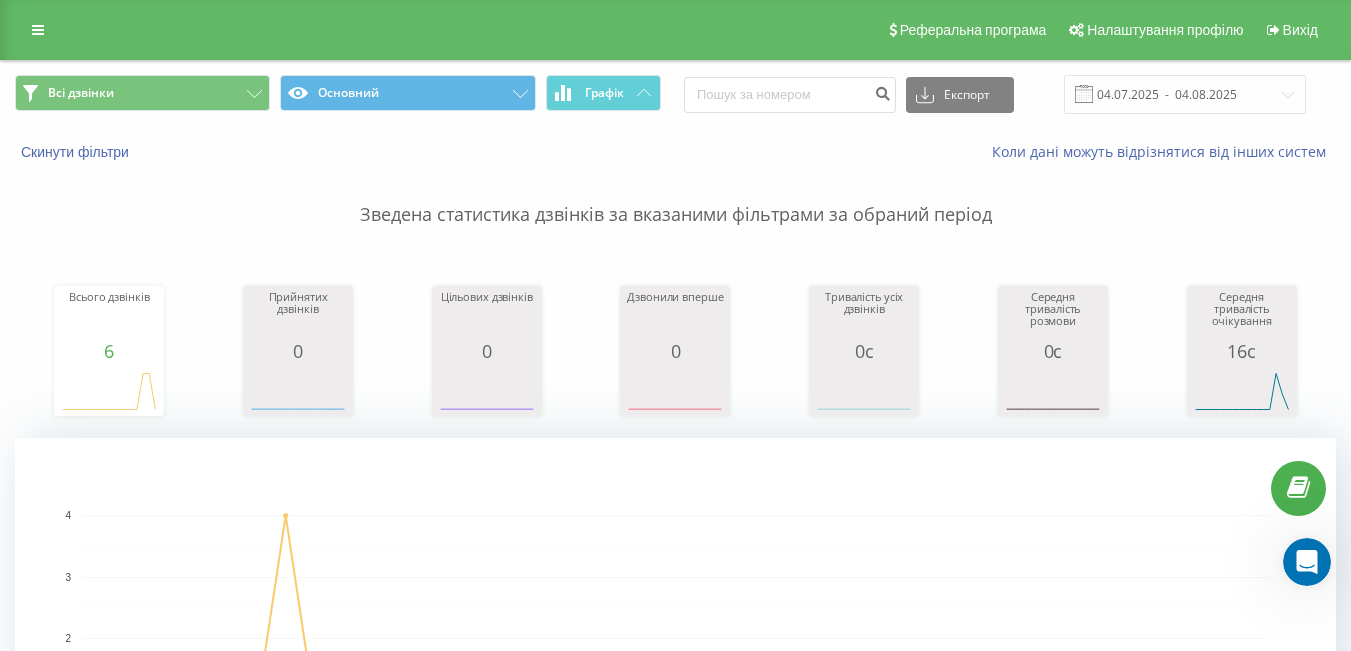 scroll, scrollTop: 0, scrollLeft: 0, axis: both 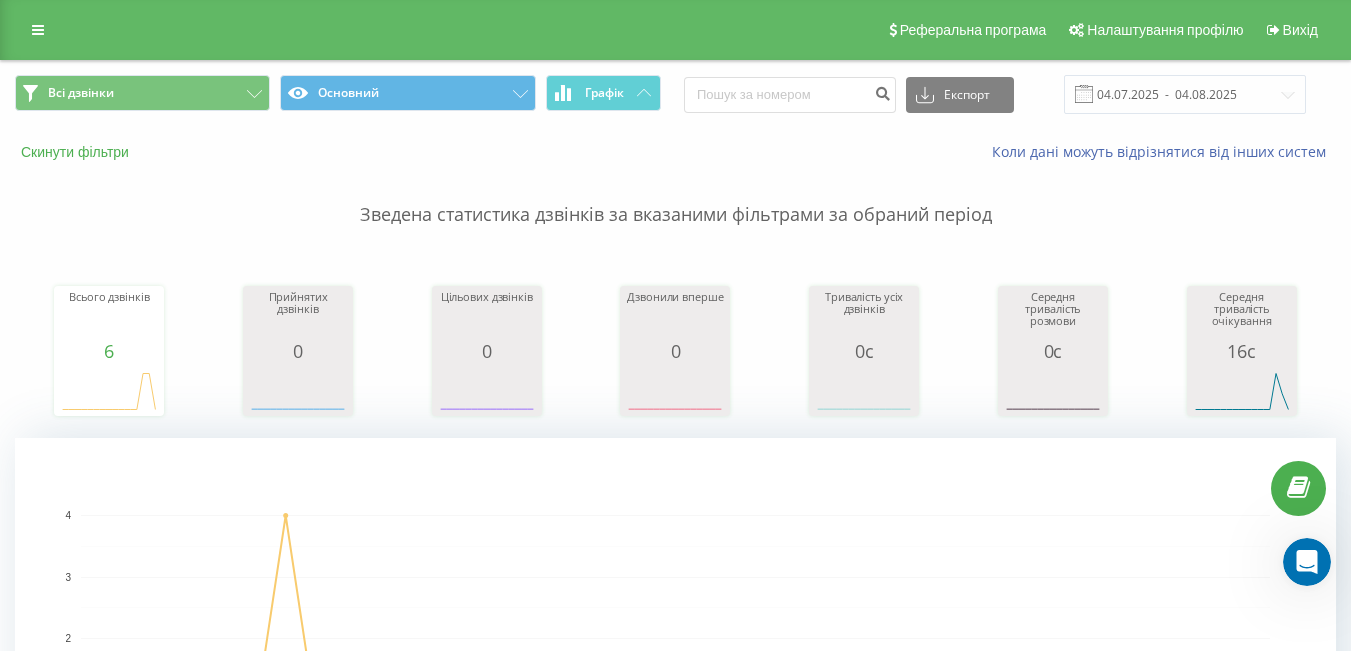 click on "Скинути фільтри" at bounding box center [77, 152] 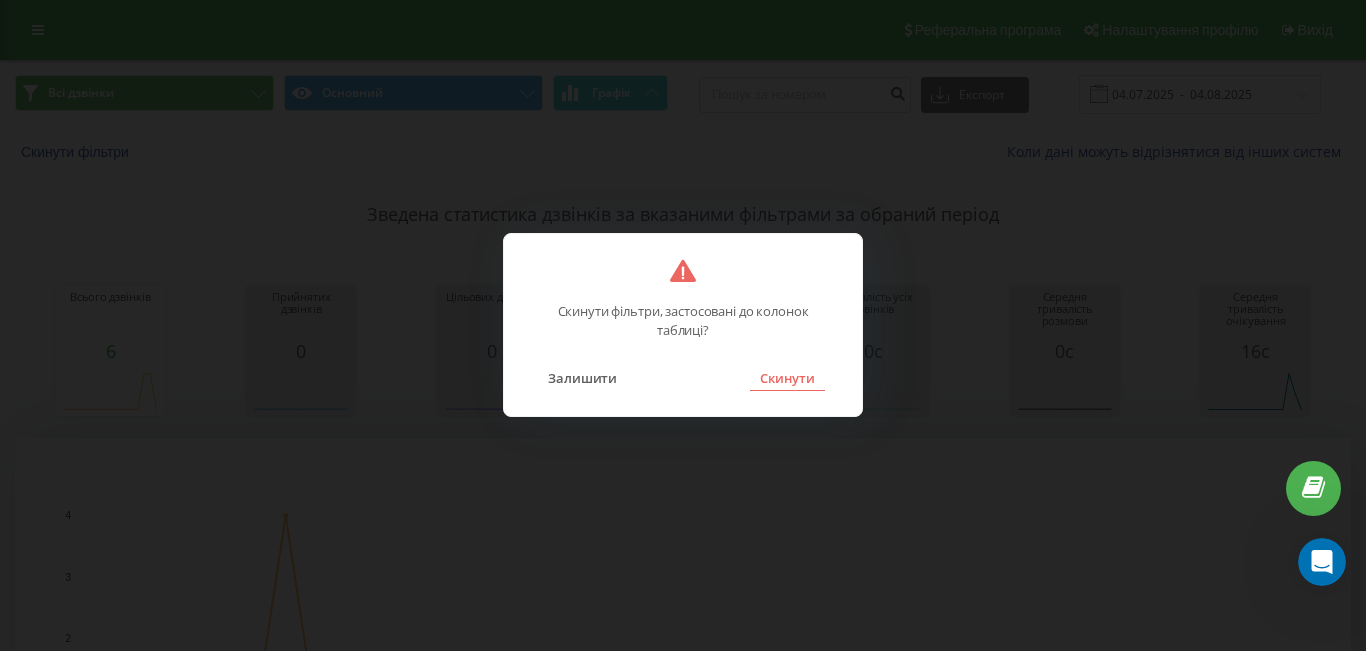 click on "Скинути" at bounding box center [787, 378] 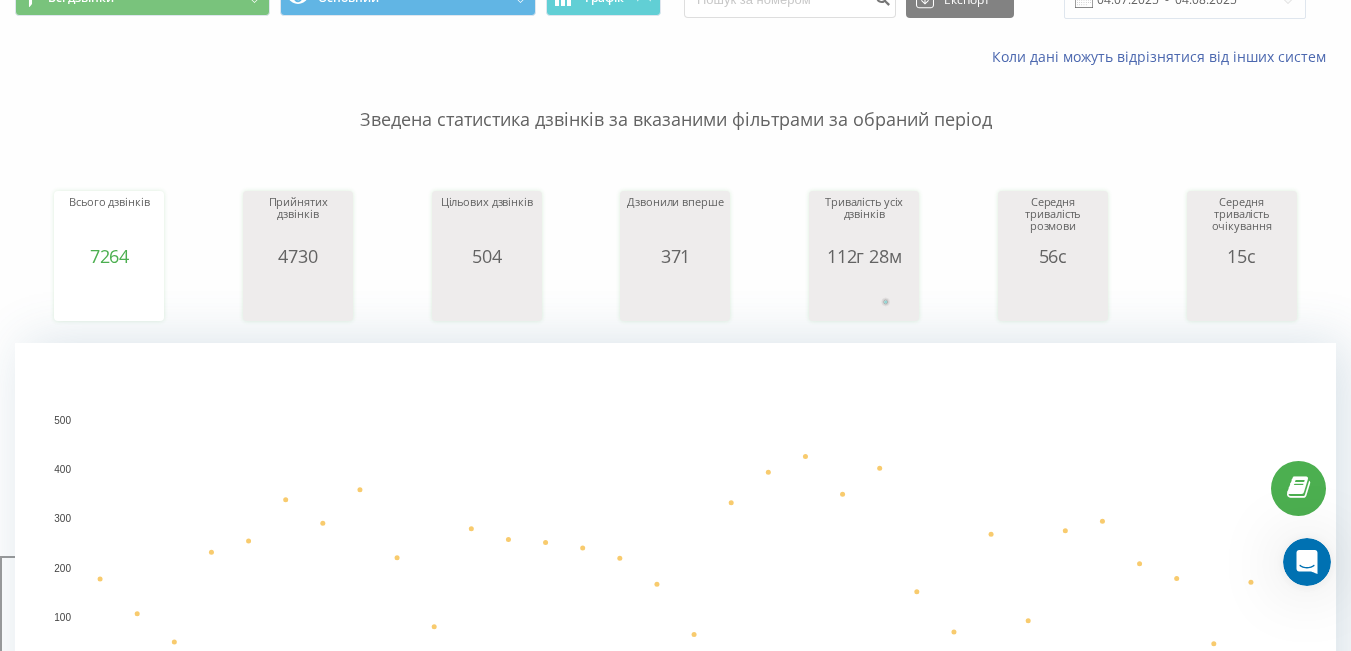 scroll, scrollTop: 0, scrollLeft: 0, axis: both 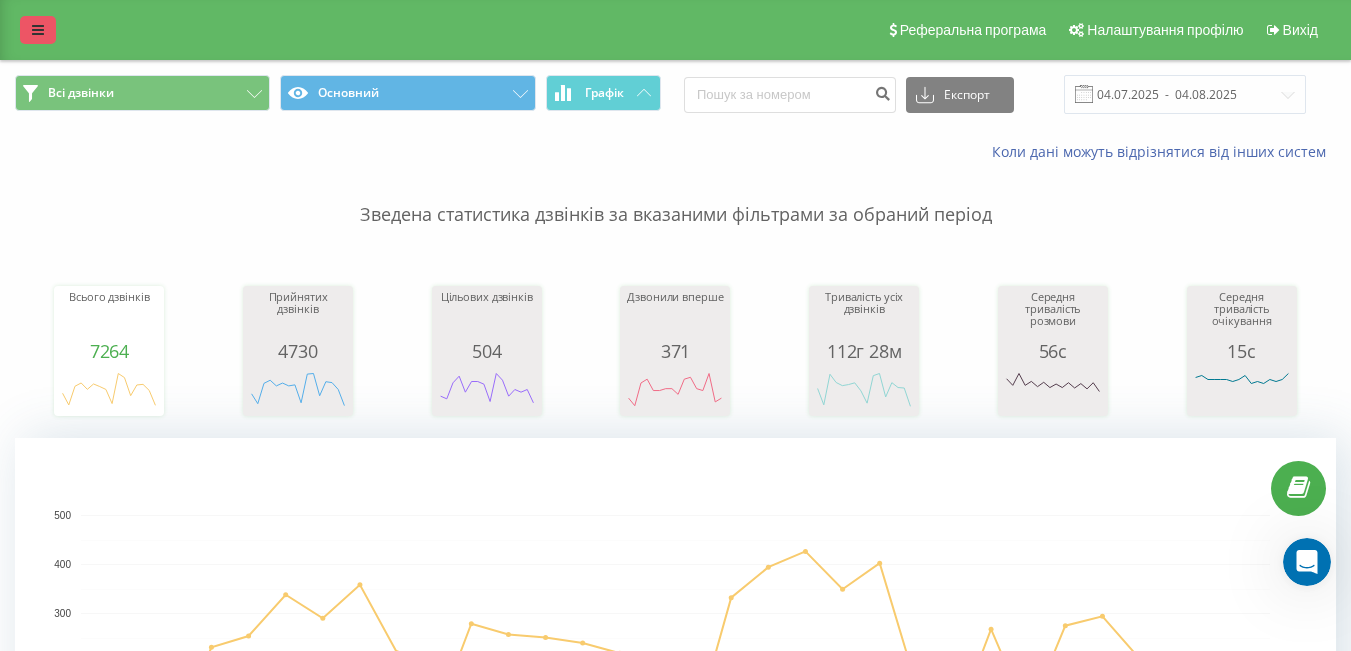 click at bounding box center (38, 30) 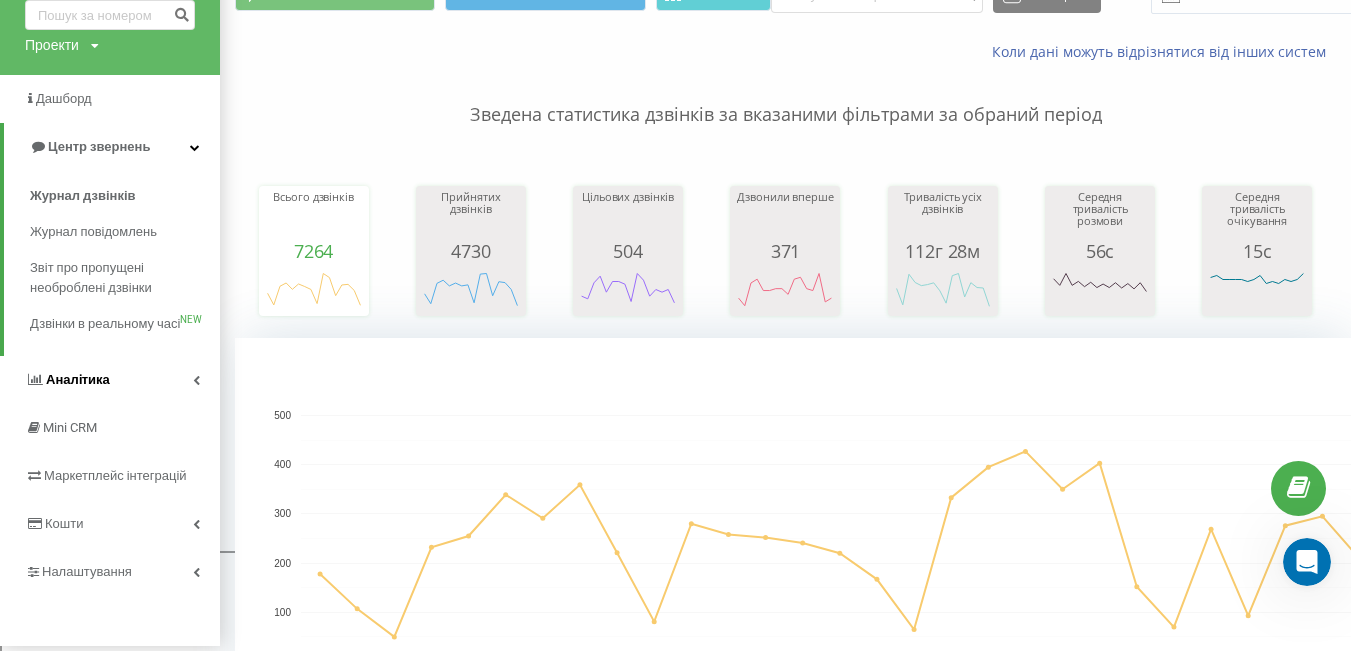 scroll, scrollTop: 200, scrollLeft: 0, axis: vertical 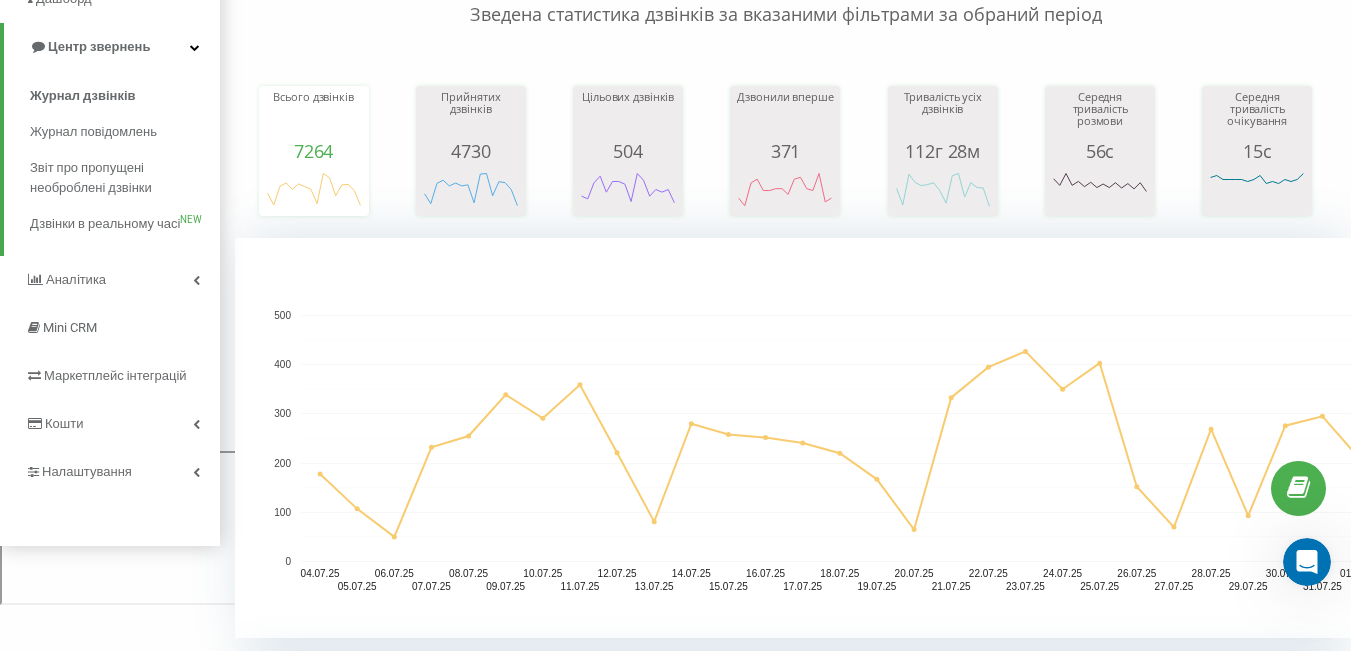 click on "Налаштування" at bounding box center [87, 471] 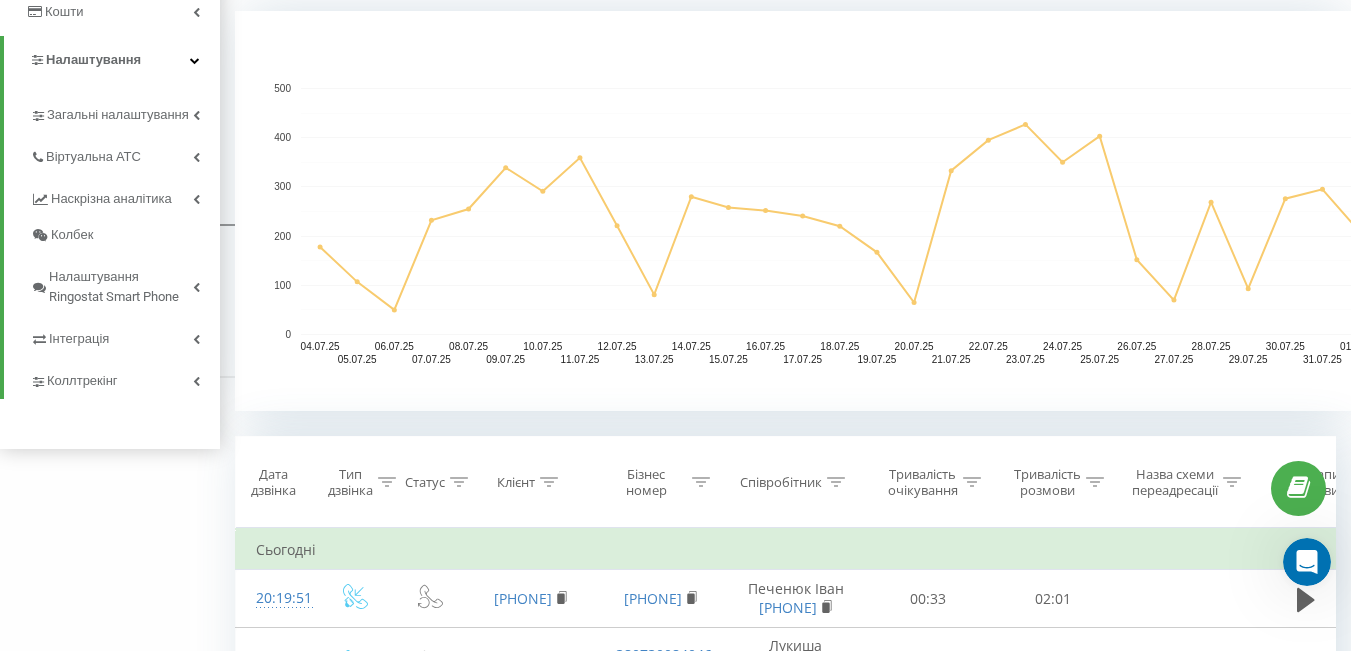 scroll, scrollTop: 500, scrollLeft: 0, axis: vertical 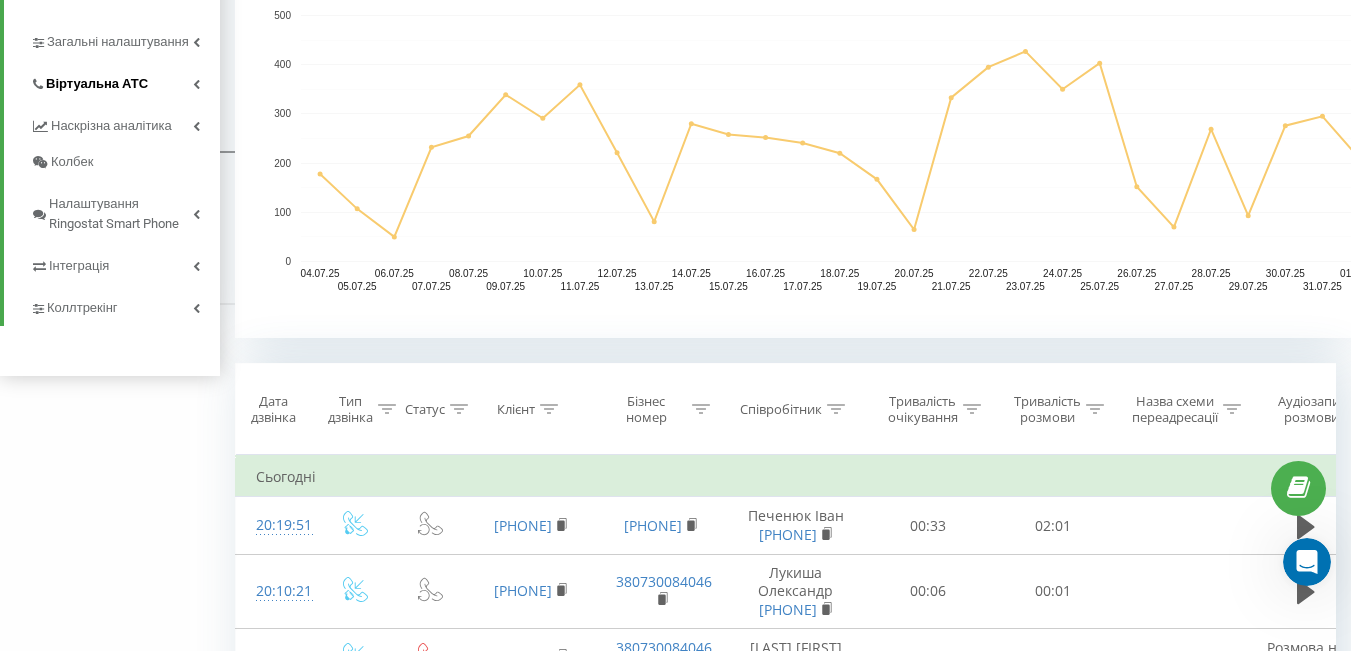 click on "Віртуальна АТС" at bounding box center [97, 84] 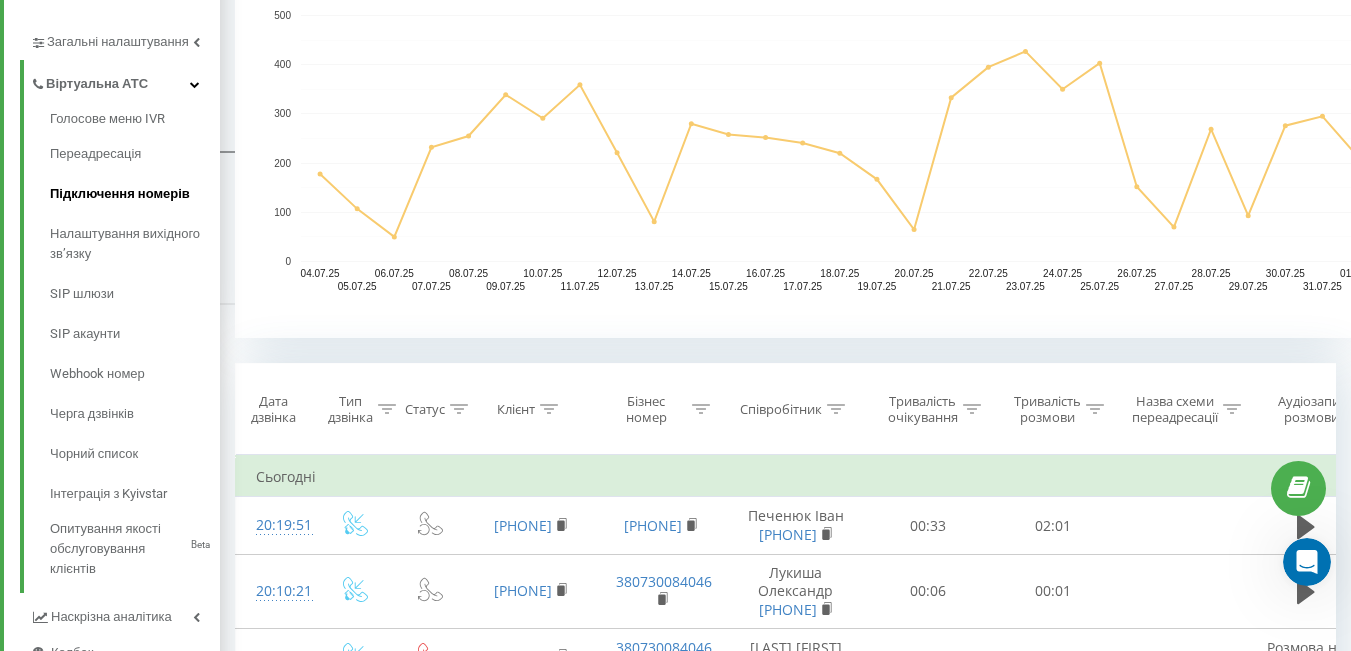 click on "Підключення номерів" at bounding box center [135, 194] 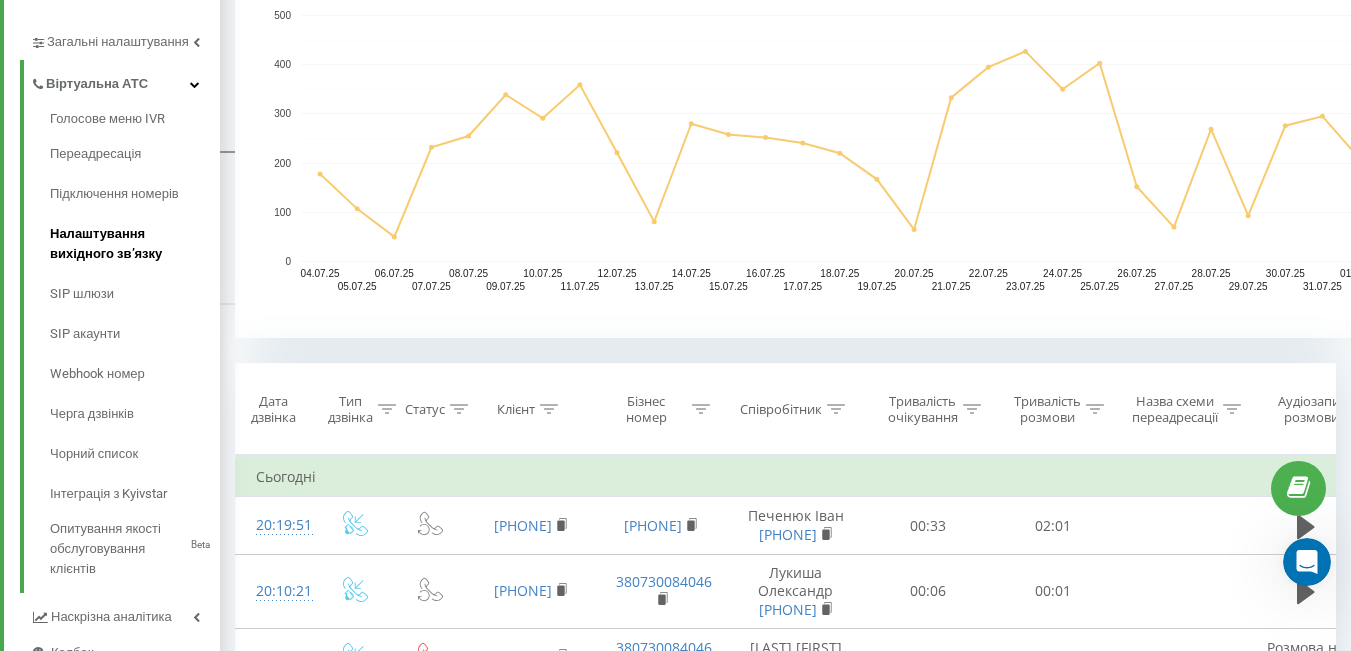 click on "Налаштування вихідного зв’язку" at bounding box center (135, 244) 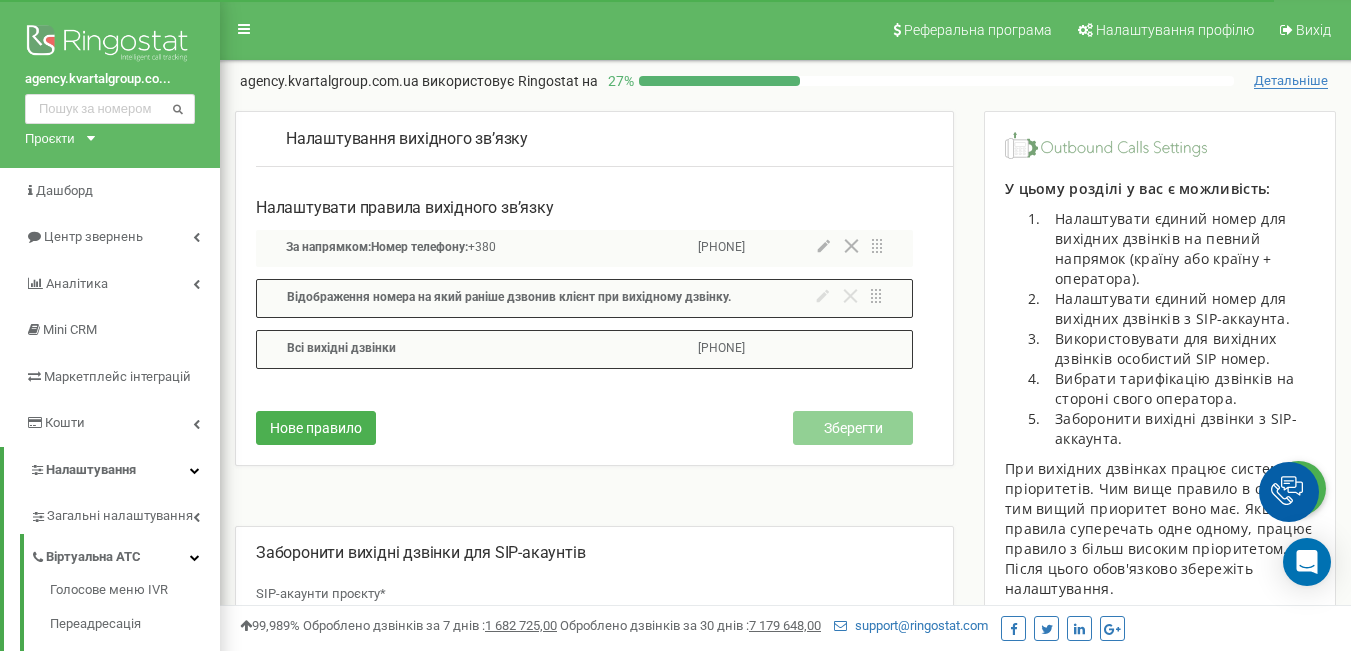 scroll, scrollTop: 100, scrollLeft: 0, axis: vertical 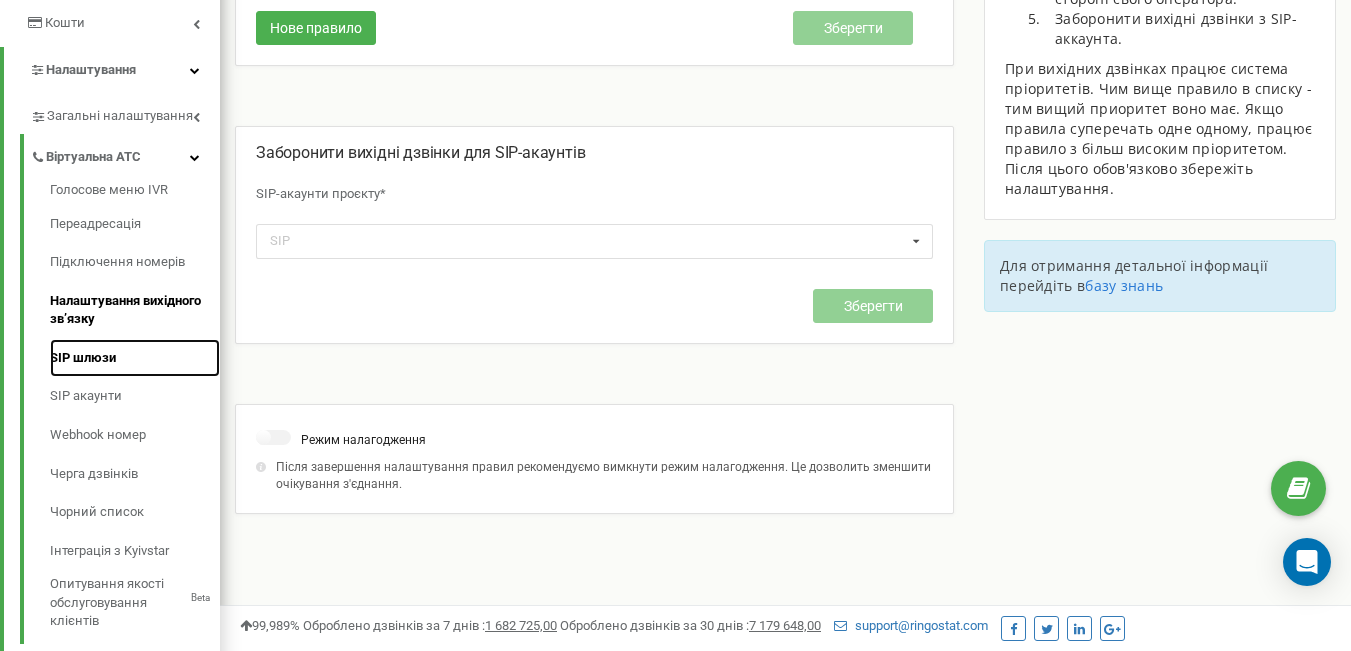click on "SIP шлюзи" at bounding box center [135, 358] 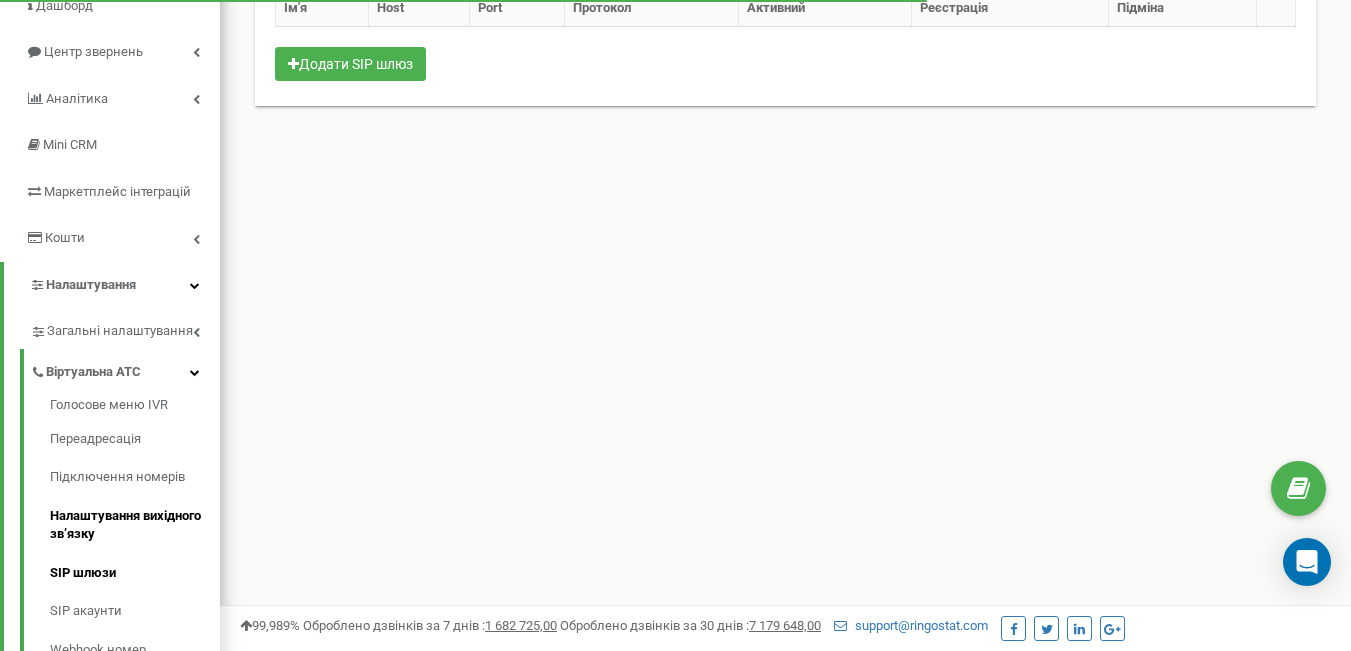 scroll, scrollTop: 236, scrollLeft: 0, axis: vertical 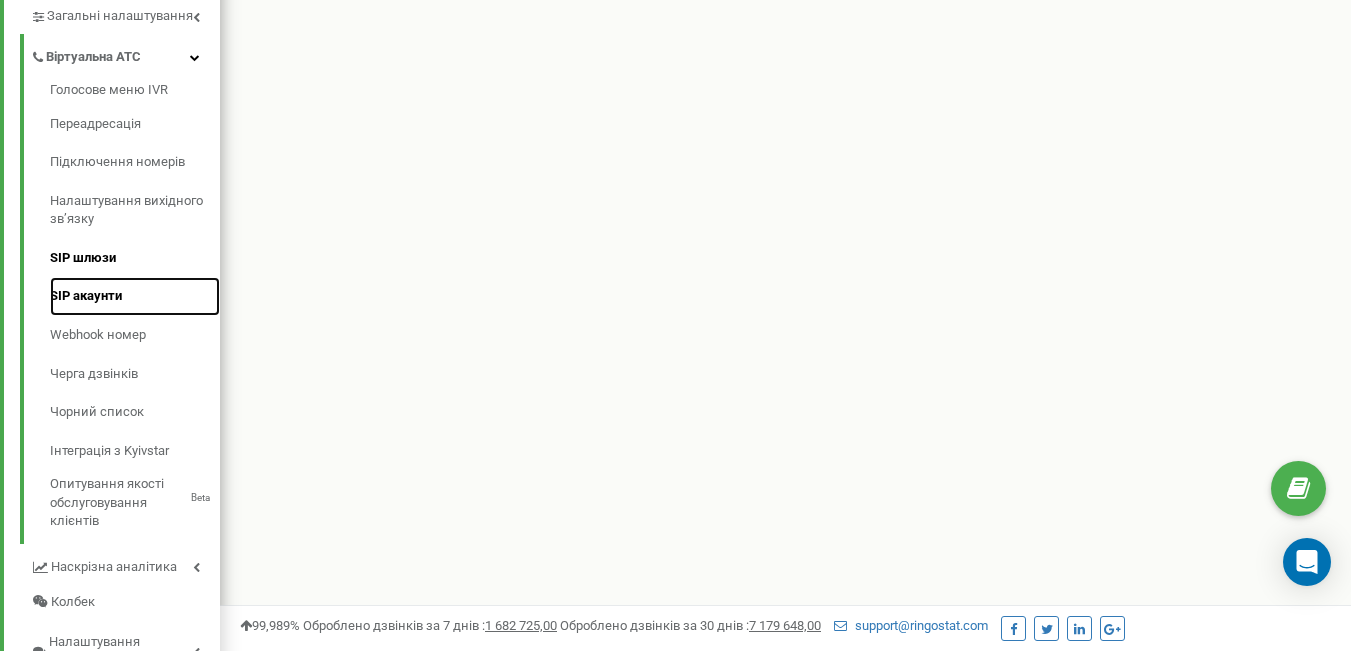 click on "SIP акаунти" at bounding box center (135, 296) 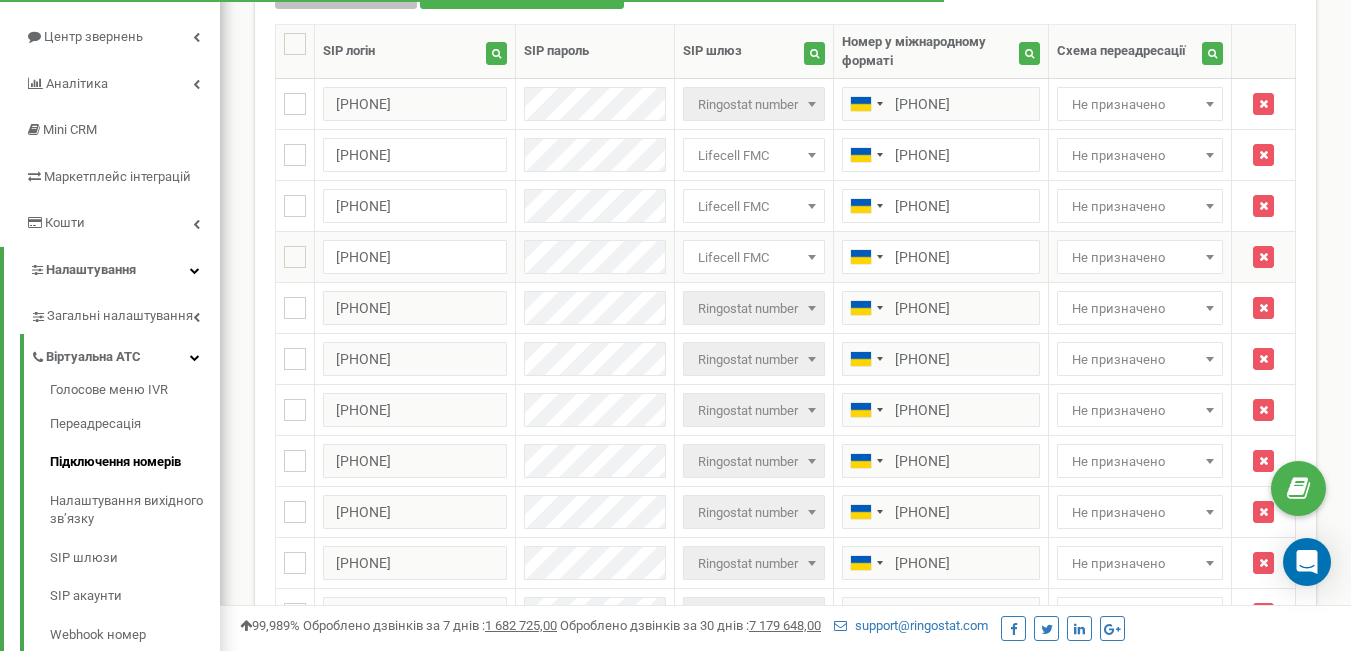 scroll, scrollTop: 200, scrollLeft: 0, axis: vertical 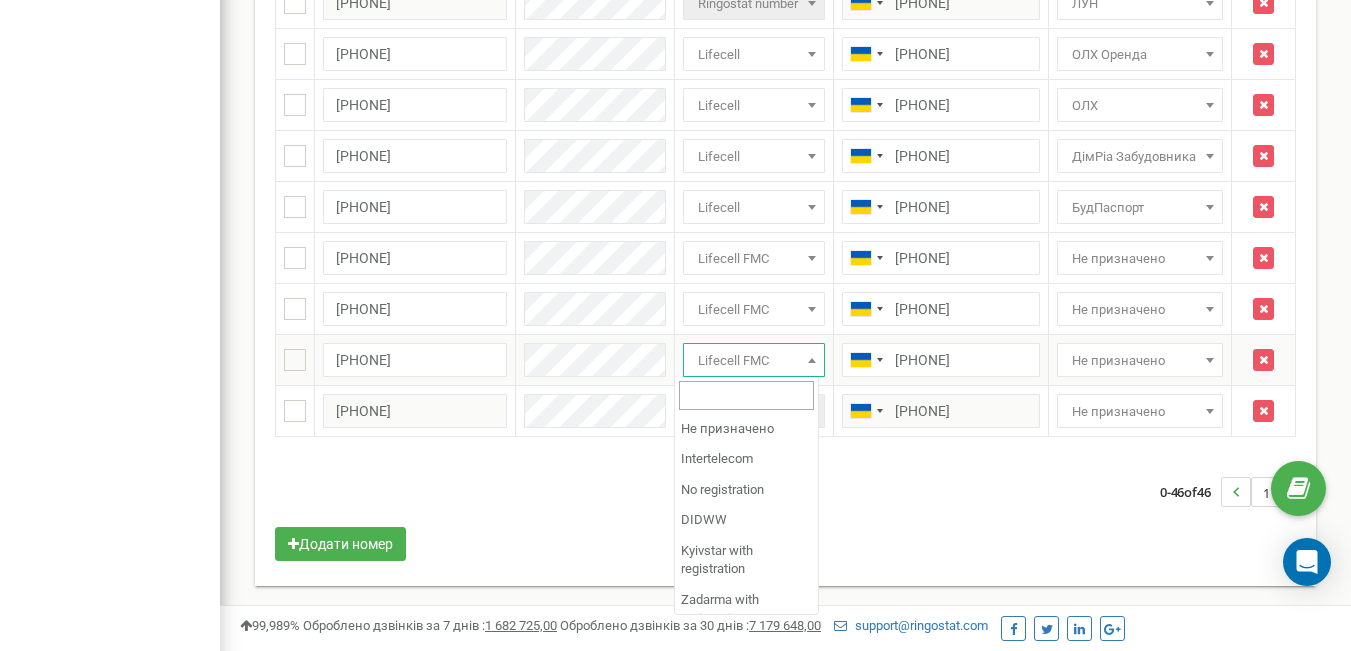 click on "Lifecell FMC" at bounding box center [754, 361] 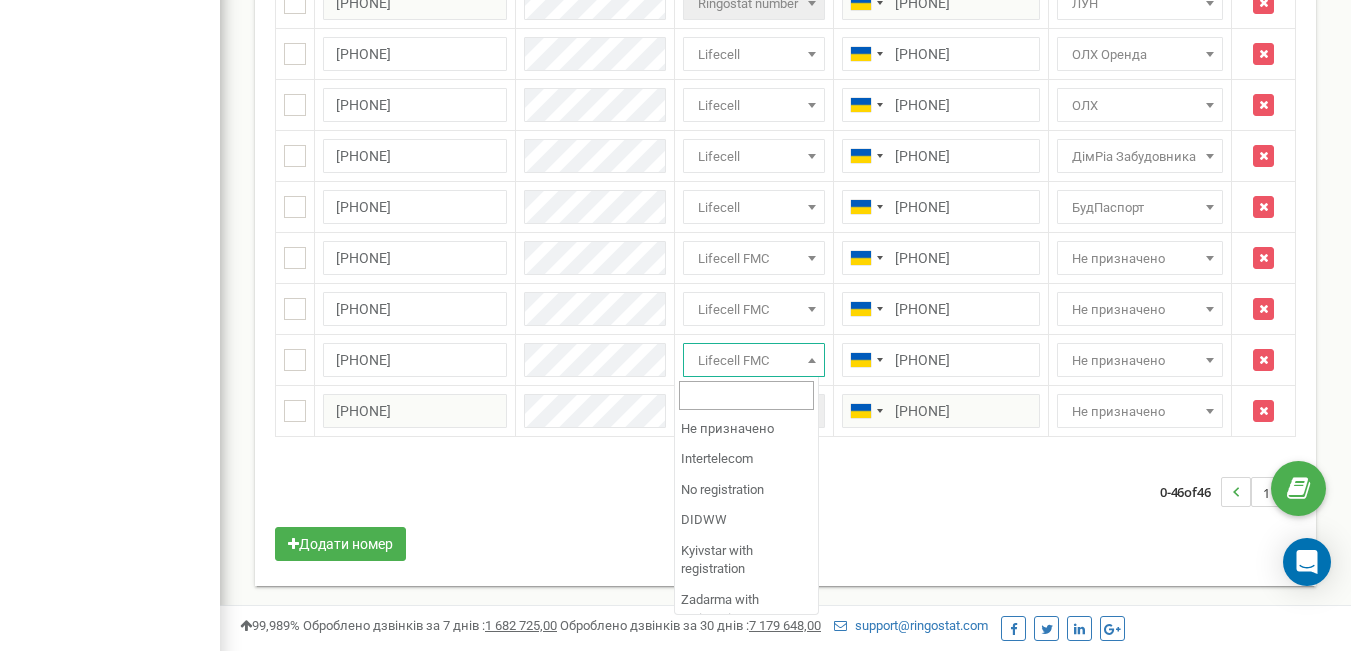 click on "0-46  of  46
1" at bounding box center [785, 492] 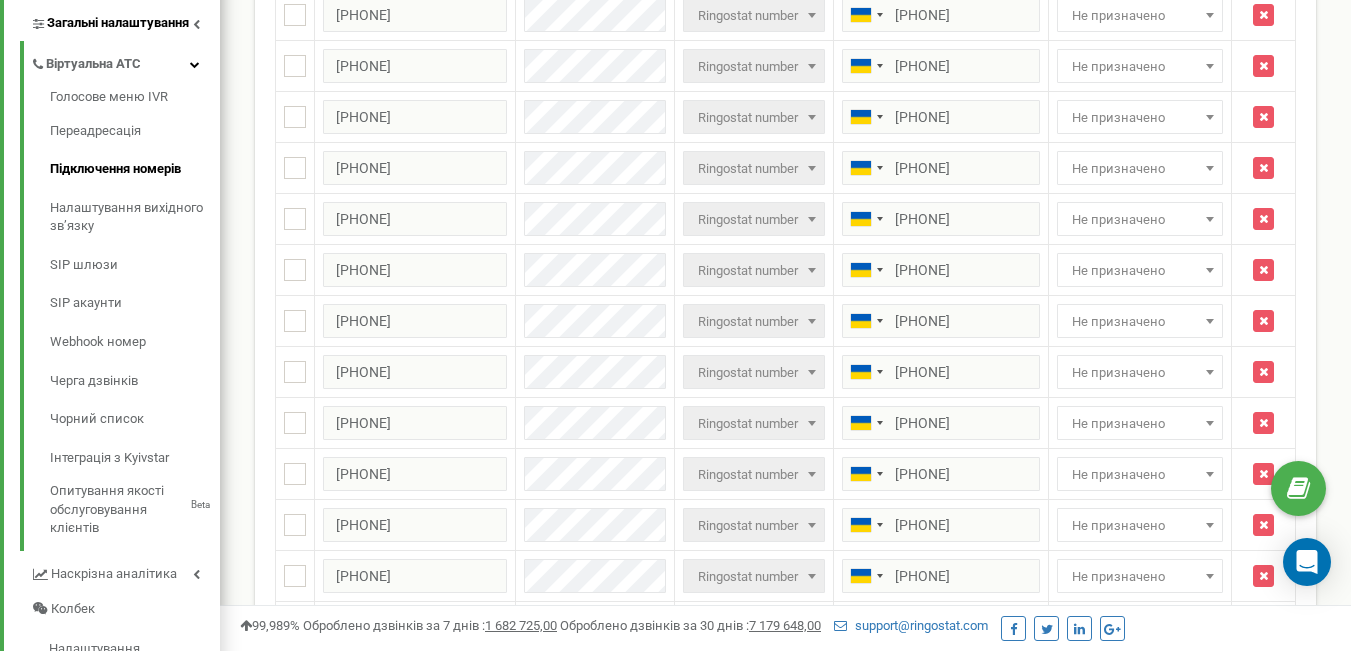 scroll, scrollTop: 388, scrollLeft: 0, axis: vertical 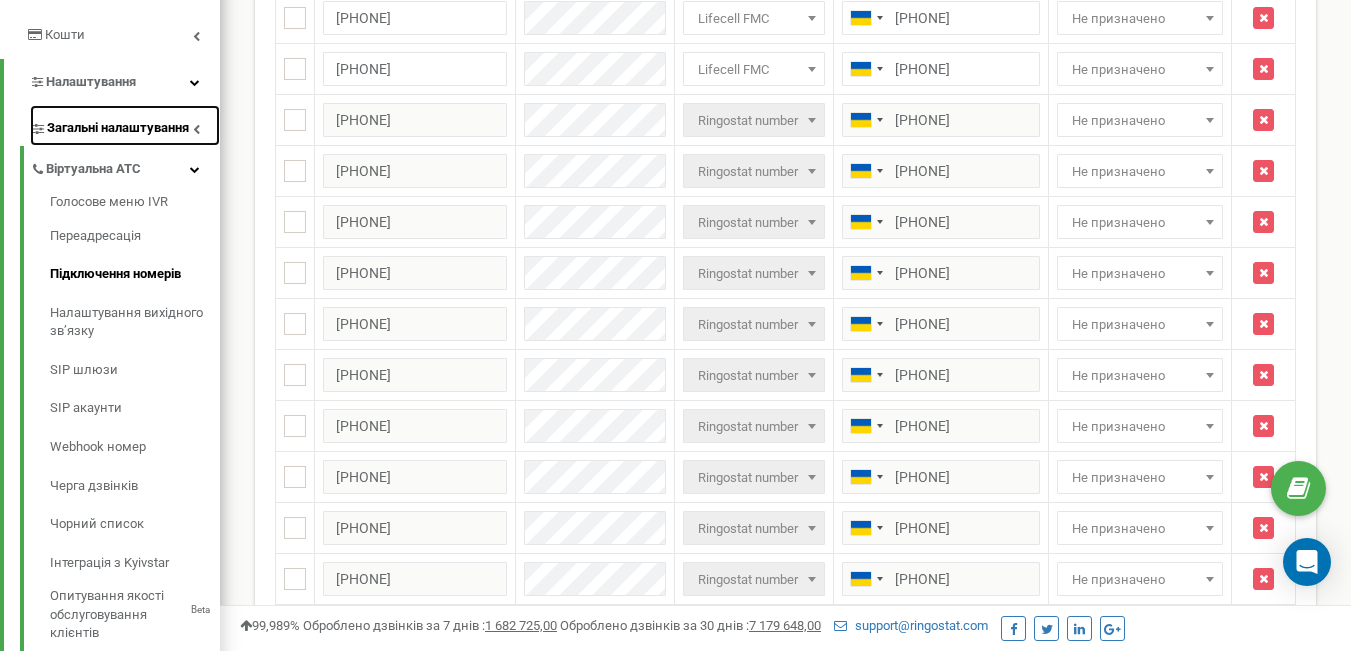 click on "Загальні налаштування" at bounding box center (118, 128) 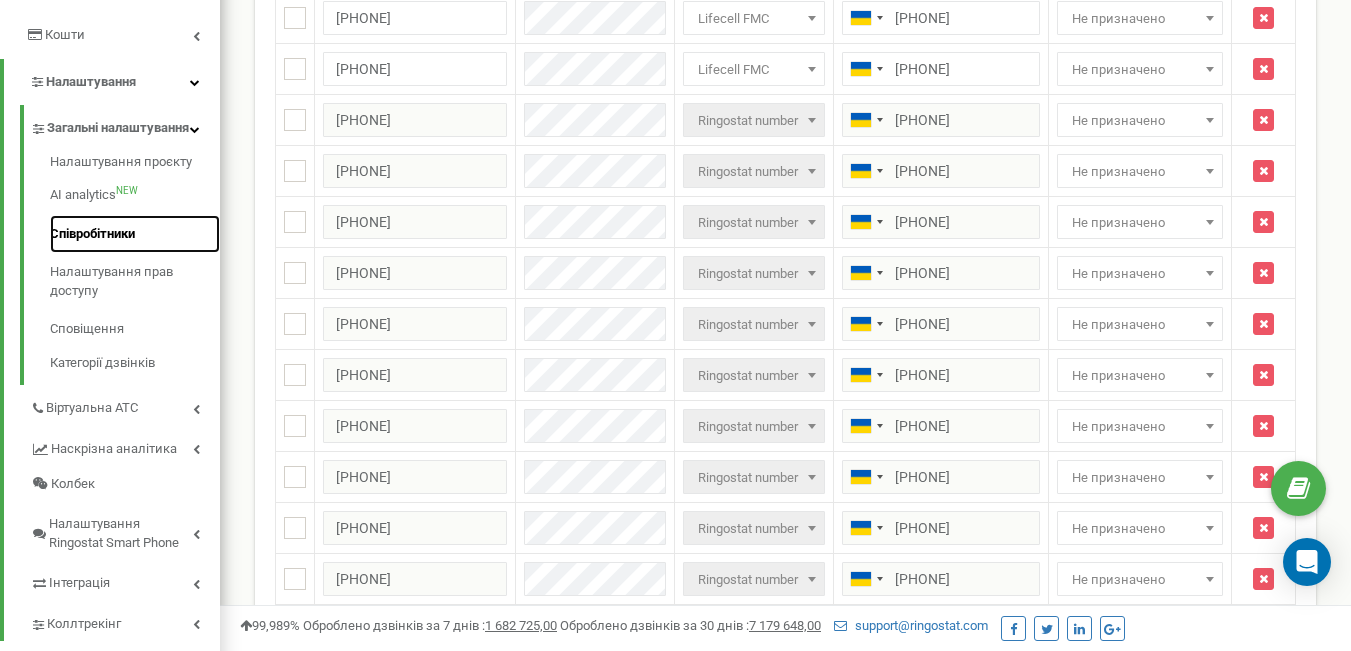 click on "Співробітники" at bounding box center [135, 234] 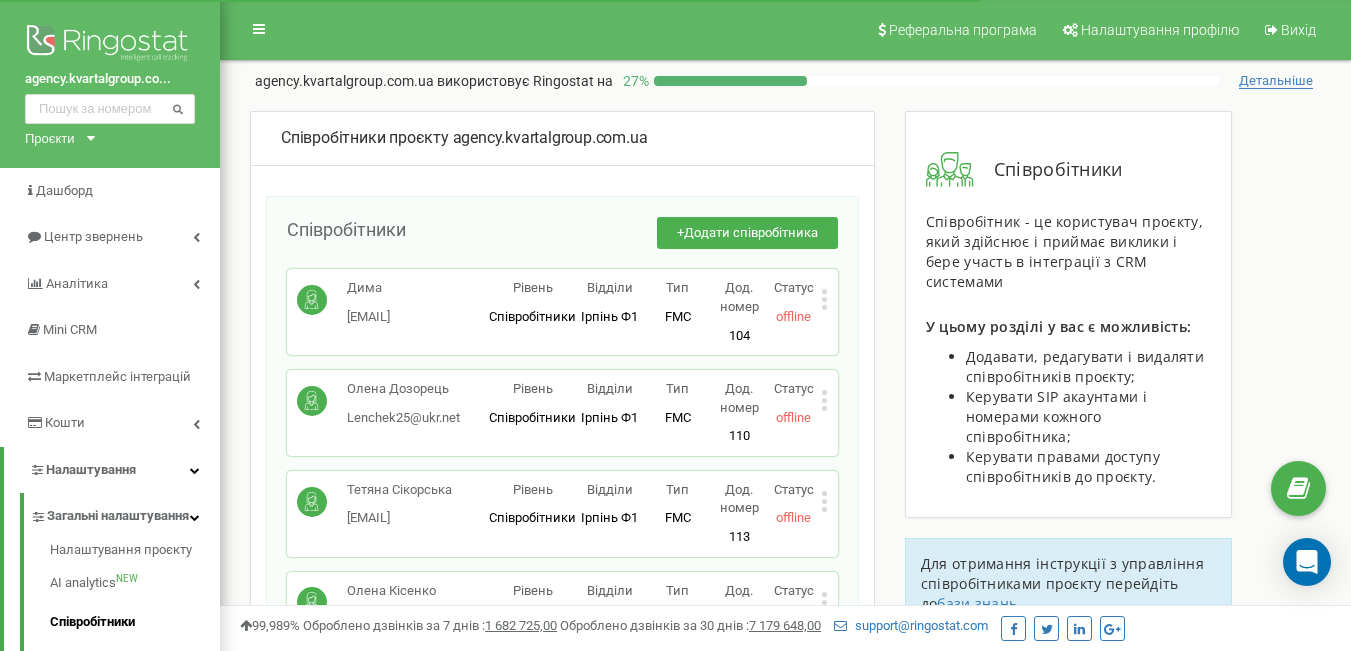 scroll, scrollTop: 100, scrollLeft: 0, axis: vertical 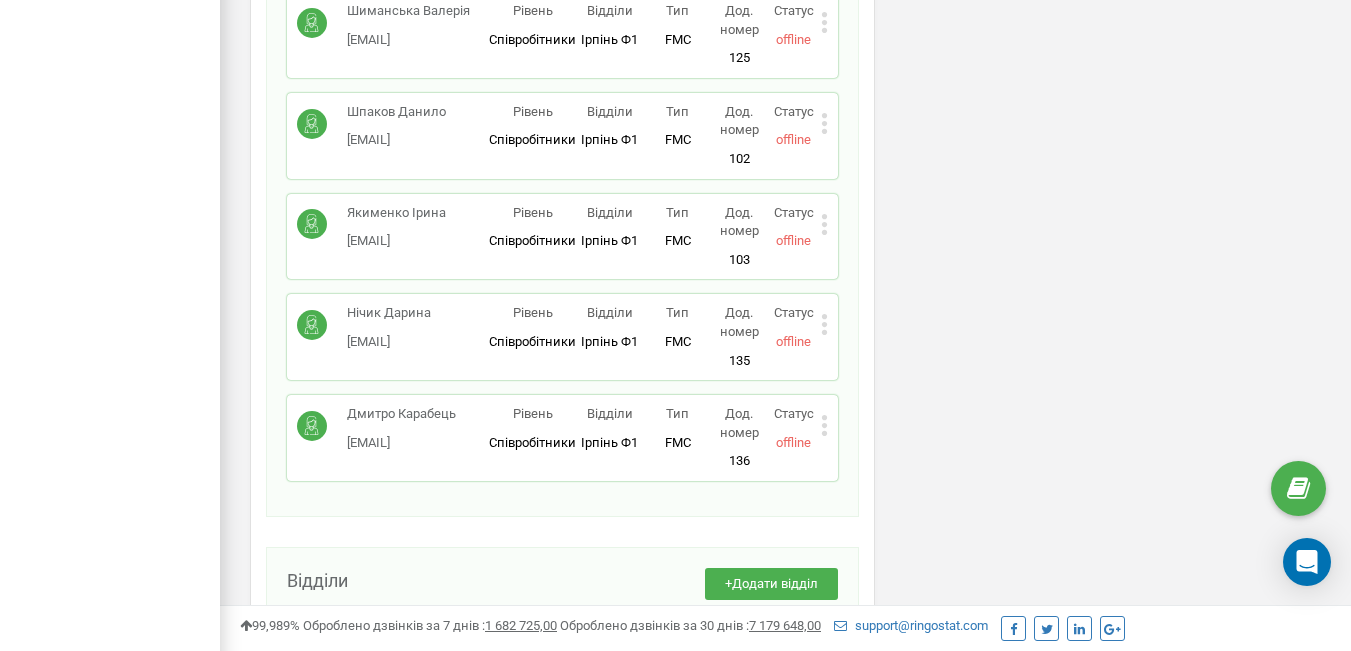 click 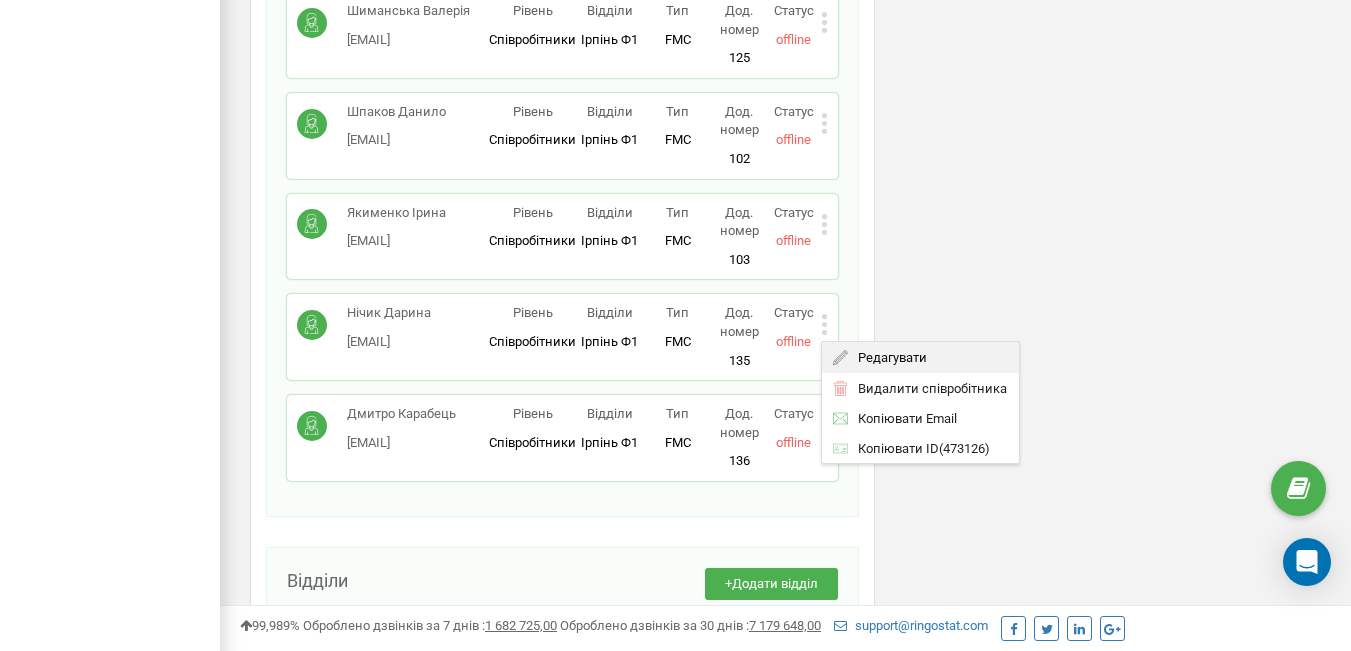 click on "Редагувати" at bounding box center (887, 357) 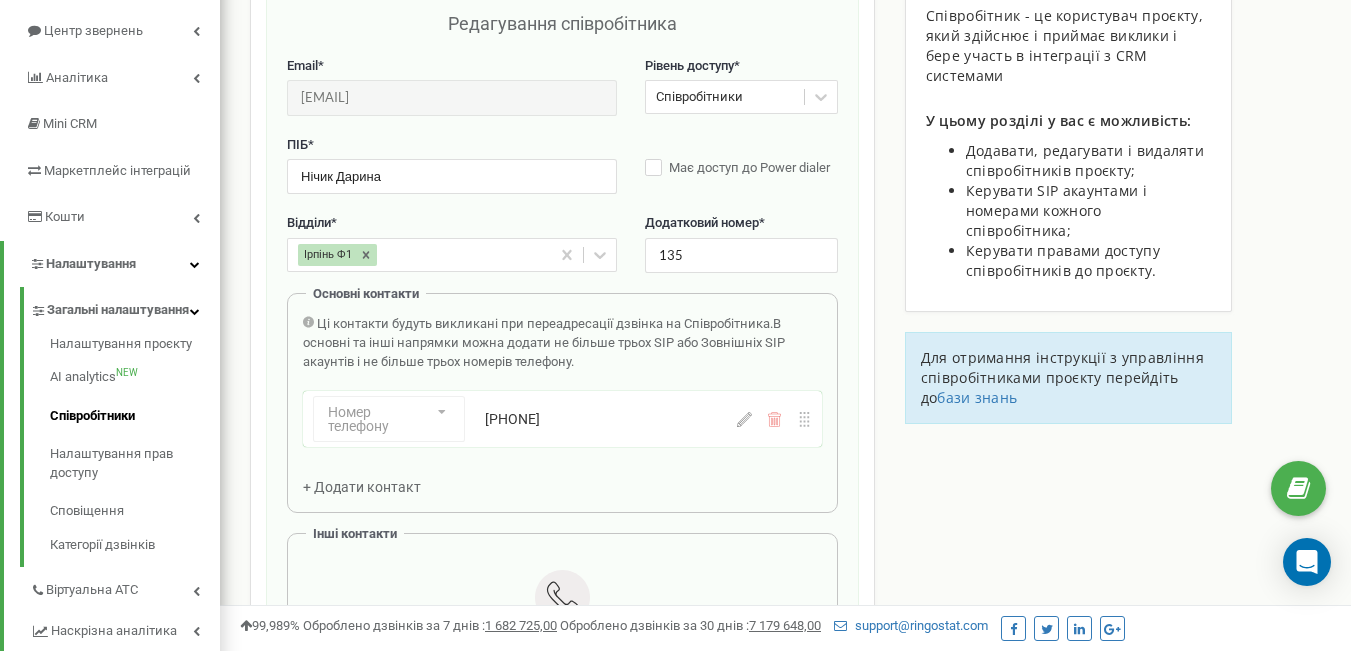 scroll, scrollTop: 200, scrollLeft: 0, axis: vertical 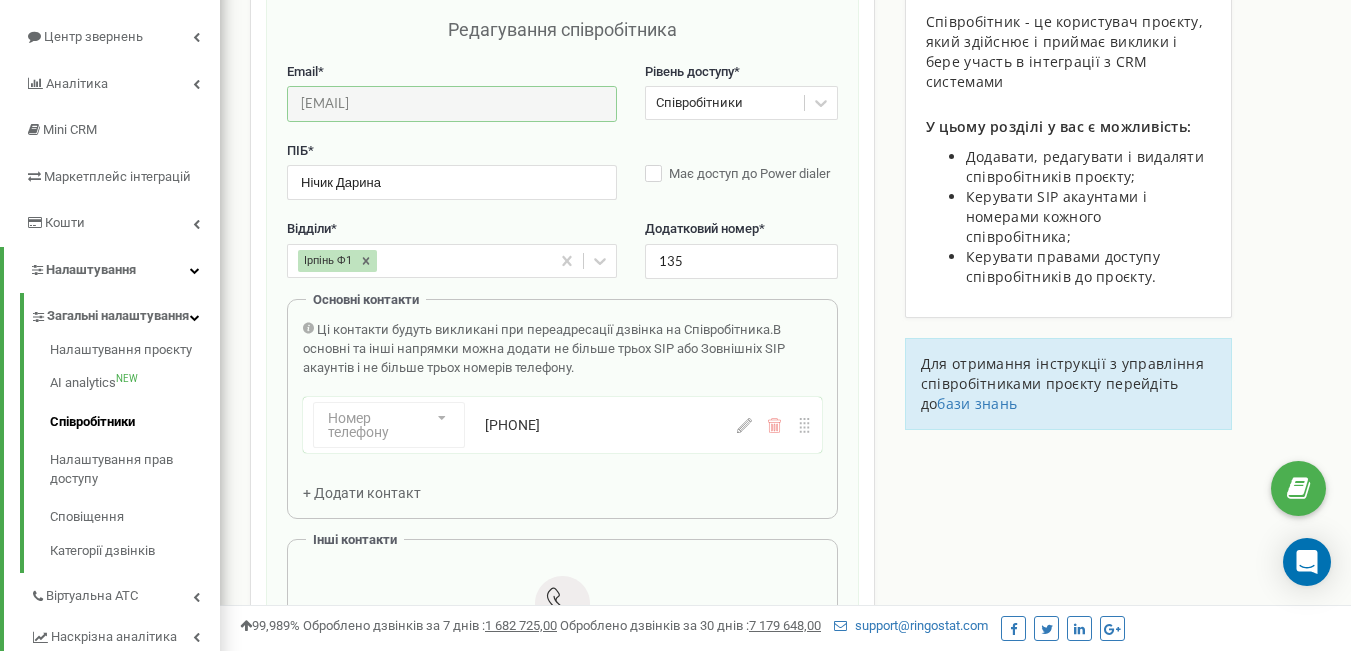 drag, startPoint x: 492, startPoint y: 105, endPoint x: 274, endPoint y: 108, distance: 218.02065 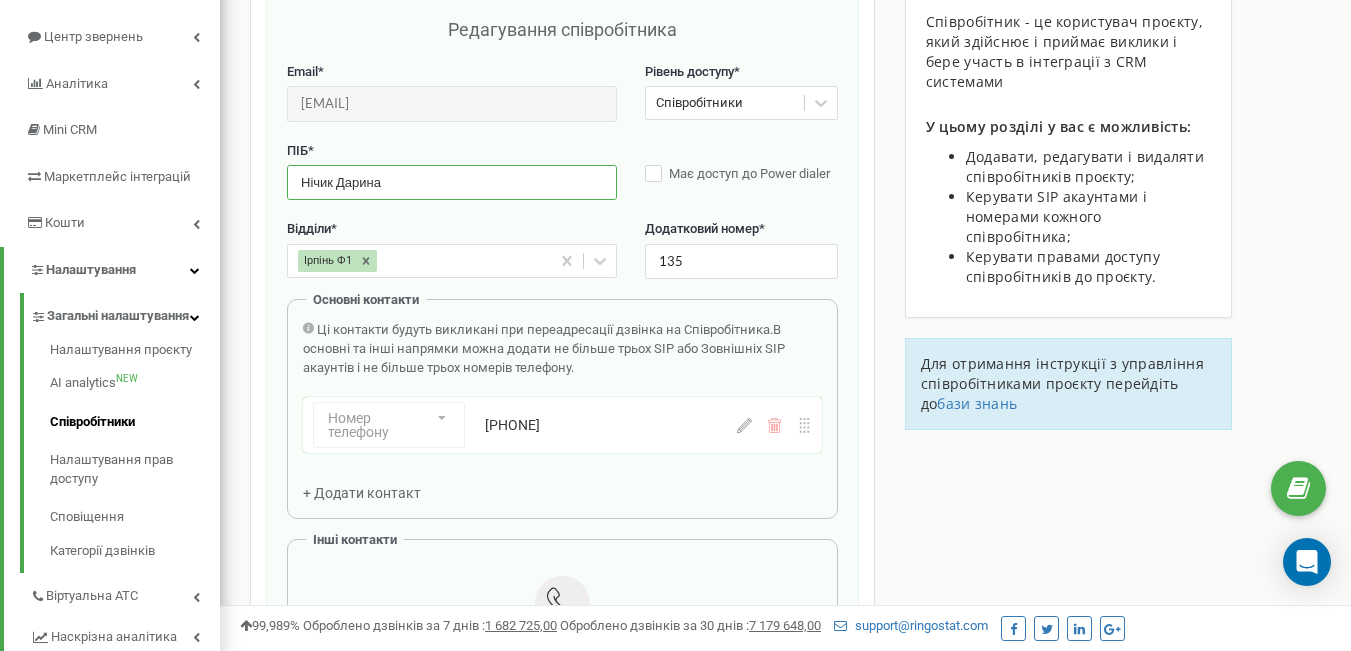 drag, startPoint x: 393, startPoint y: 184, endPoint x: 297, endPoint y: 182, distance: 96.02083 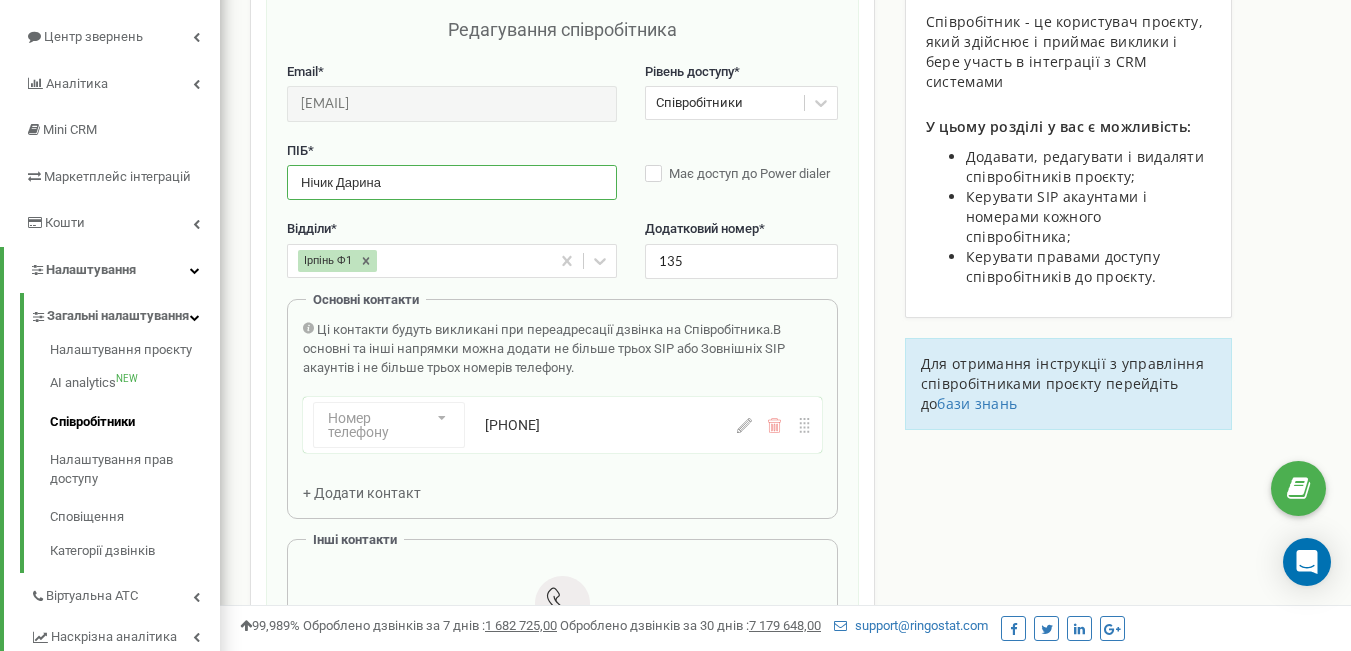 click on "Номер телефону Номер телефону SIP Зовнішній SIP +380633089617" at bounding box center (562, 425) 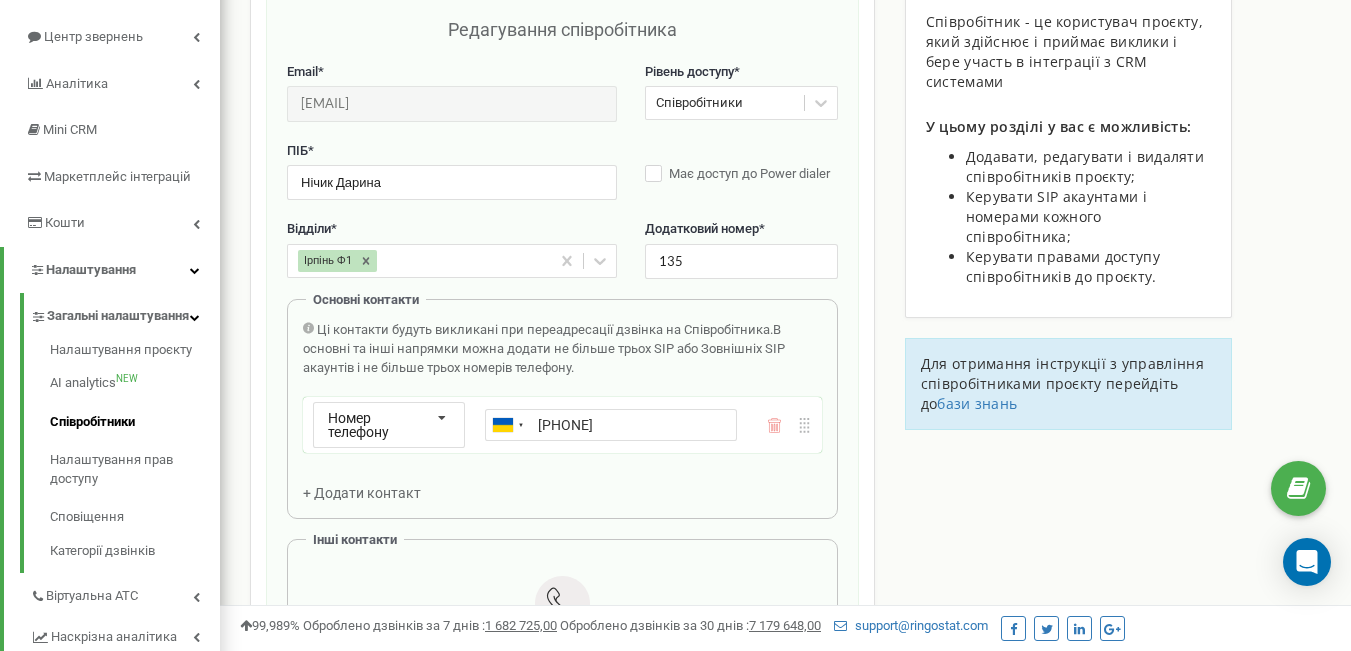 drag, startPoint x: 690, startPoint y: 424, endPoint x: 536, endPoint y: 421, distance: 154.02922 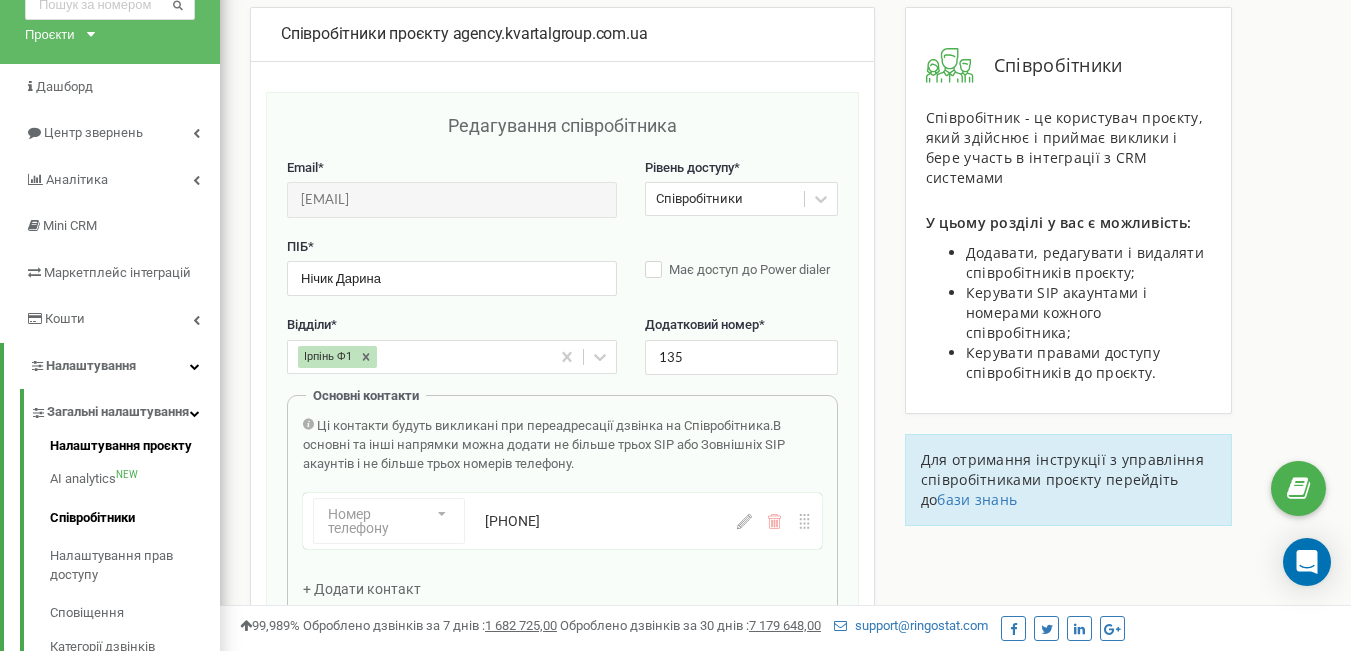 scroll, scrollTop: 200, scrollLeft: 0, axis: vertical 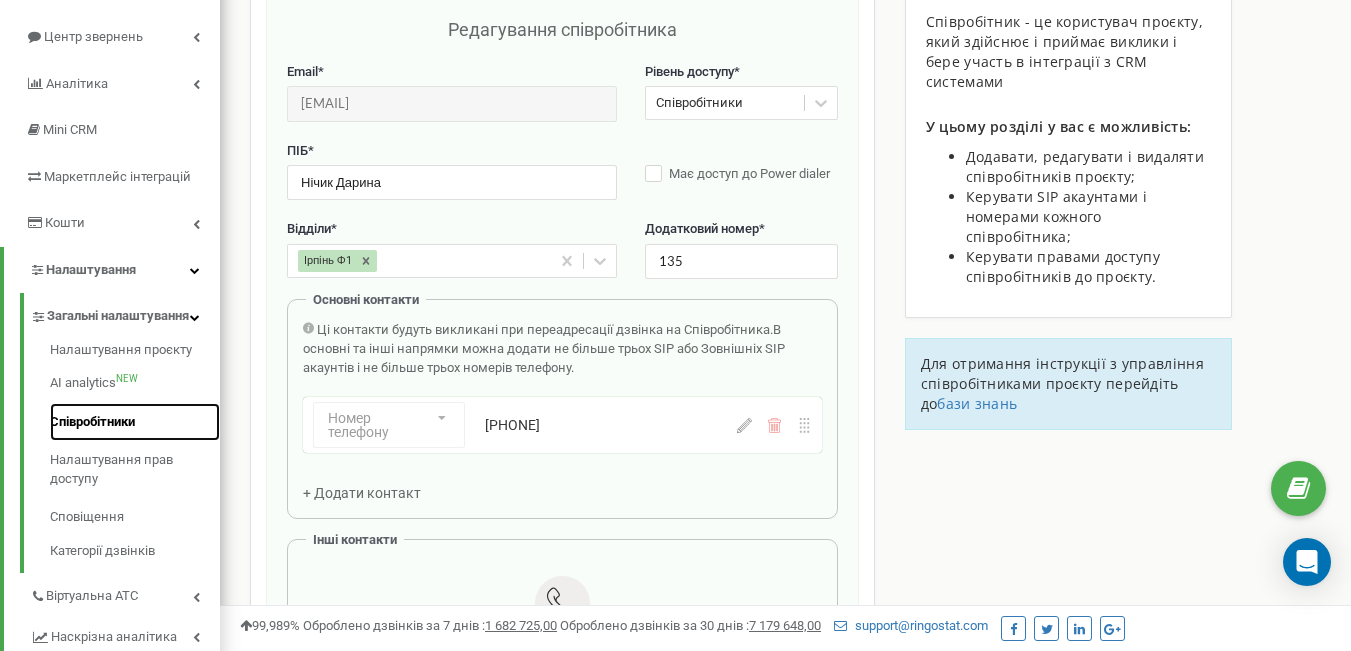 click on "Співробітники" at bounding box center (135, 422) 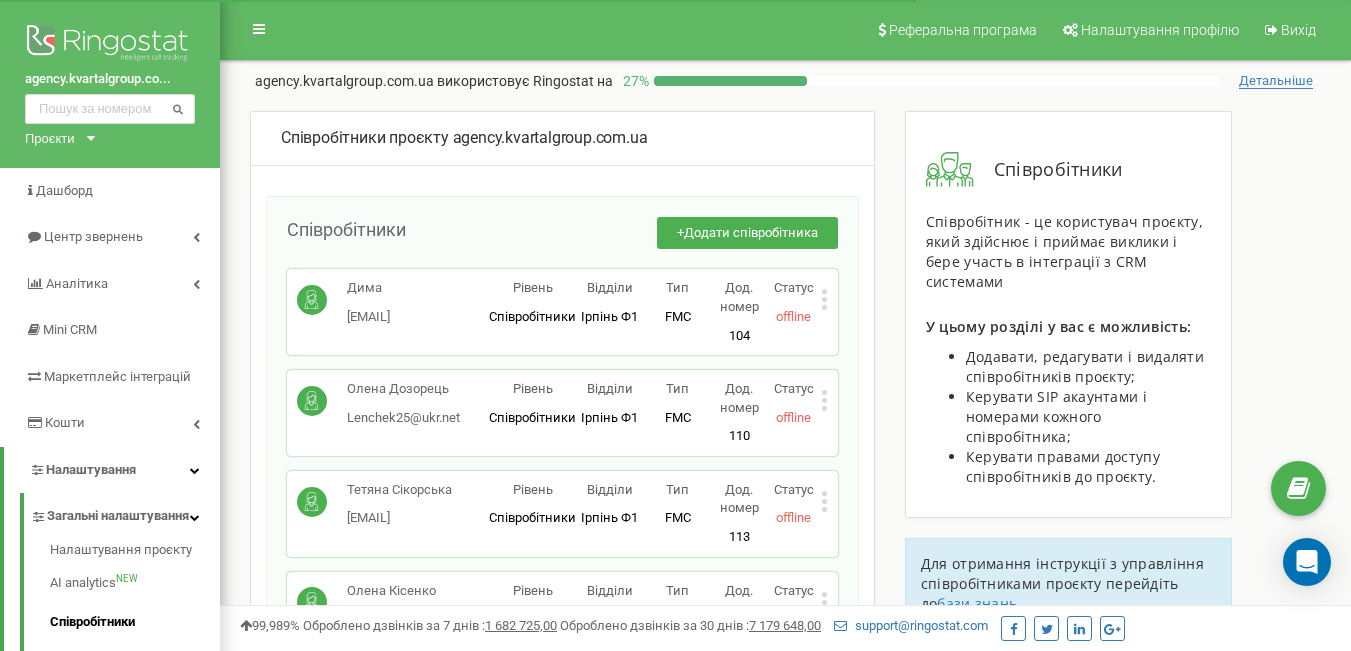 scroll, scrollTop: 0, scrollLeft: 0, axis: both 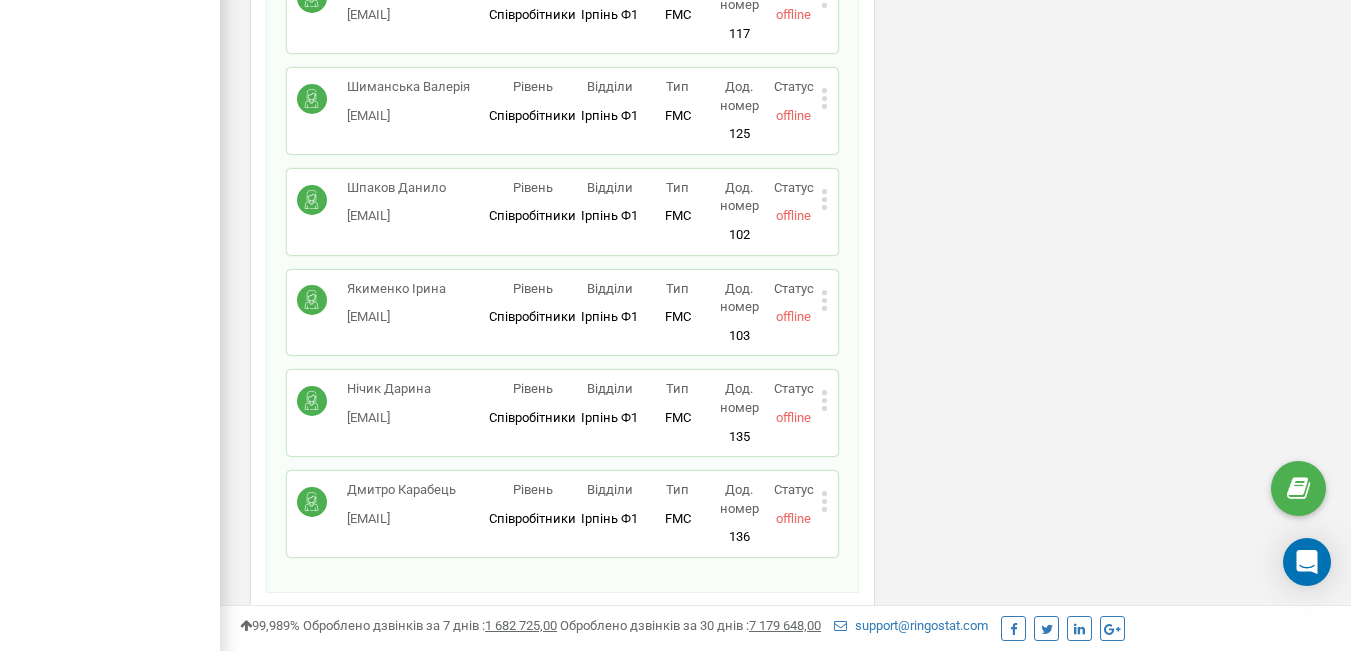 click 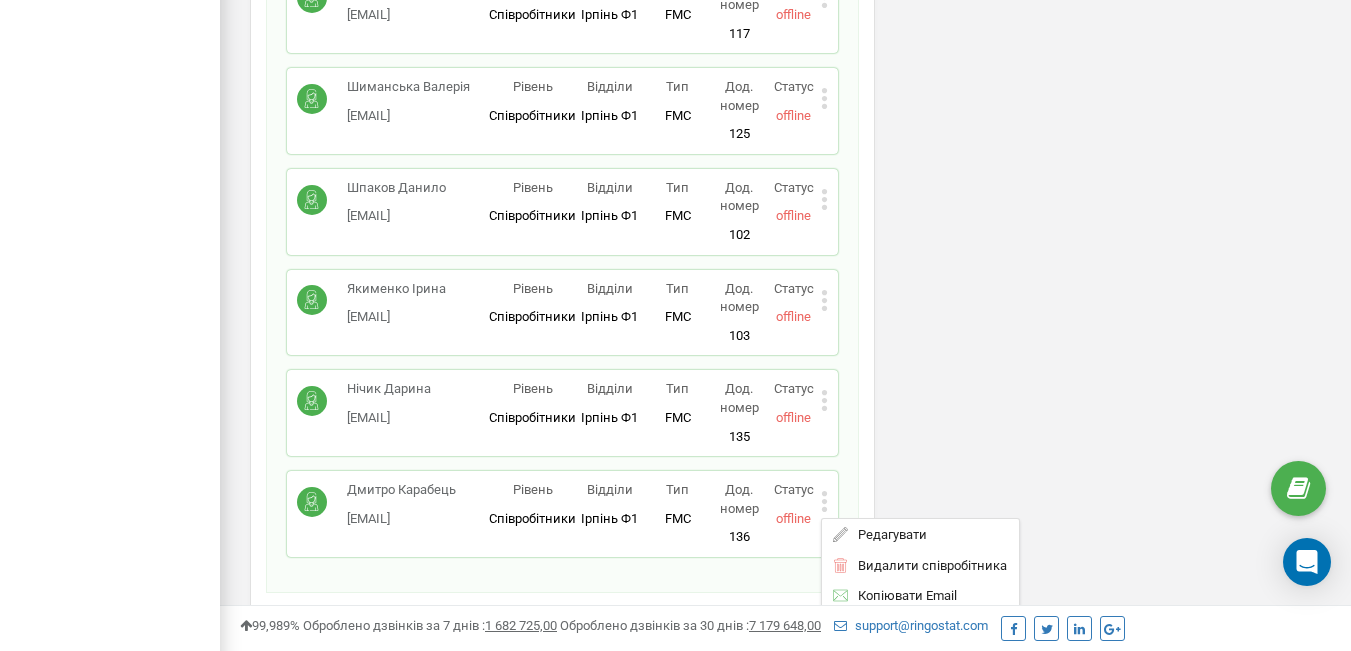 click on "Редагувати" at bounding box center [887, 534] 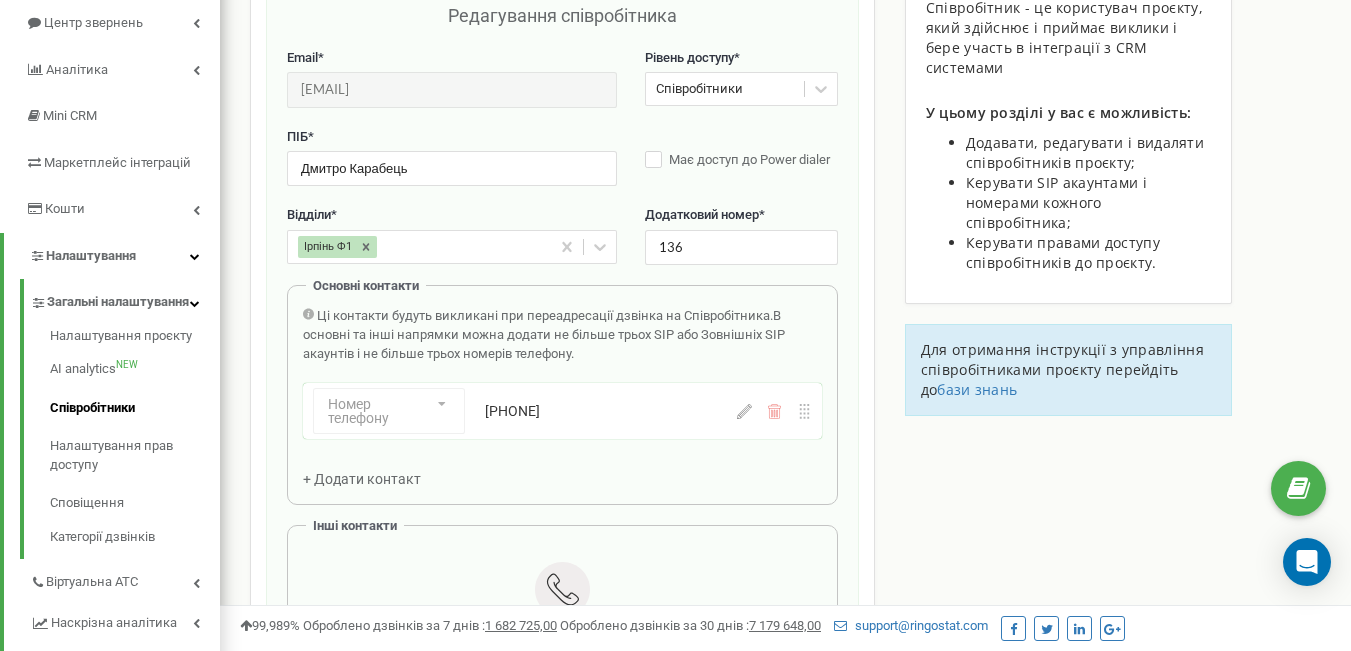 scroll, scrollTop: 200, scrollLeft: 0, axis: vertical 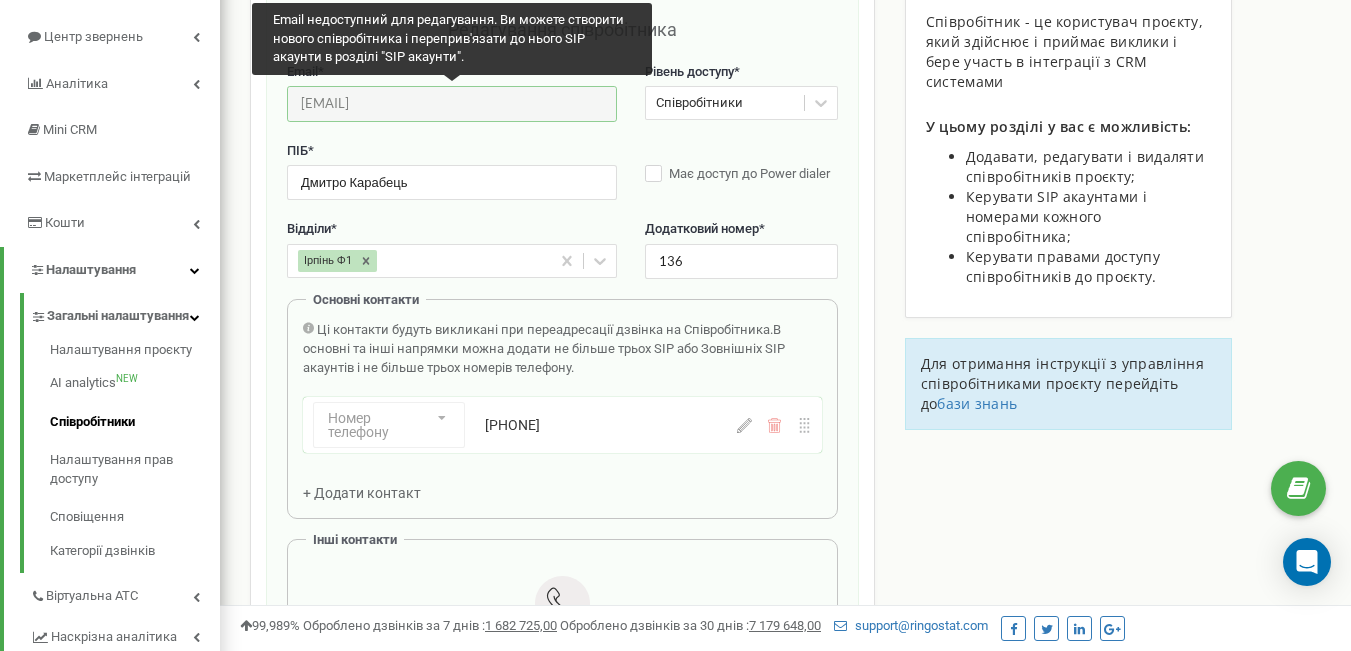 drag, startPoint x: 461, startPoint y: 107, endPoint x: 295, endPoint y: 101, distance: 166.1084 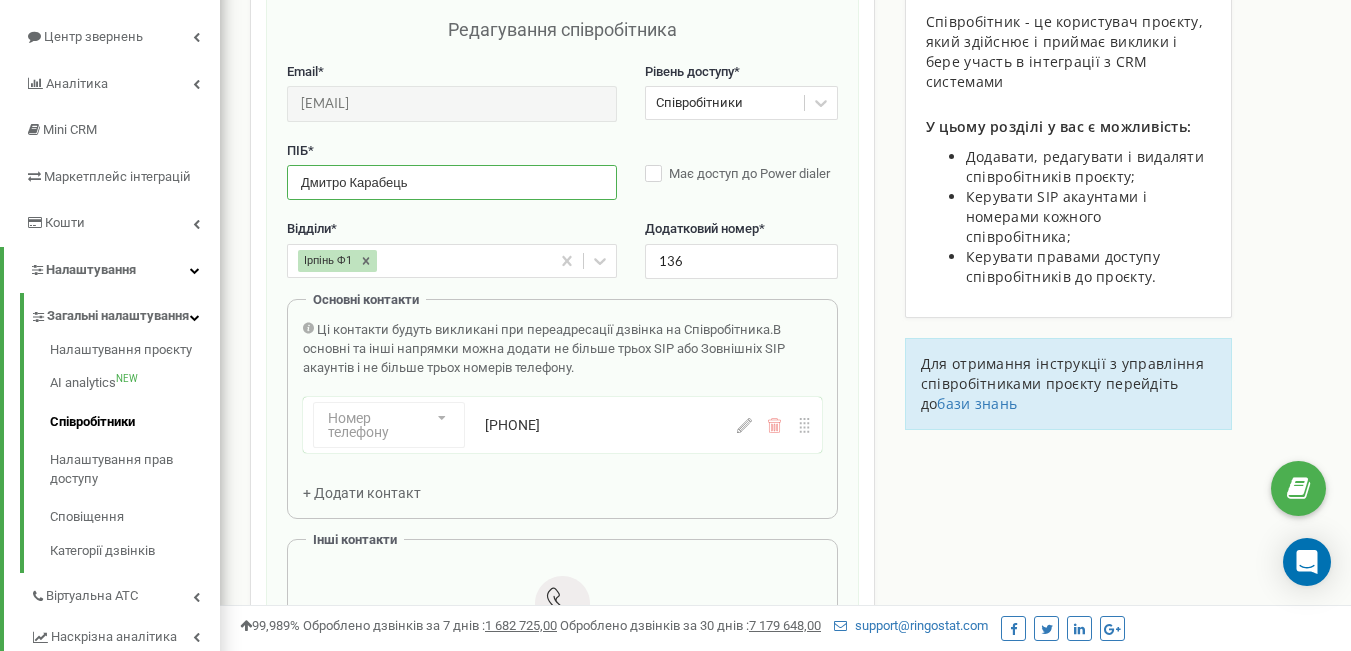 drag, startPoint x: 418, startPoint y: 182, endPoint x: 284, endPoint y: 178, distance: 134.0597 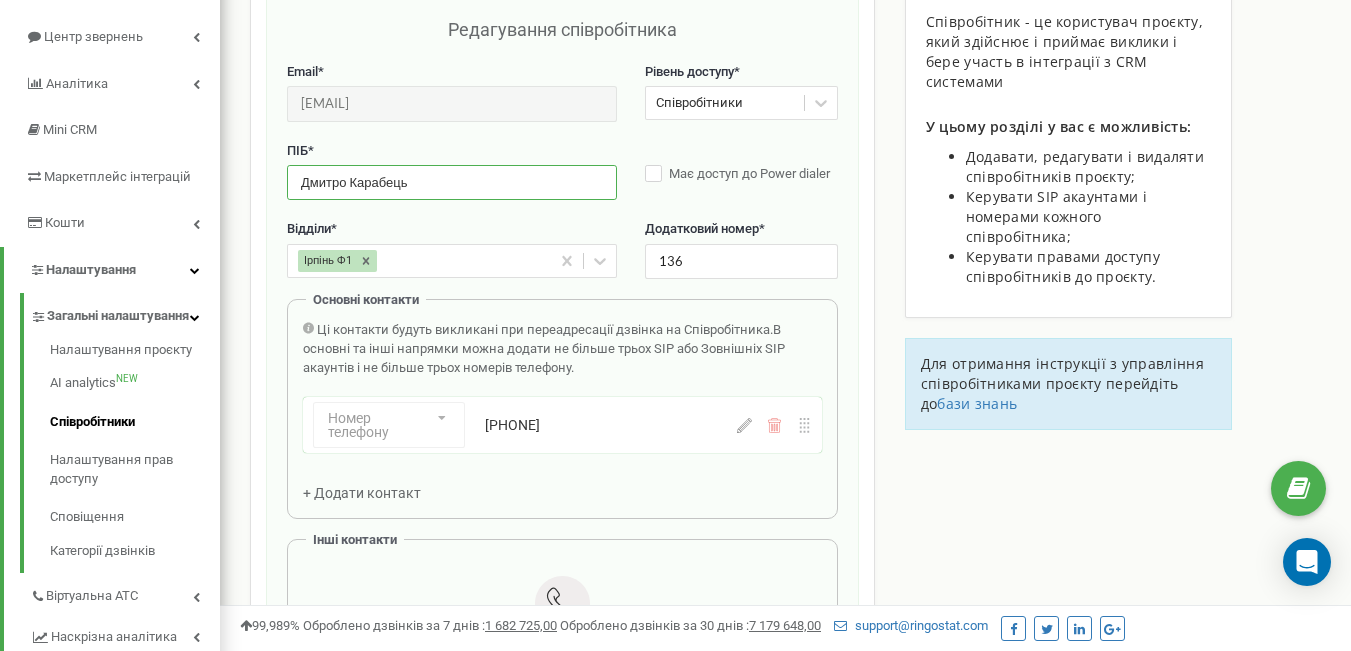 click 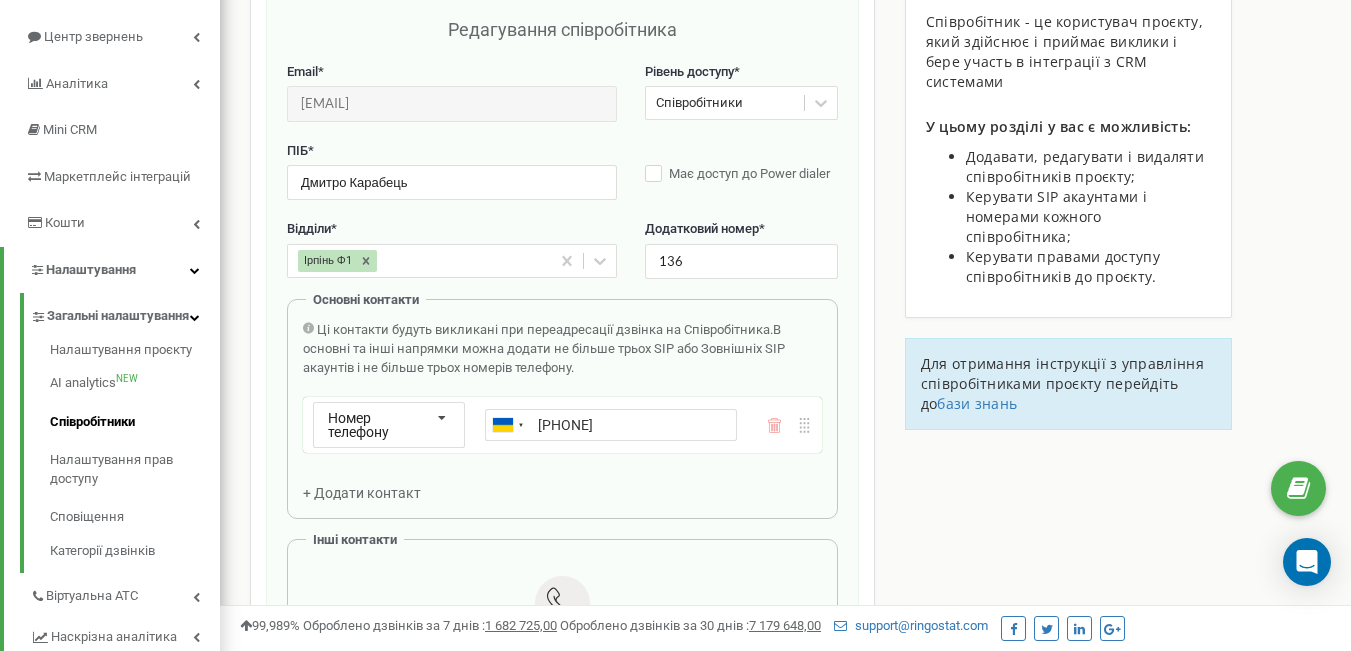 drag, startPoint x: 651, startPoint y: 426, endPoint x: 535, endPoint y: 423, distance: 116.03879 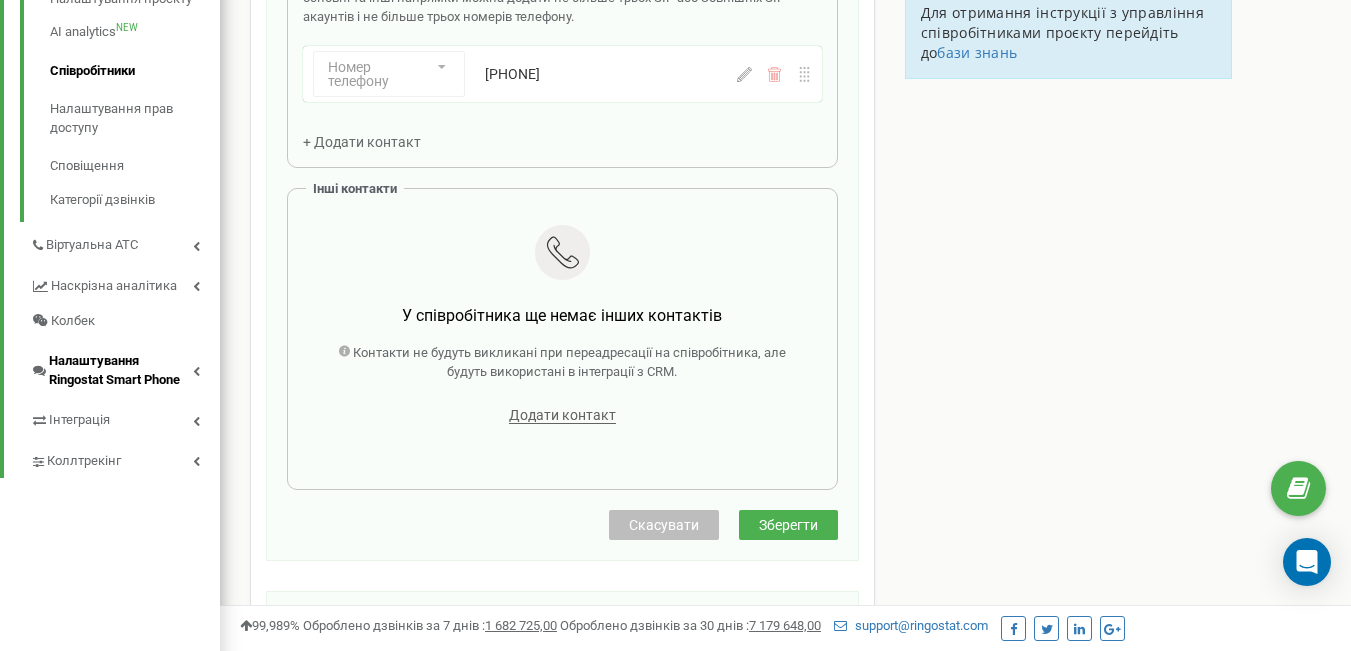 scroll, scrollTop: 600, scrollLeft: 0, axis: vertical 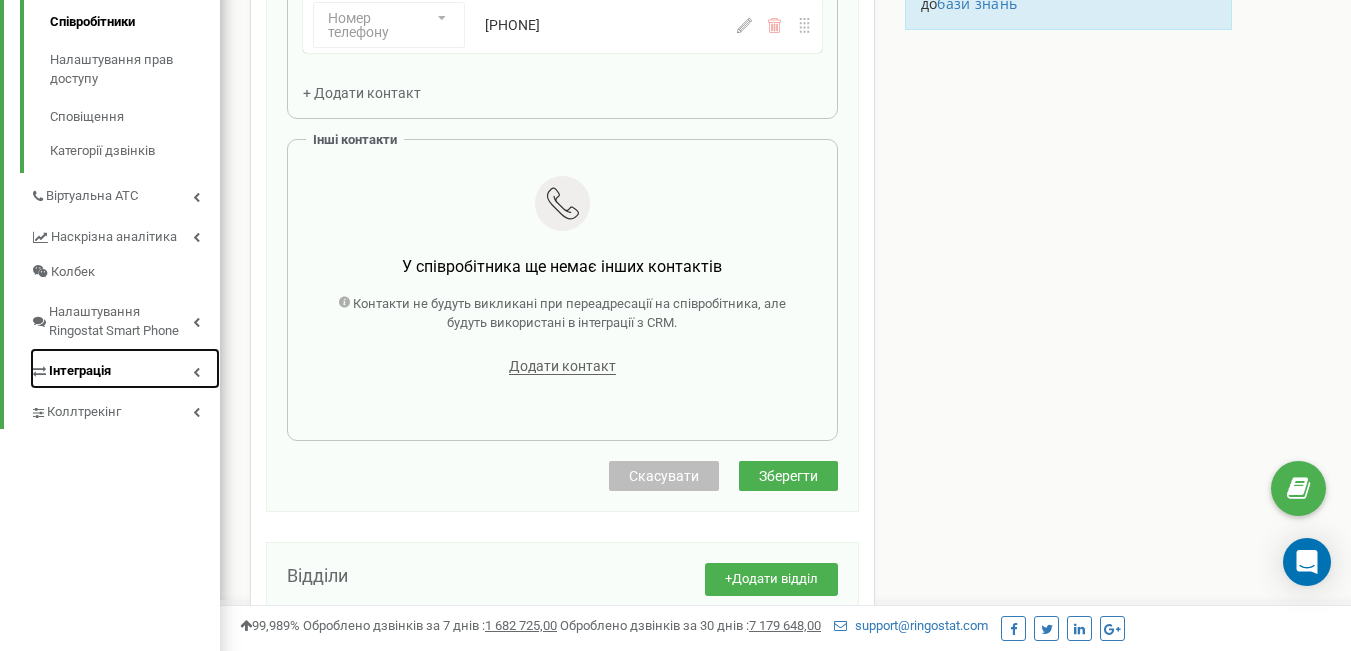 click on "Інтеграція" at bounding box center (80, 371) 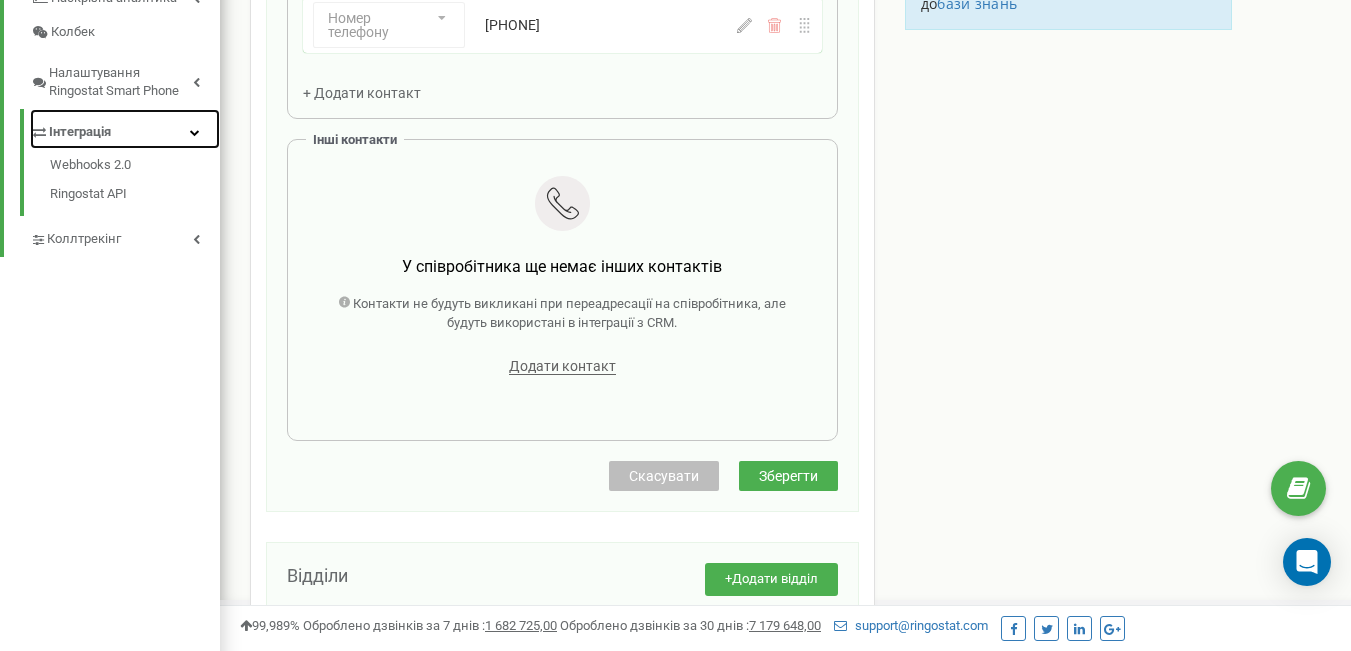 scroll, scrollTop: 342, scrollLeft: 0, axis: vertical 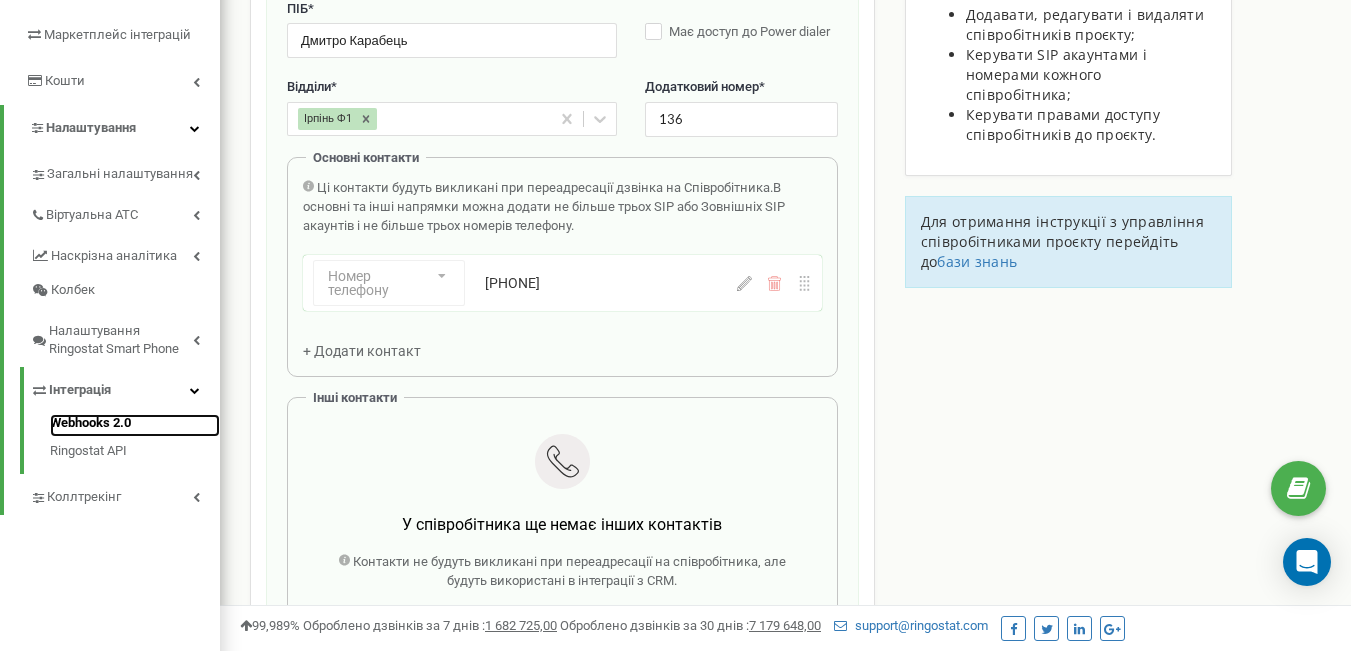 click on "Webhooks 2.0" at bounding box center [135, 426] 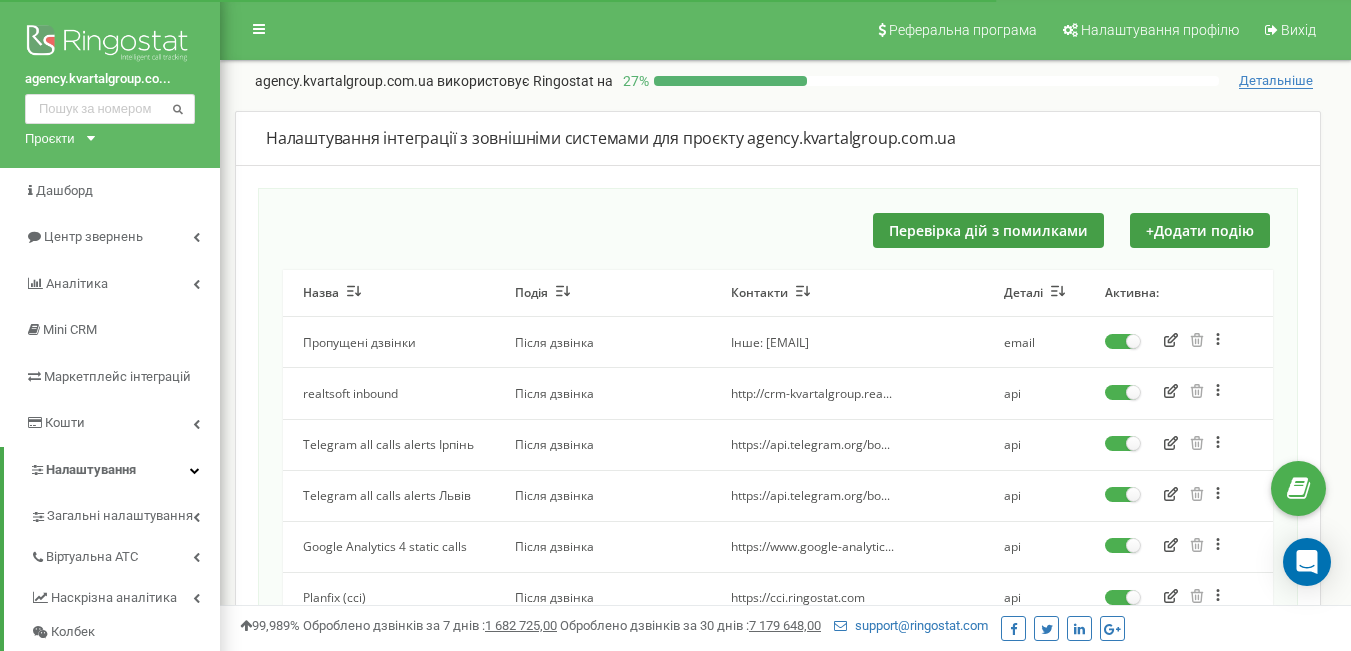 scroll, scrollTop: 0, scrollLeft: 0, axis: both 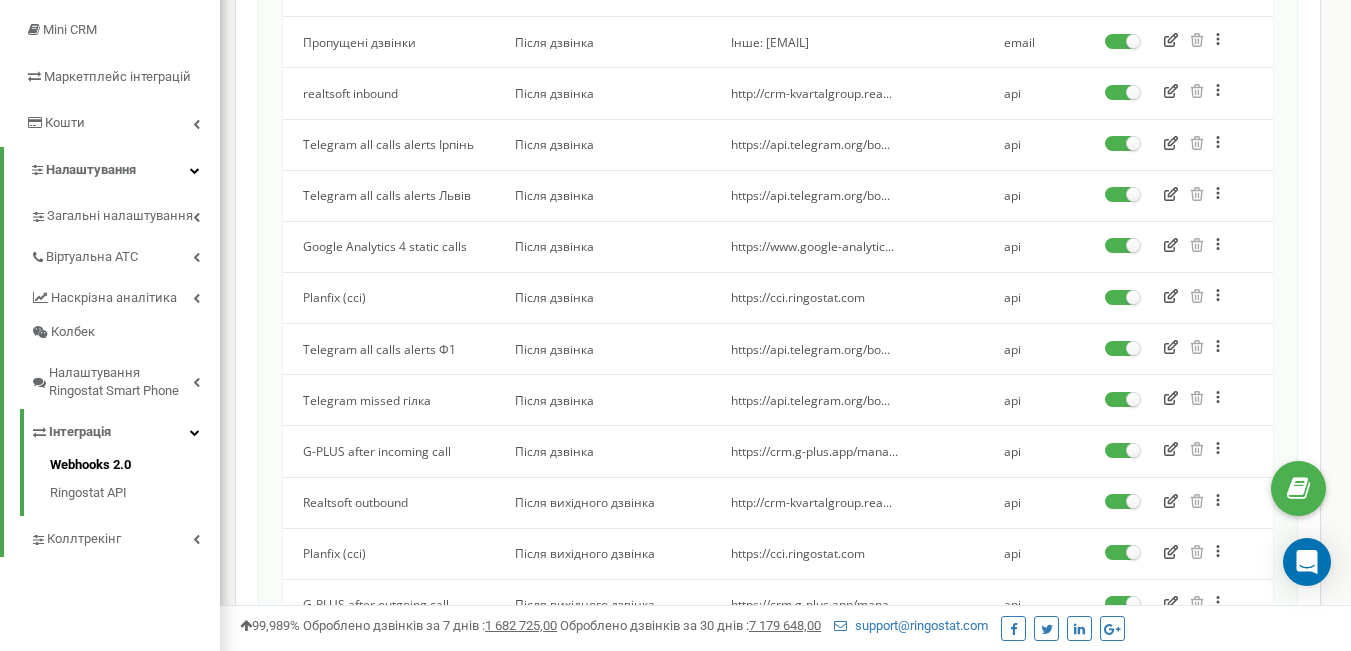 click 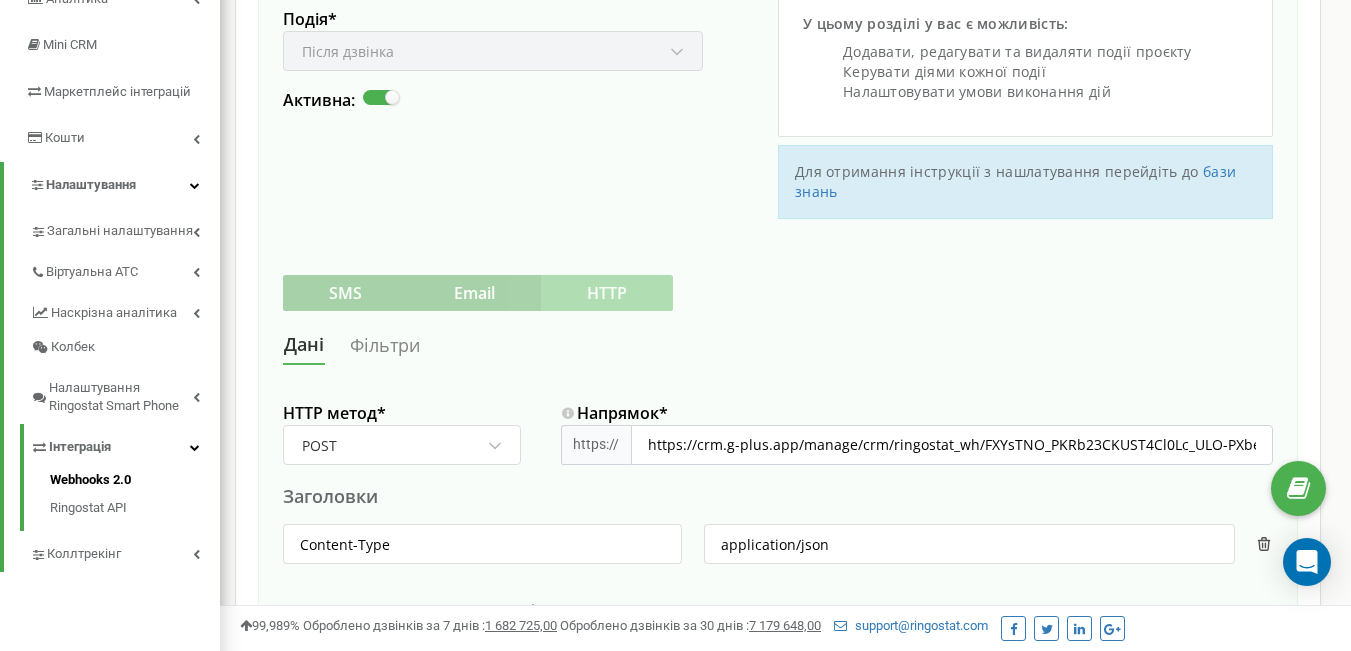 scroll, scrollTop: 400, scrollLeft: 0, axis: vertical 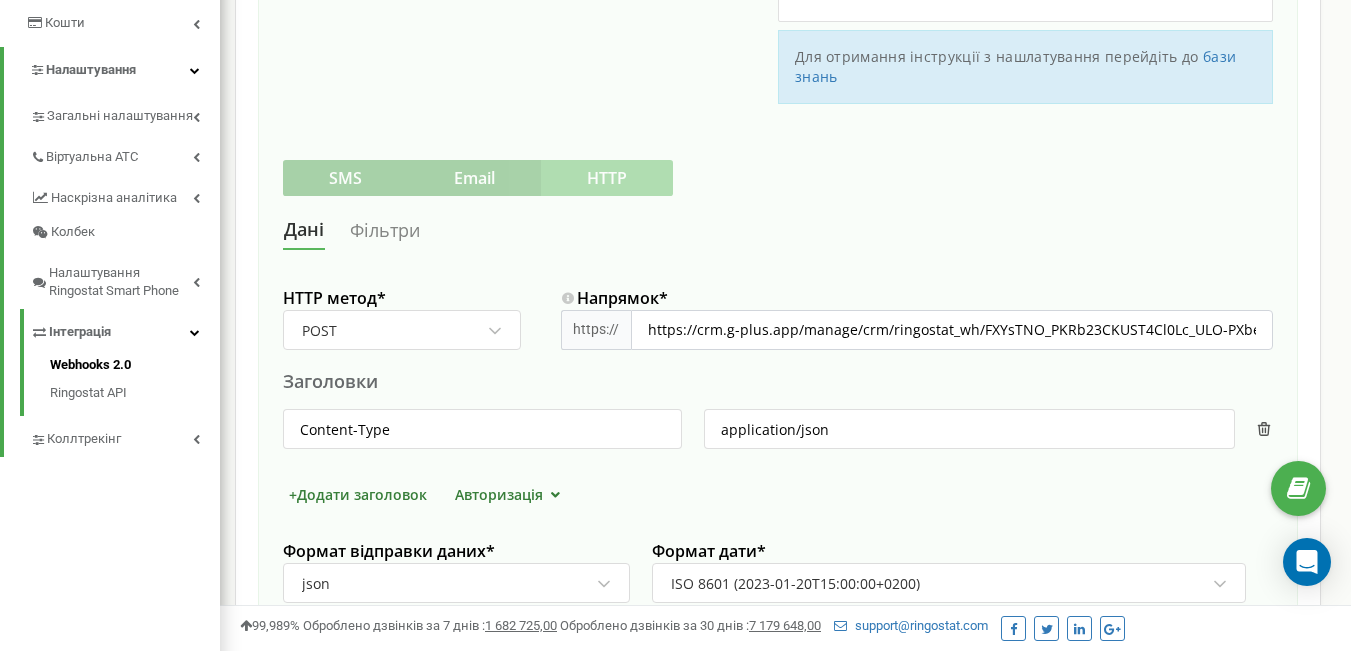click on "Фільтри" at bounding box center [385, 230] 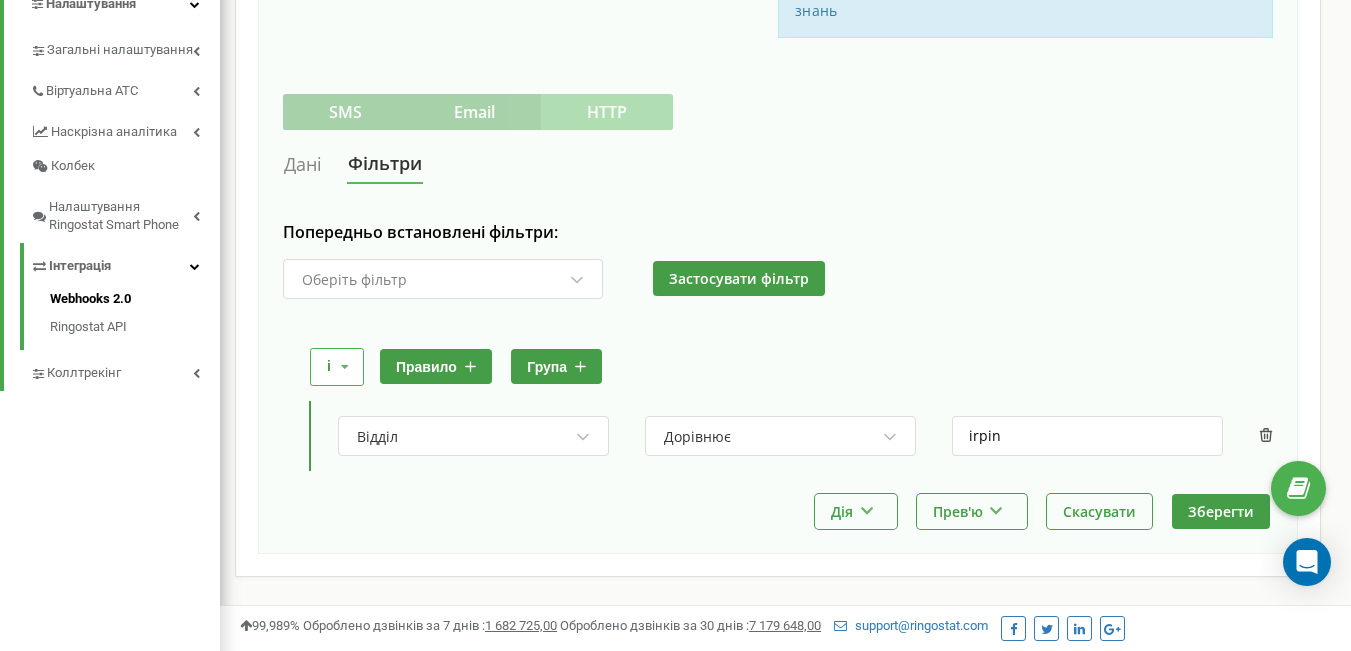 scroll, scrollTop: 549, scrollLeft: 0, axis: vertical 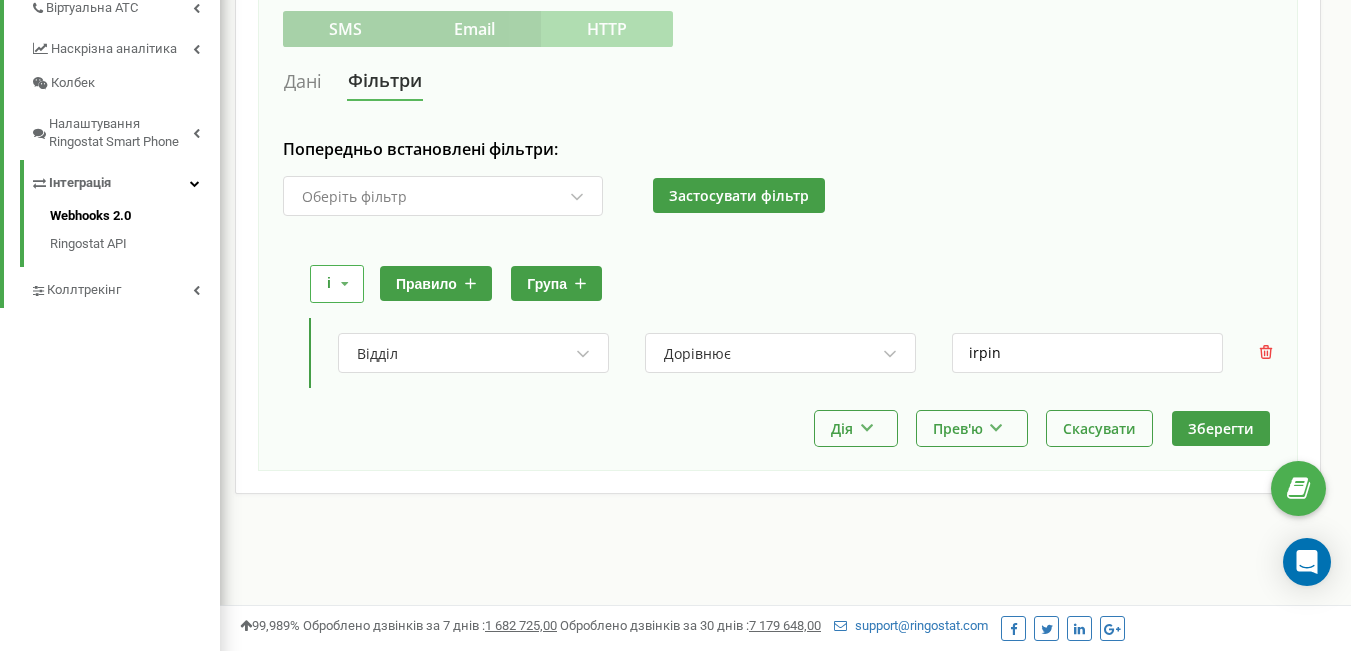 click 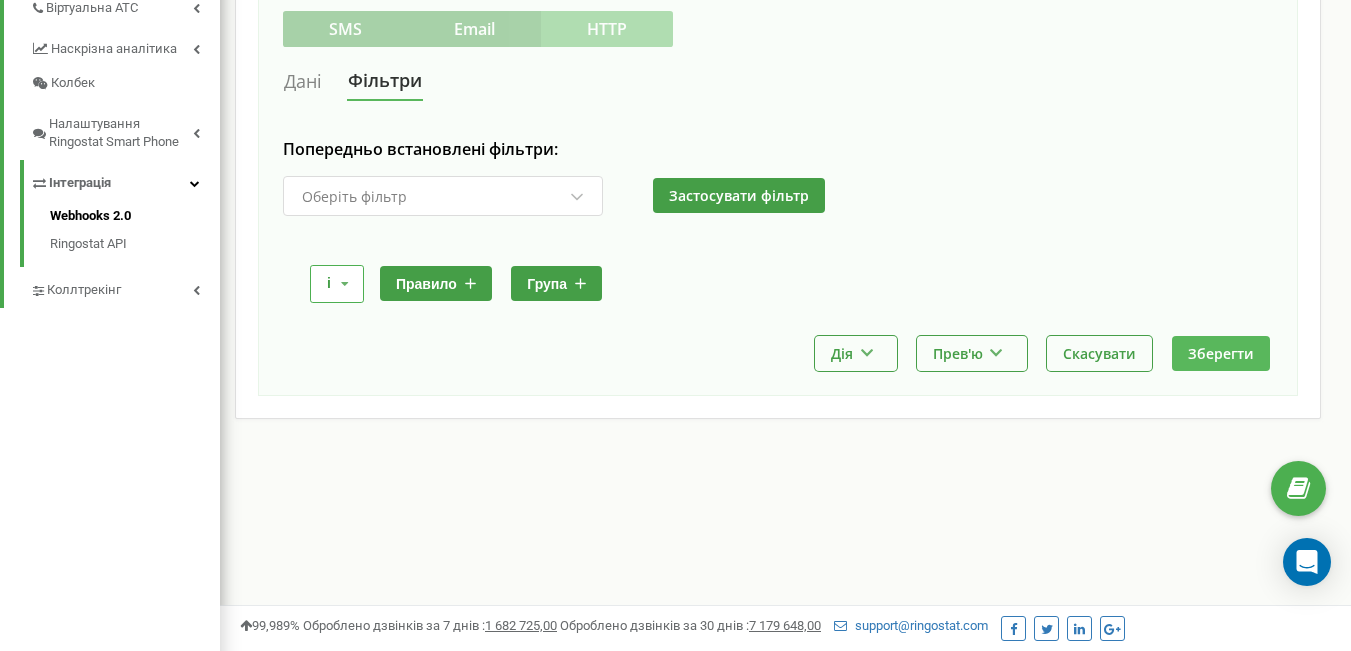 click on "Зберегти" at bounding box center [1221, 353] 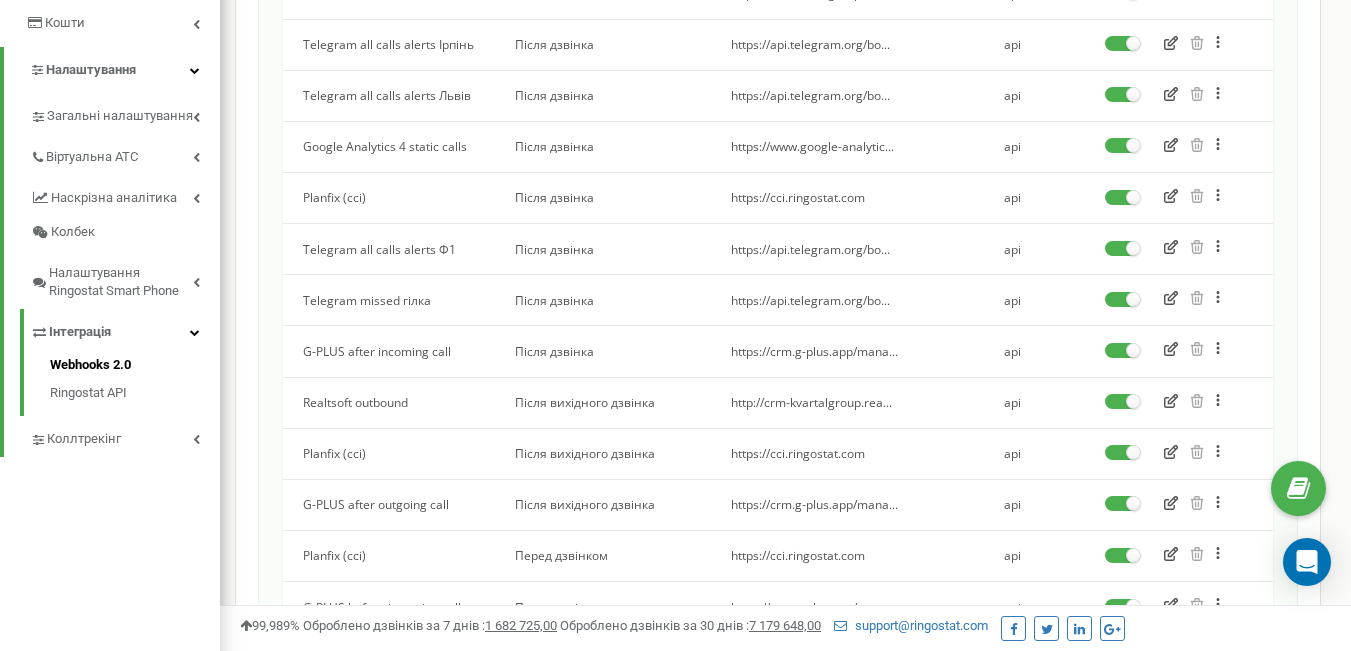 scroll, scrollTop: 500, scrollLeft: 0, axis: vertical 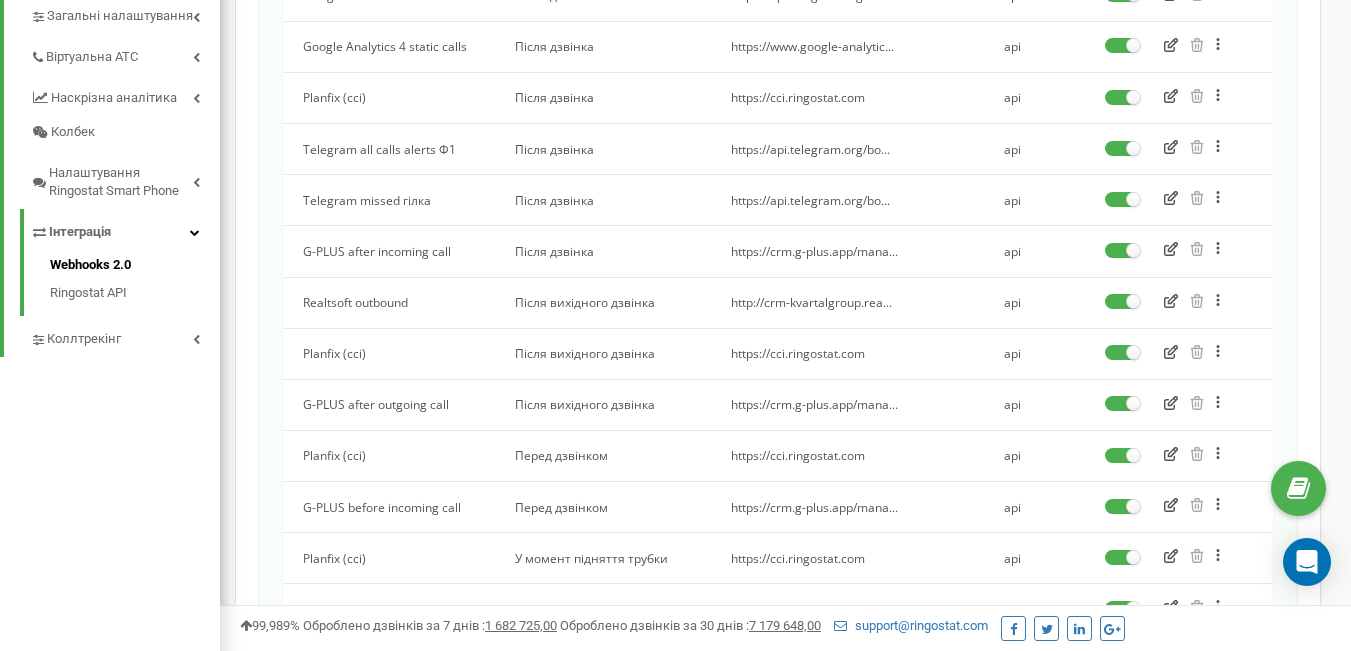 click 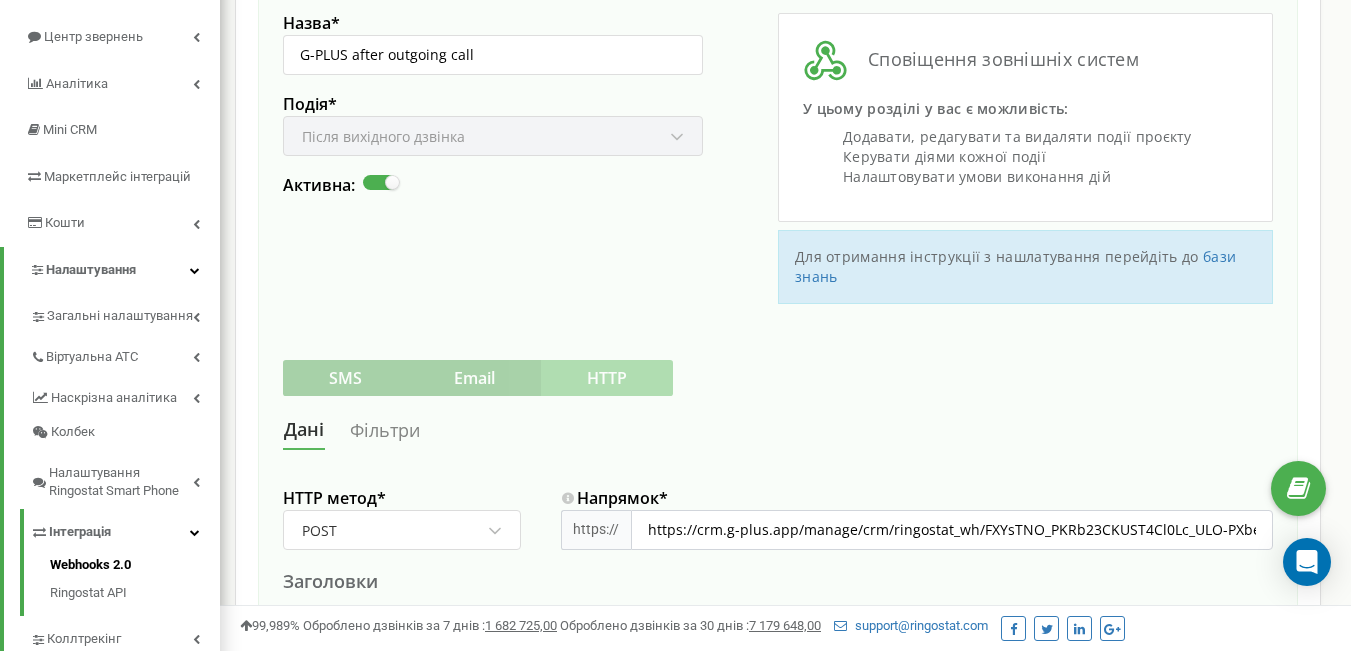scroll, scrollTop: 300, scrollLeft: 0, axis: vertical 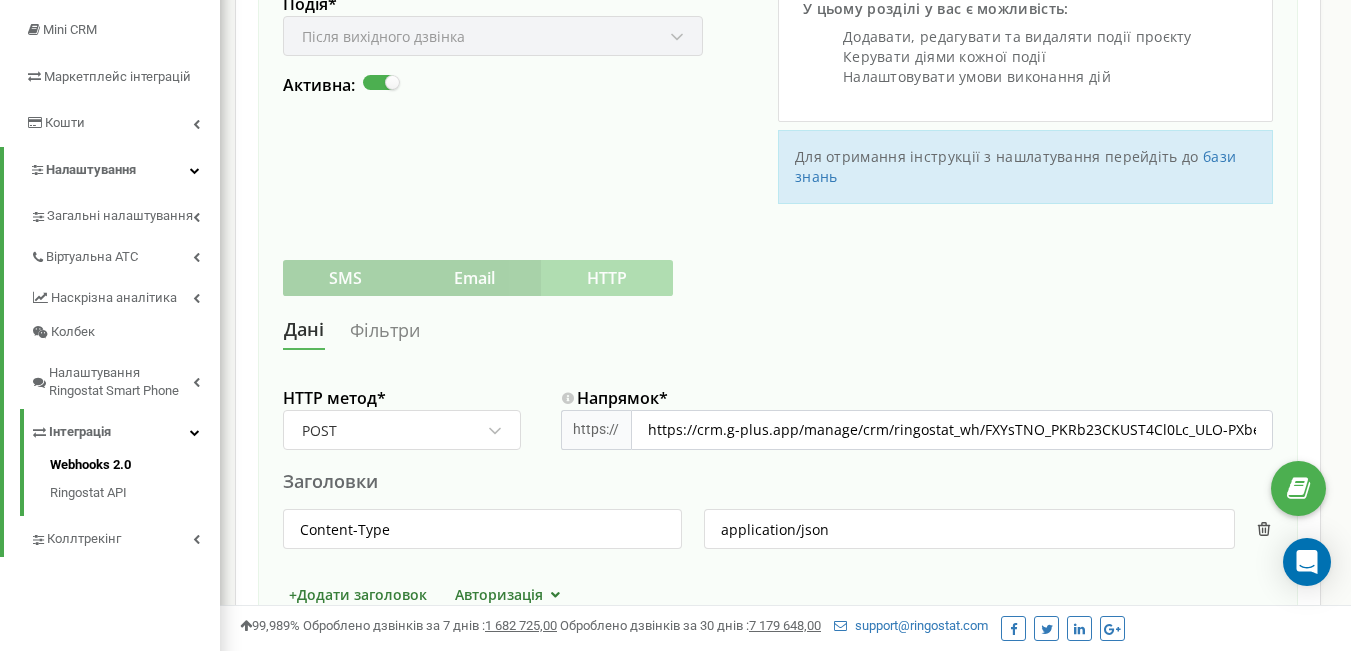 click on "Фільтри" at bounding box center [385, 330] 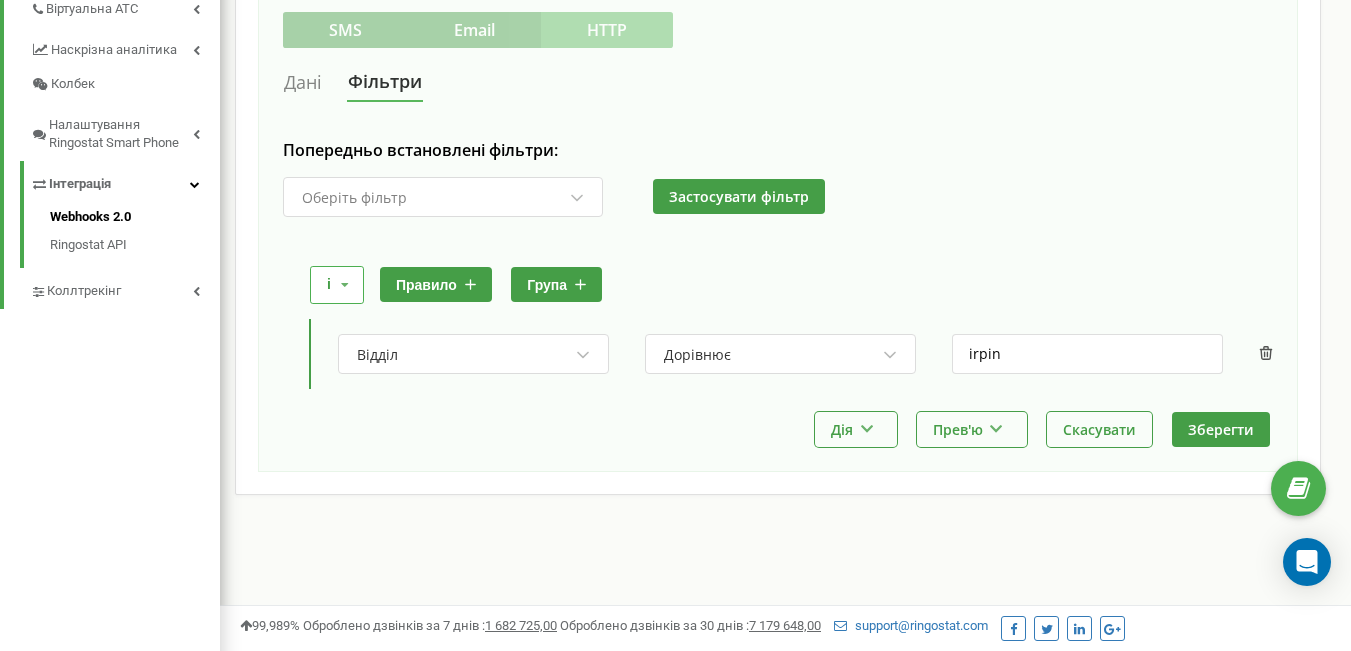 scroll, scrollTop: 549, scrollLeft: 0, axis: vertical 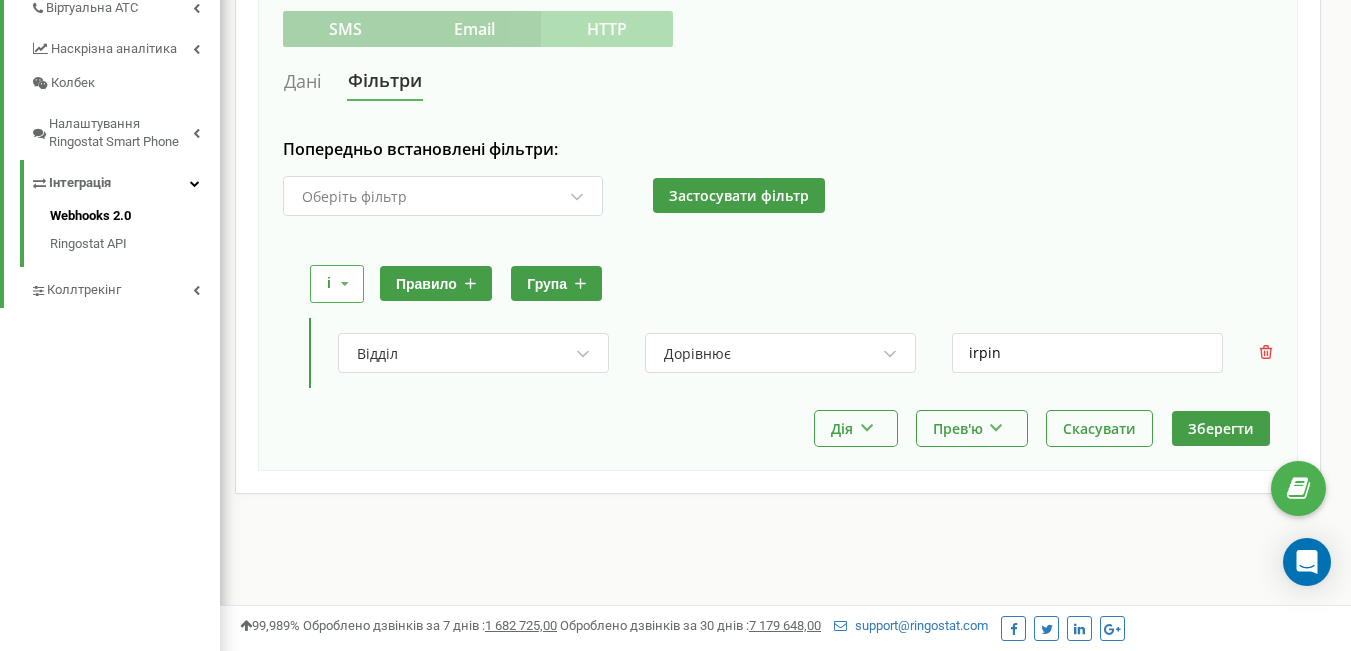 click 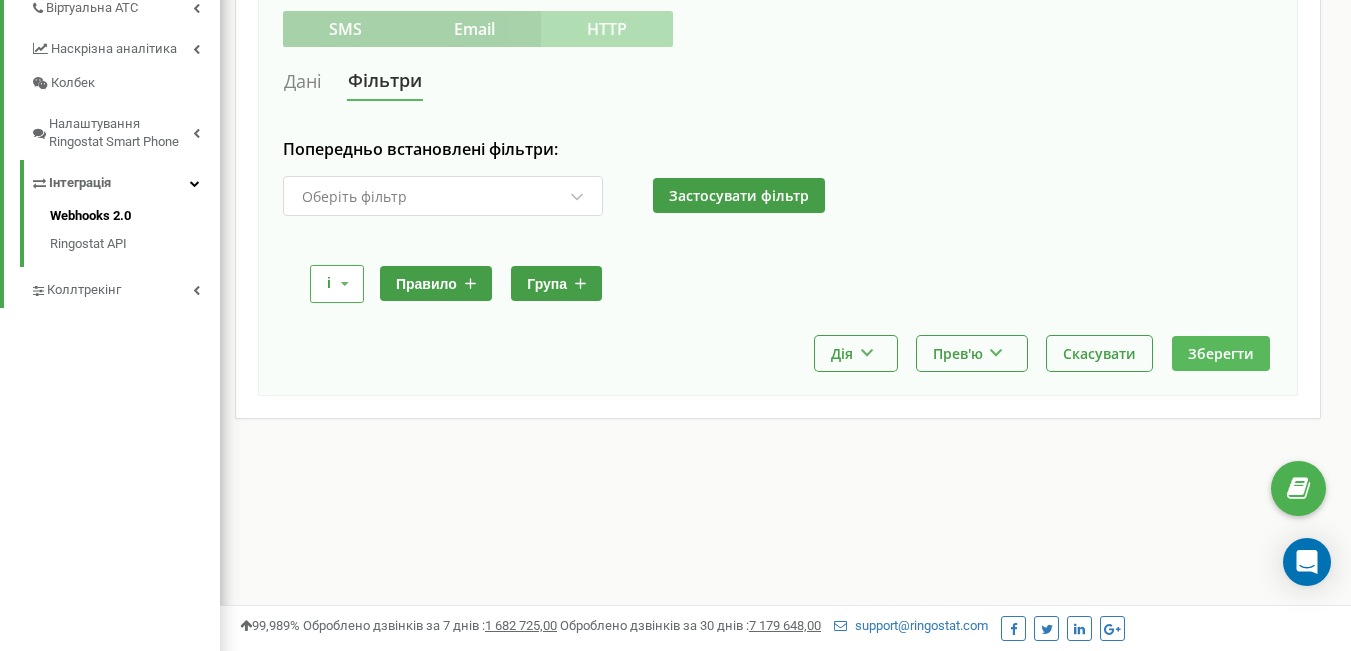 click on "Зберегти" at bounding box center [1221, 353] 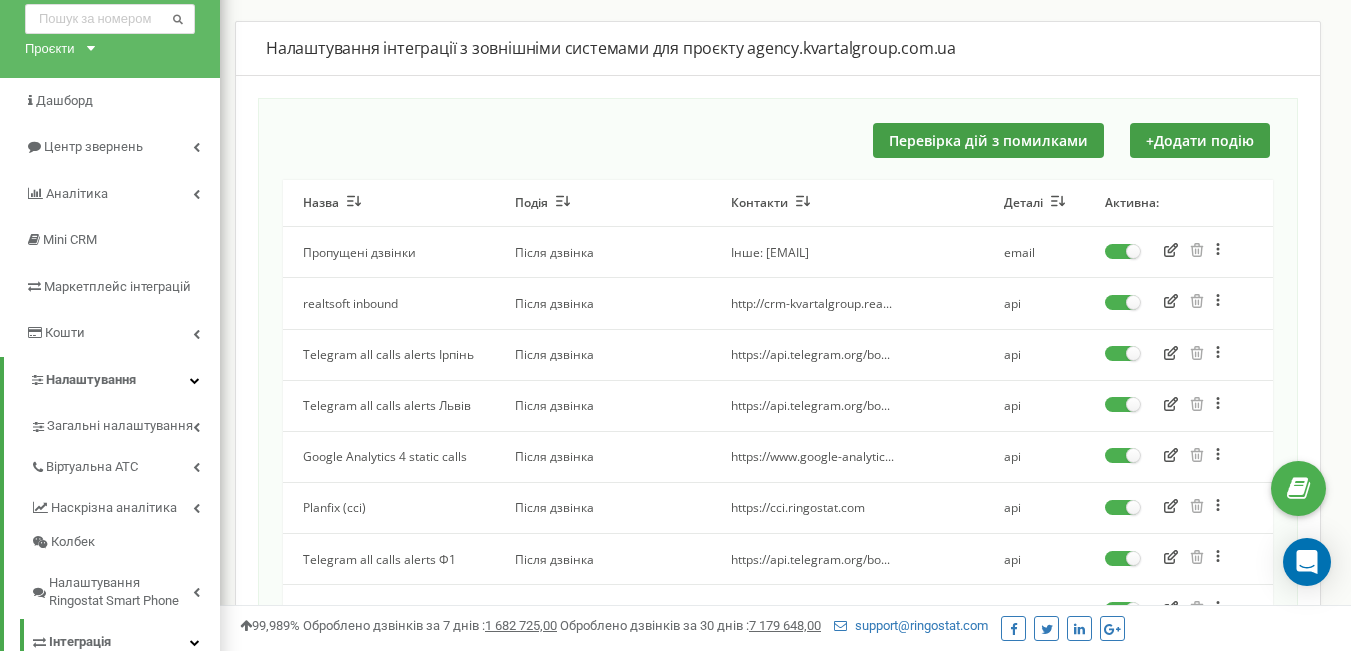 scroll, scrollTop: 100, scrollLeft: 0, axis: vertical 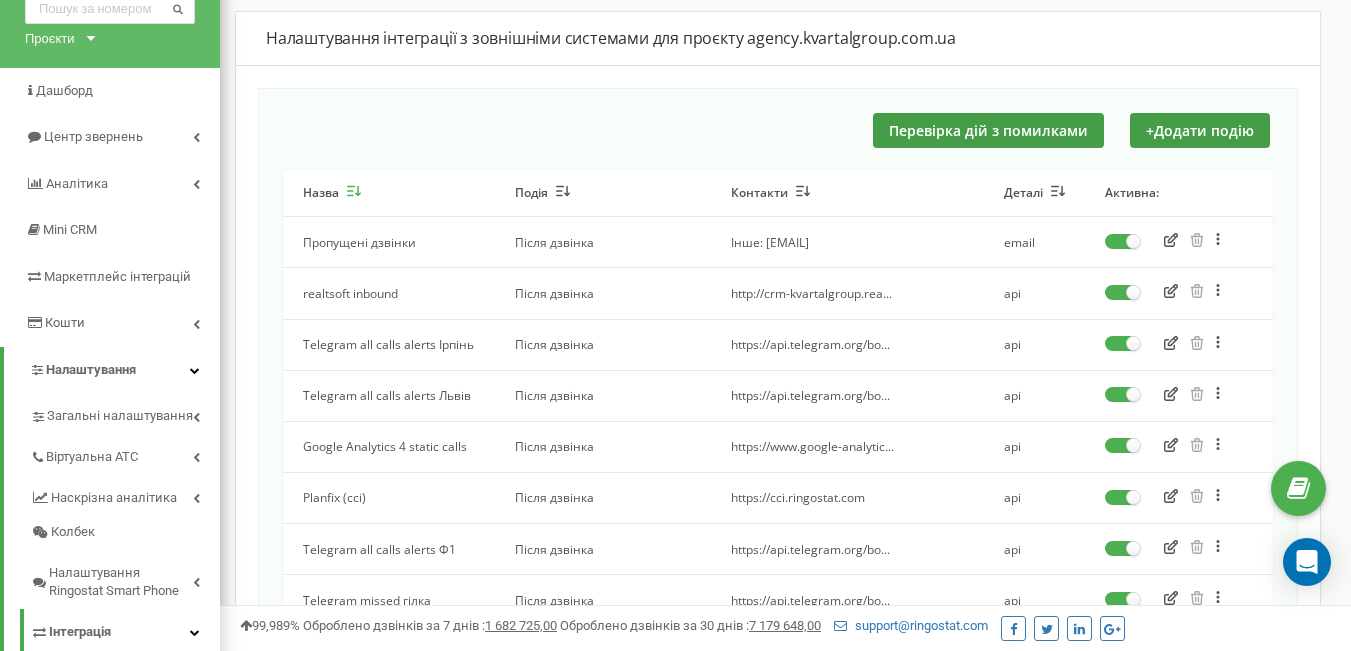 click 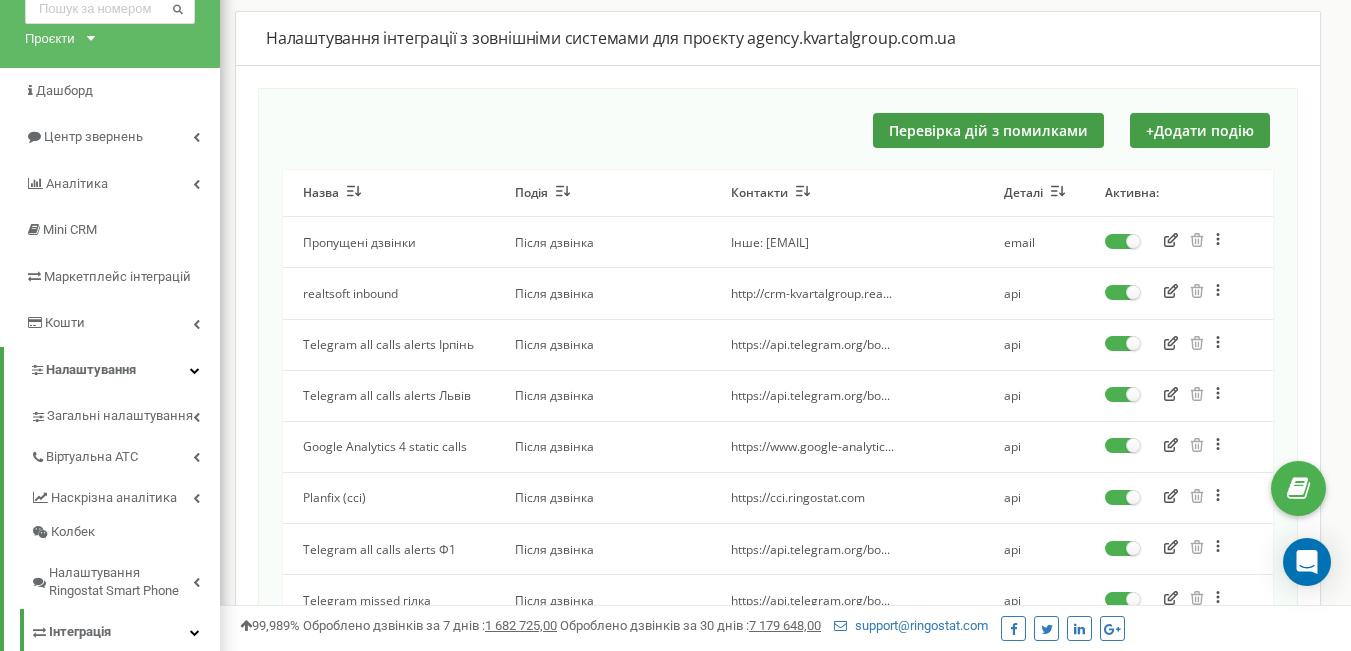 click on "Перевірка дій з помилками +  Додати подію" at bounding box center [778, 130] 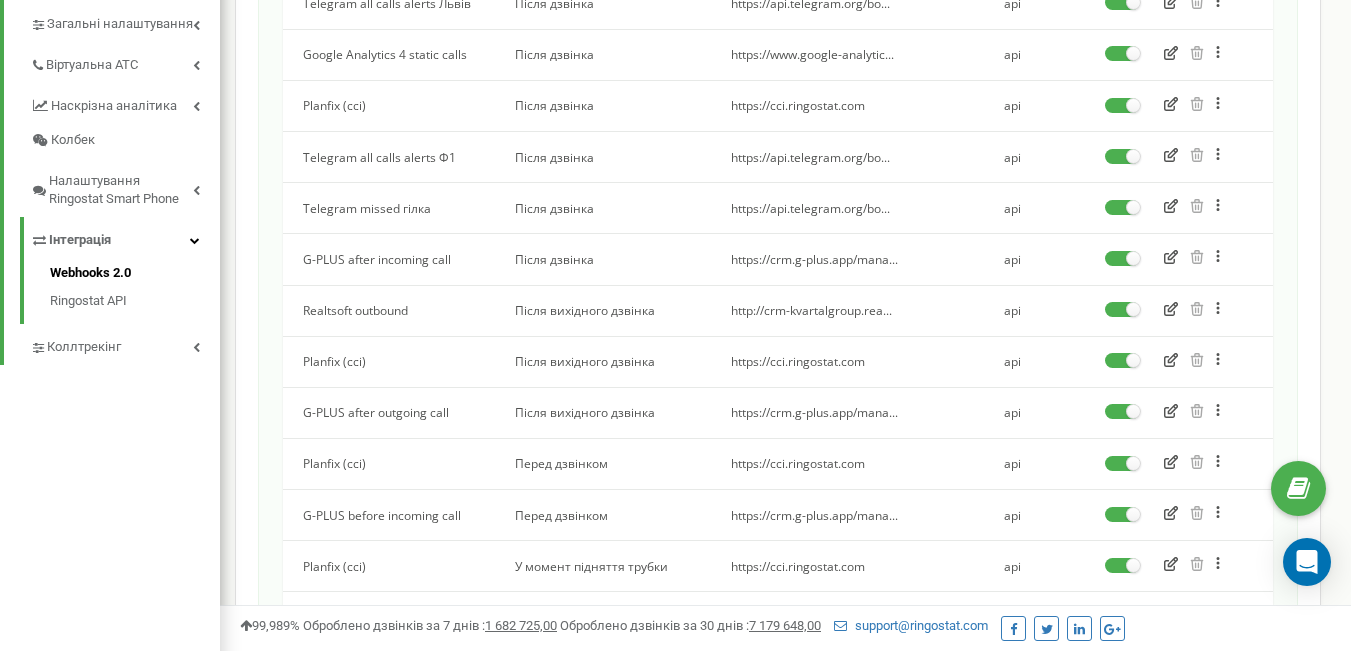scroll, scrollTop: 500, scrollLeft: 0, axis: vertical 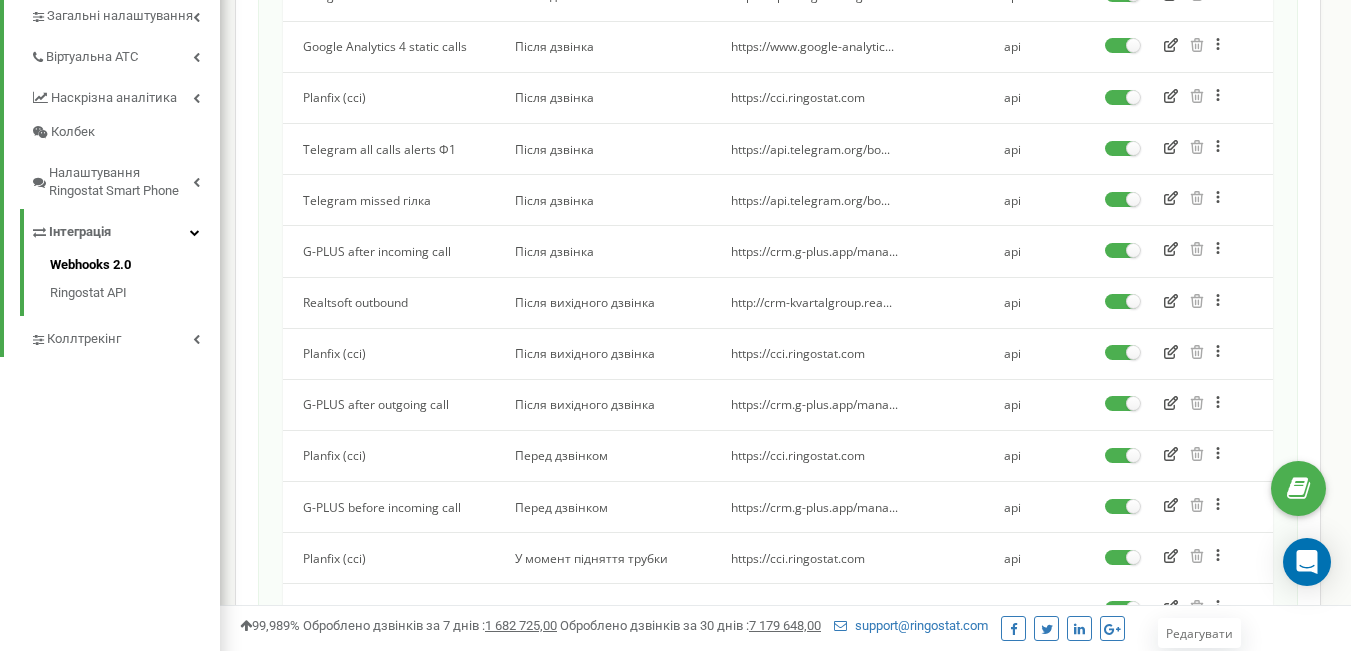 click 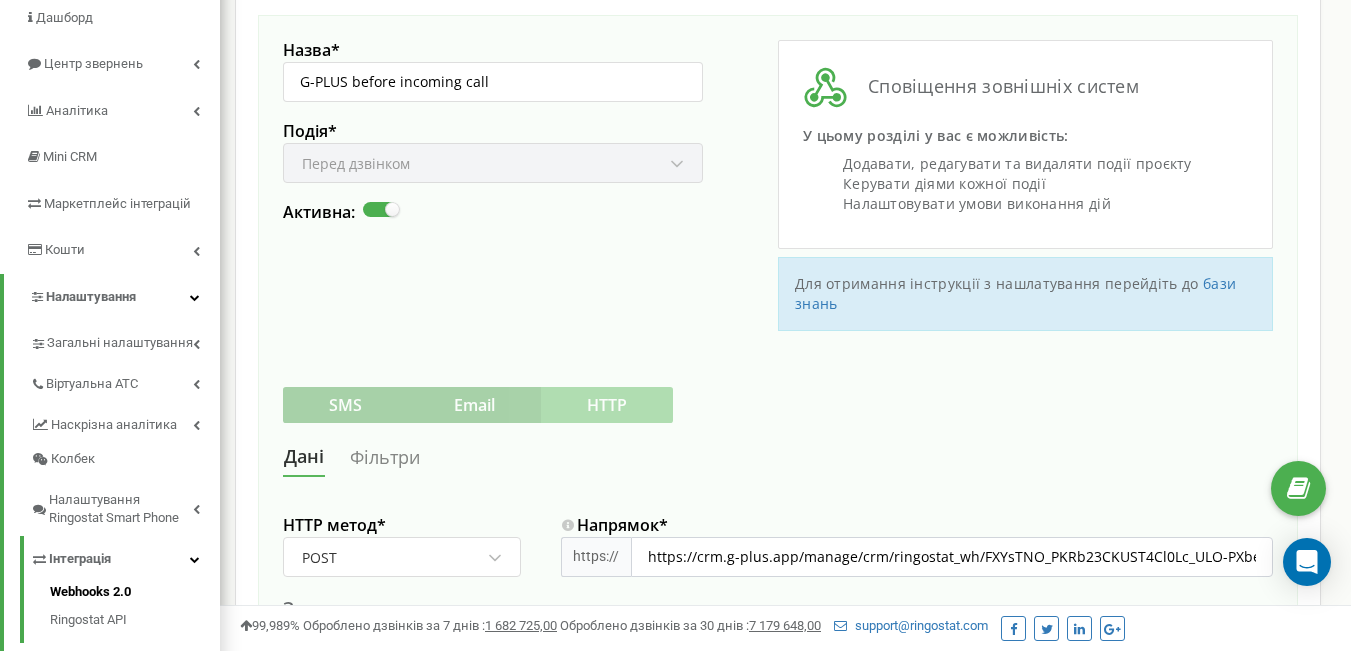 scroll, scrollTop: 300, scrollLeft: 0, axis: vertical 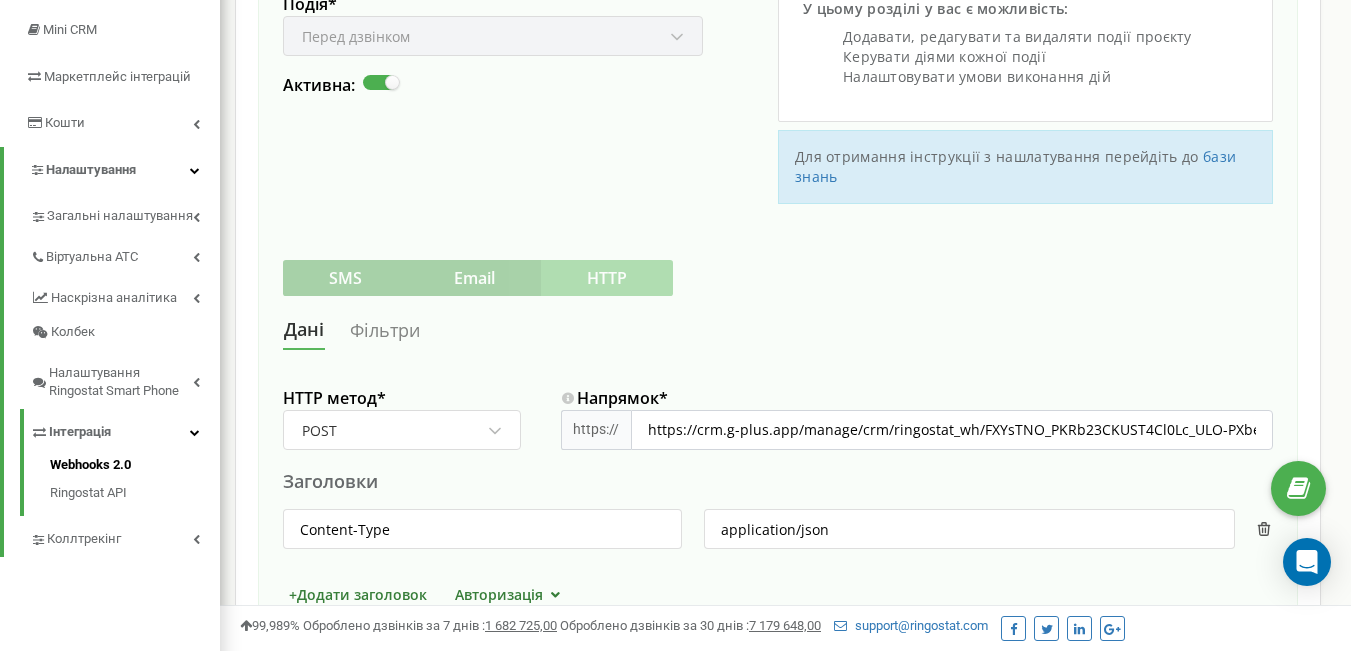 click on "Фільтри" at bounding box center (385, 330) 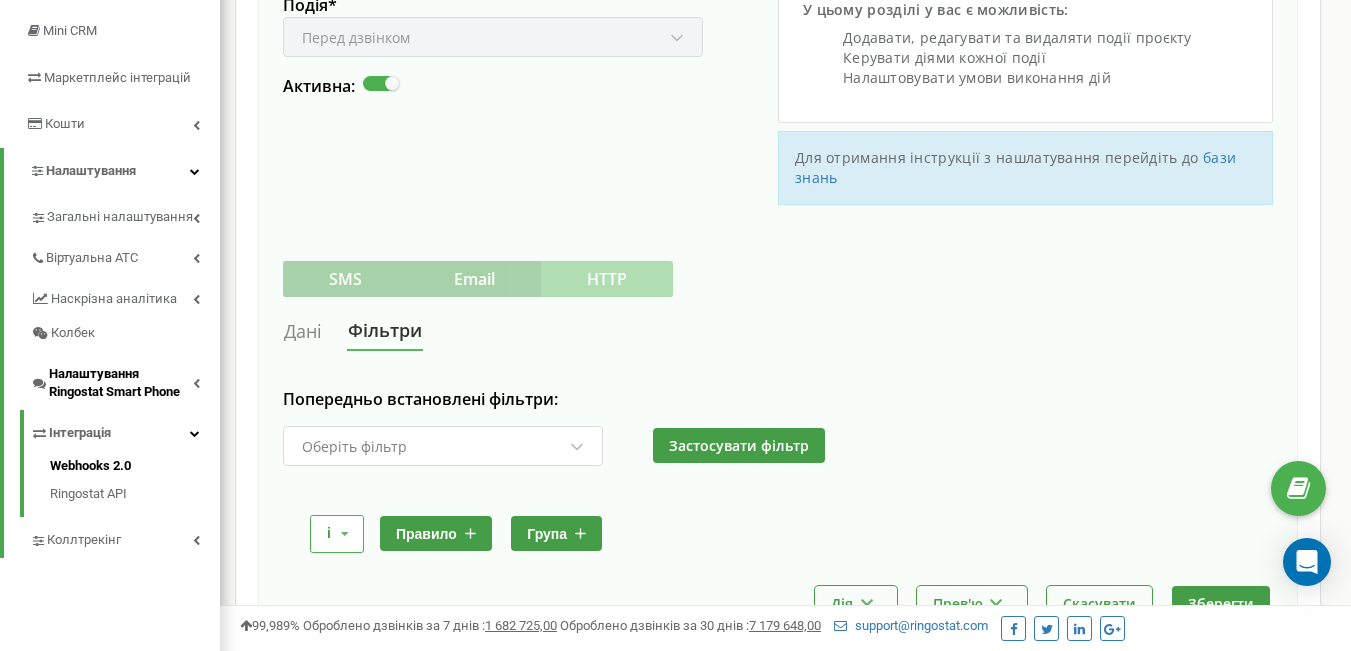 scroll, scrollTop: 300, scrollLeft: 0, axis: vertical 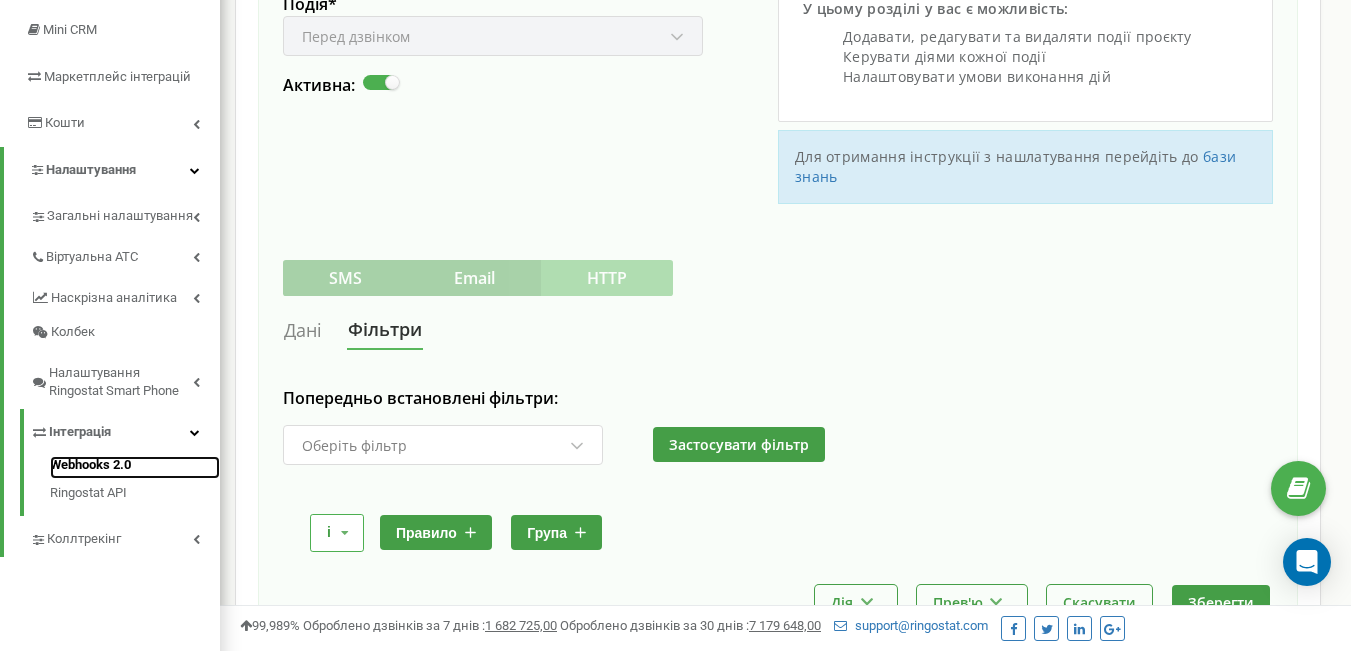 click on "Webhooks 2.0" at bounding box center [135, 468] 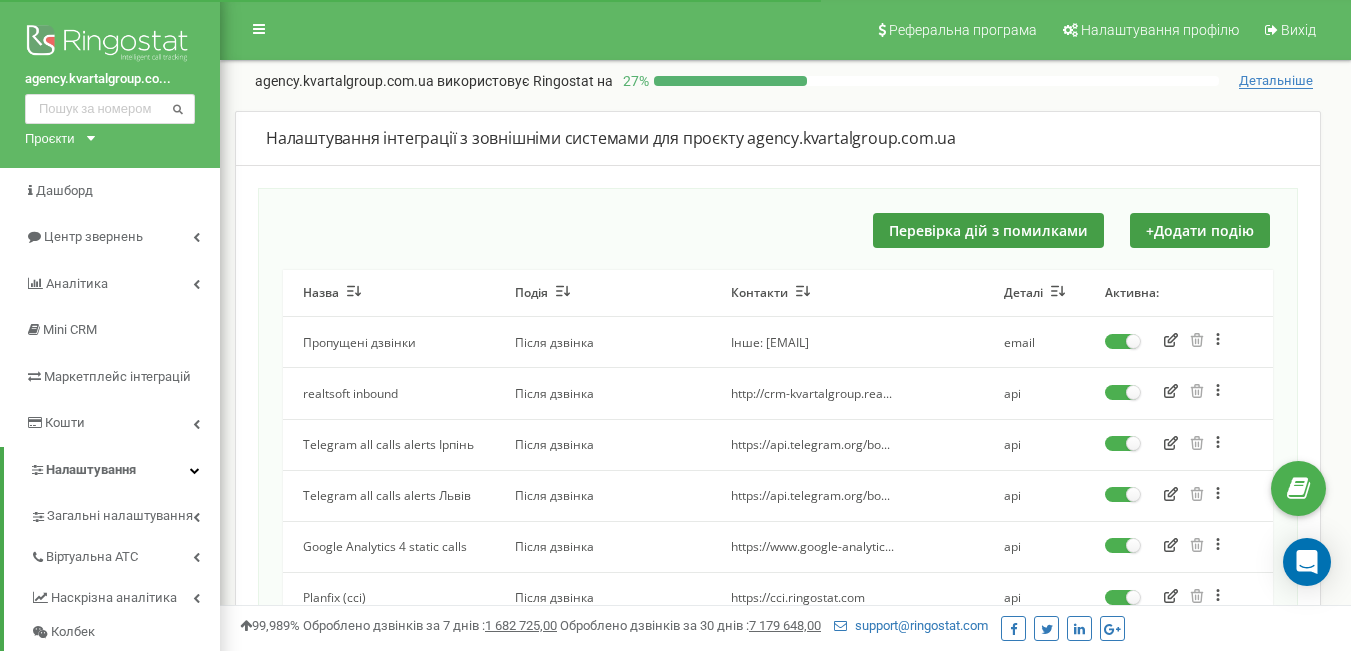scroll, scrollTop: 0, scrollLeft: 0, axis: both 